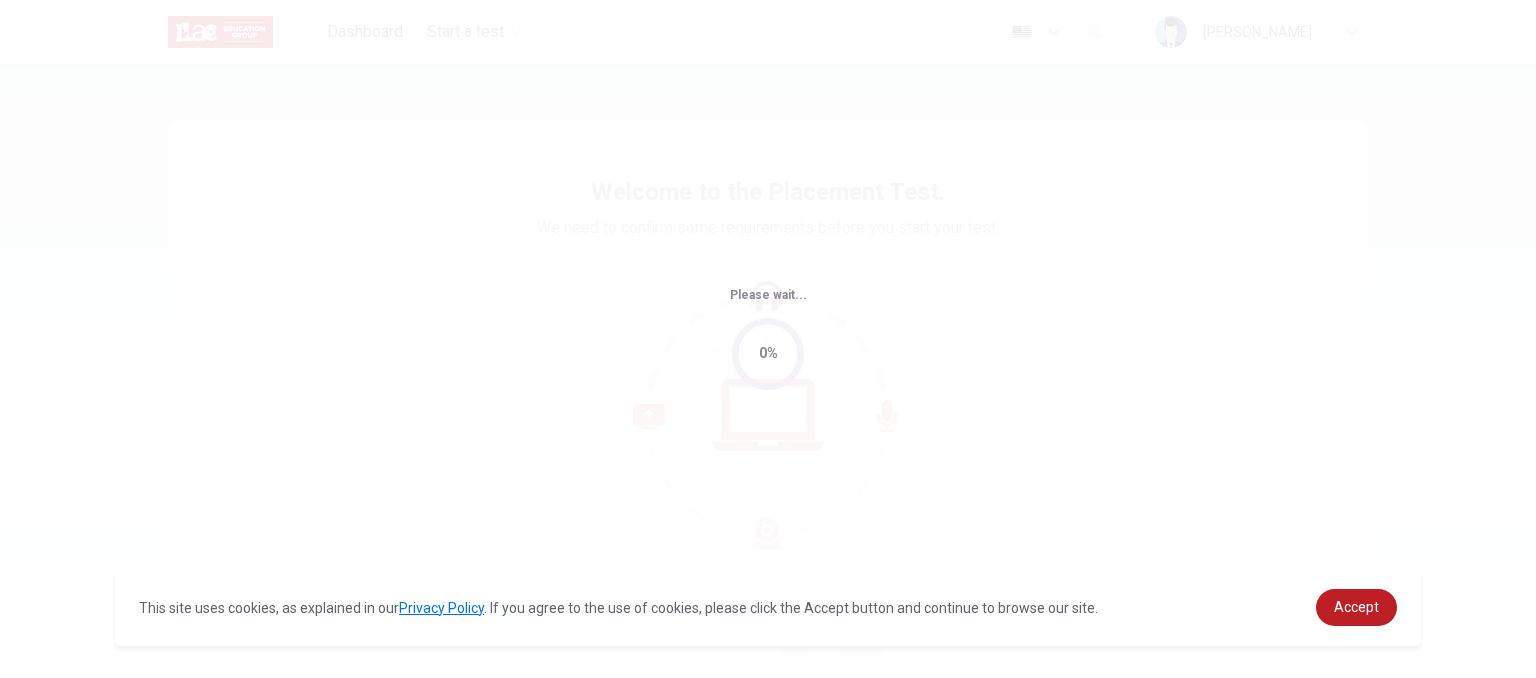 scroll, scrollTop: 0, scrollLeft: 0, axis: both 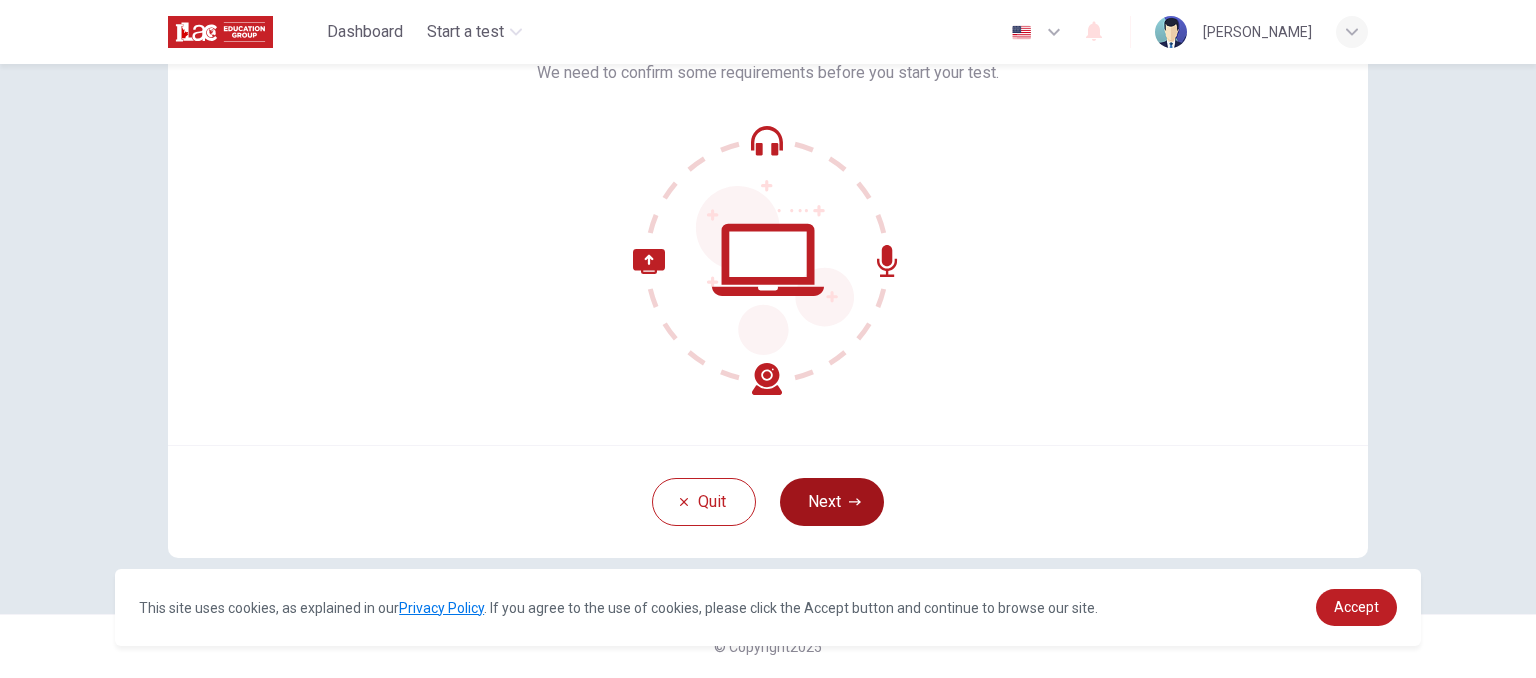 click on "Next" at bounding box center (832, 502) 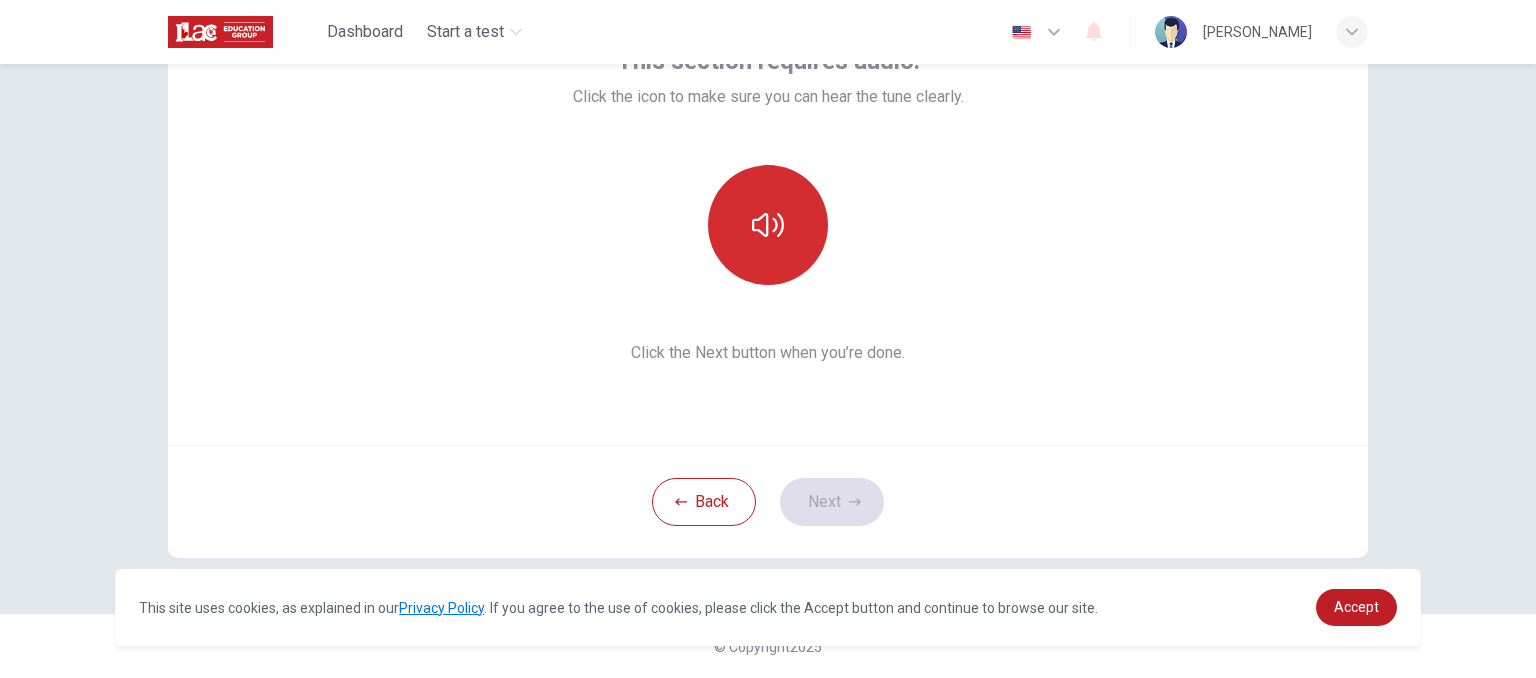click at bounding box center (768, 225) 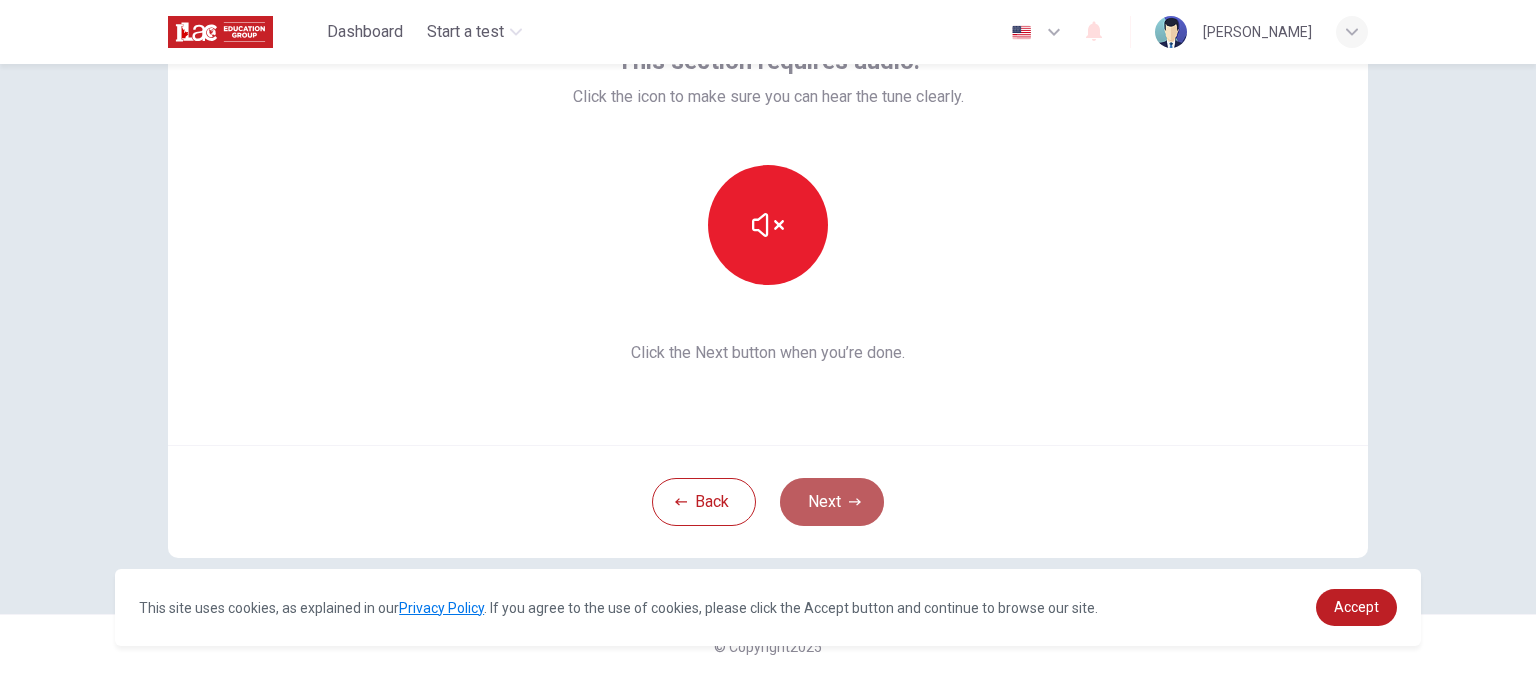 click on "Next" at bounding box center (832, 502) 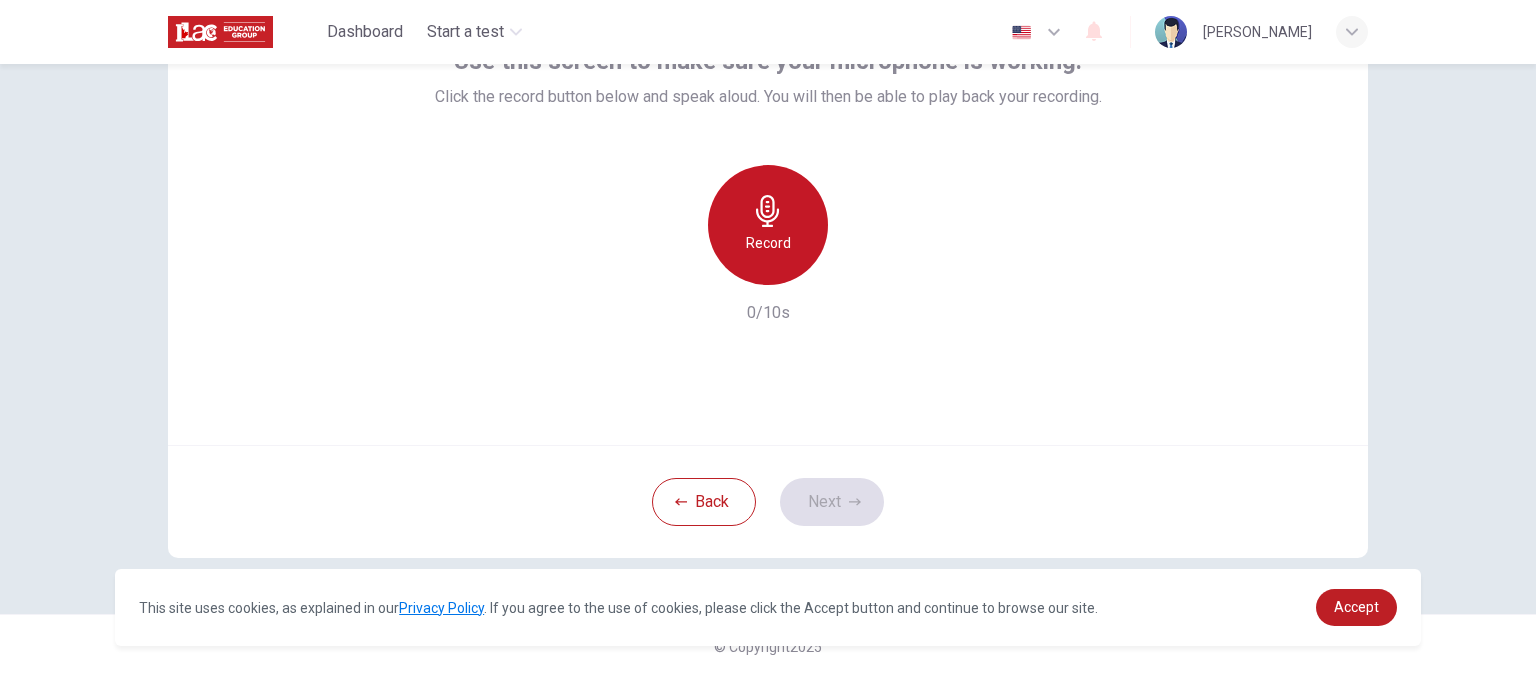 click on "Record" at bounding box center [768, 225] 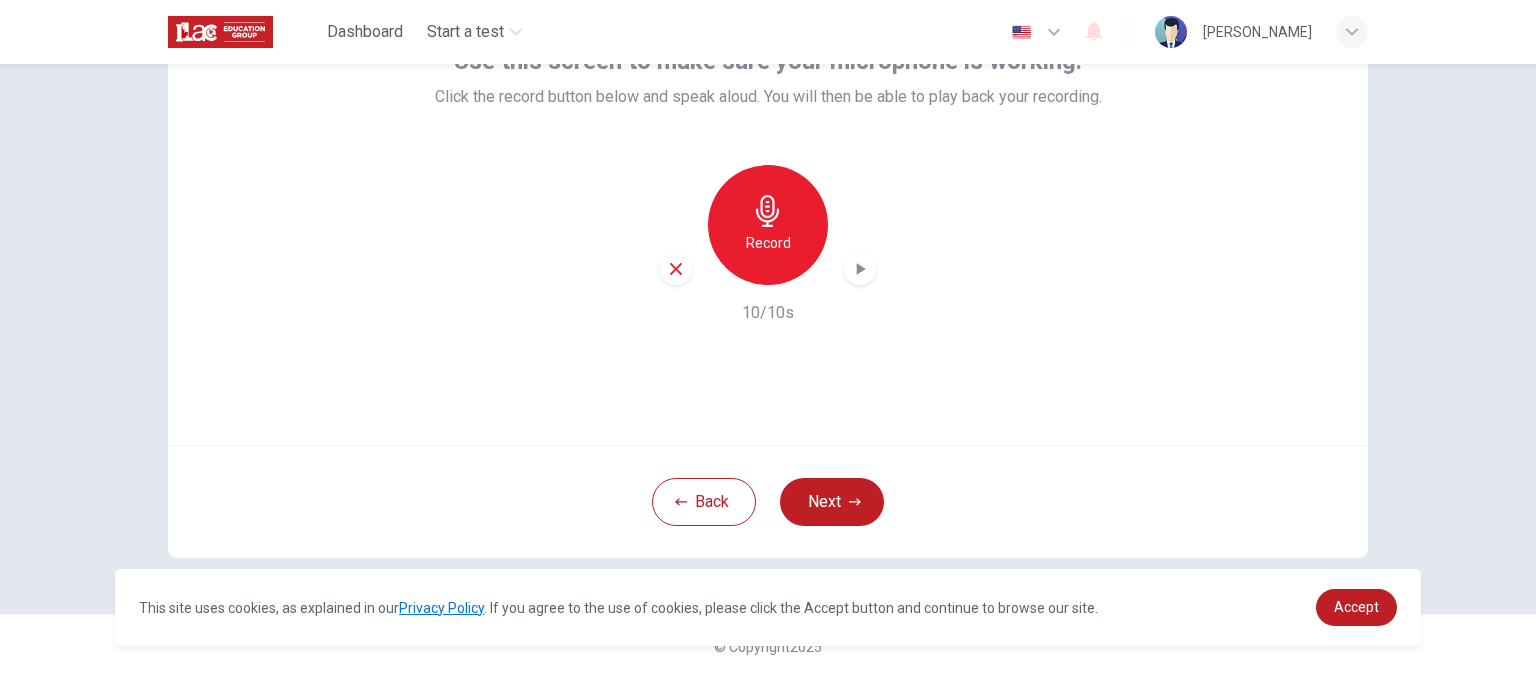 click 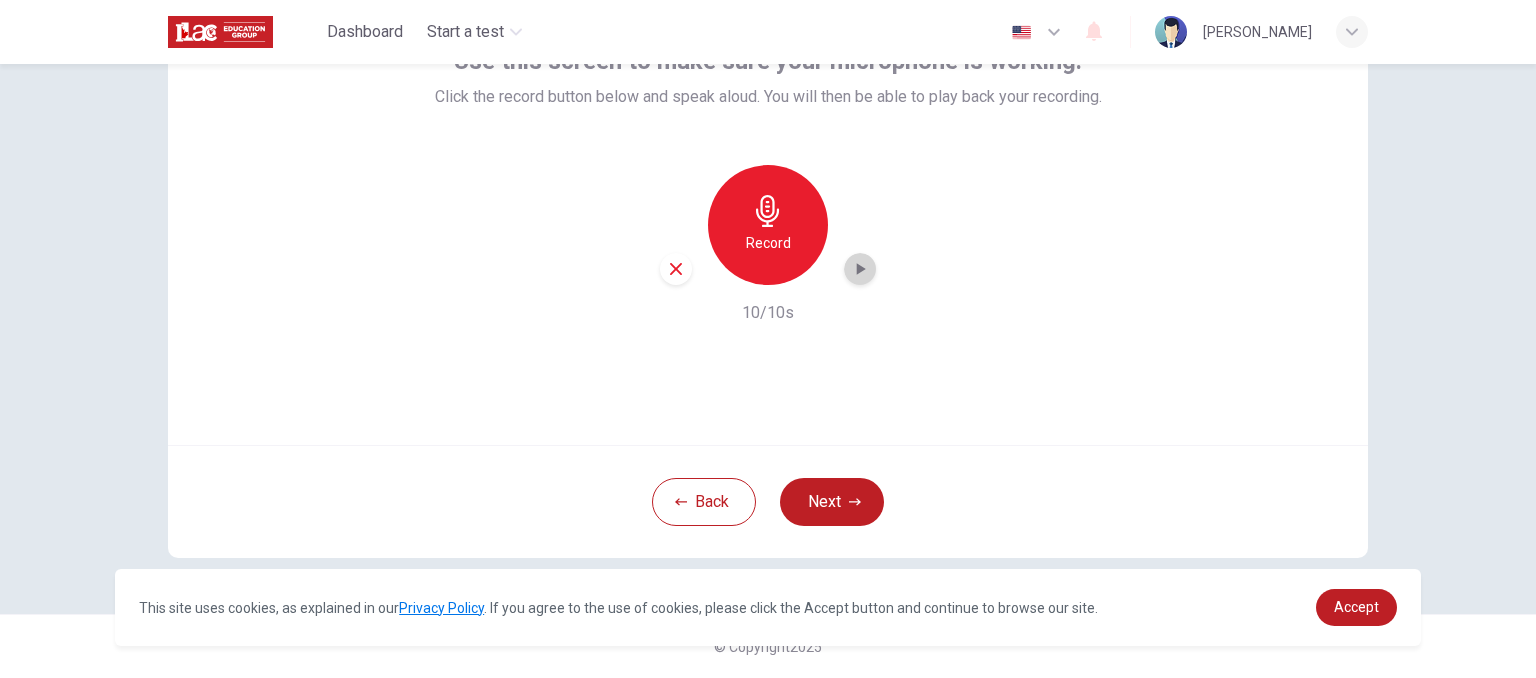 click 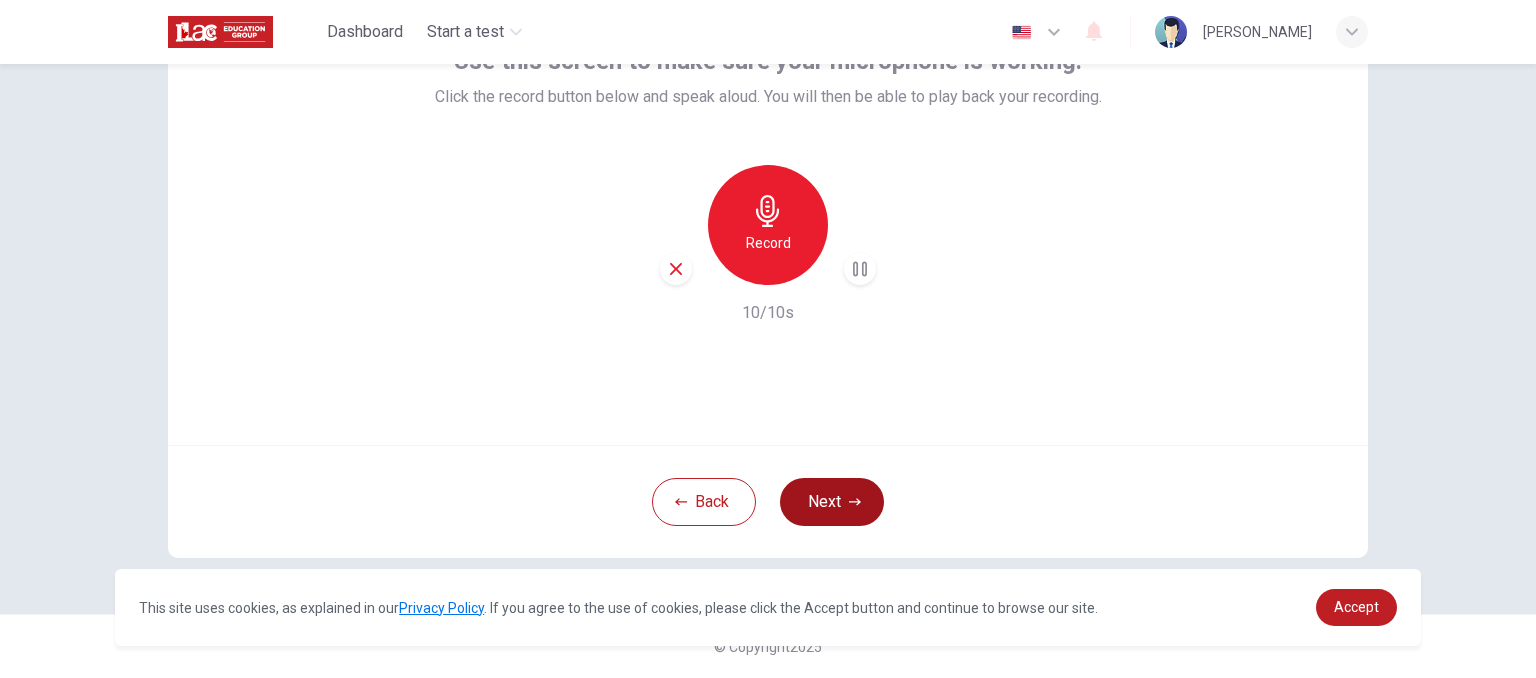 click on "Next" at bounding box center (832, 502) 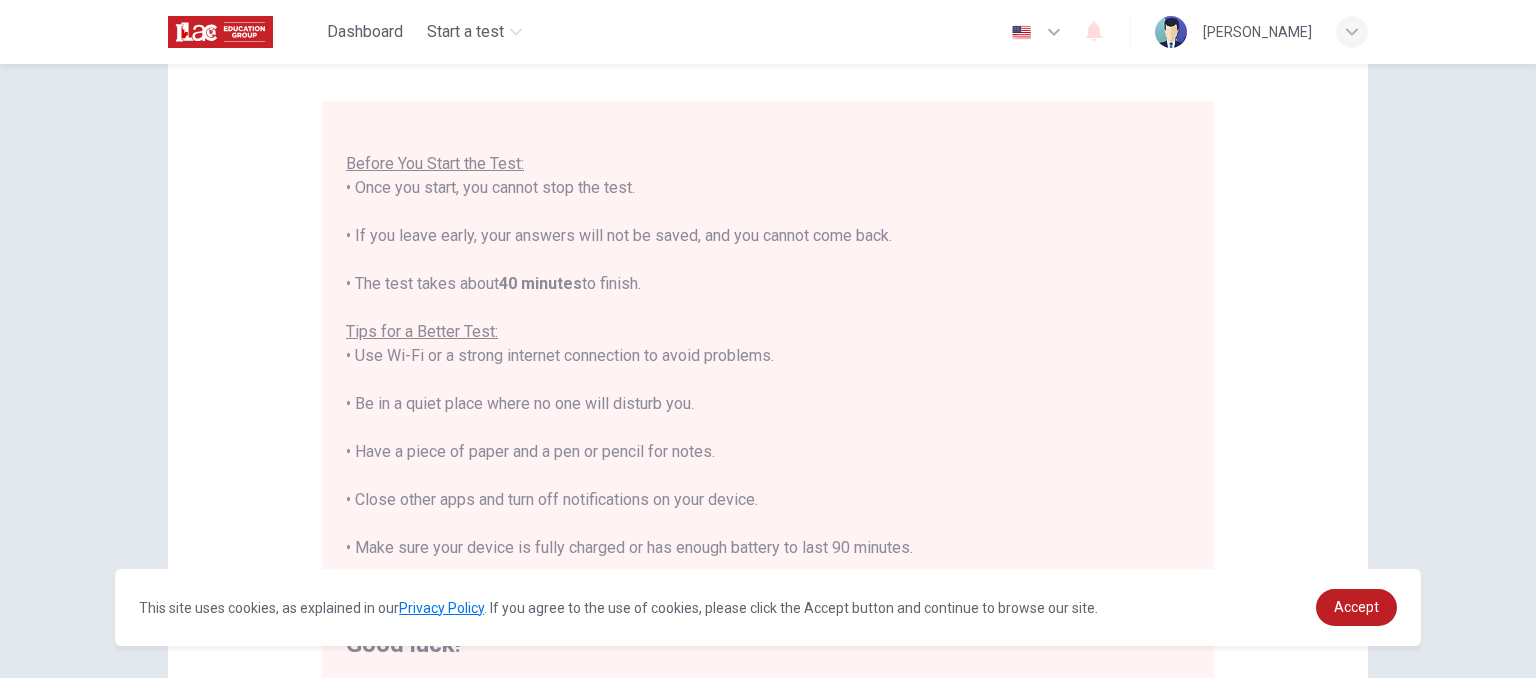 scroll, scrollTop: 23, scrollLeft: 0, axis: vertical 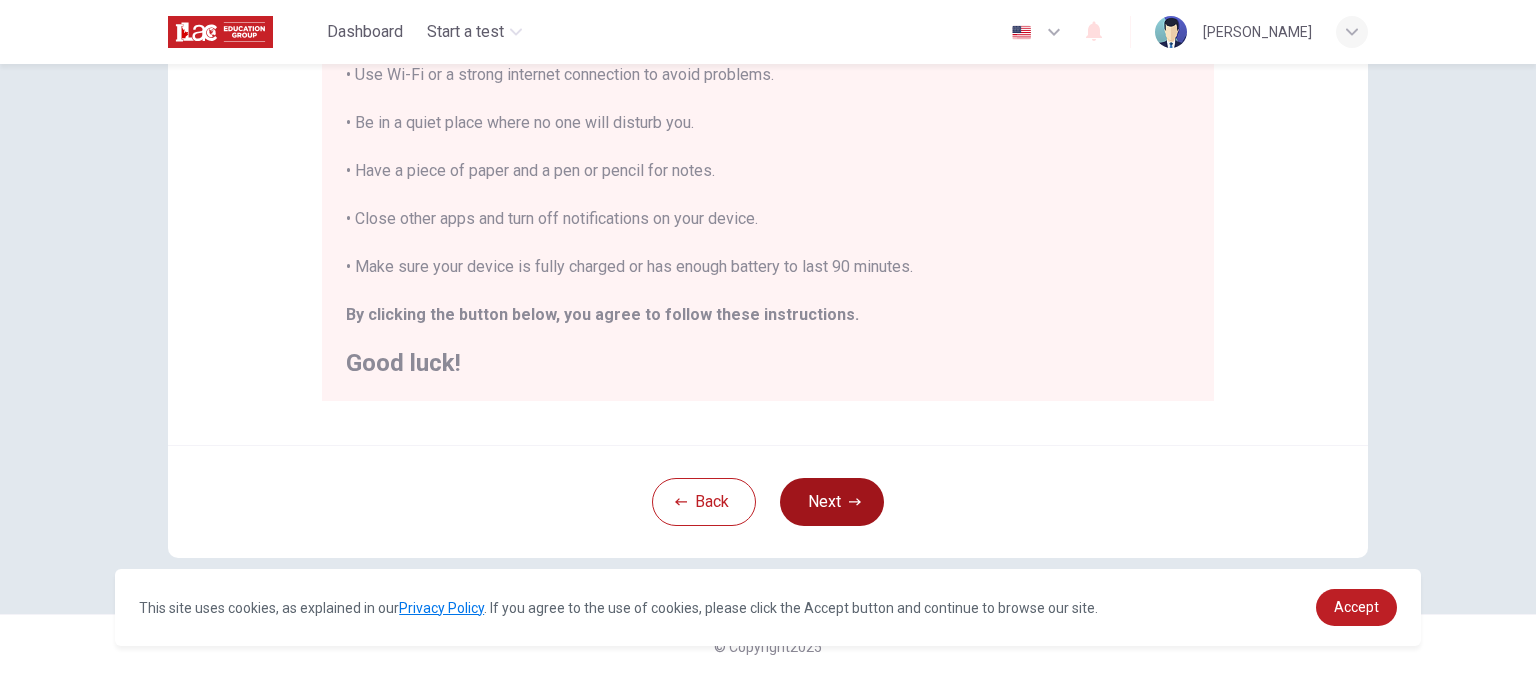 click on "Next" at bounding box center (832, 502) 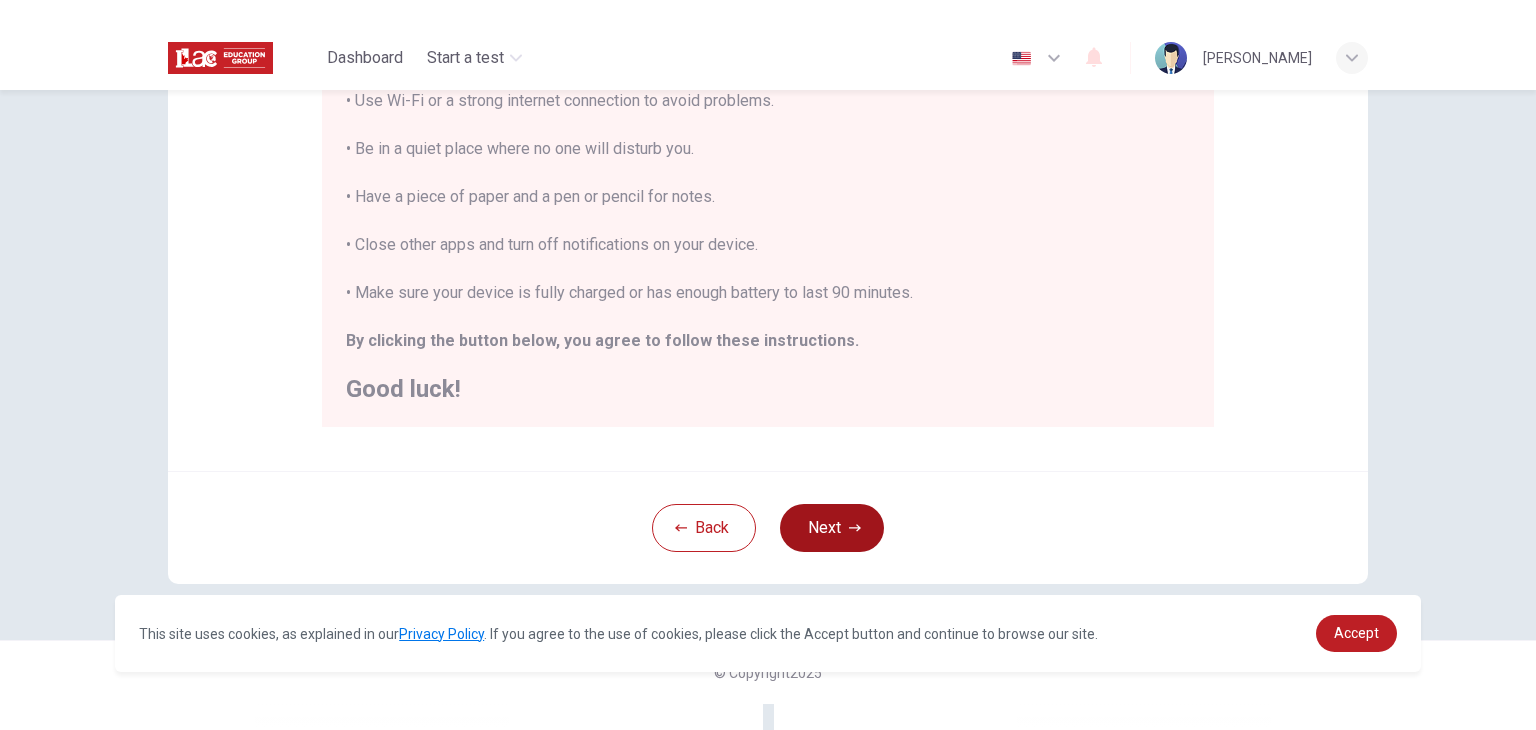 scroll, scrollTop: 155, scrollLeft: 0, axis: vertical 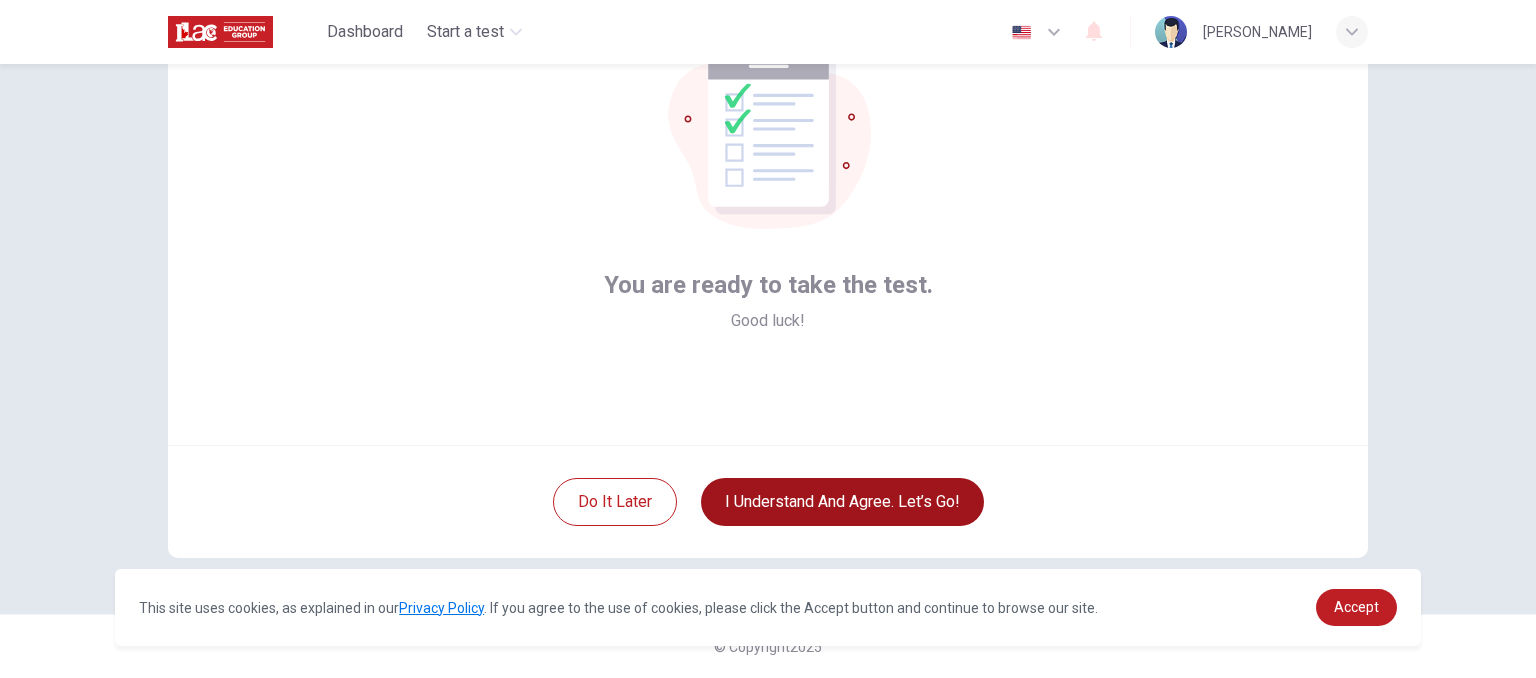click on "I understand and agree. Let’s go!" at bounding box center (842, 502) 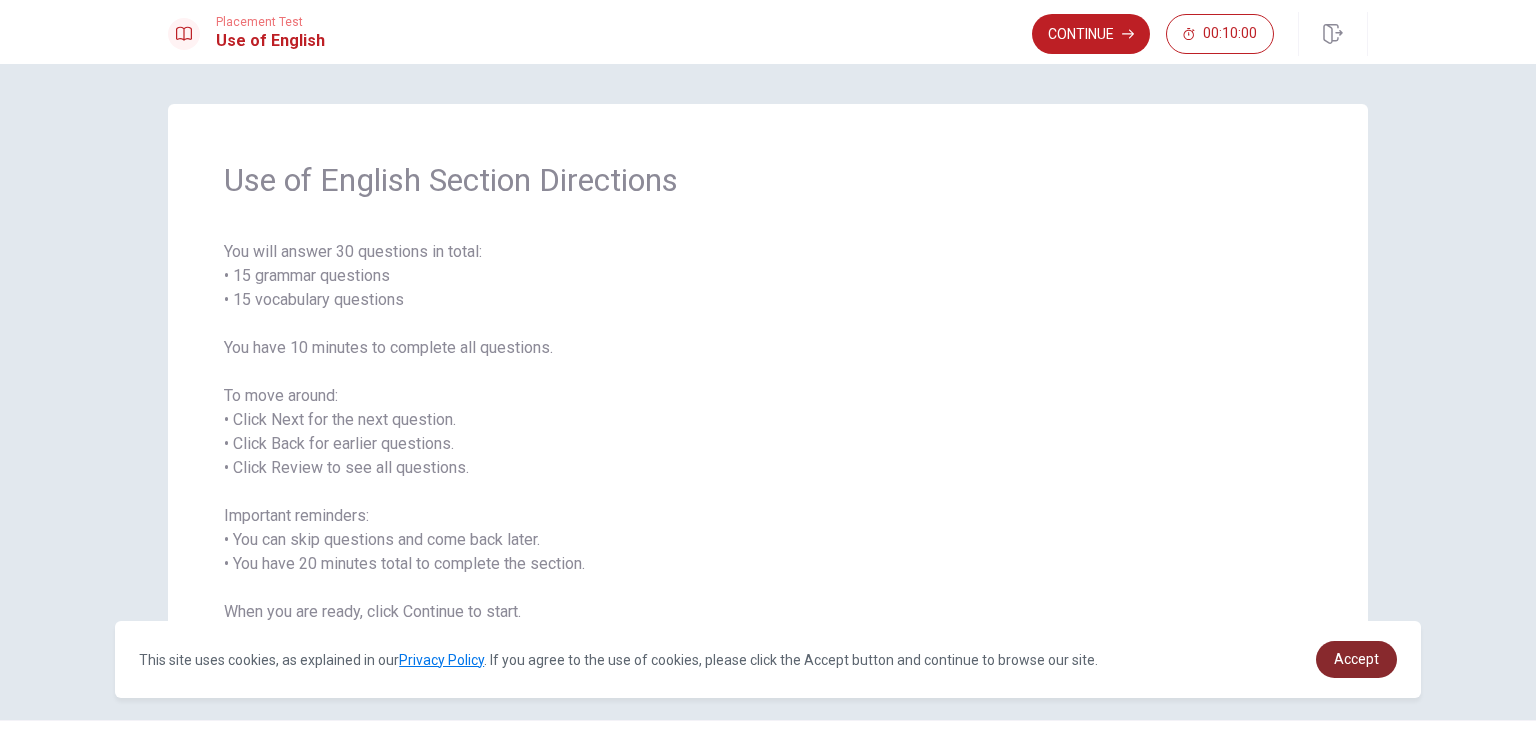click on "Accept" at bounding box center (1356, 659) 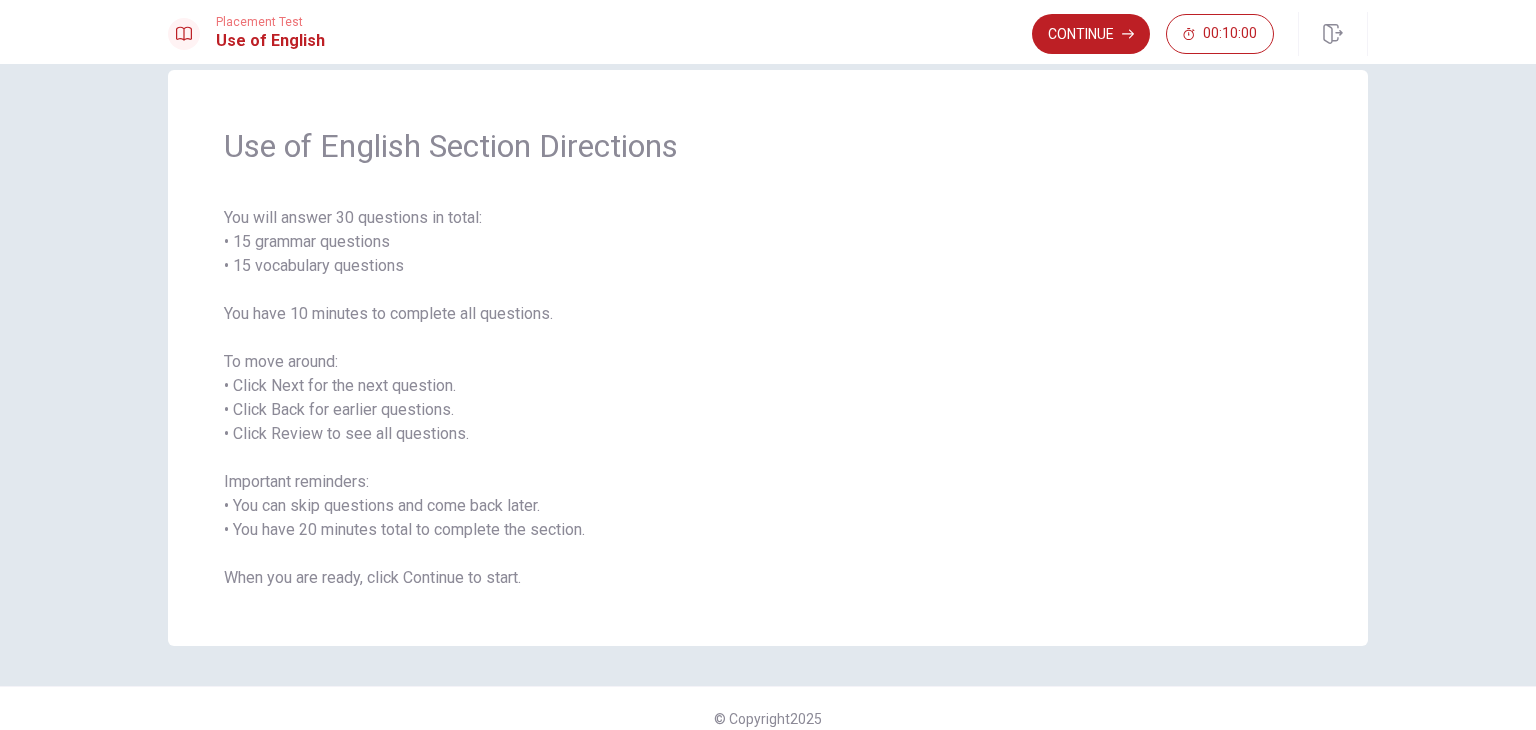scroll, scrollTop: 0, scrollLeft: 0, axis: both 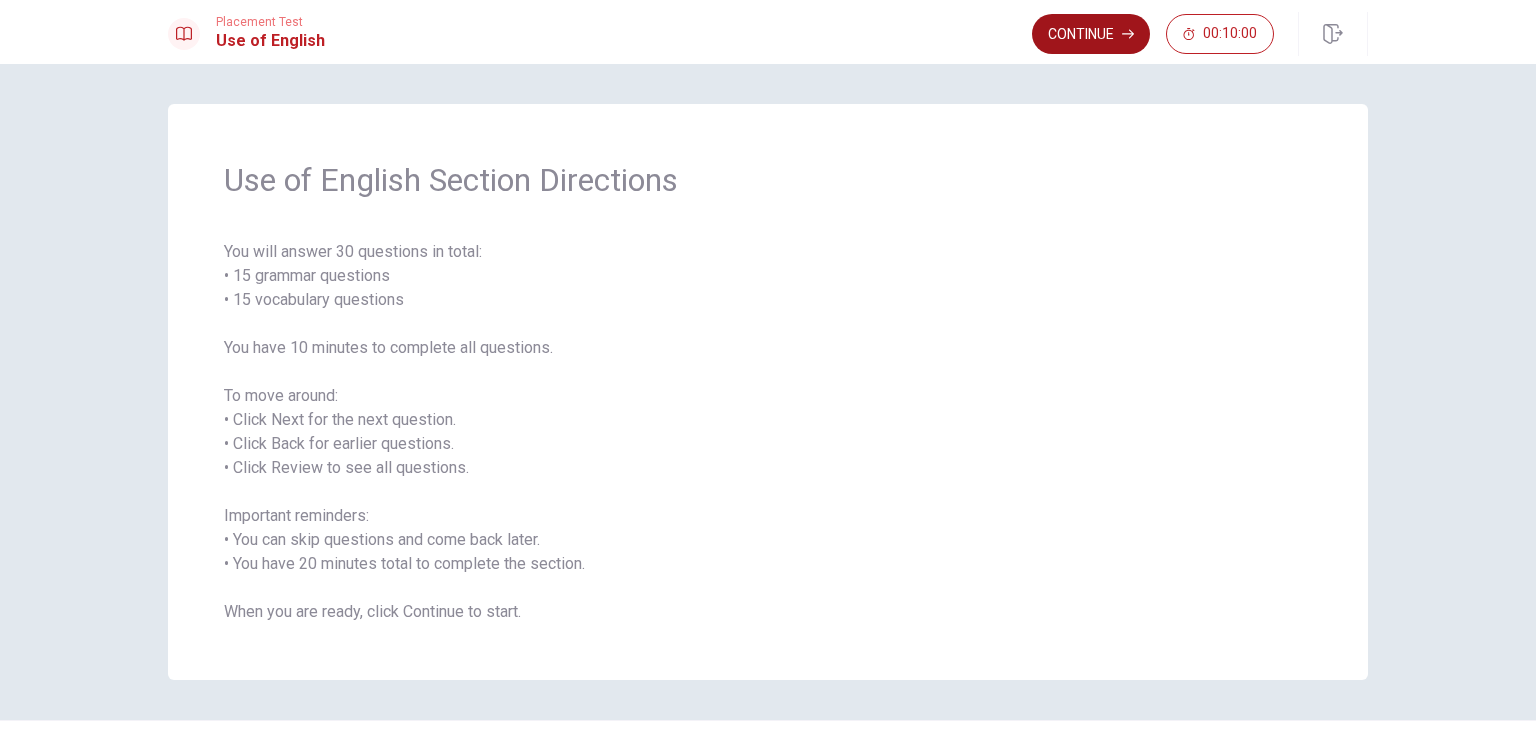 click on "Continue" at bounding box center (1091, 34) 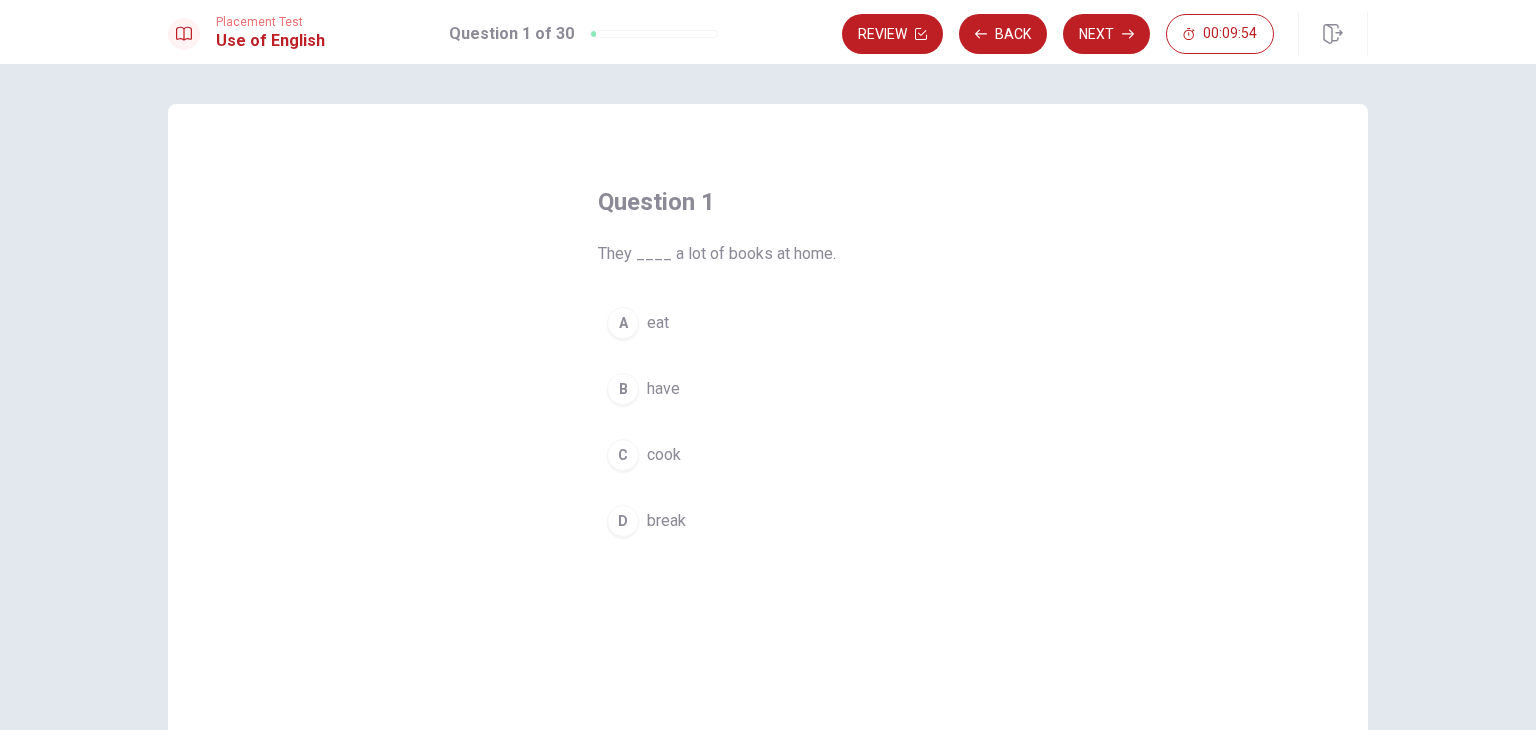click on "B" at bounding box center [623, 389] 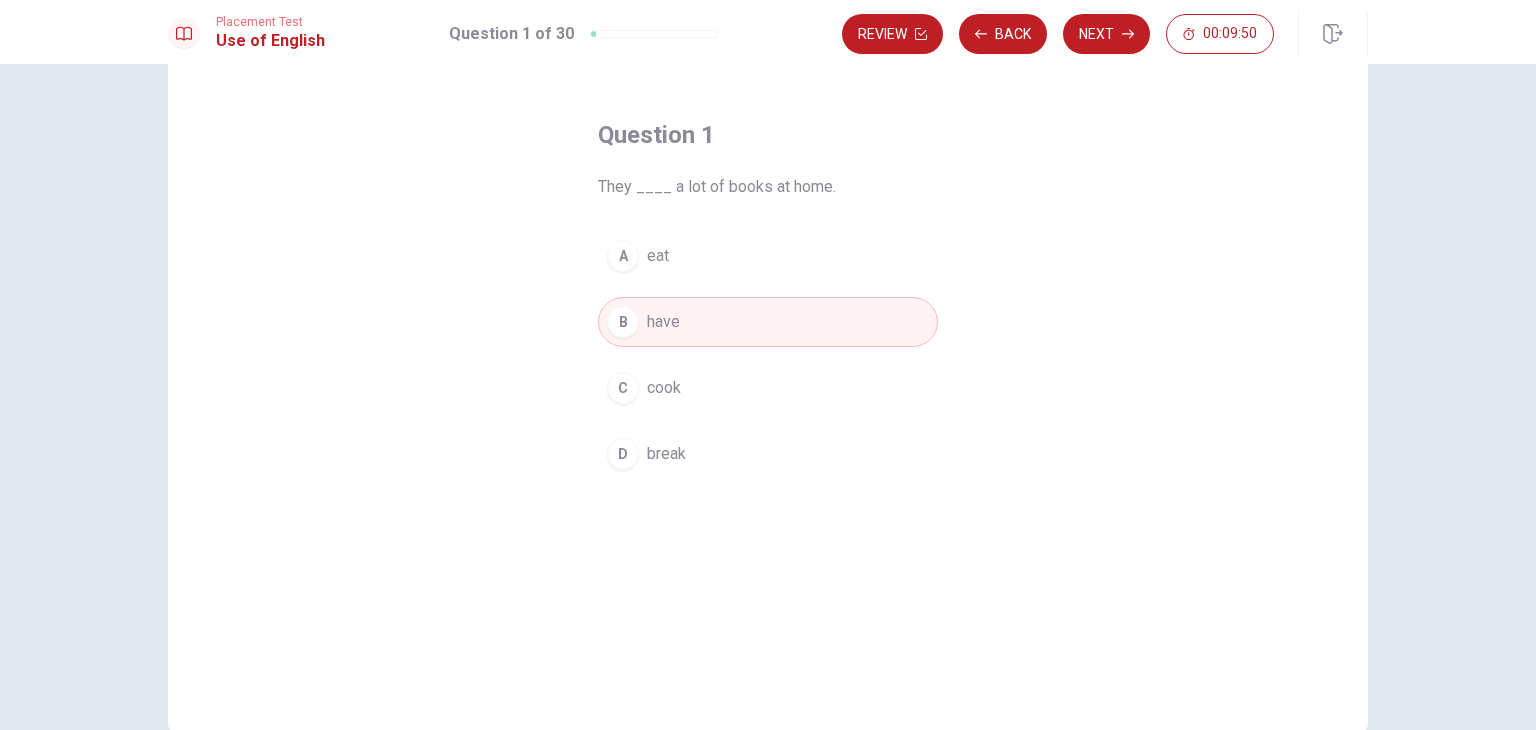 scroll, scrollTop: 0, scrollLeft: 0, axis: both 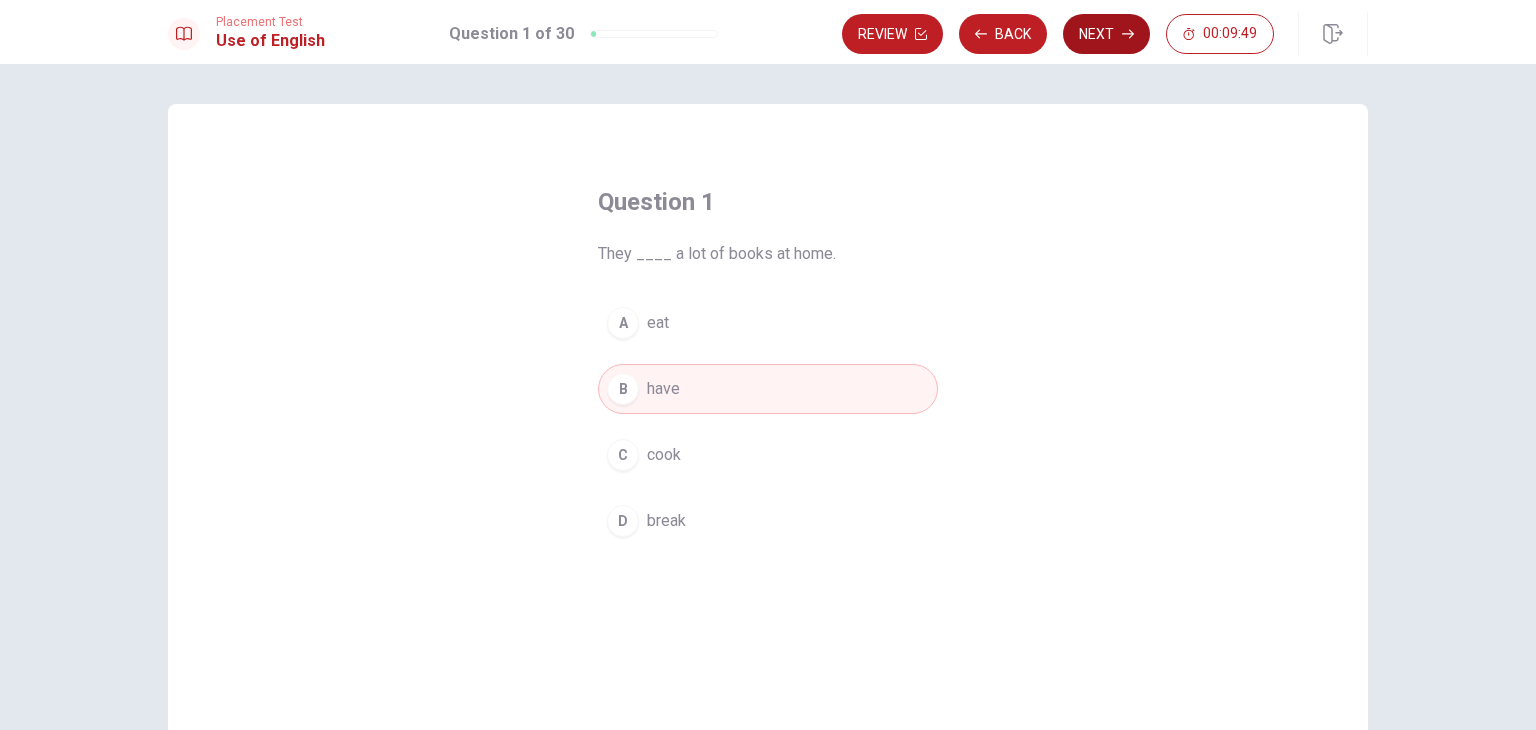 click on "Next" at bounding box center [1106, 34] 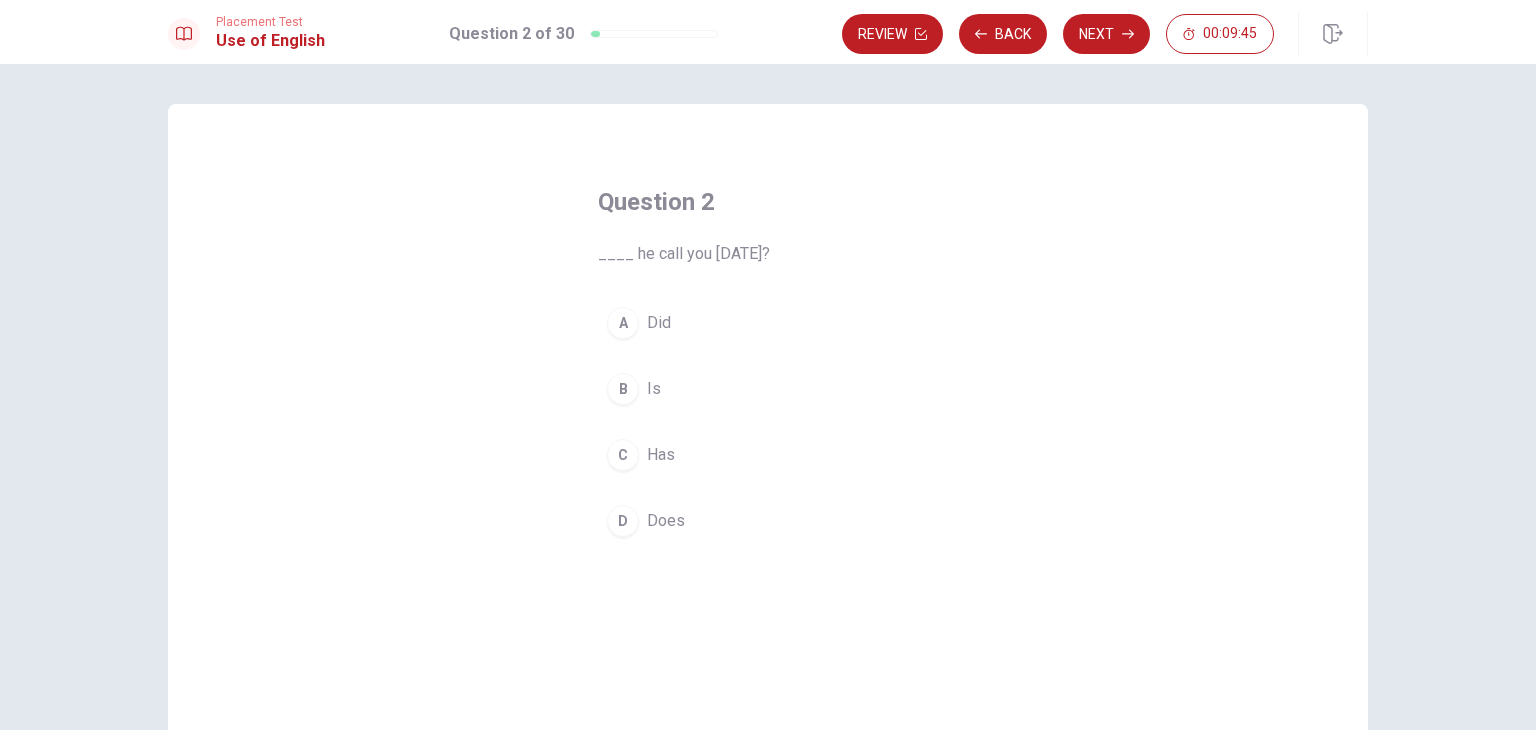 click on "A" at bounding box center (623, 323) 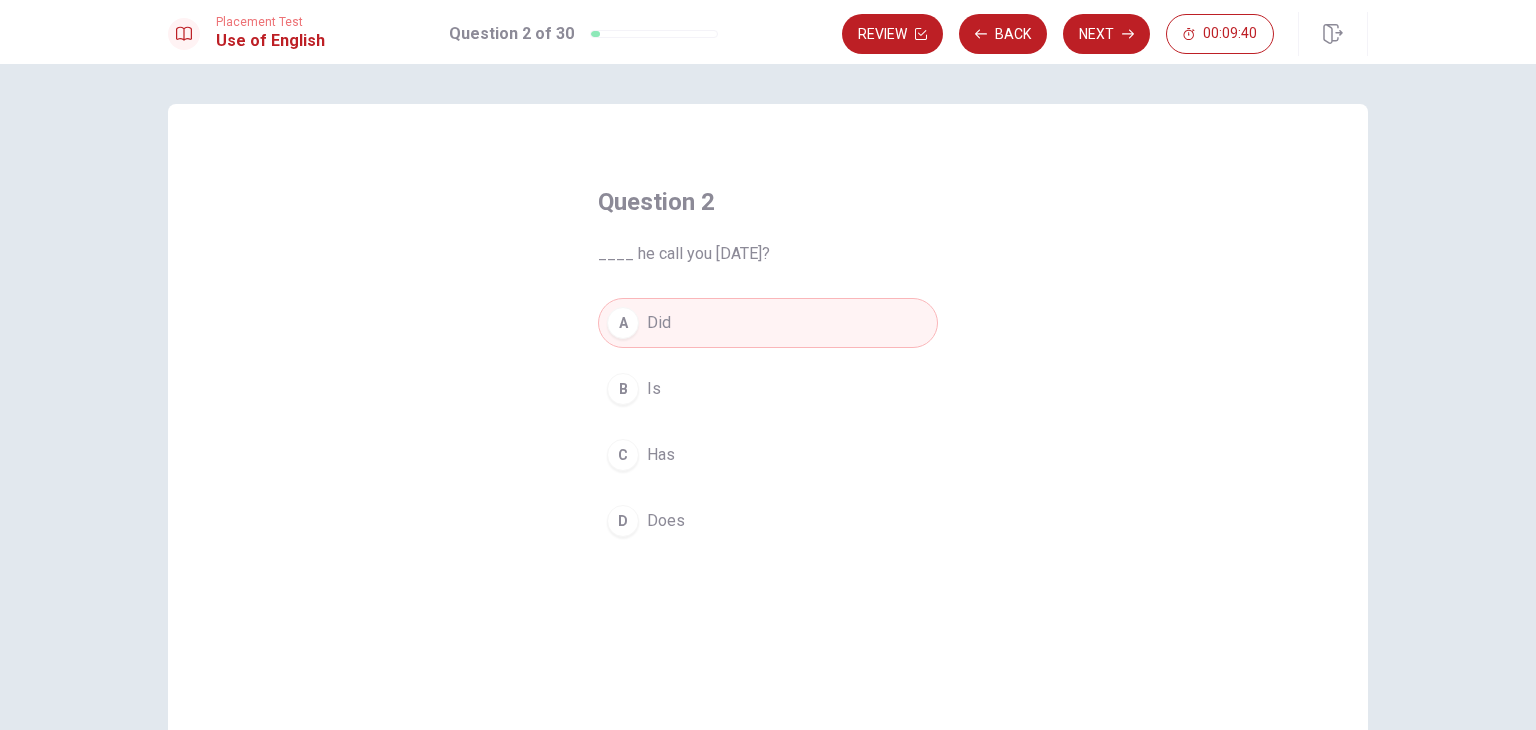 click on "A Did" at bounding box center [768, 323] 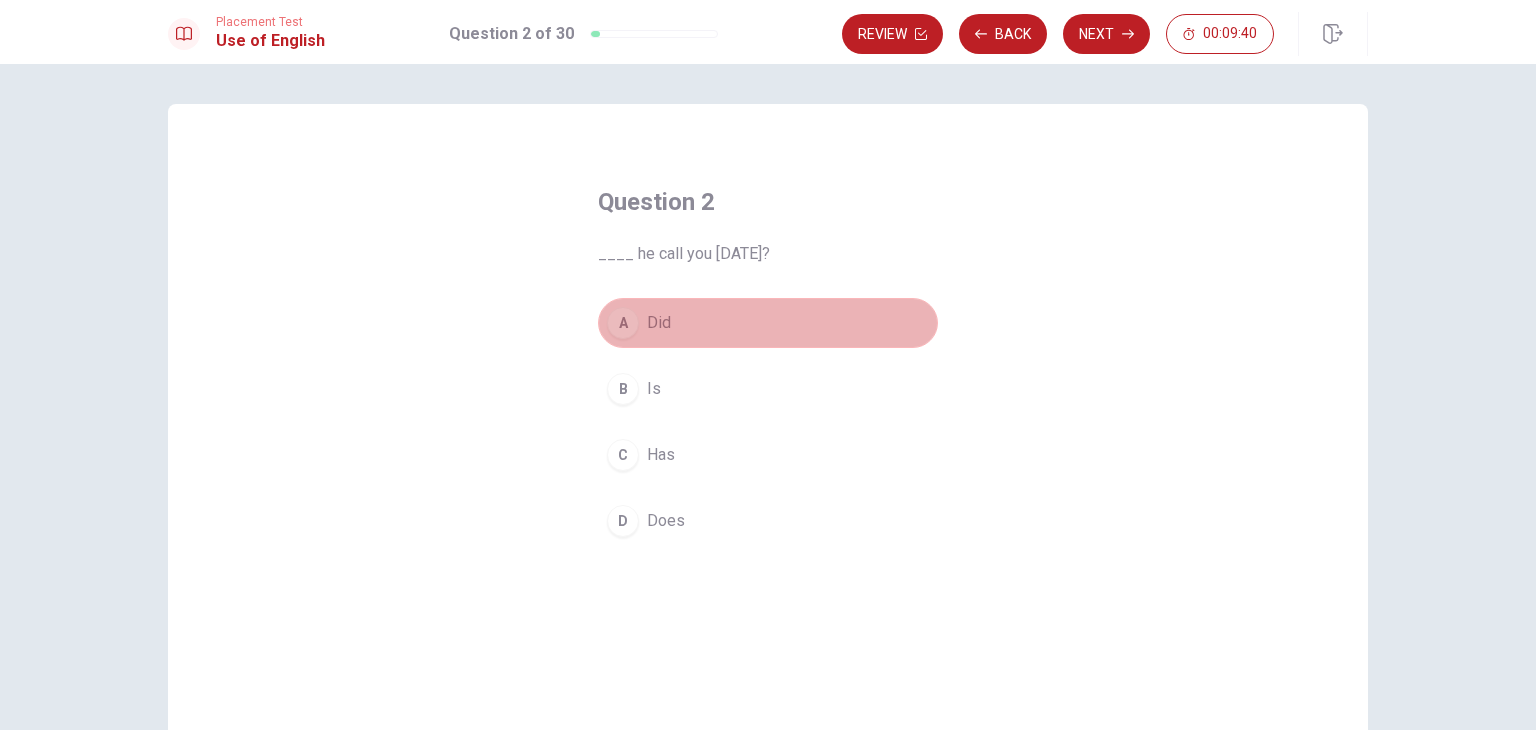 click on "A Did" at bounding box center (768, 323) 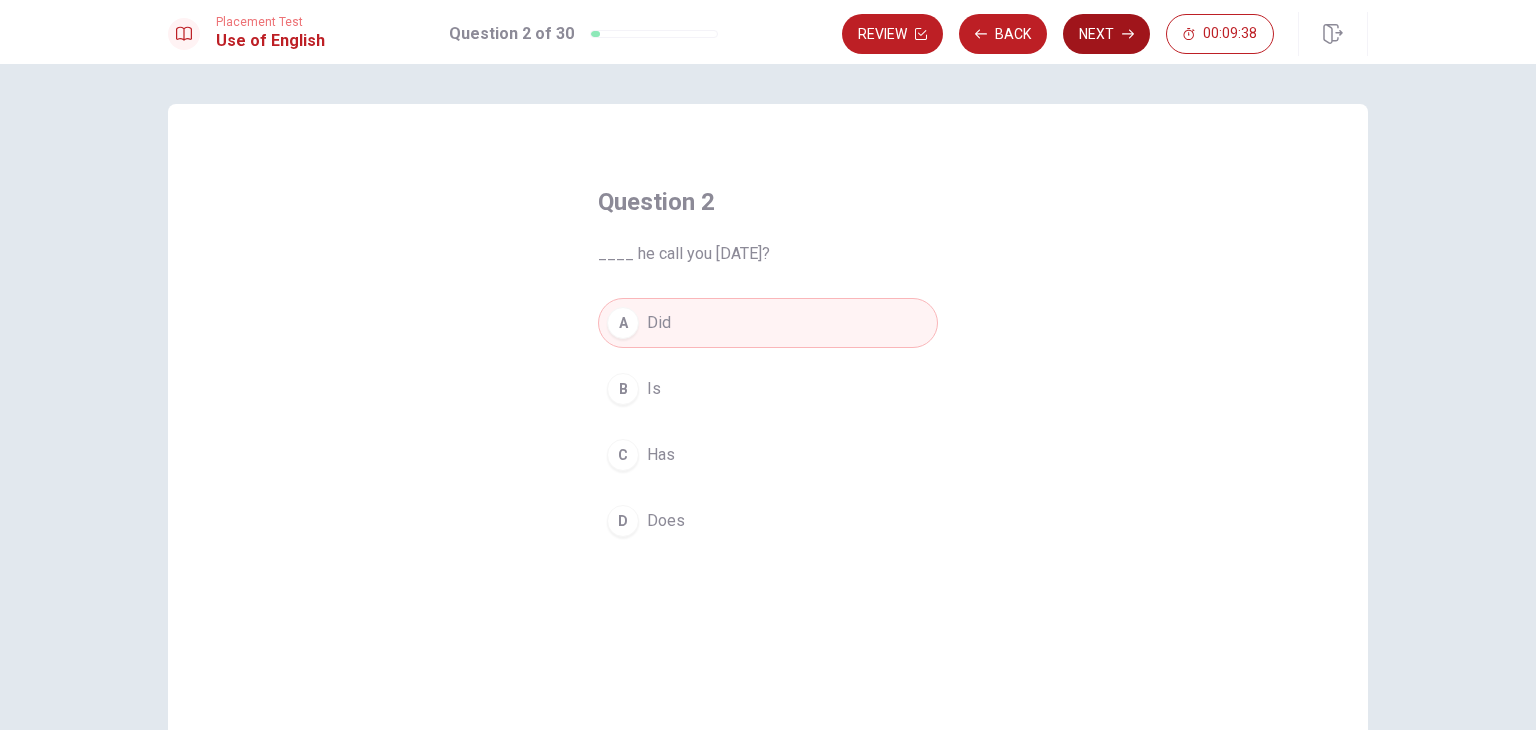 click on "Next" at bounding box center (1106, 34) 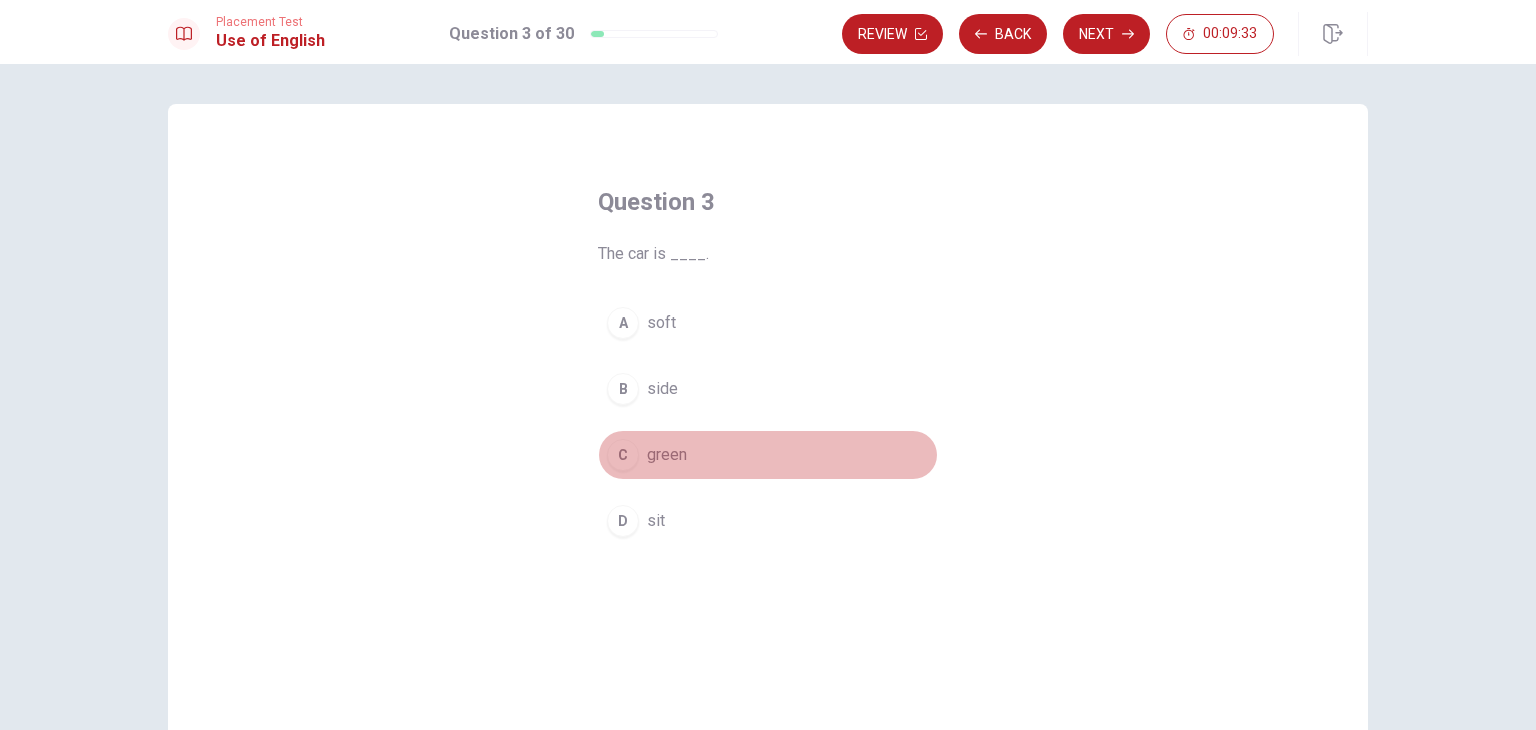 click on "green" at bounding box center [667, 455] 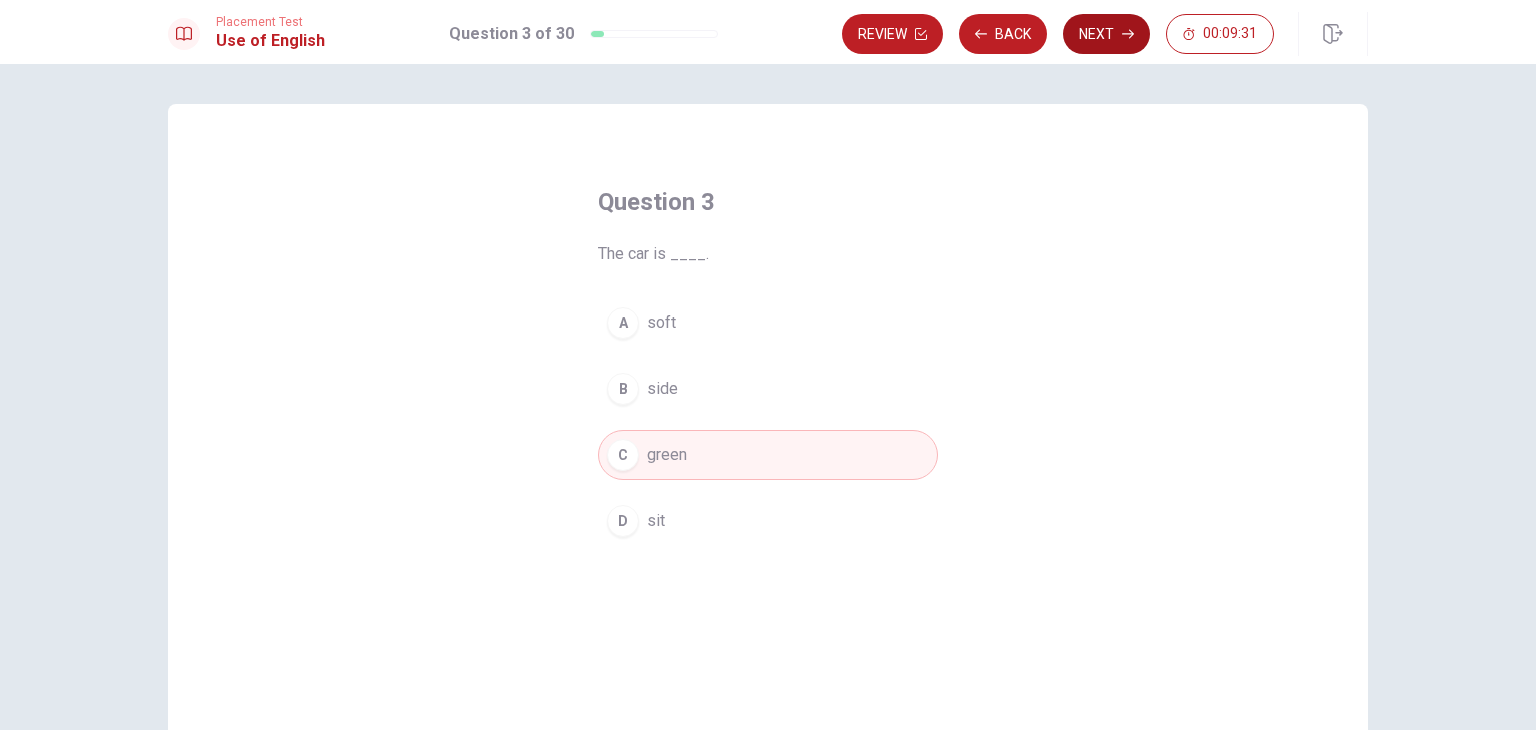 click on "Next" at bounding box center [1106, 34] 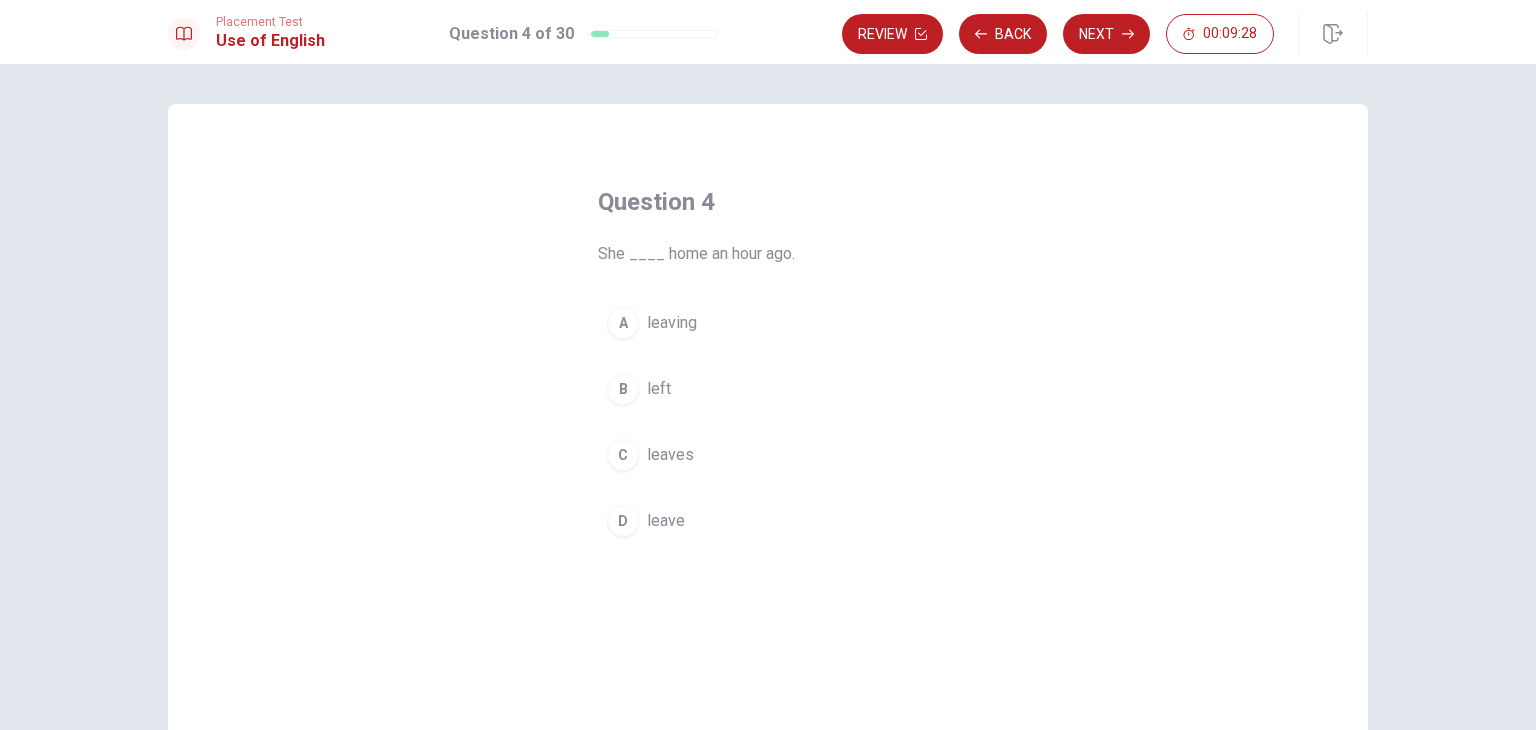 click on "B" at bounding box center [623, 389] 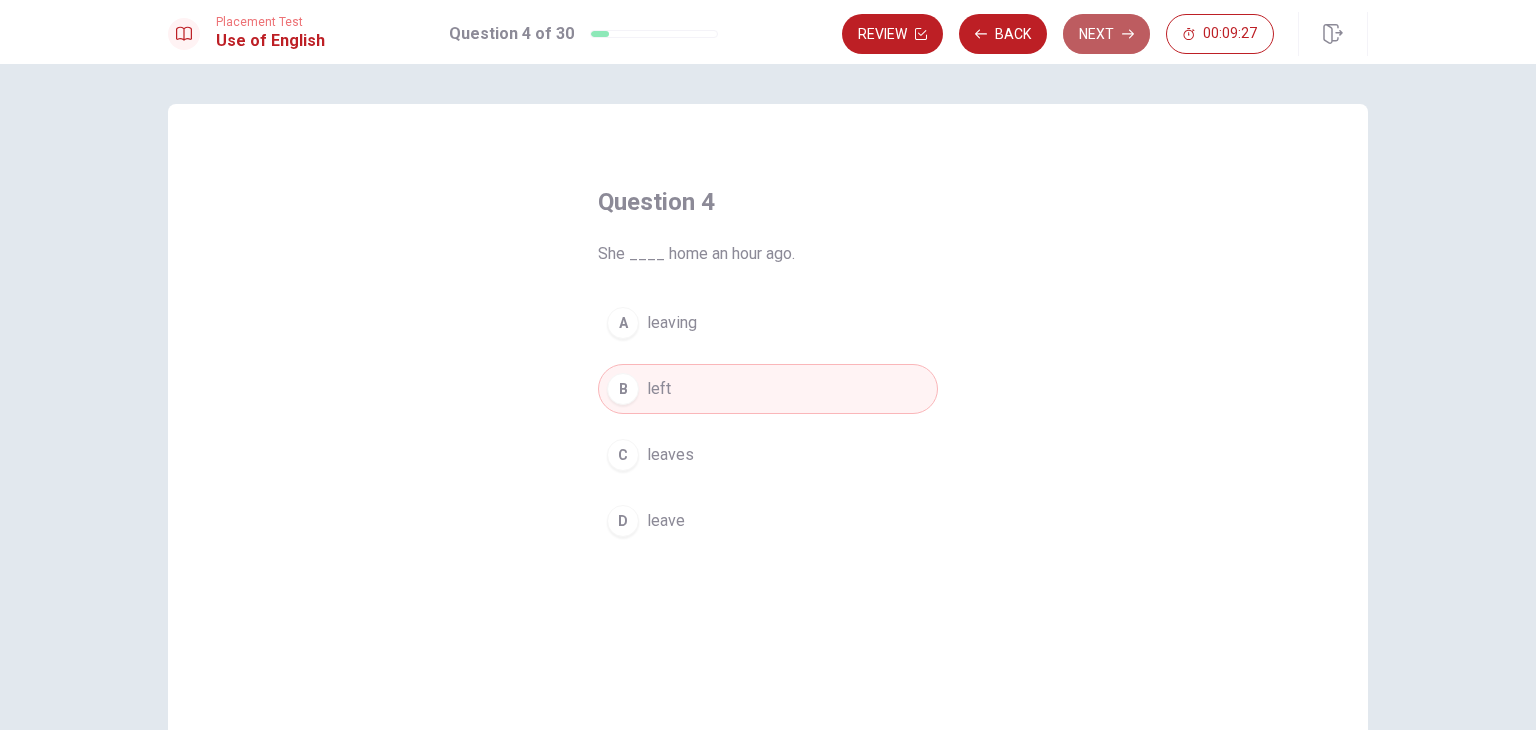 click on "Next" at bounding box center [1106, 34] 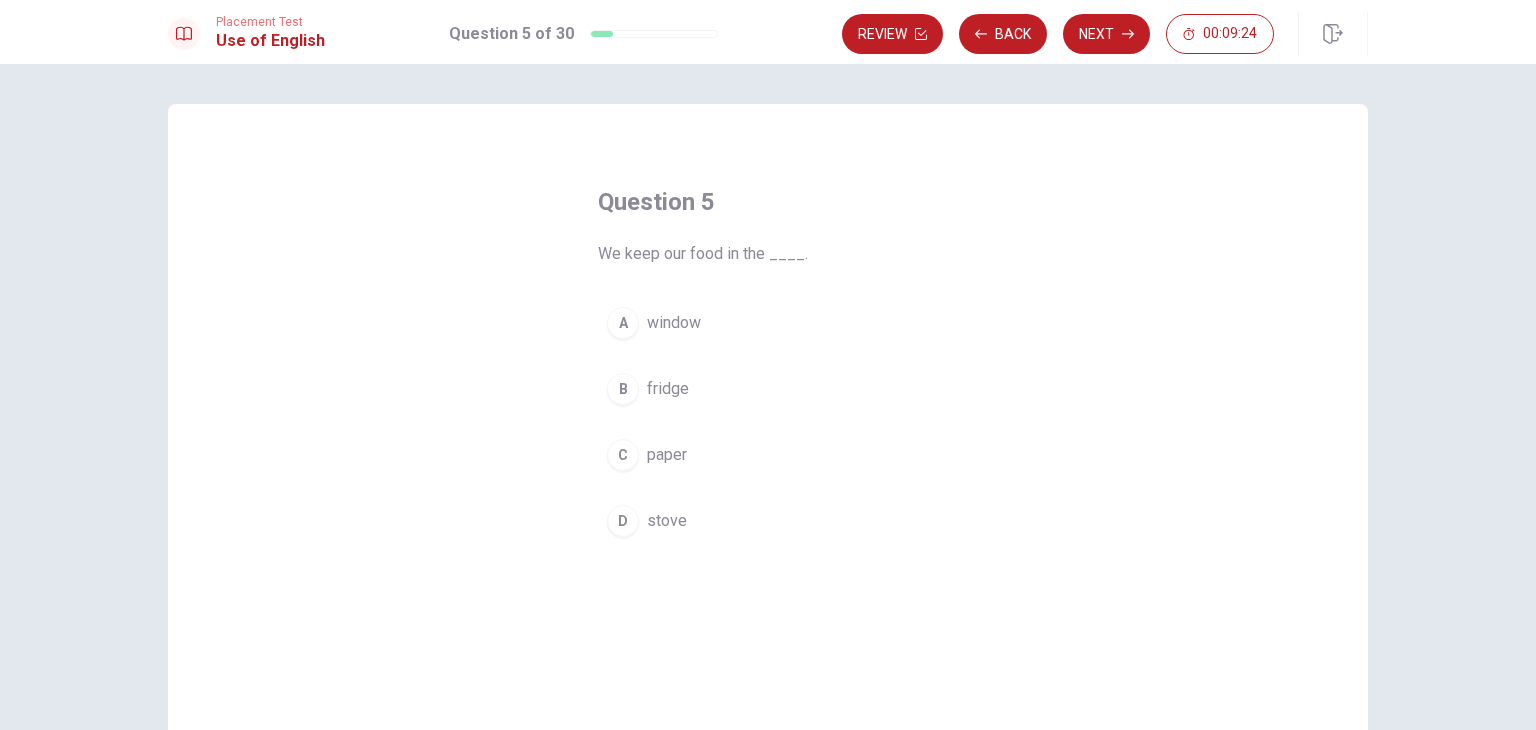 click on "B" at bounding box center [623, 389] 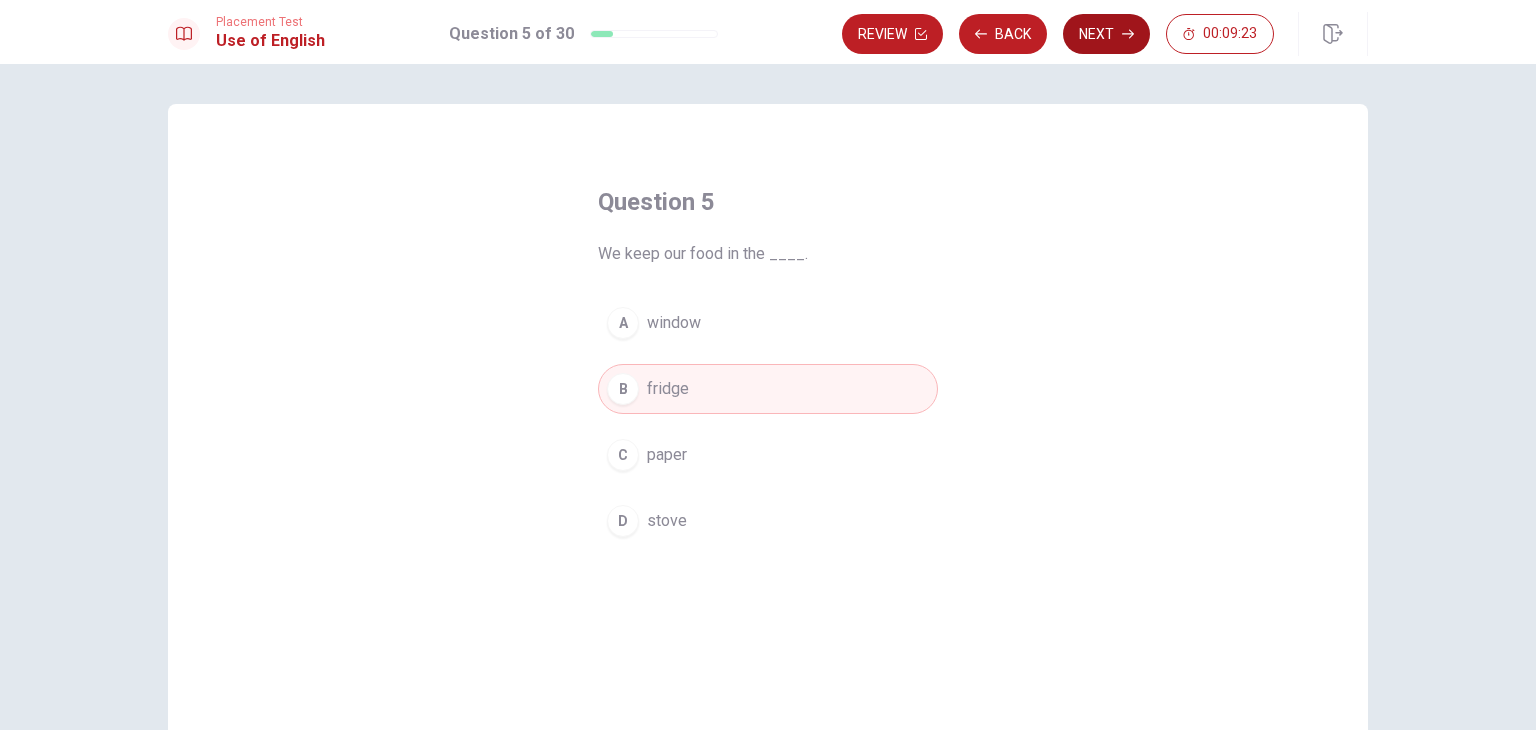 click on "Next" at bounding box center (1106, 34) 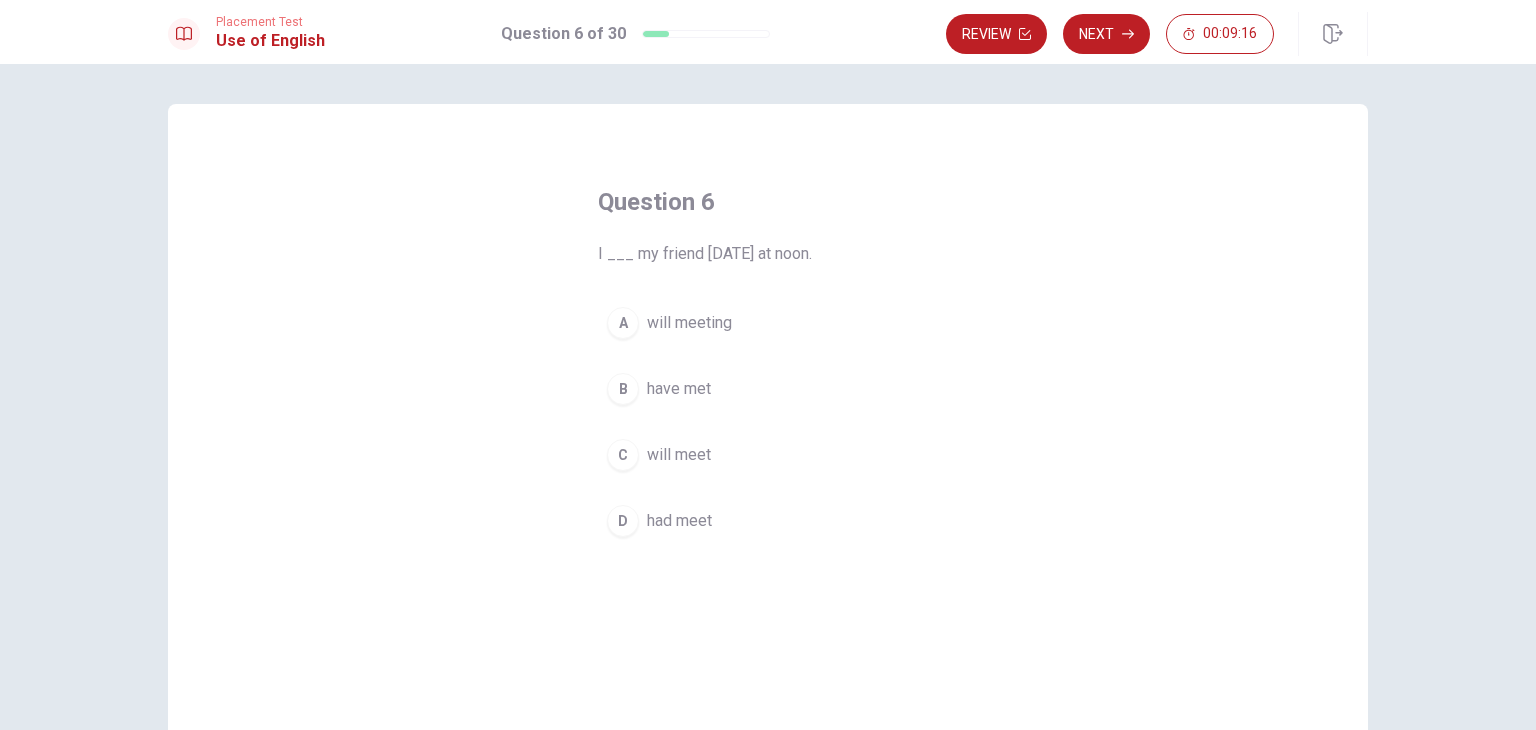 click on "C" at bounding box center [623, 455] 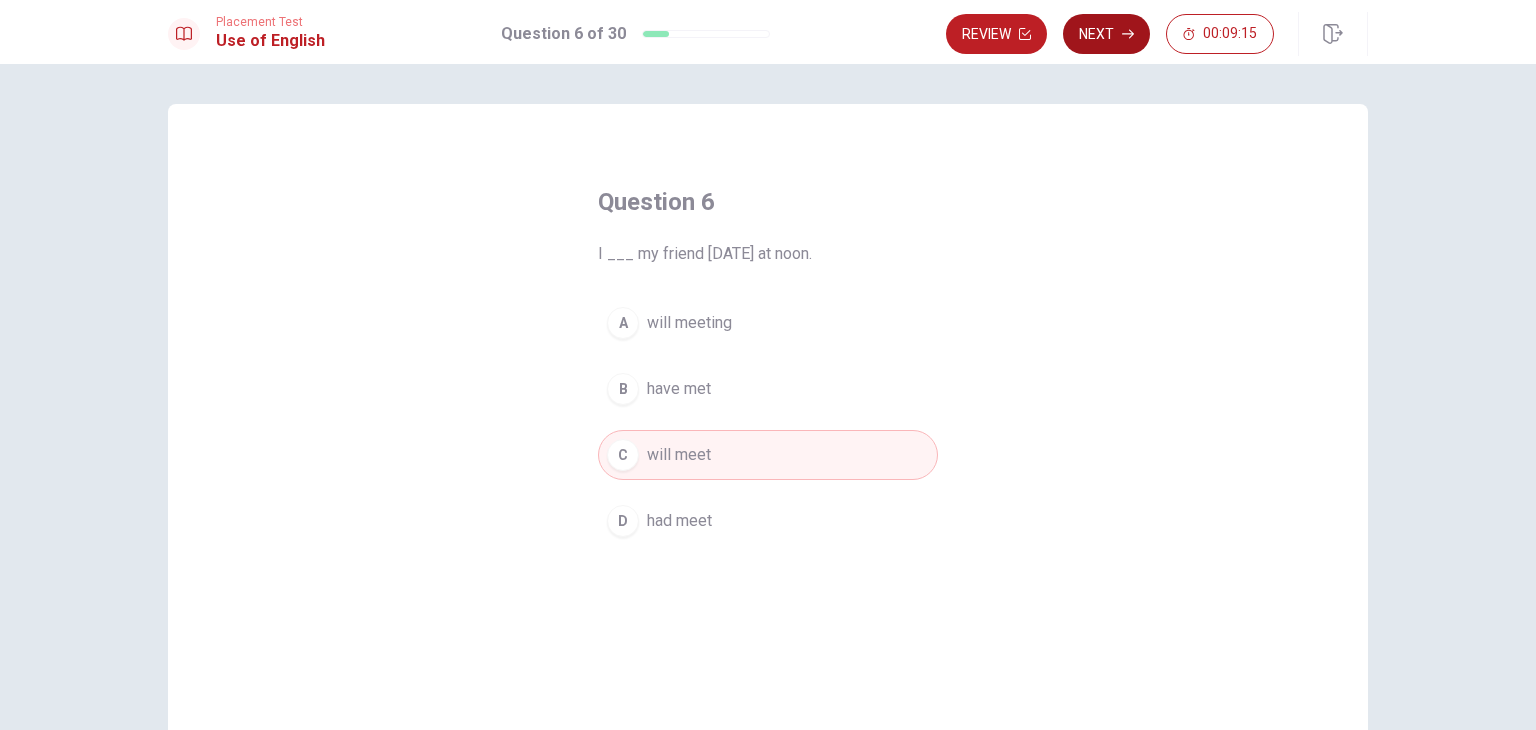 click on "Next" at bounding box center (1106, 34) 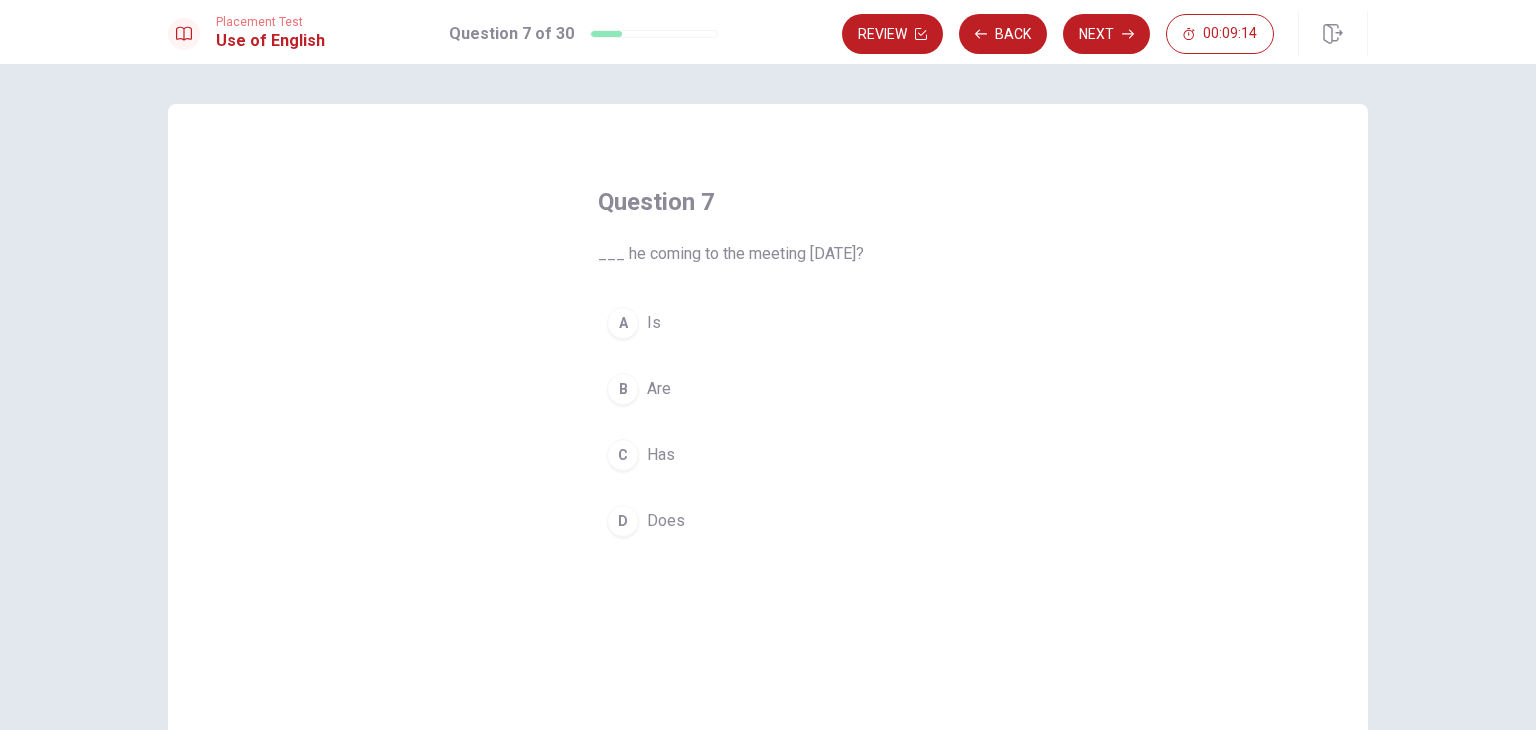 click on "A" at bounding box center (623, 323) 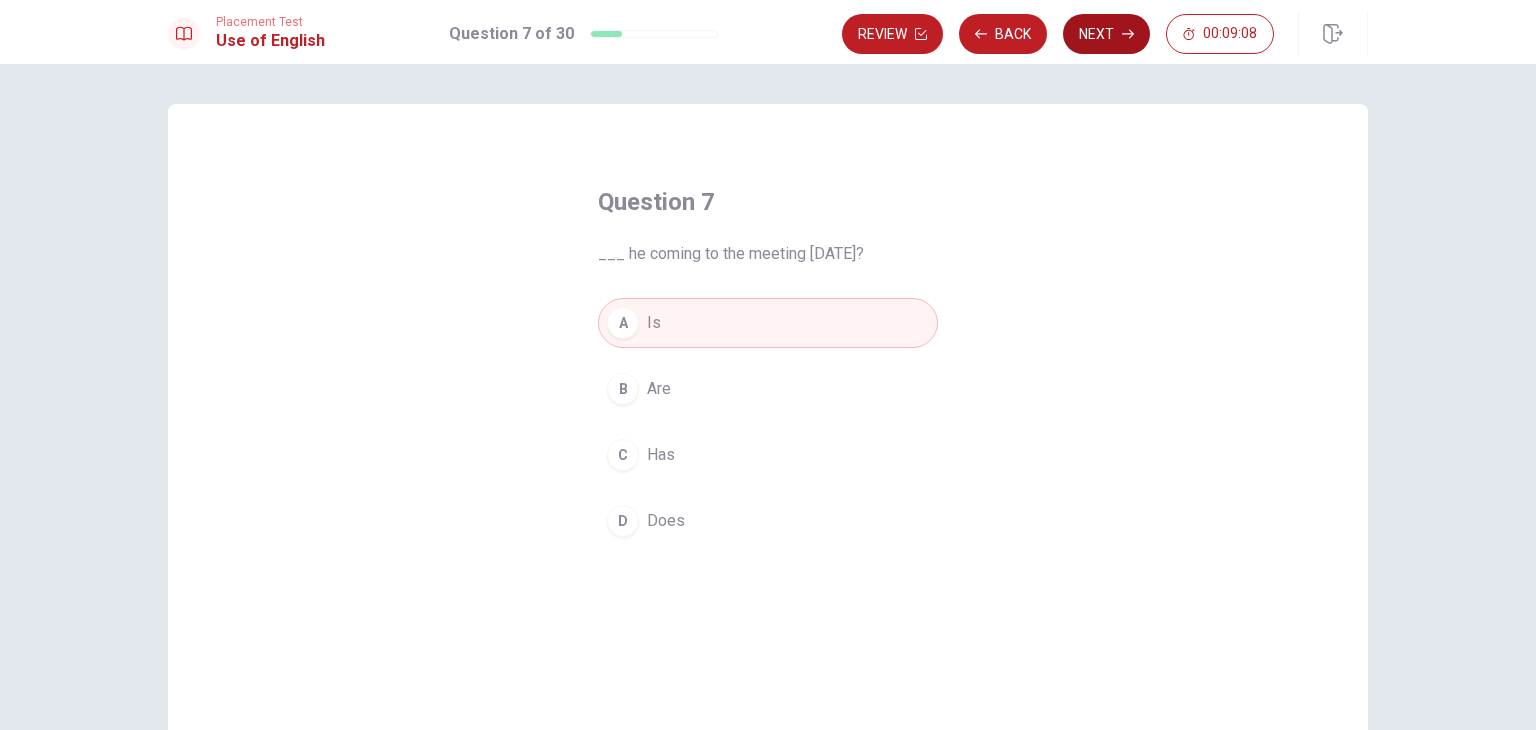 click on "Next" at bounding box center [1106, 34] 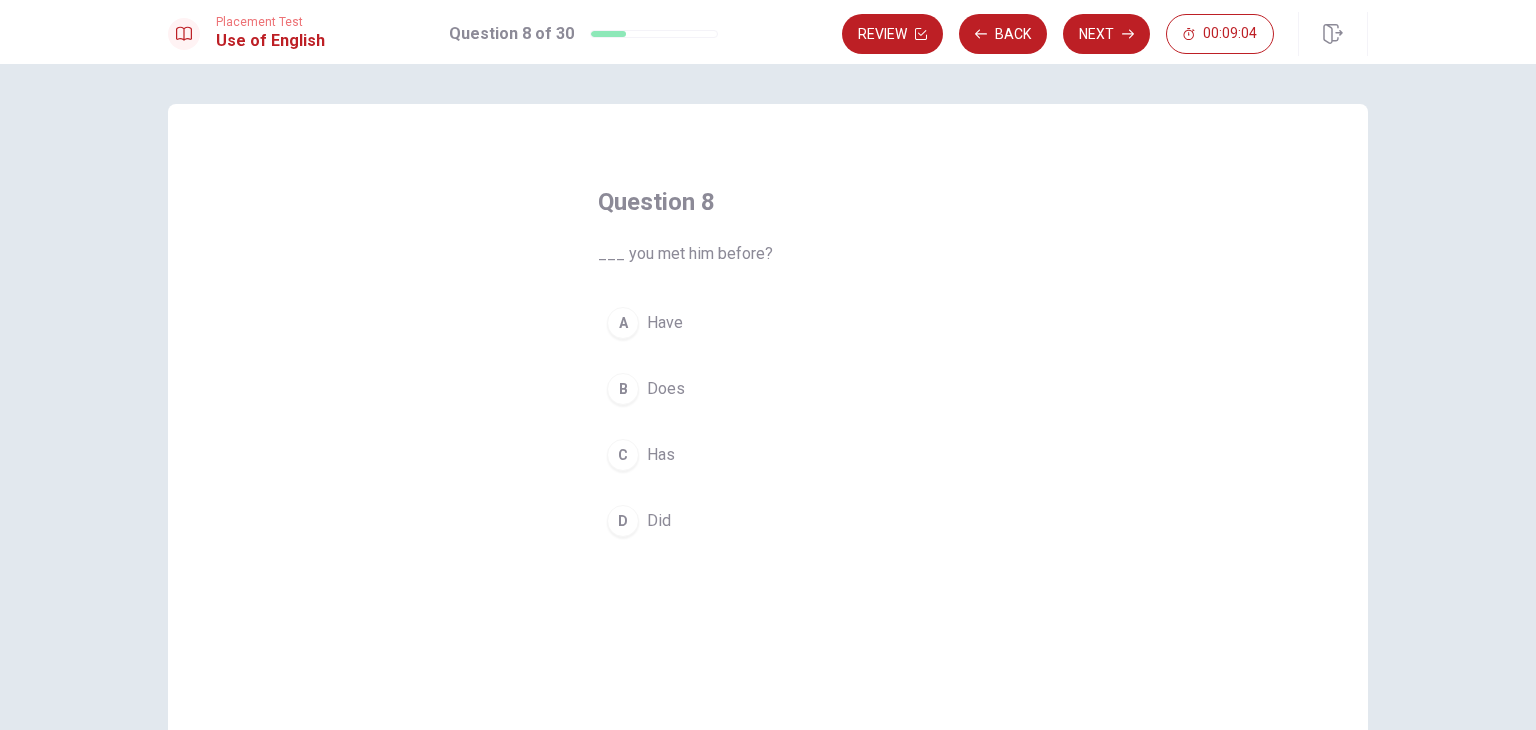 click on "A" at bounding box center [623, 323] 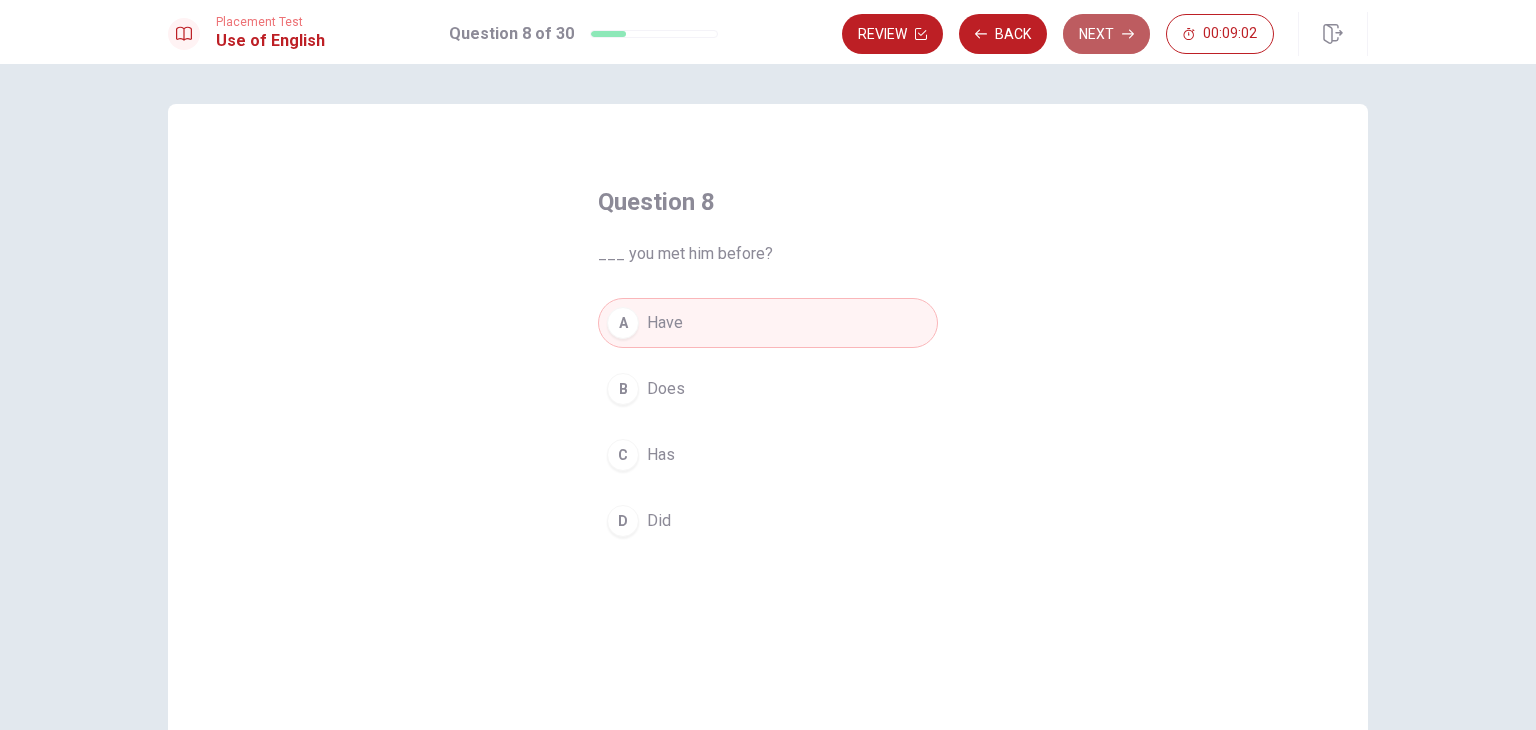 click on "Next" at bounding box center (1106, 34) 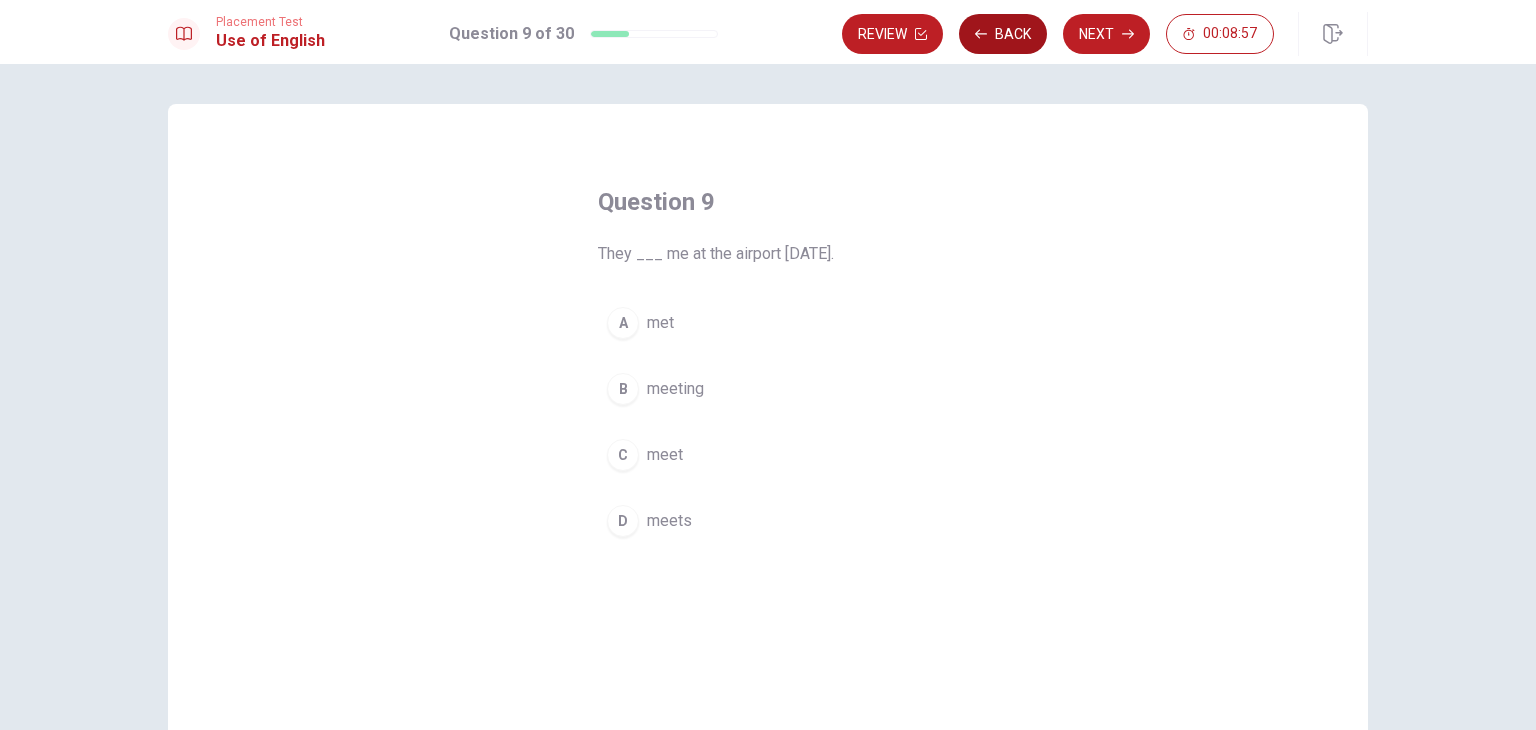 click on "Back" at bounding box center [1003, 34] 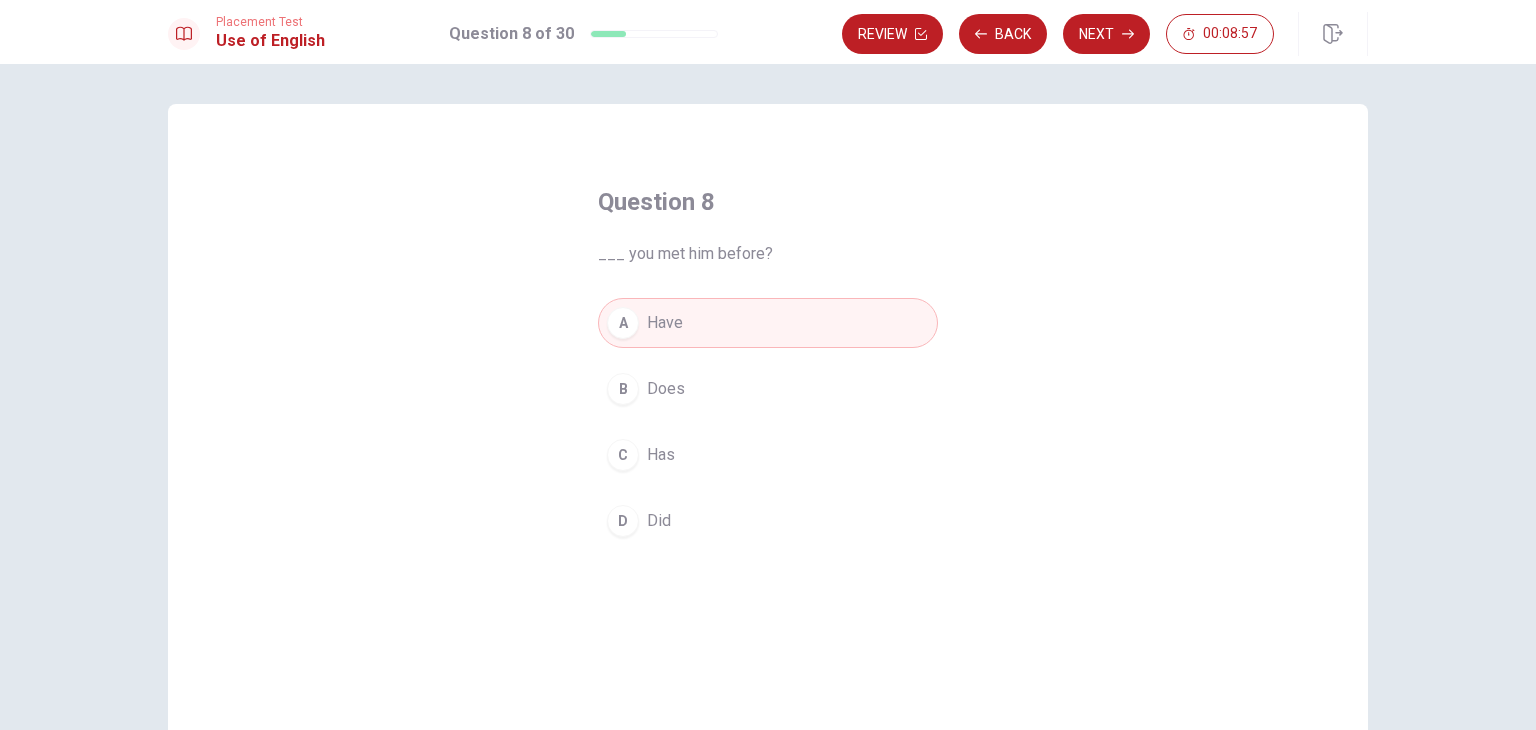 click on "Did" at bounding box center [659, 521] 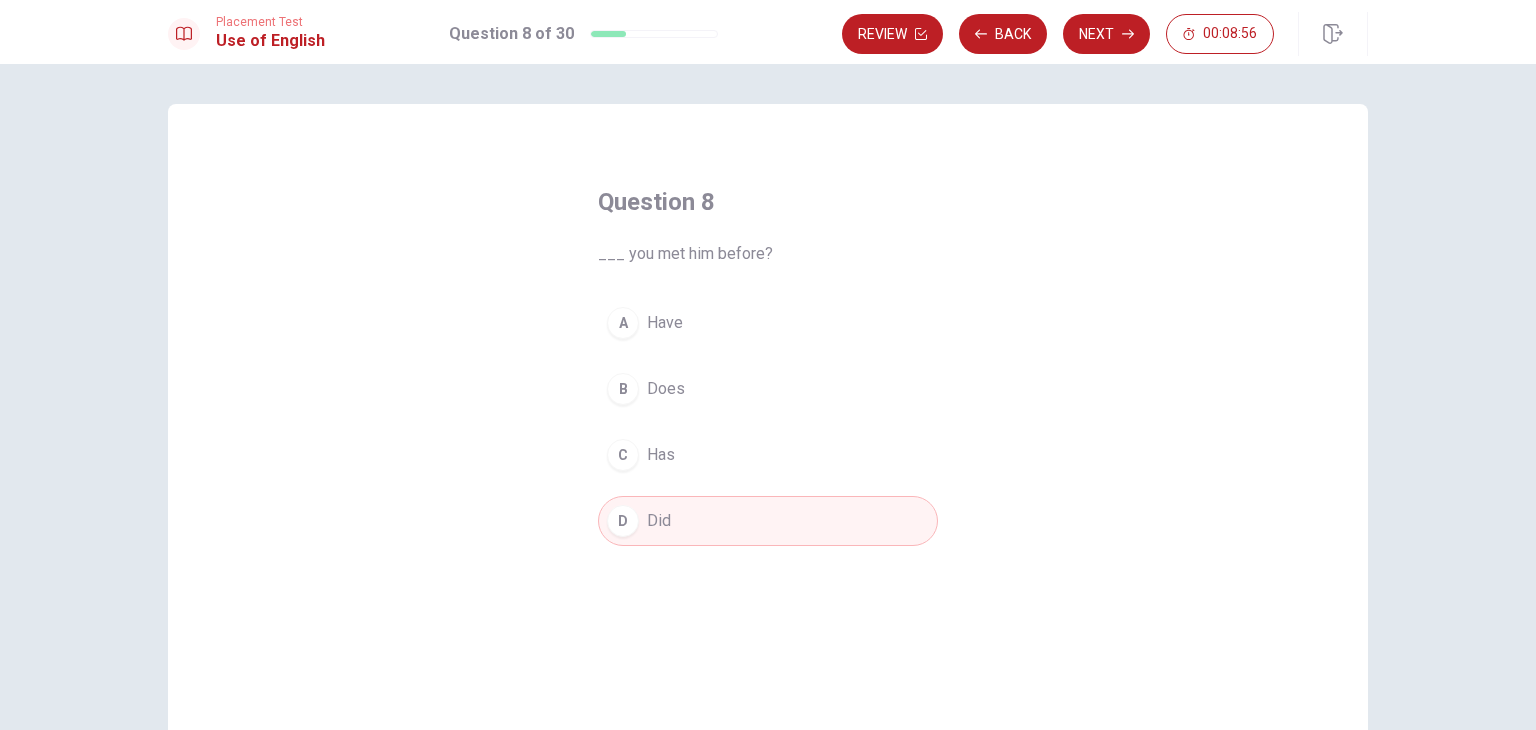 click on "Has" at bounding box center [661, 455] 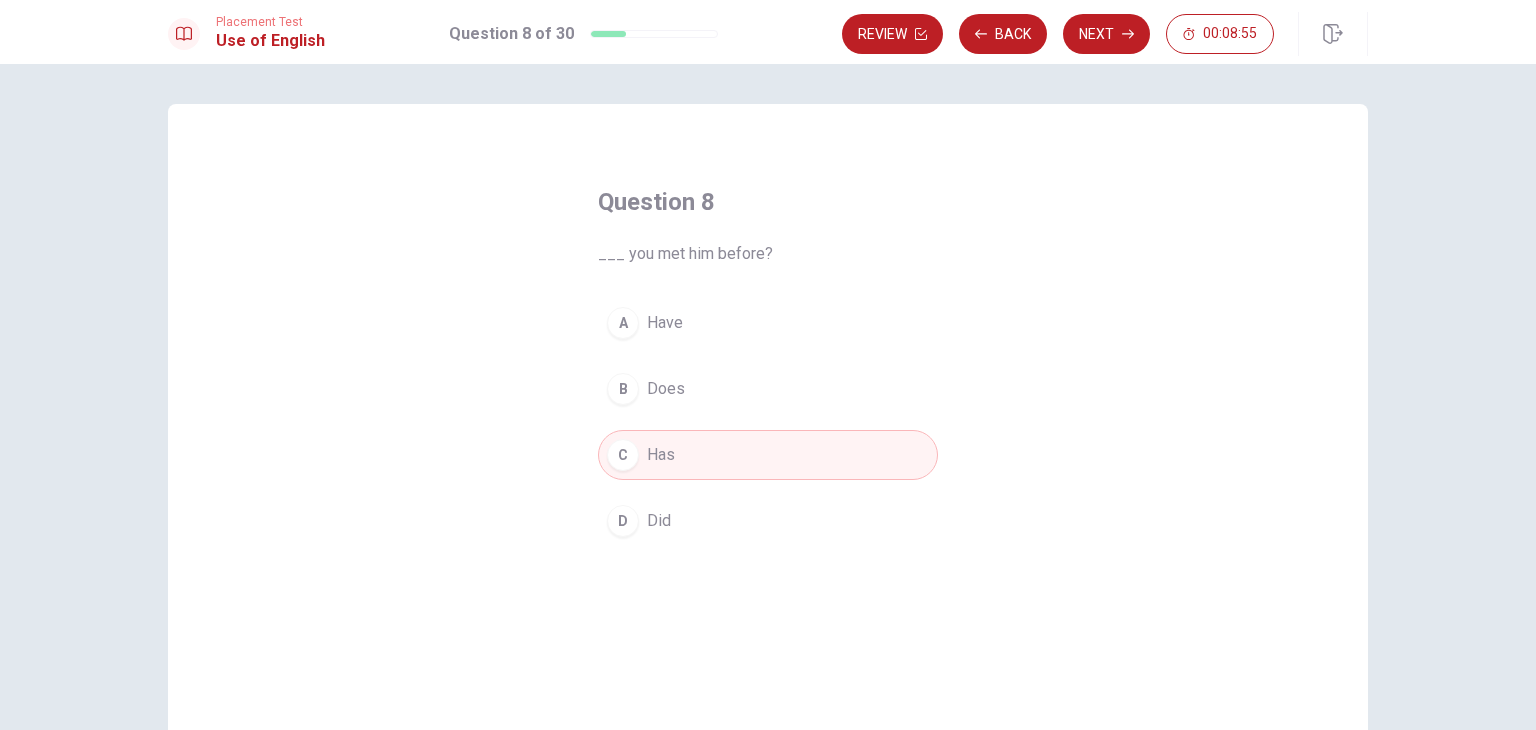 click on "A Have" at bounding box center (768, 323) 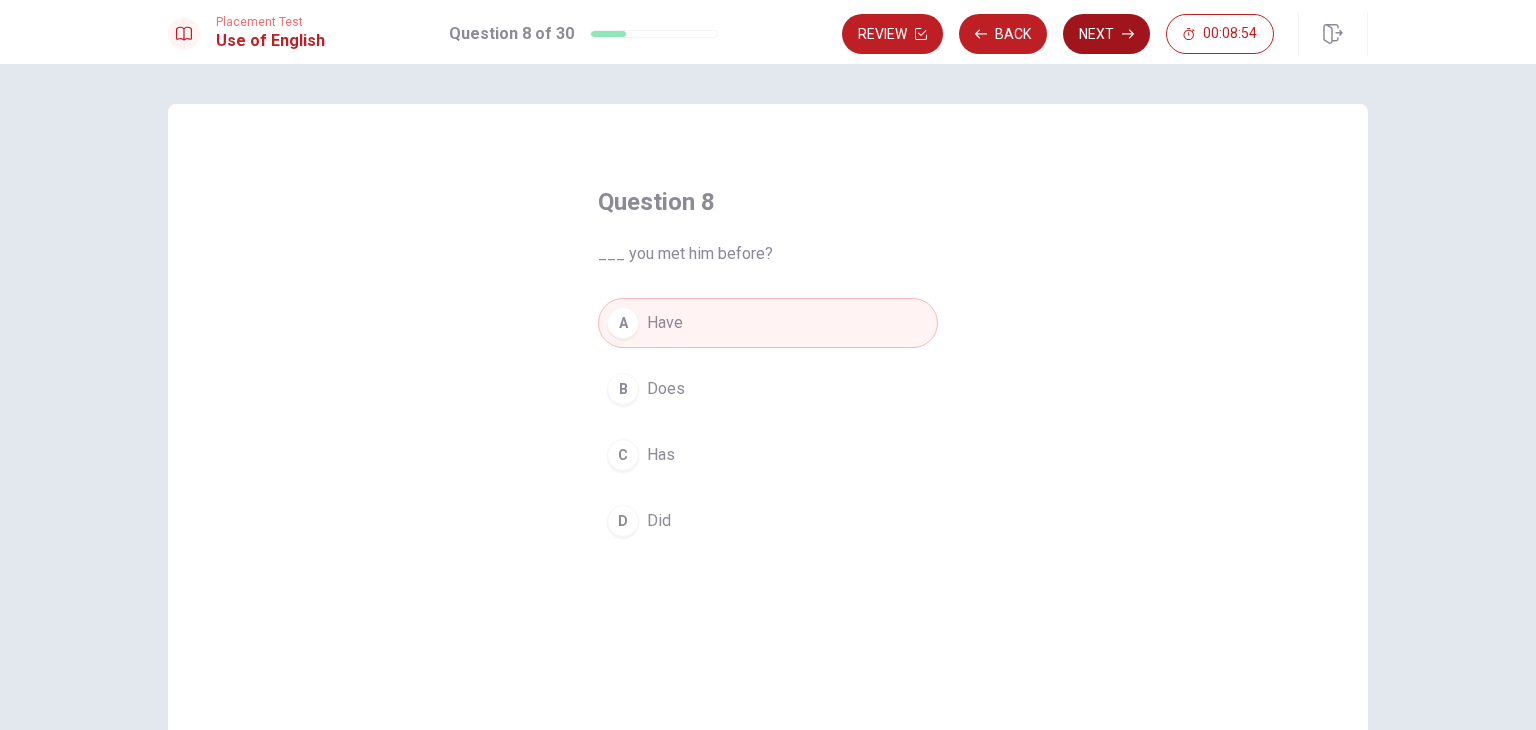 click on "Next" at bounding box center (1106, 34) 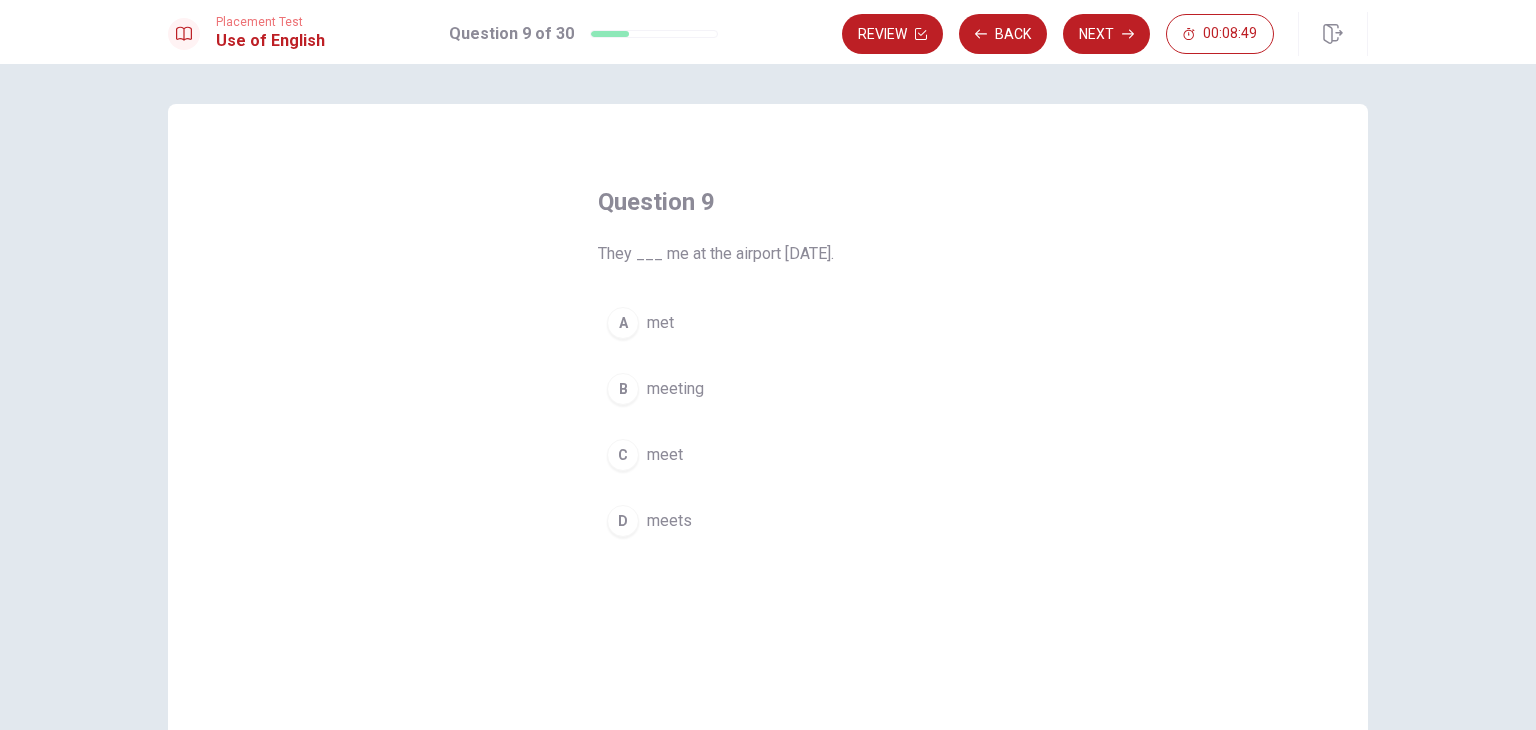click on "A met" at bounding box center (768, 323) 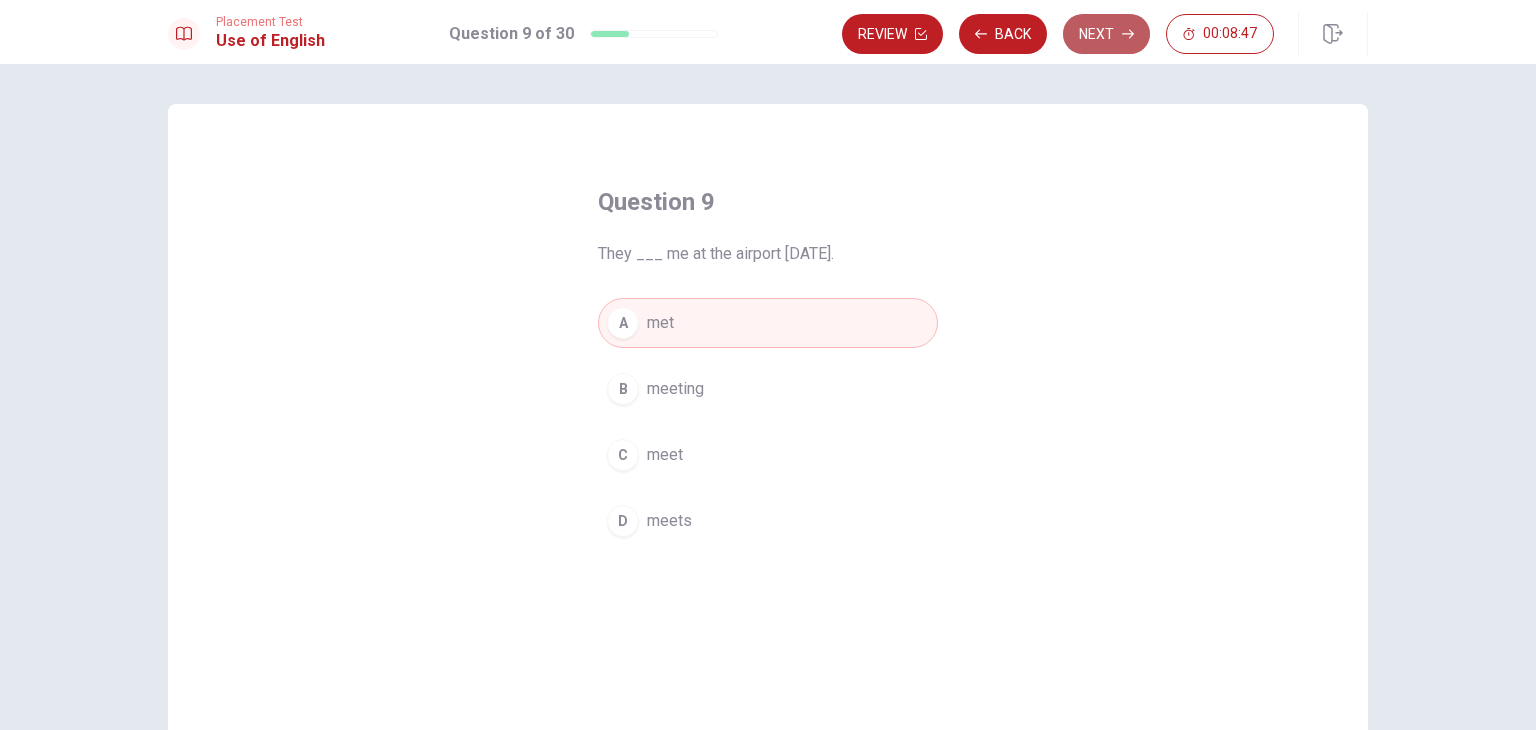click on "Next" at bounding box center (1106, 34) 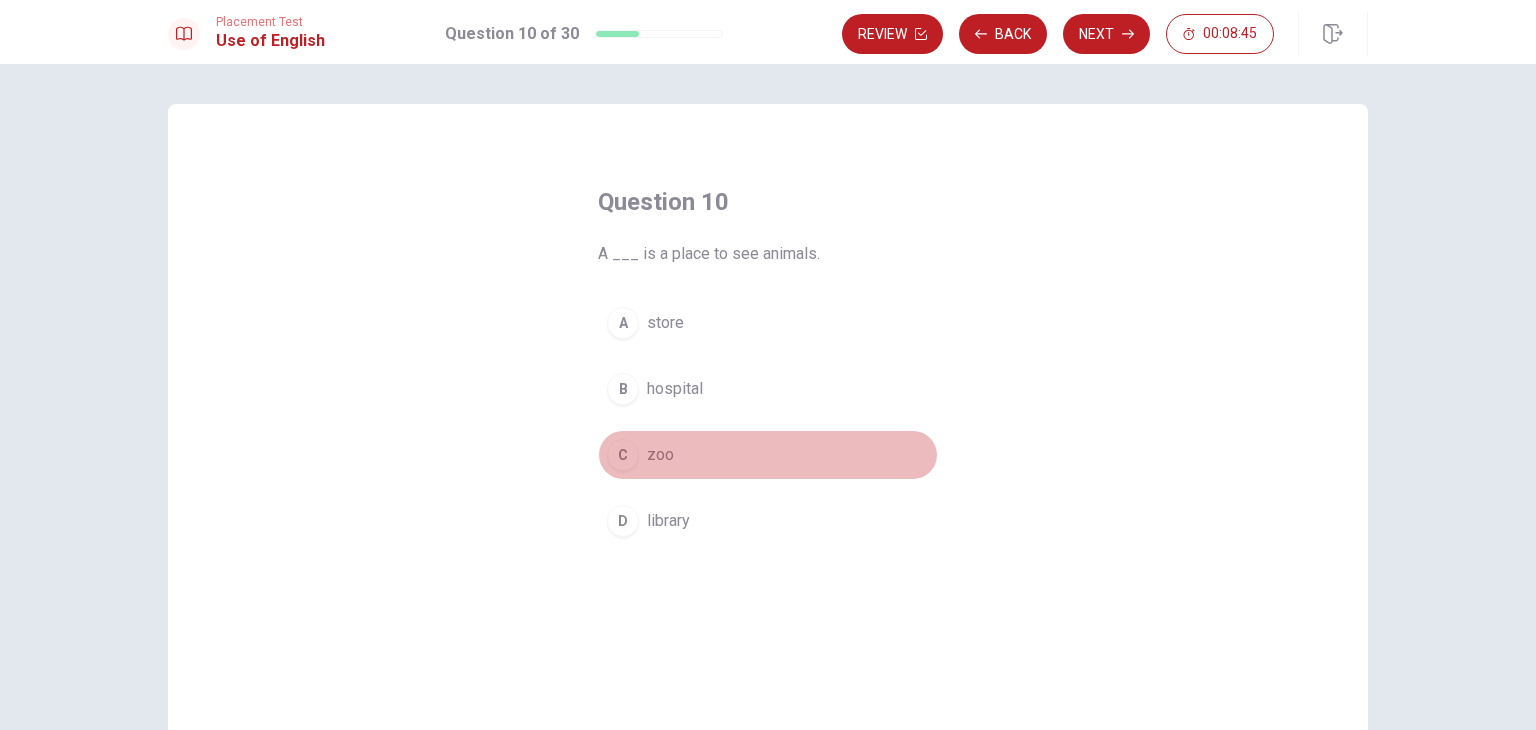 click on "C zoo" at bounding box center [768, 455] 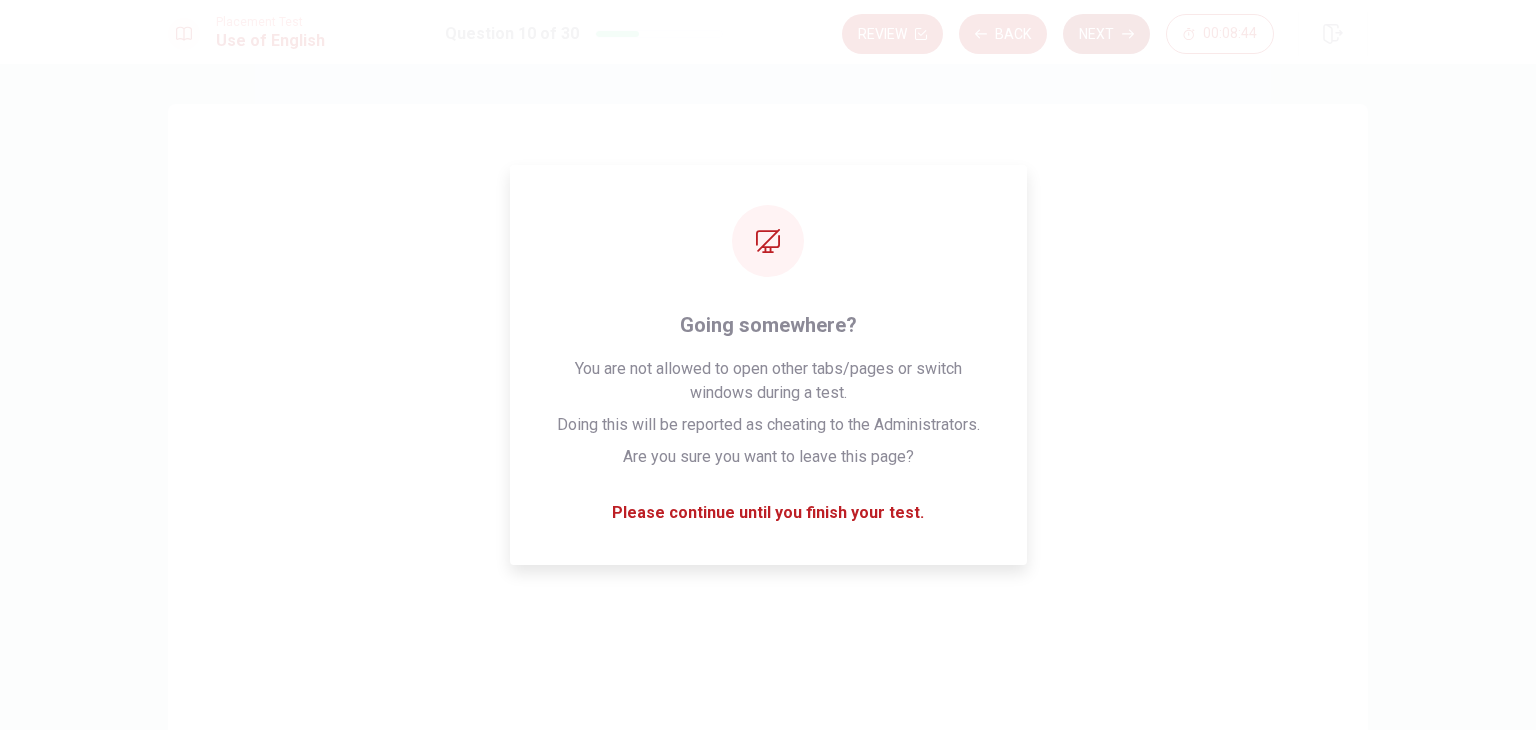 click on "Next" at bounding box center [1106, 34] 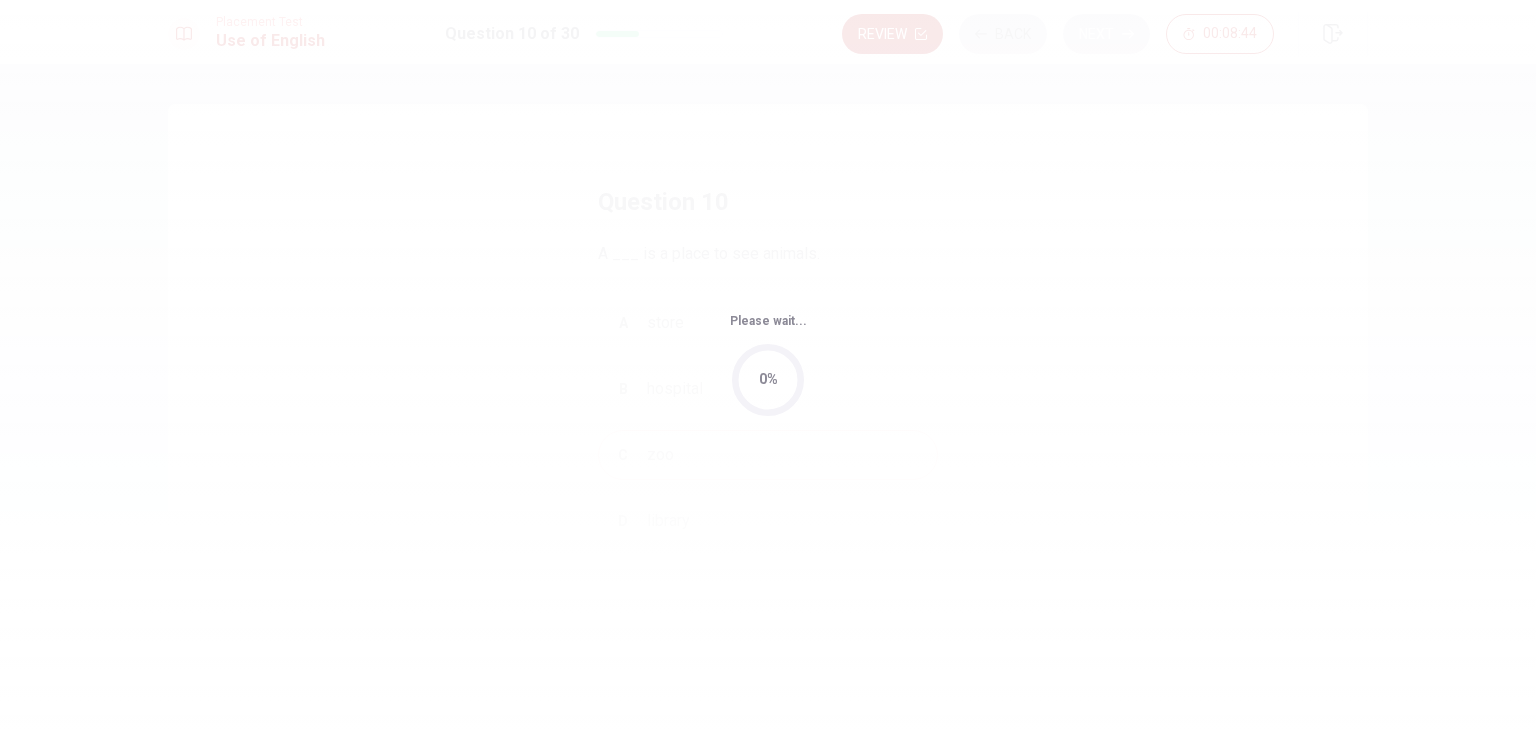 click on "Please wait... 0%" at bounding box center (768, 365) 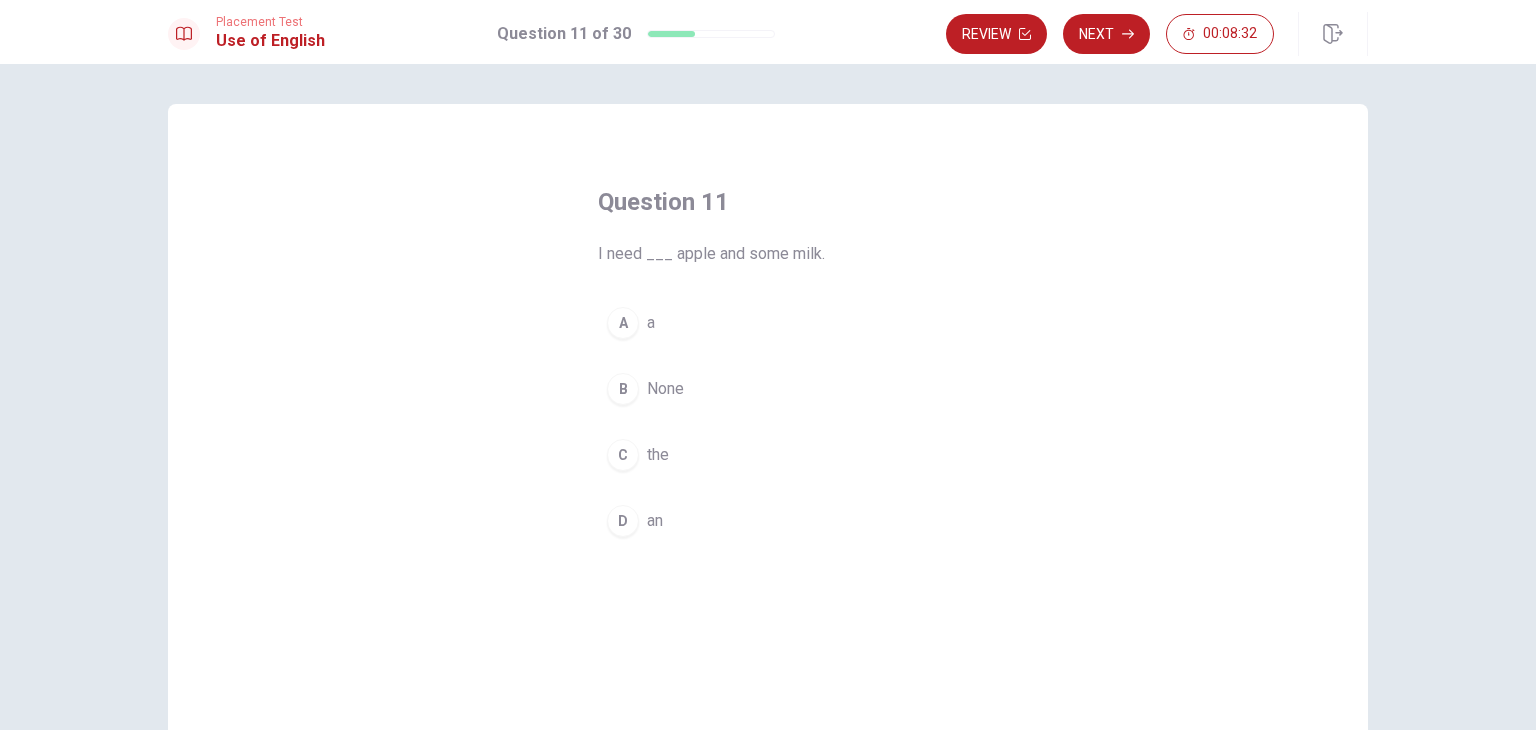 click on "D" at bounding box center [623, 521] 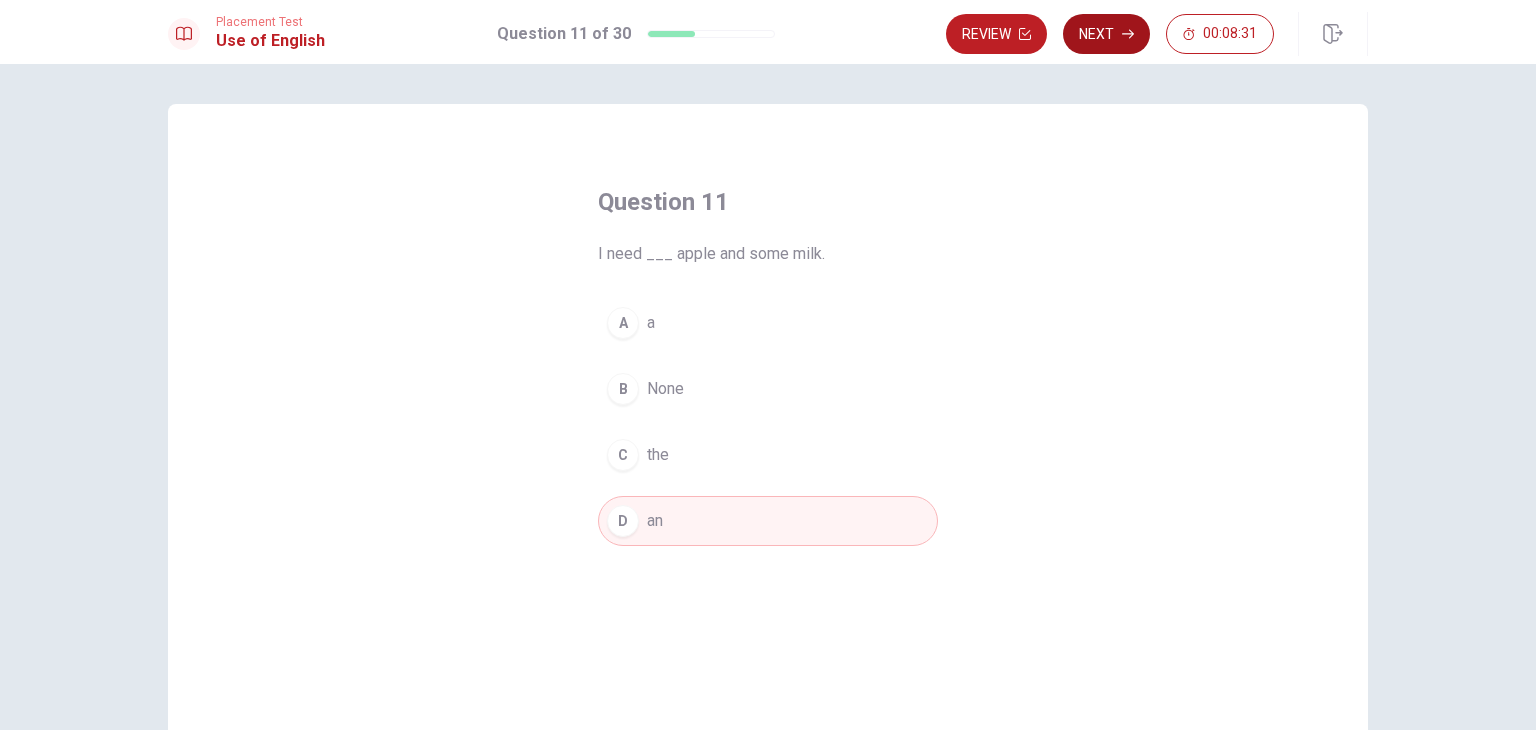 click on "Next" at bounding box center [1106, 34] 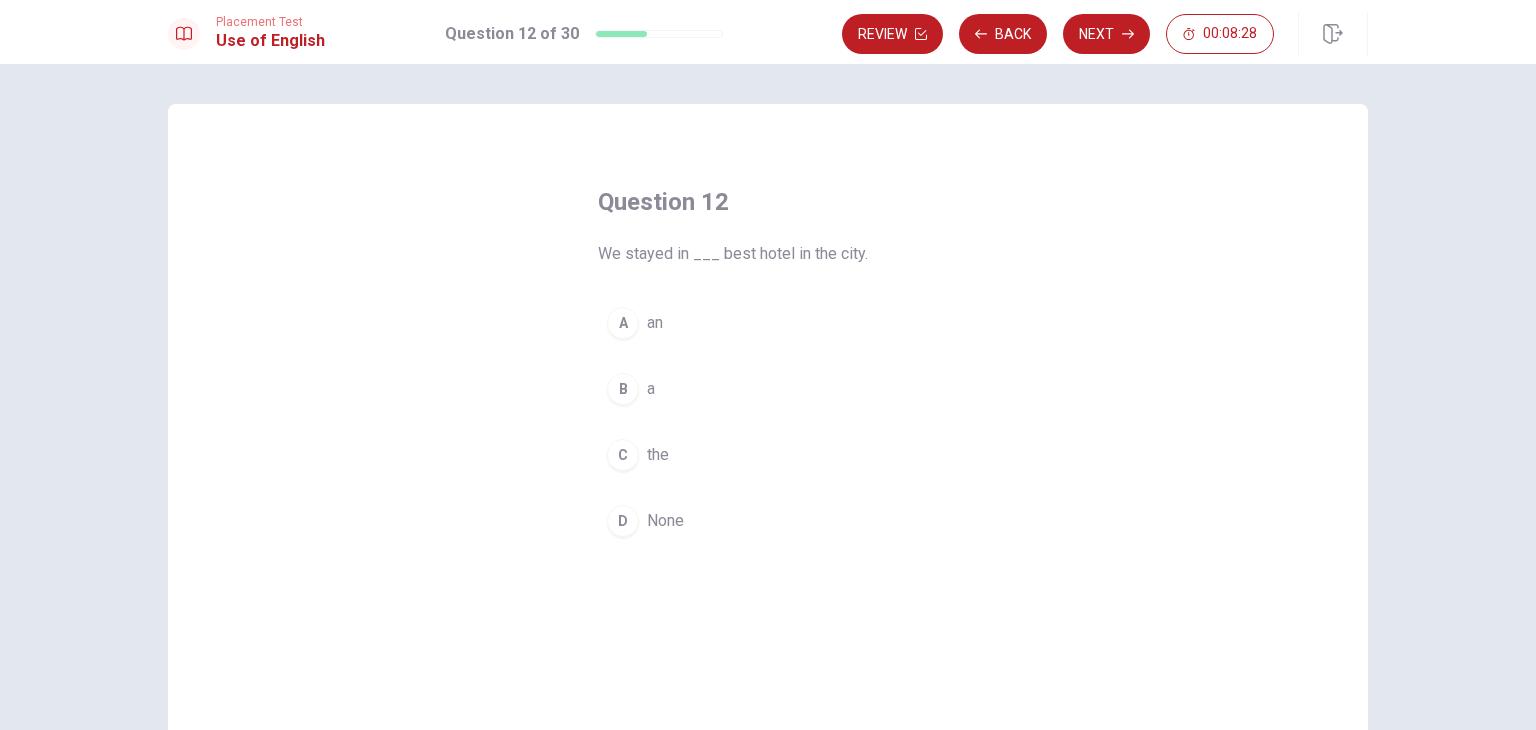 drag, startPoint x: 615, startPoint y: 469, endPoint x: 892, endPoint y: 288, distance: 330.89273 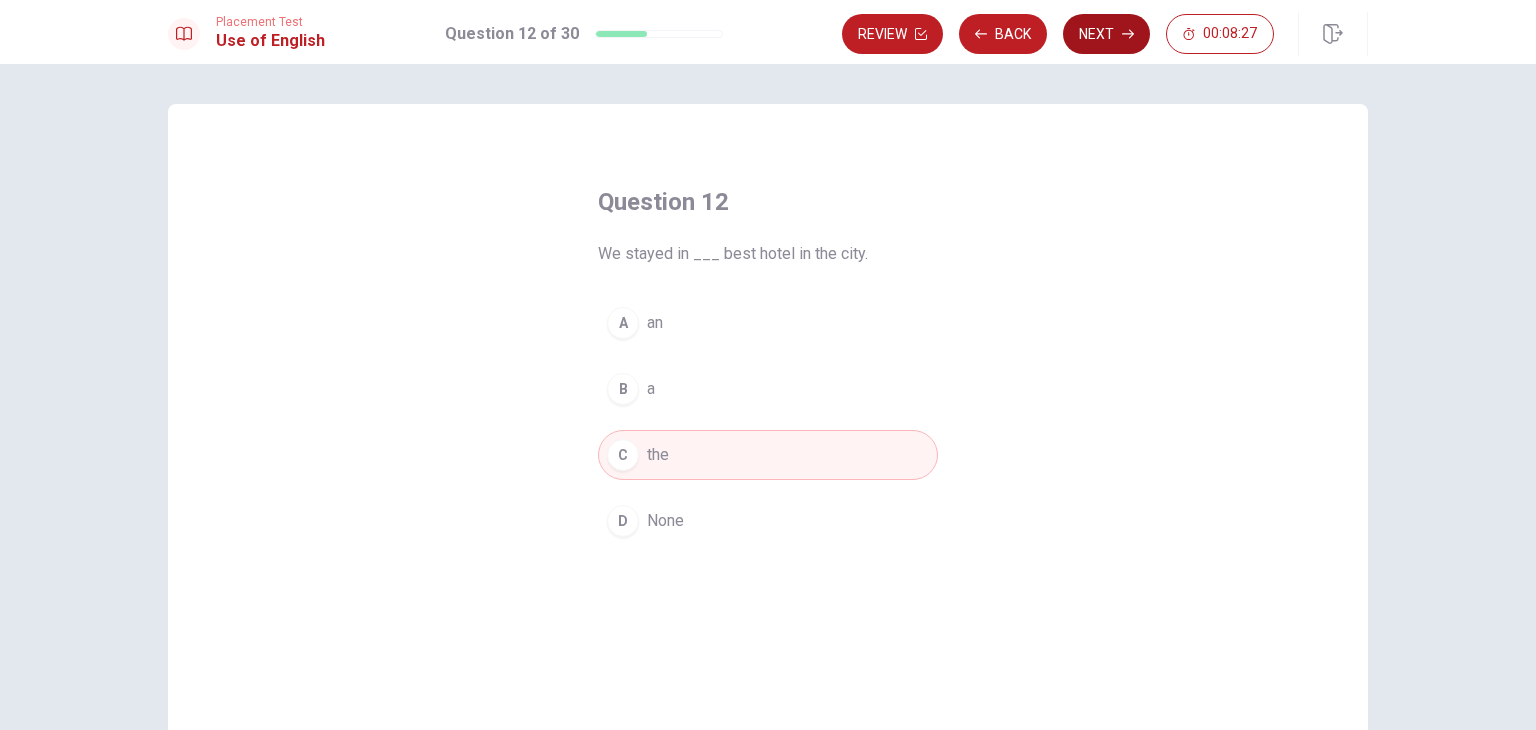 click on "Next" at bounding box center [1106, 34] 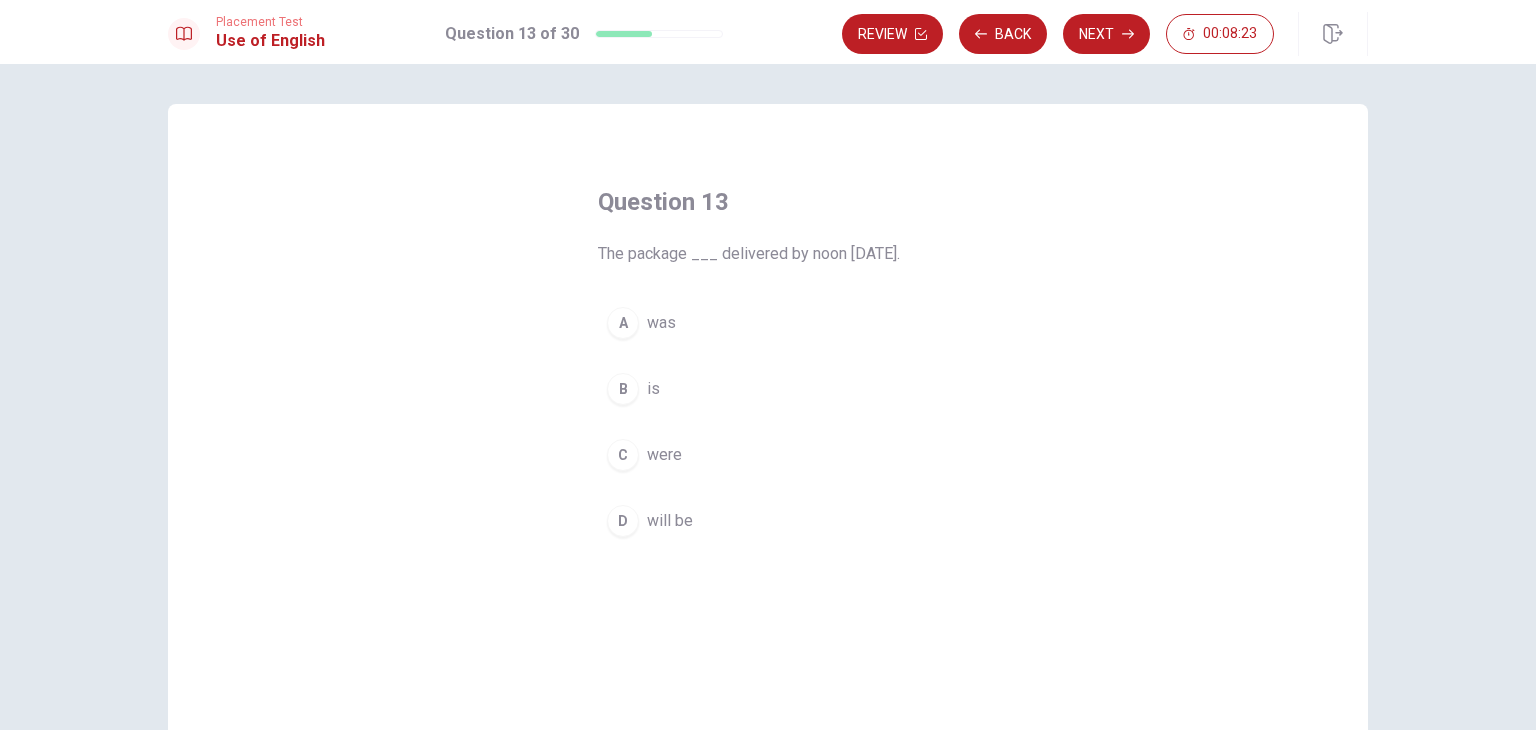click on "D will be" at bounding box center (768, 521) 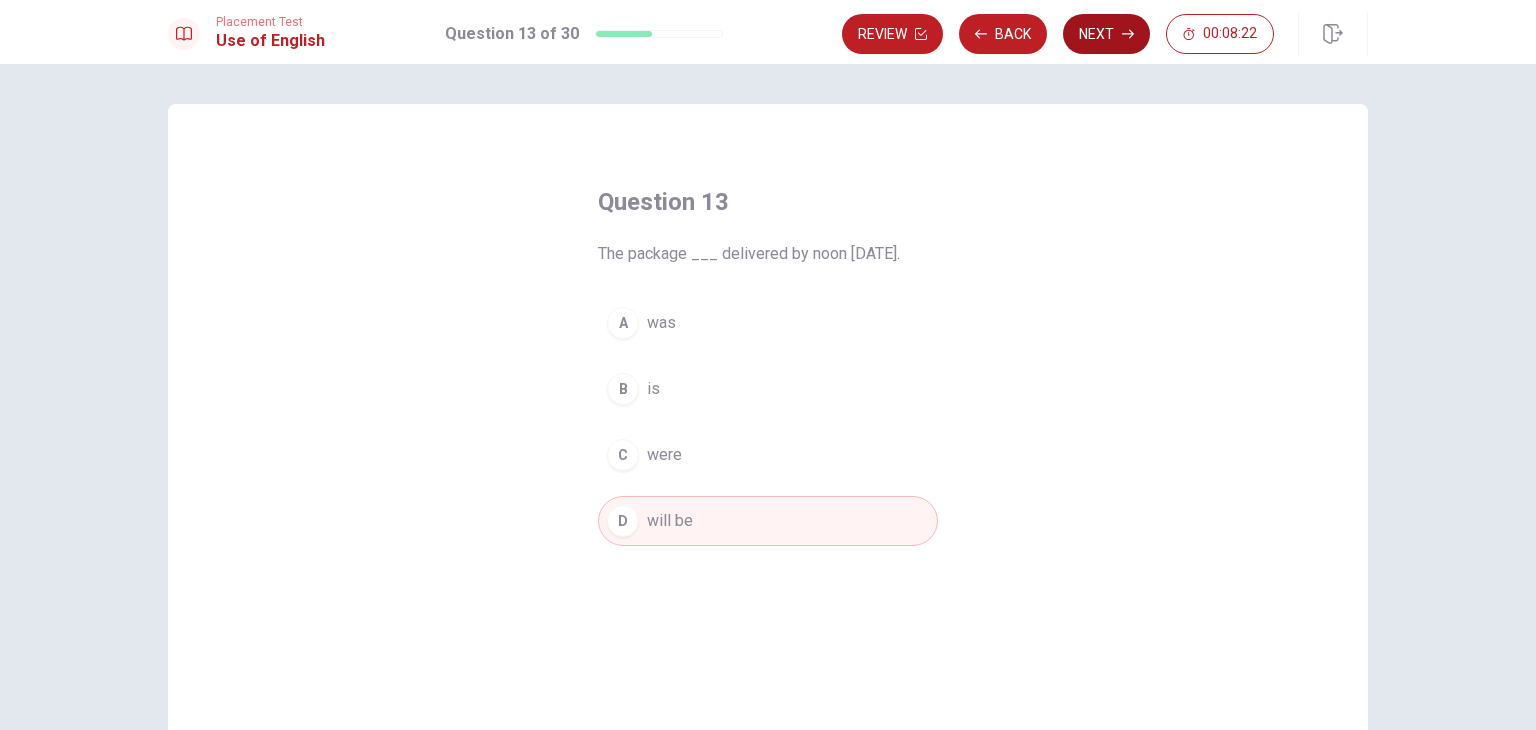 click on "Next" at bounding box center (1106, 34) 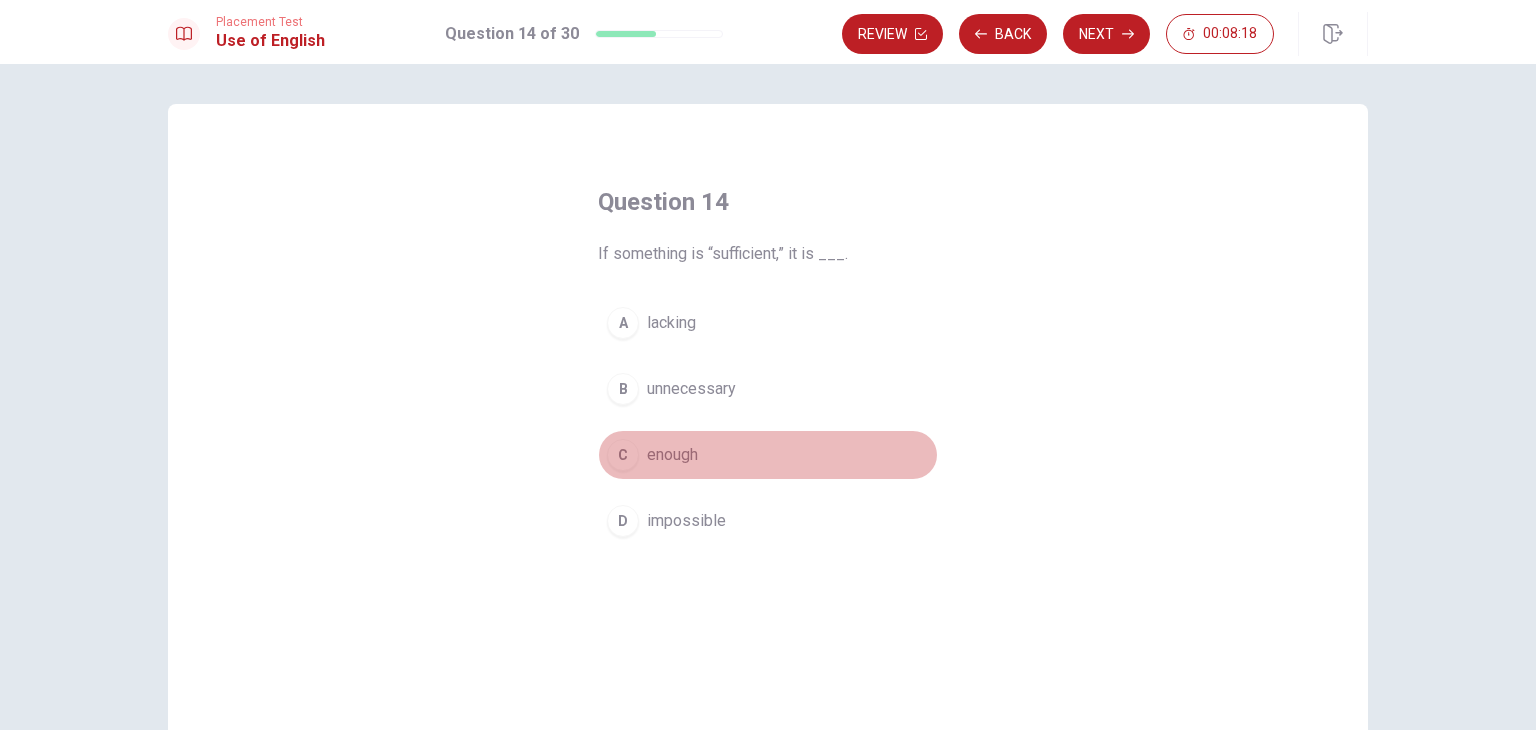 click on "C" at bounding box center (623, 455) 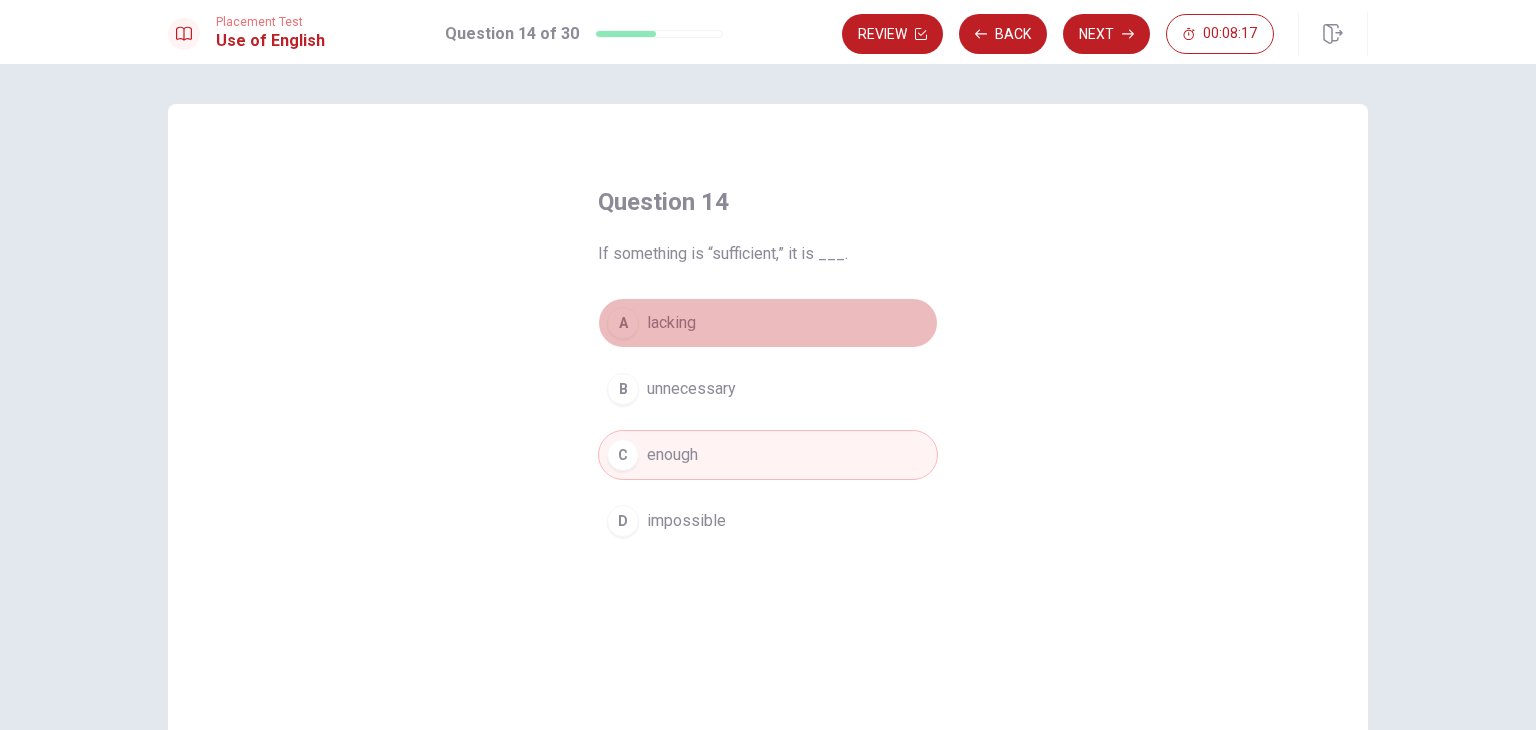 click on "A" at bounding box center (623, 323) 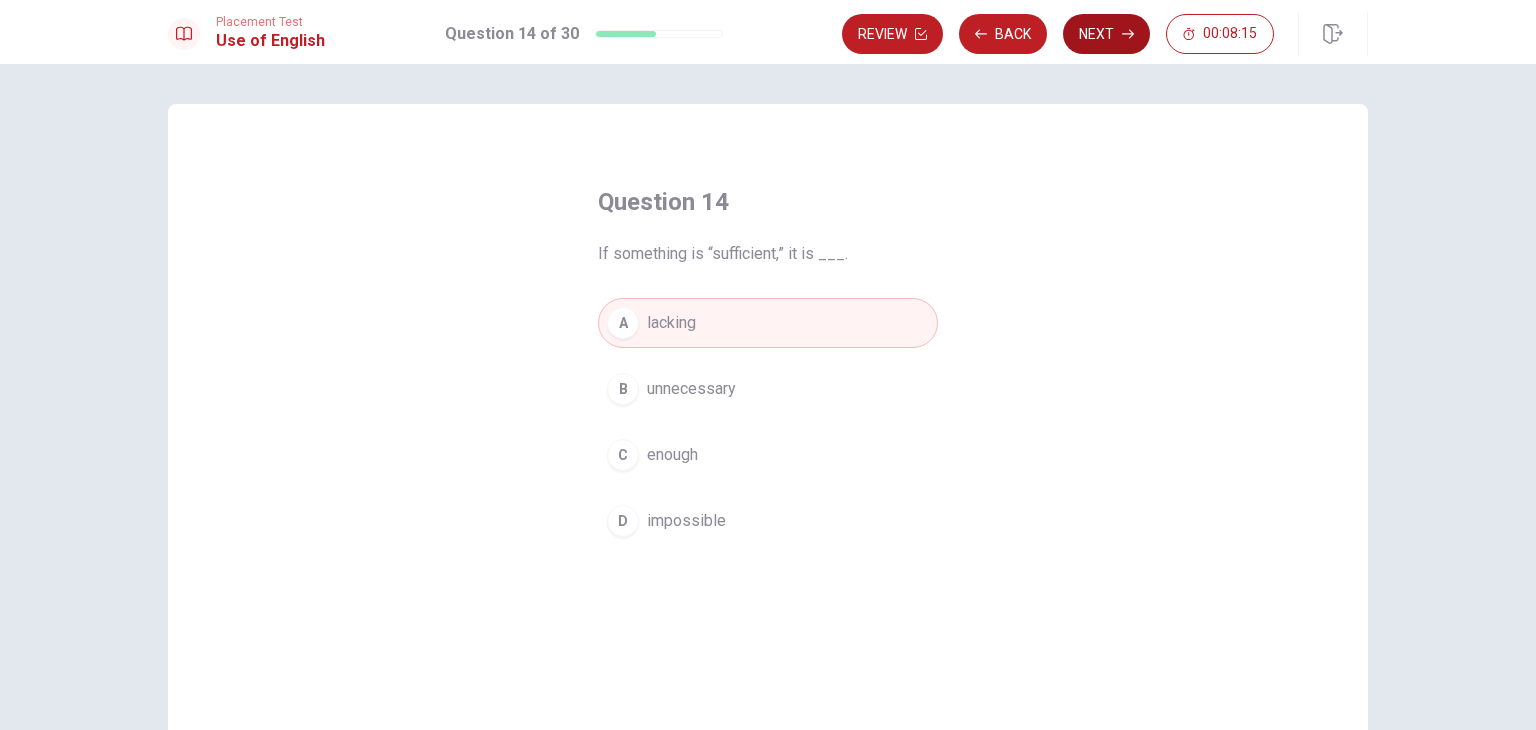 click 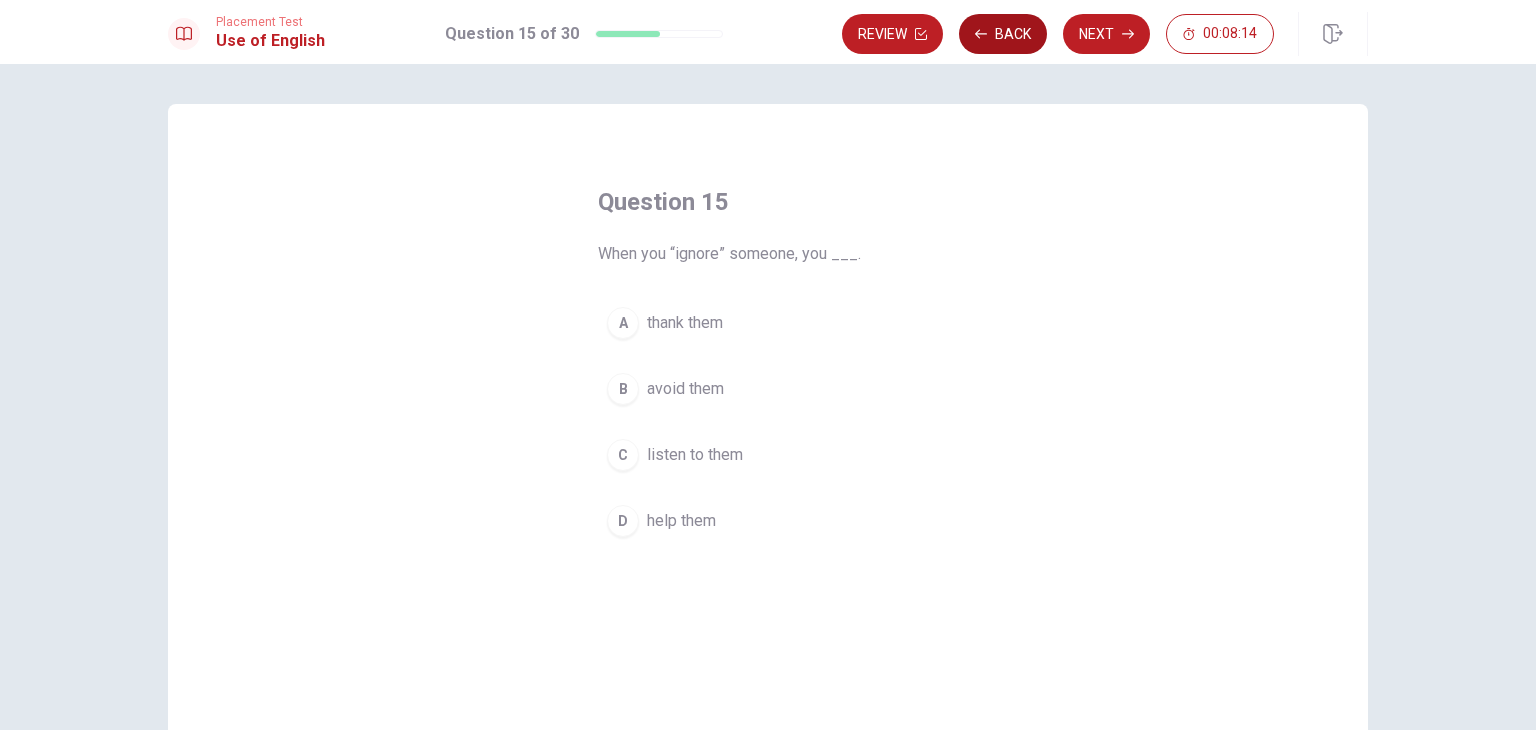 click 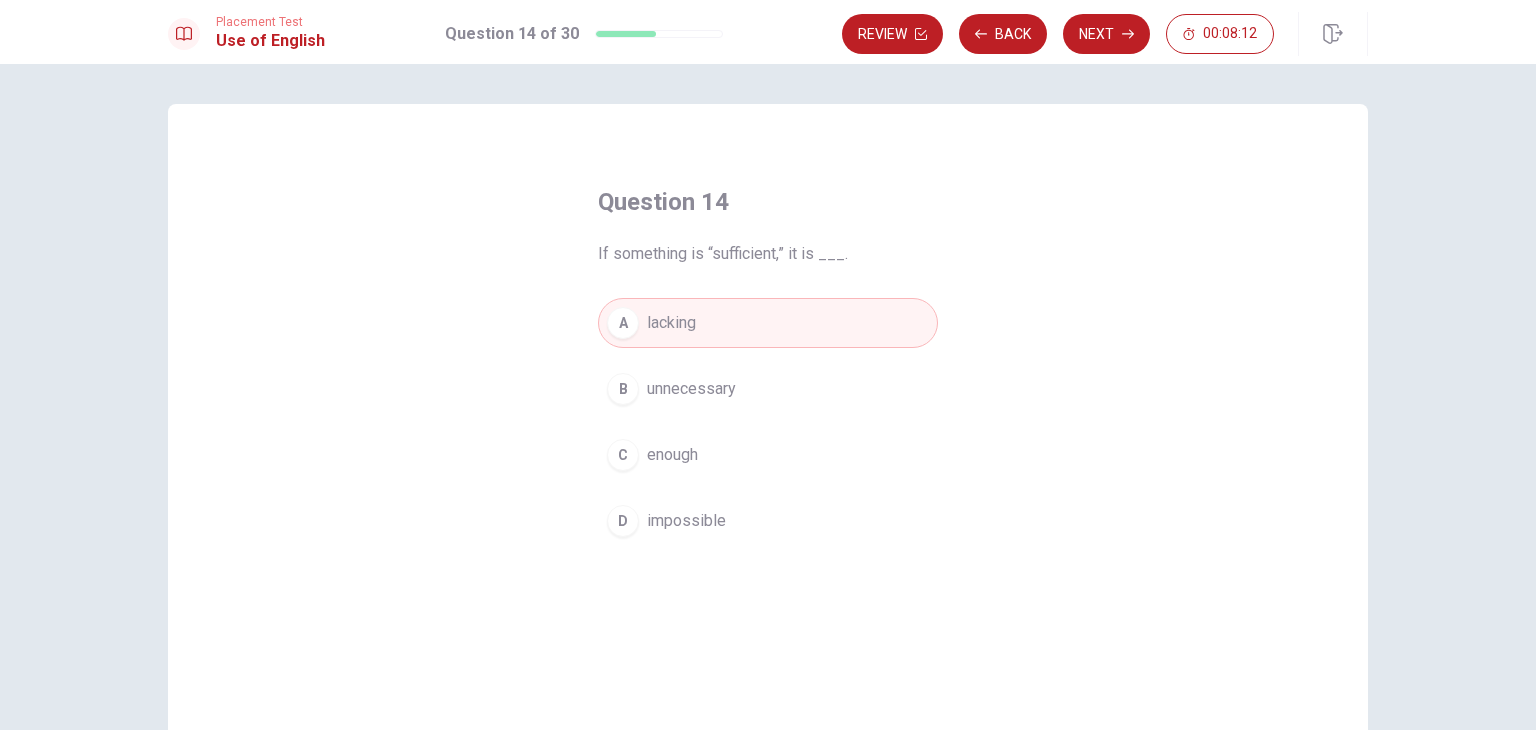 click on "C enough" at bounding box center [768, 455] 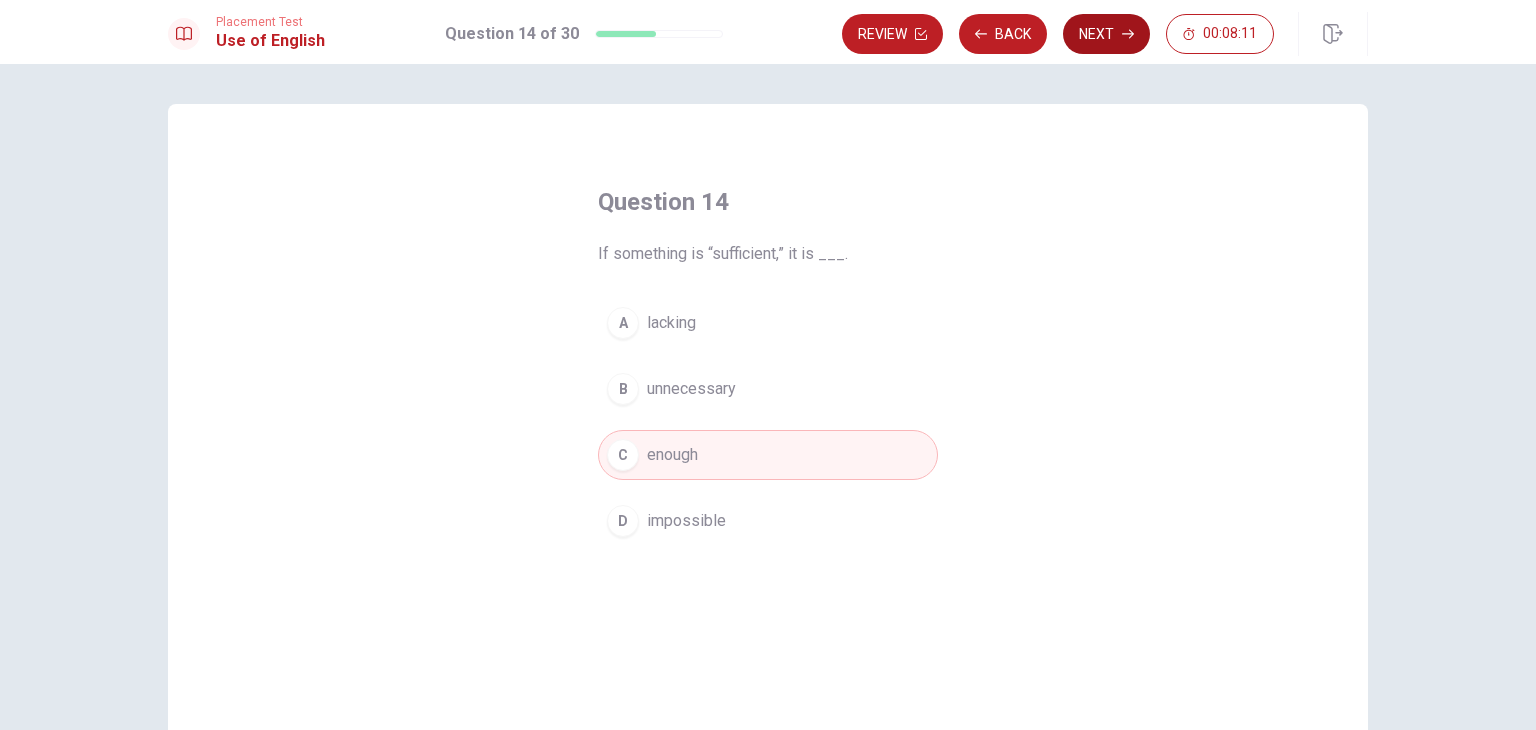 click on "Next" at bounding box center [1106, 34] 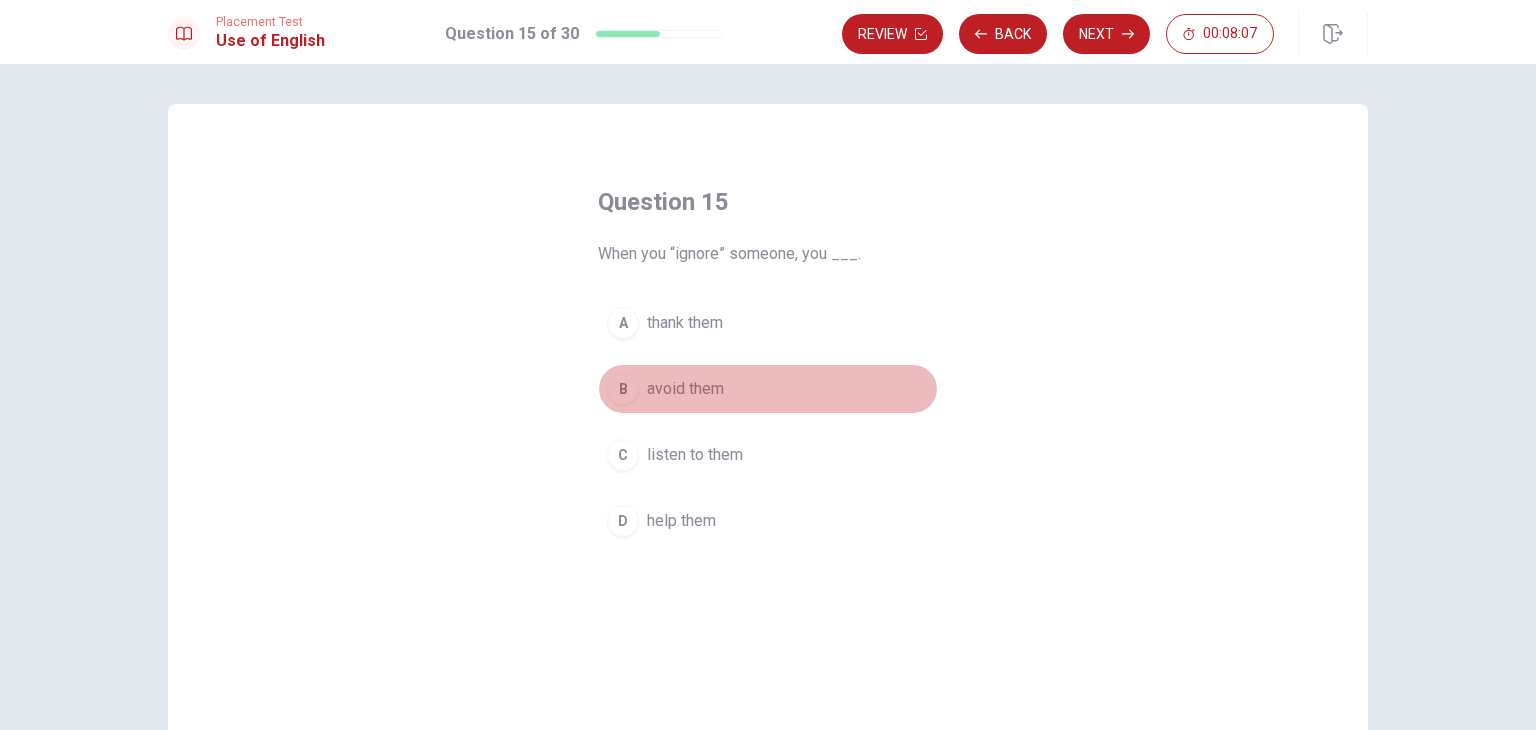 click on "B" at bounding box center [623, 389] 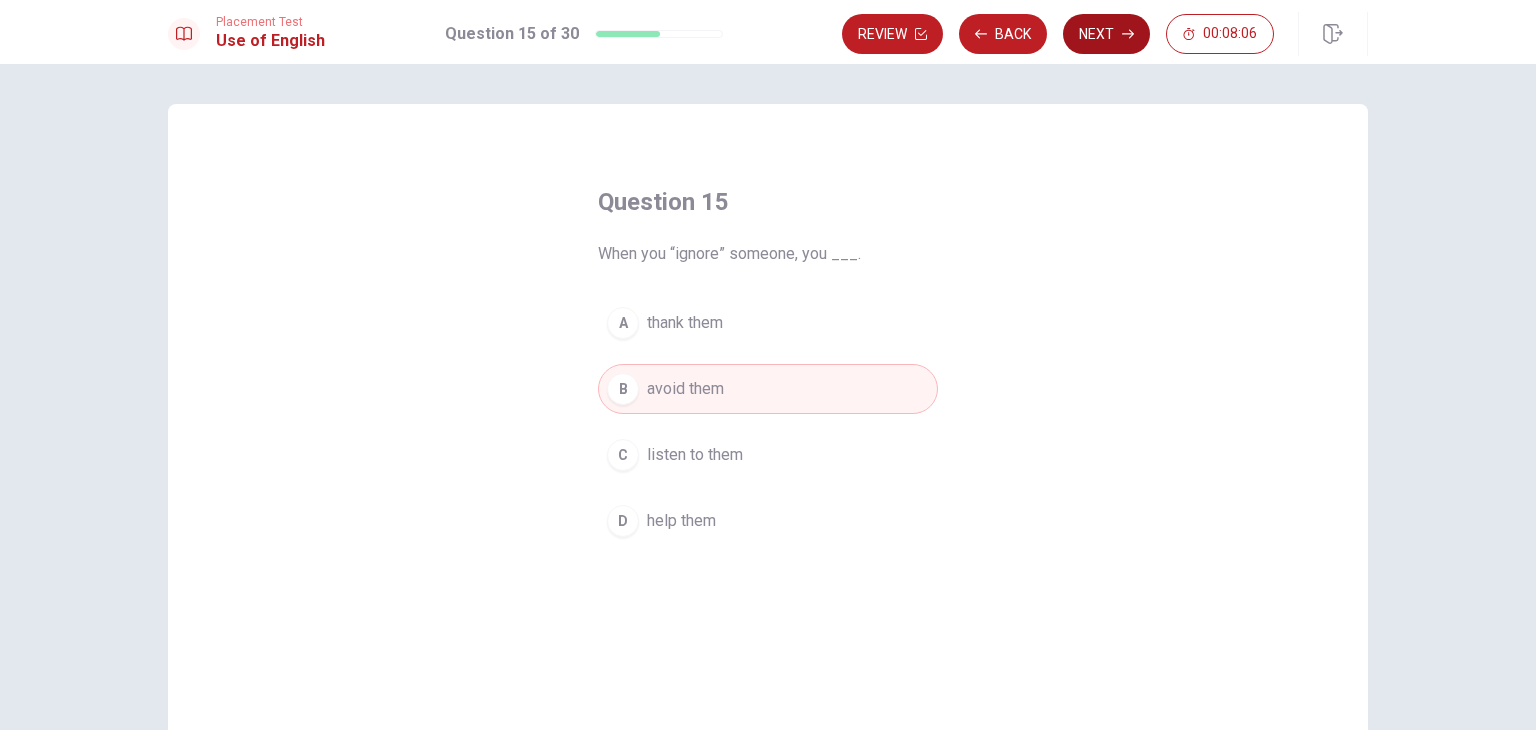 click on "Next" at bounding box center [1106, 34] 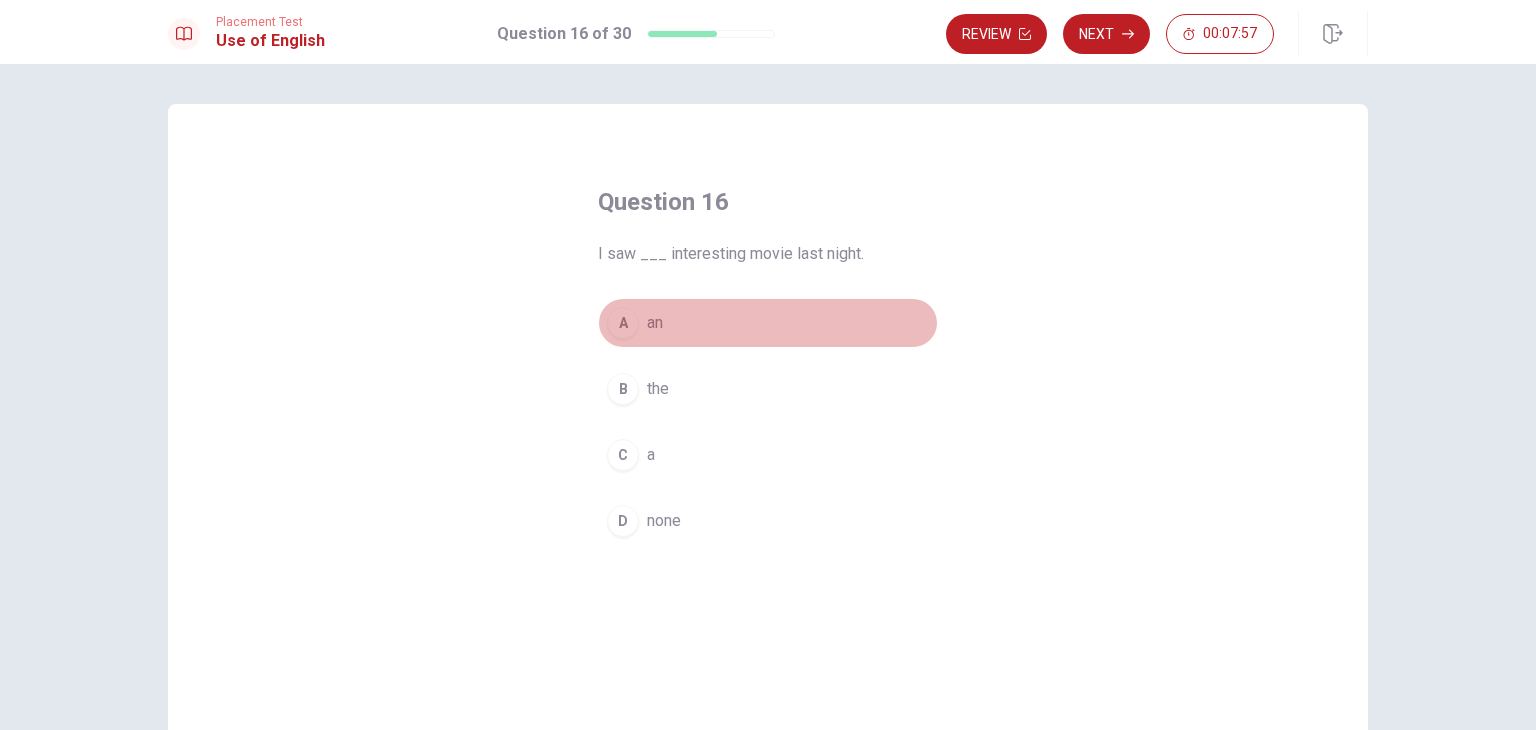 click on "A an" at bounding box center [768, 323] 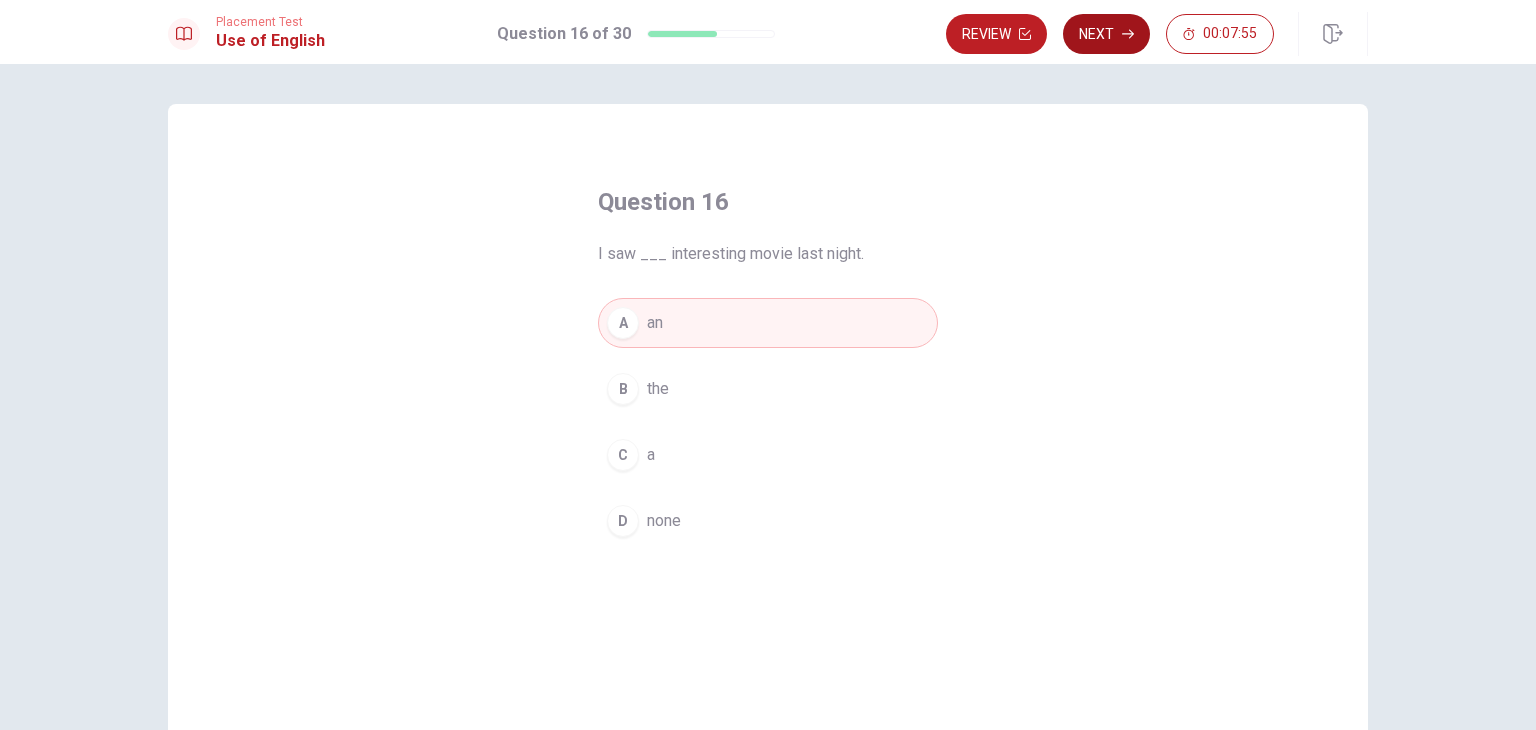click on "Next" at bounding box center [1106, 34] 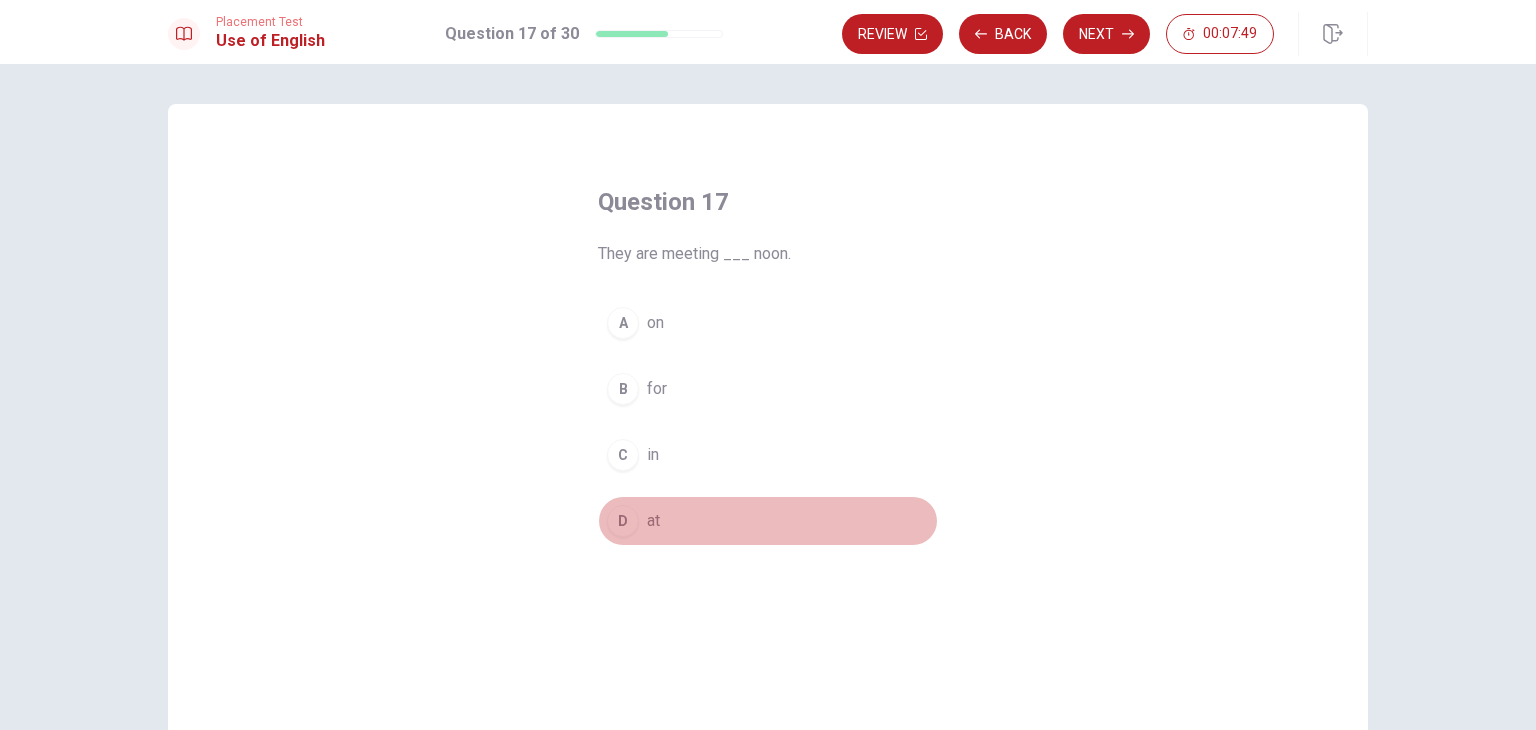 click on "D" at bounding box center [623, 521] 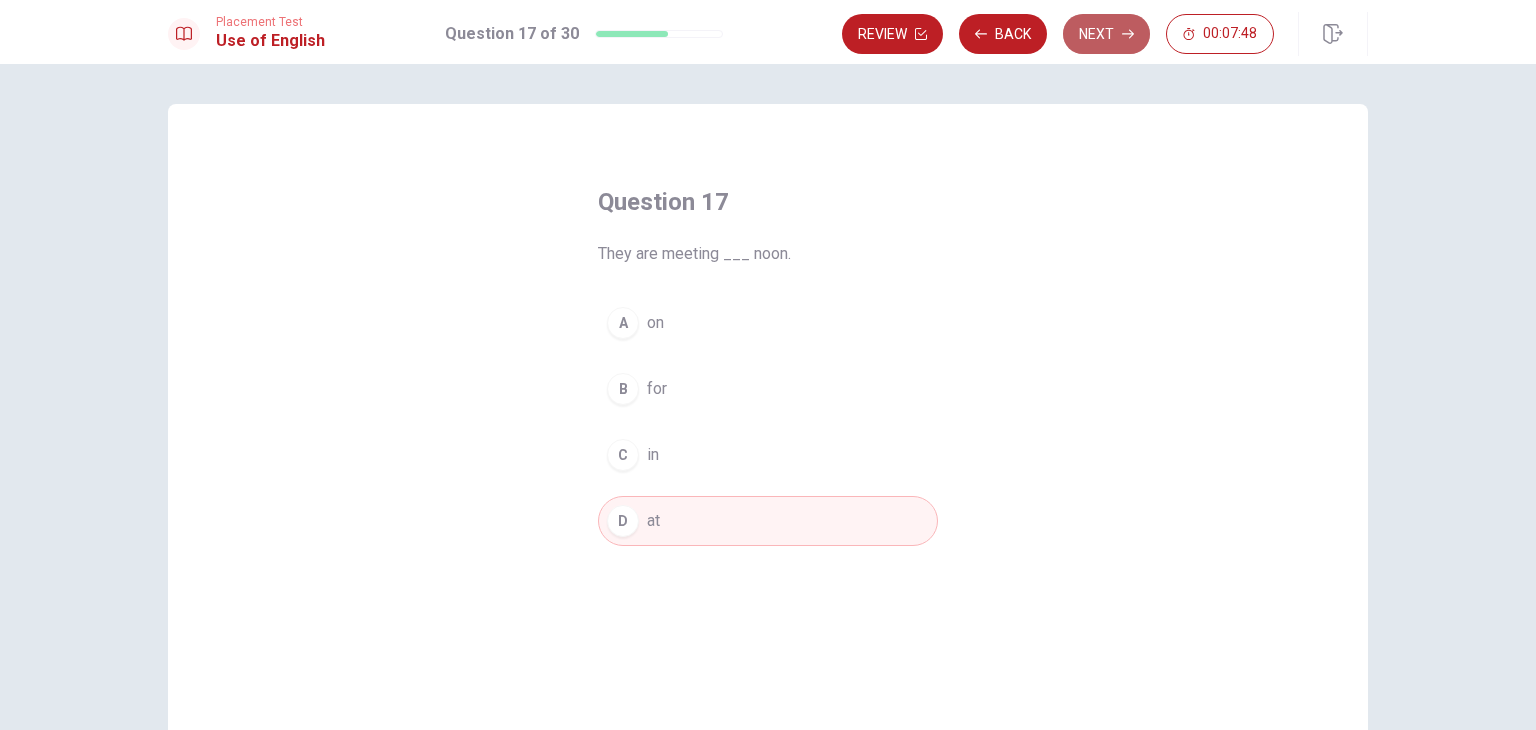 click on "Next" at bounding box center [1106, 34] 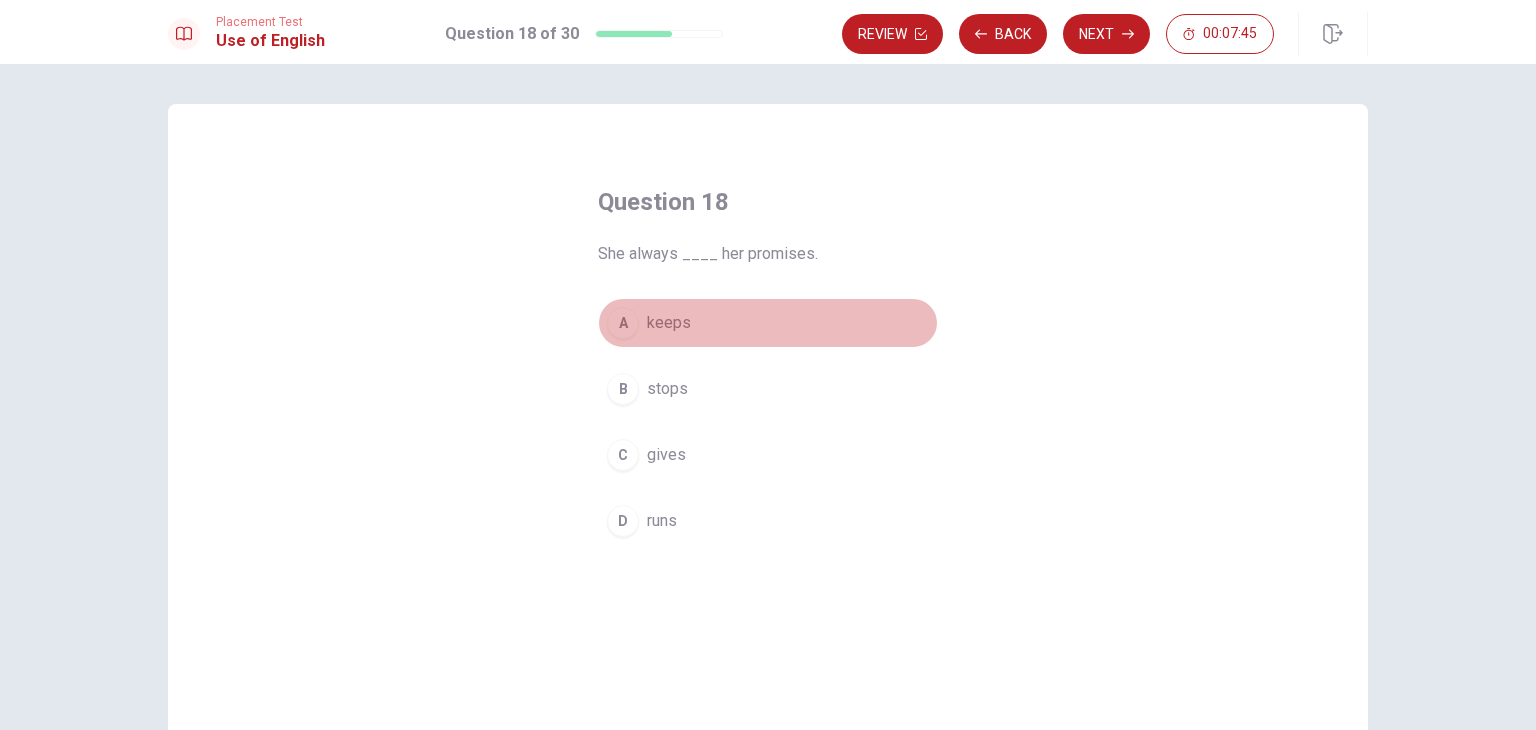 click on "A" at bounding box center [623, 323] 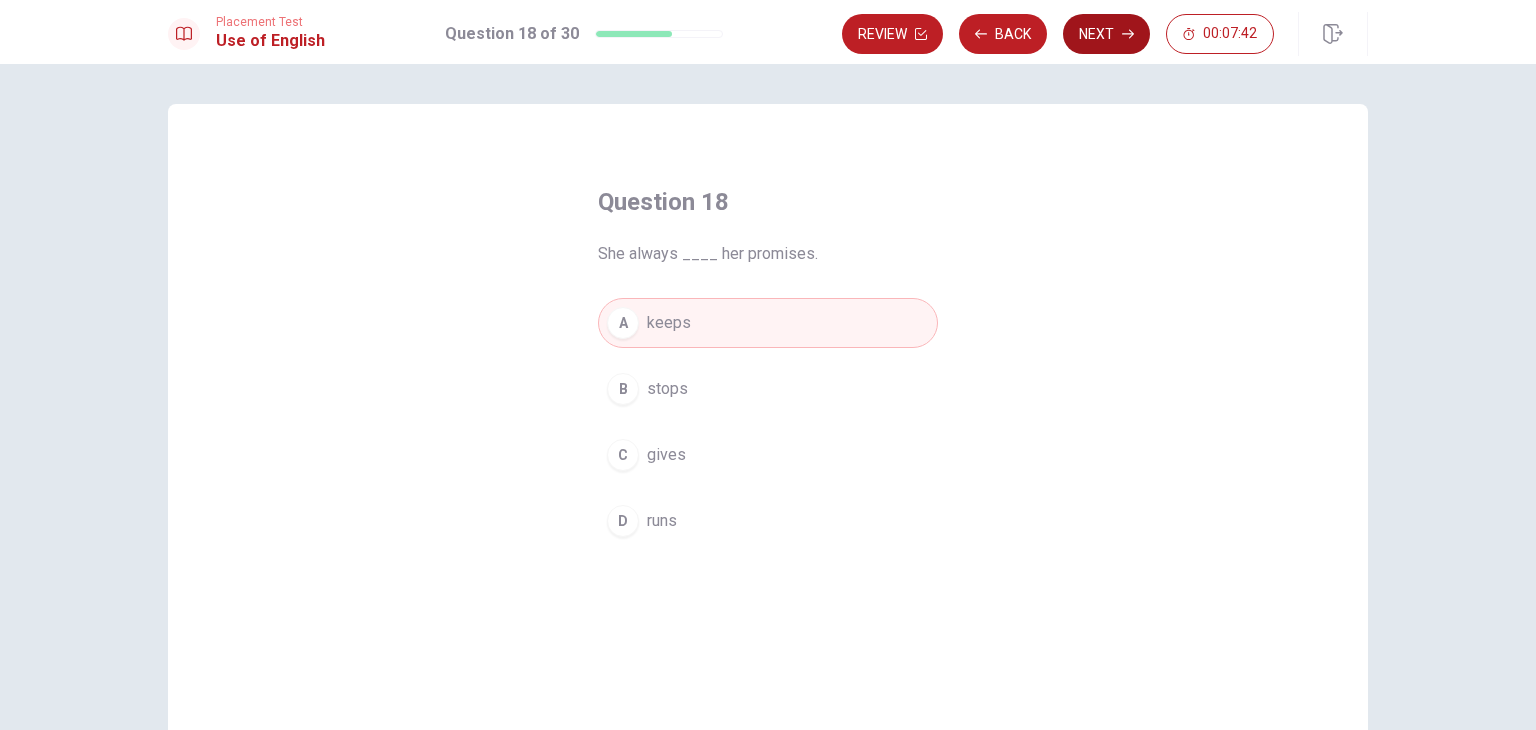 click 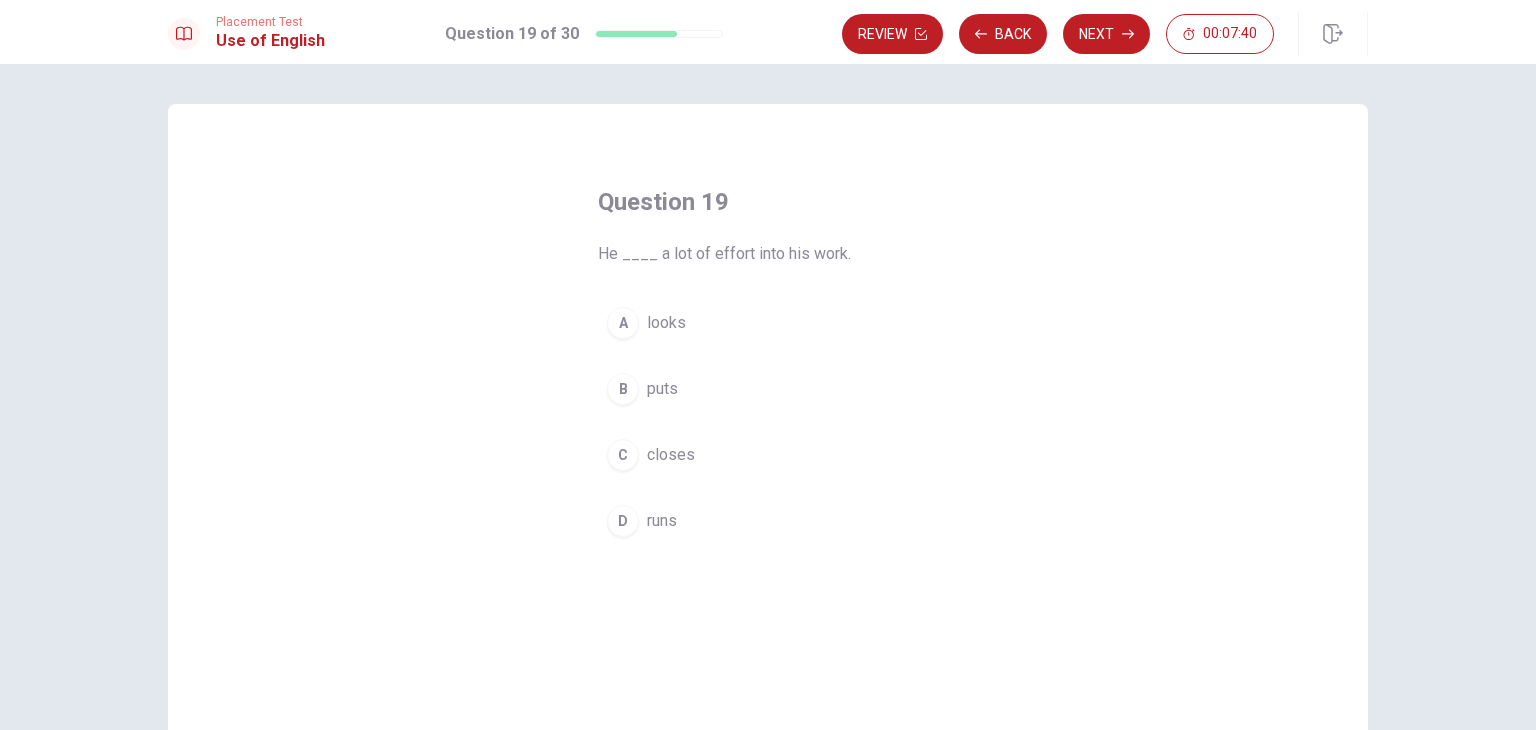 click on "B puts" at bounding box center (768, 389) 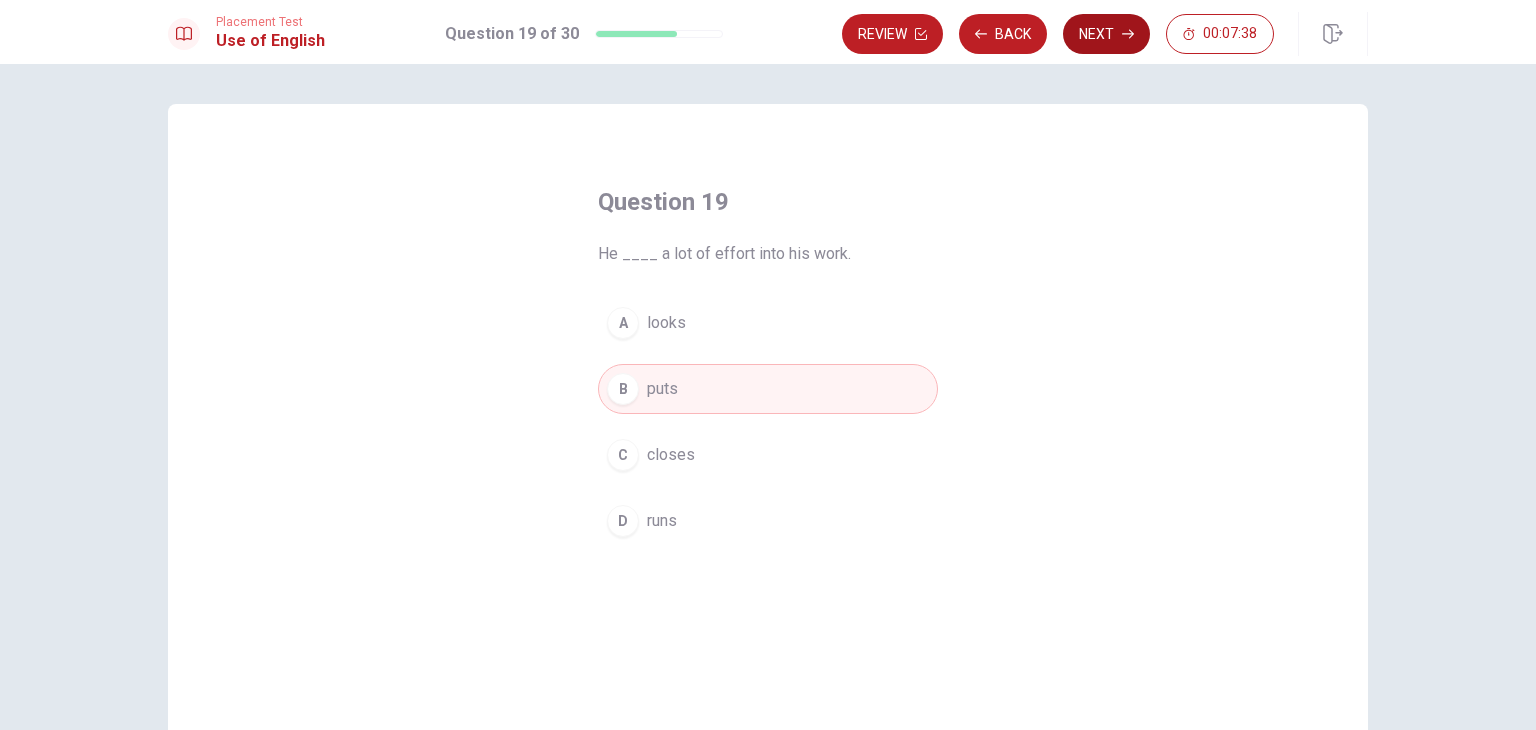 click on "Next" at bounding box center (1106, 34) 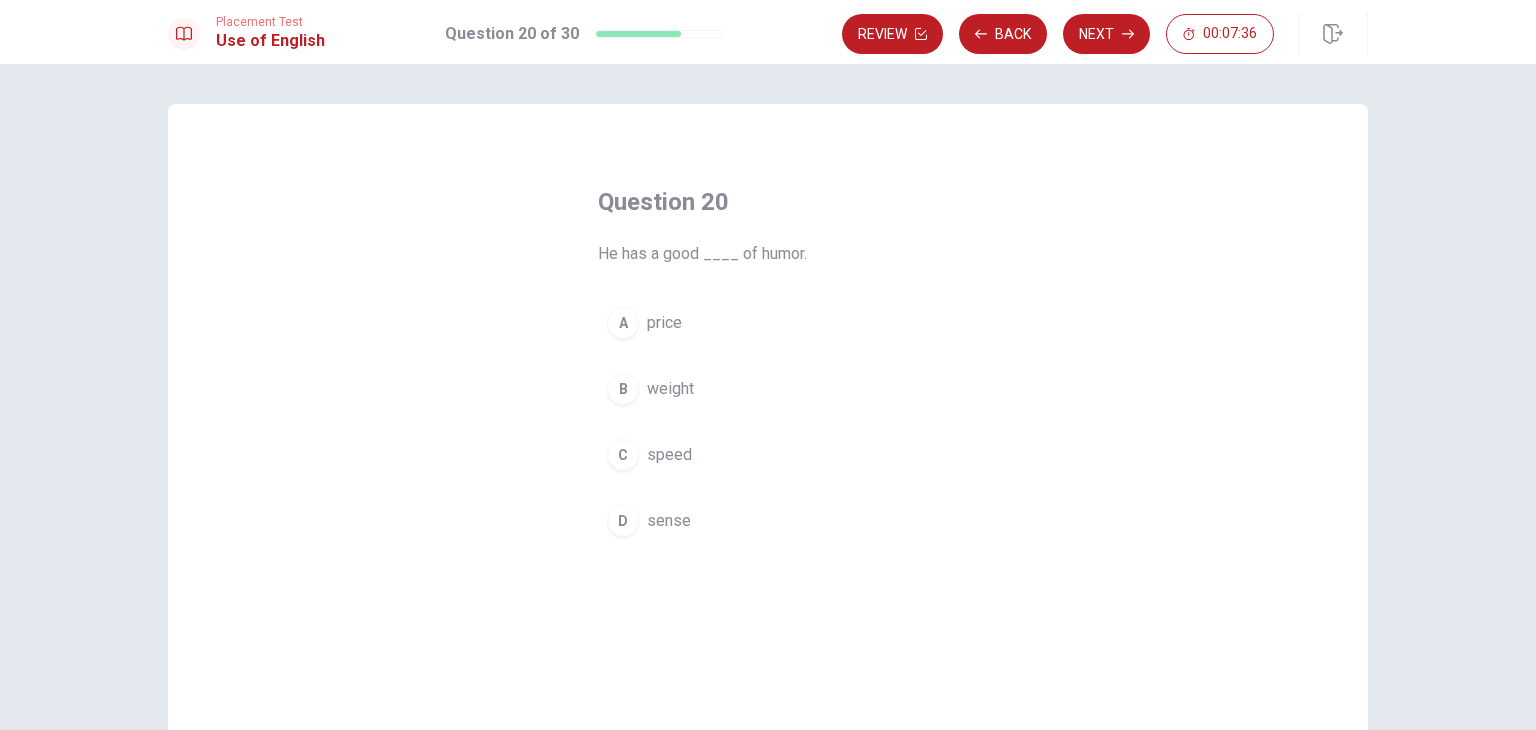 drag, startPoint x: 612, startPoint y: 525, endPoint x: 652, endPoint y: 458, distance: 78.03204 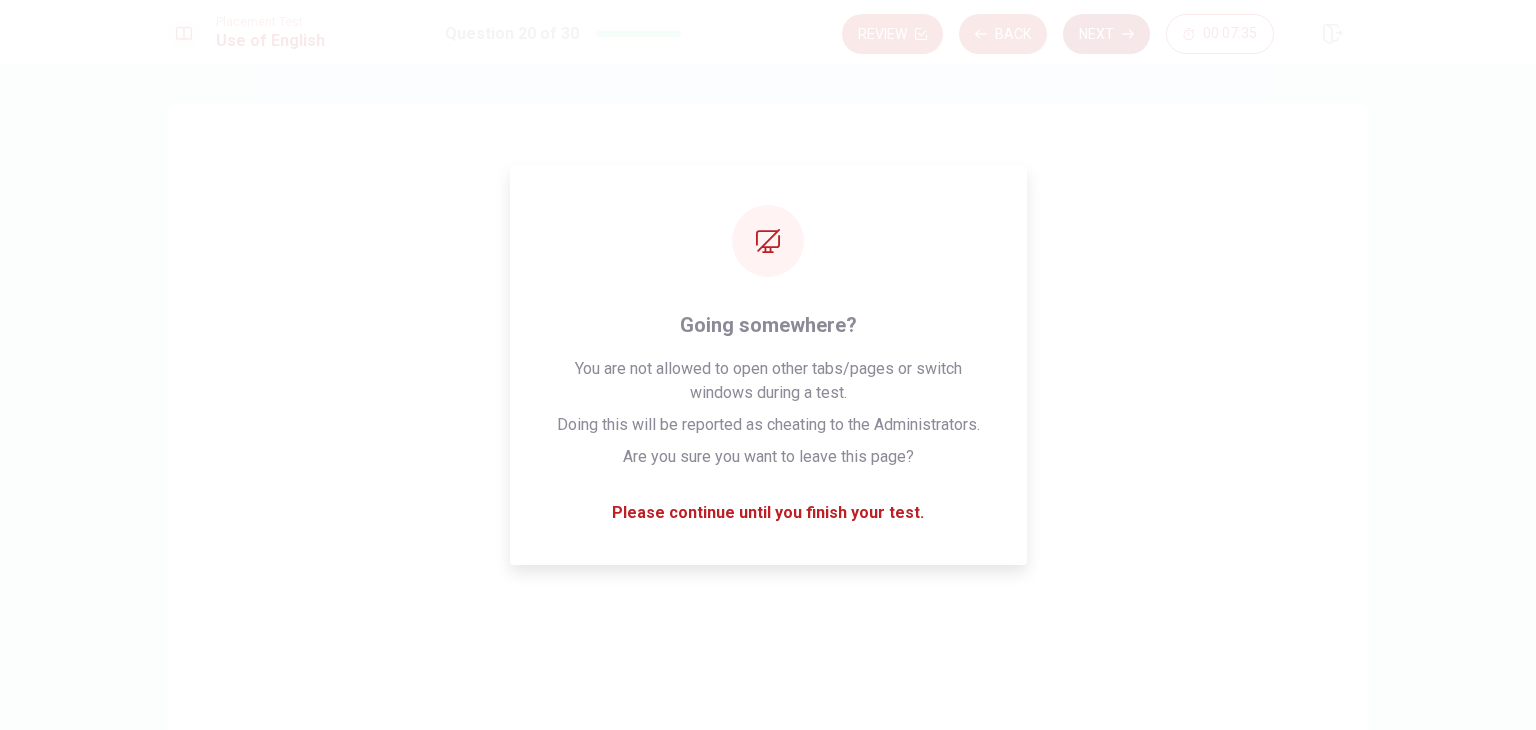click on "Next" at bounding box center [1106, 34] 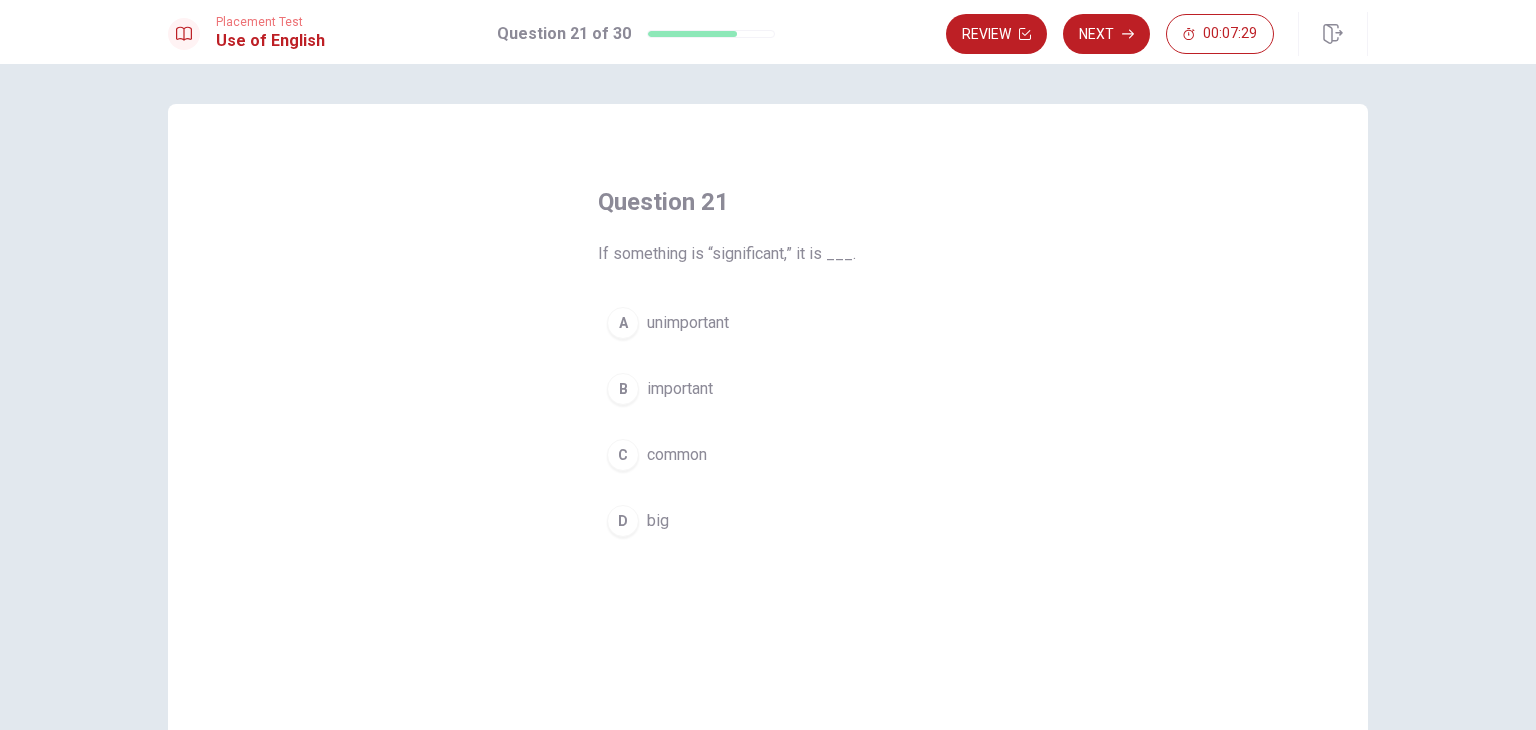 click on "B important" at bounding box center (768, 389) 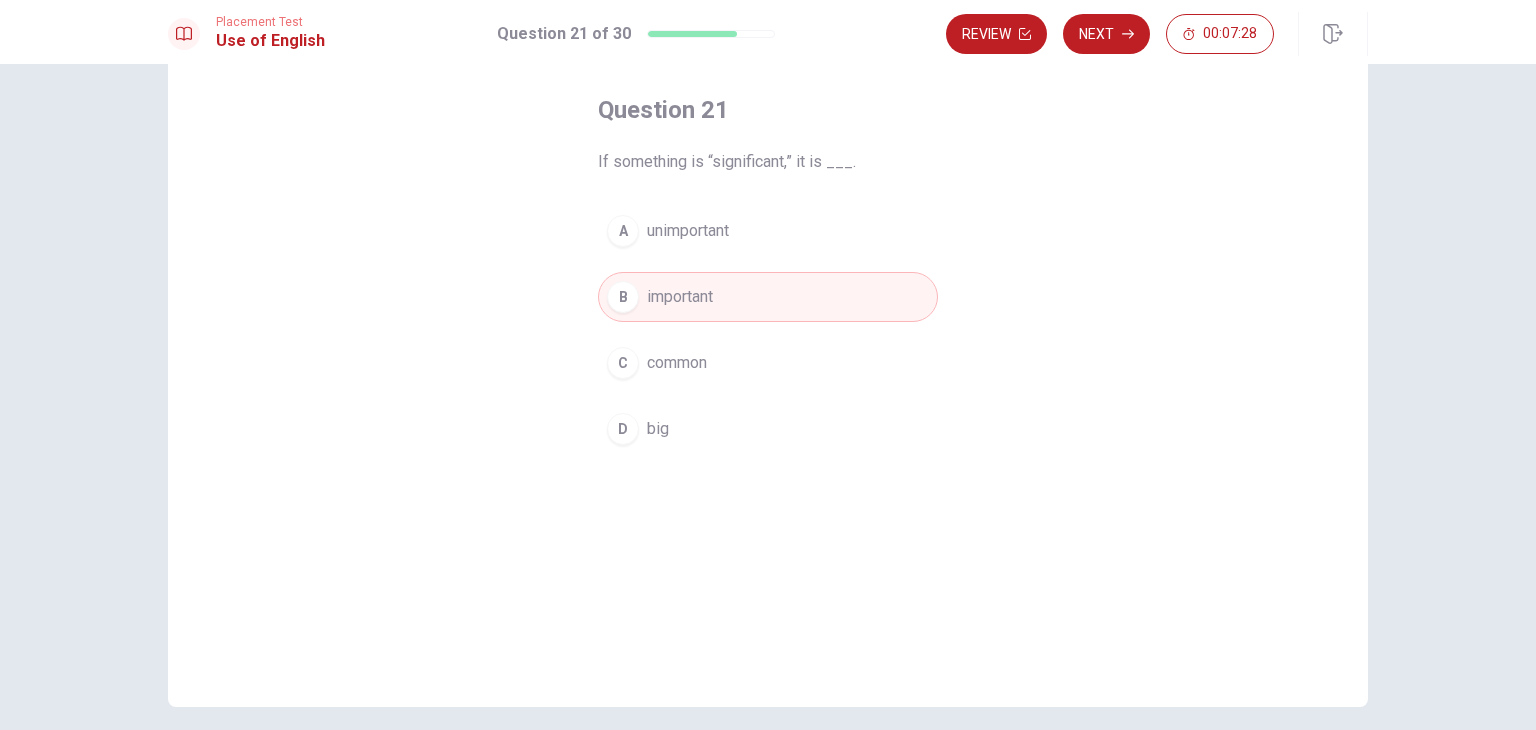 scroll, scrollTop: 100, scrollLeft: 0, axis: vertical 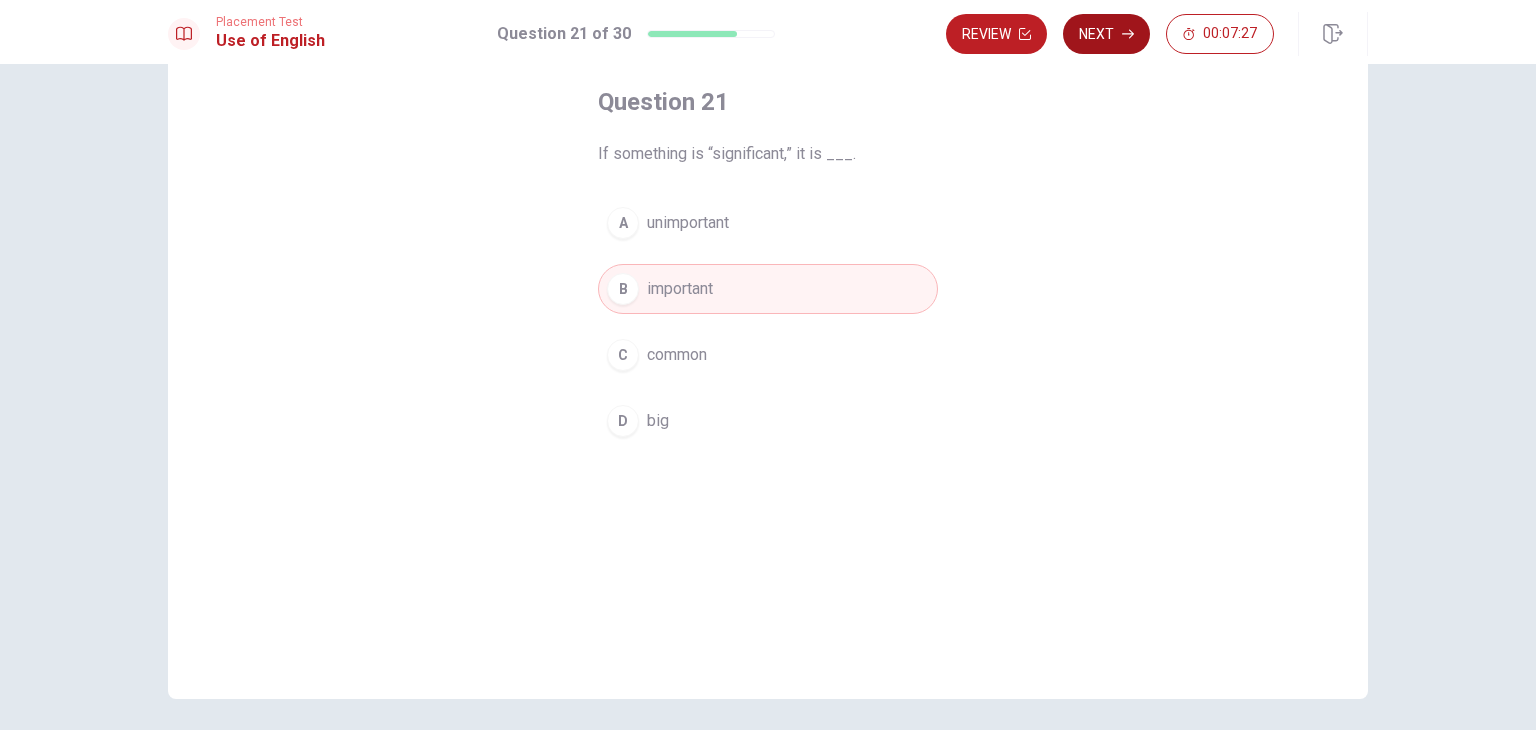 click on "Next" at bounding box center (1106, 34) 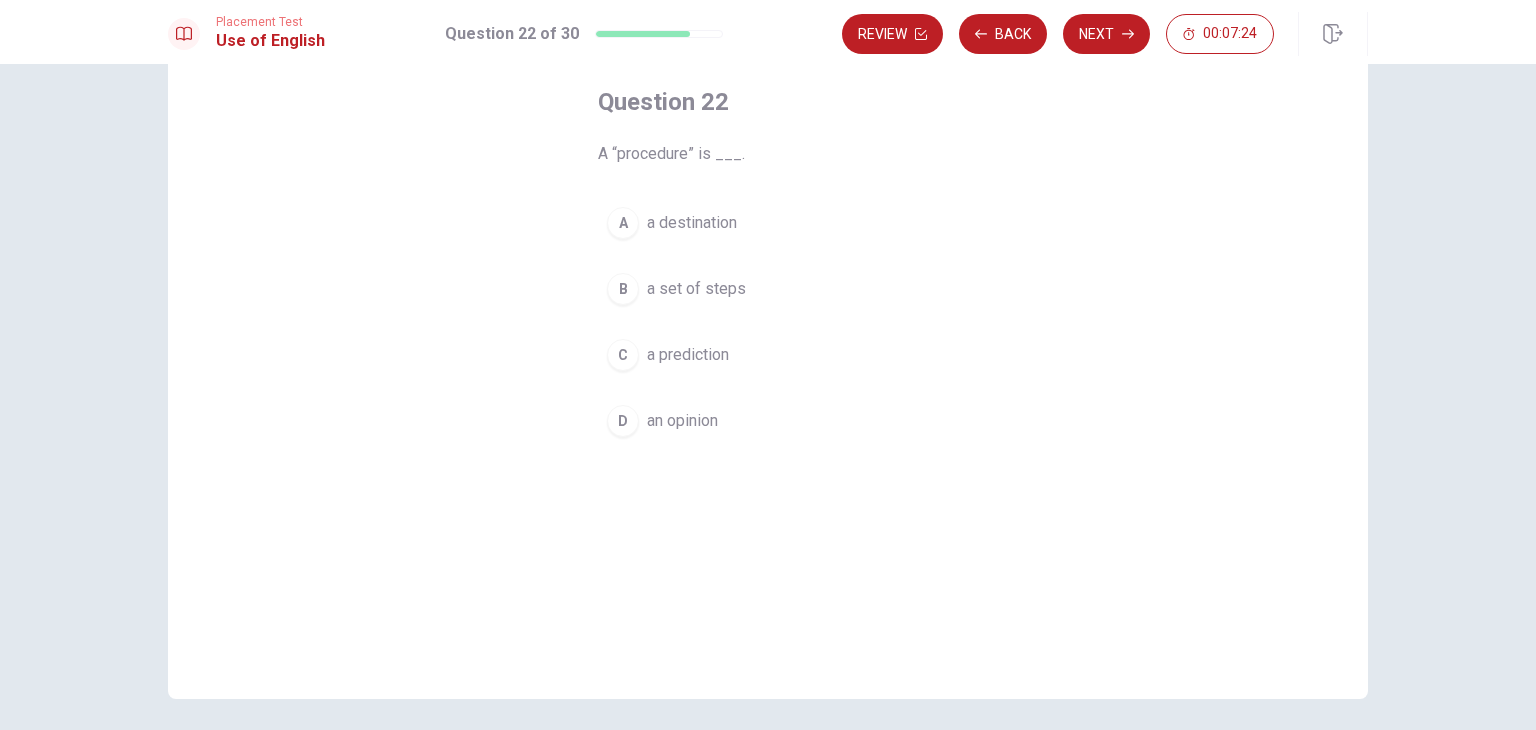 click on "B" at bounding box center [623, 289] 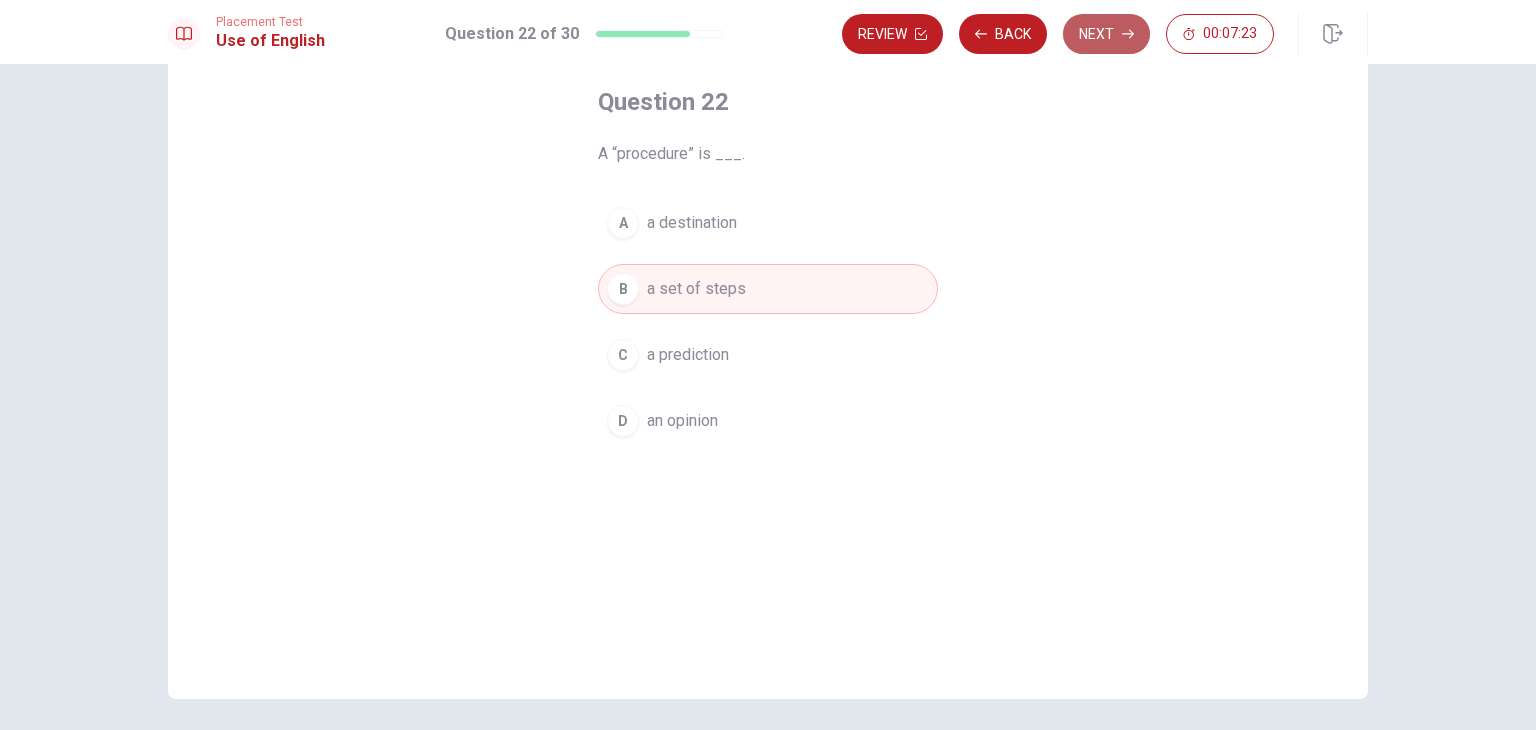 click on "Next" at bounding box center (1106, 34) 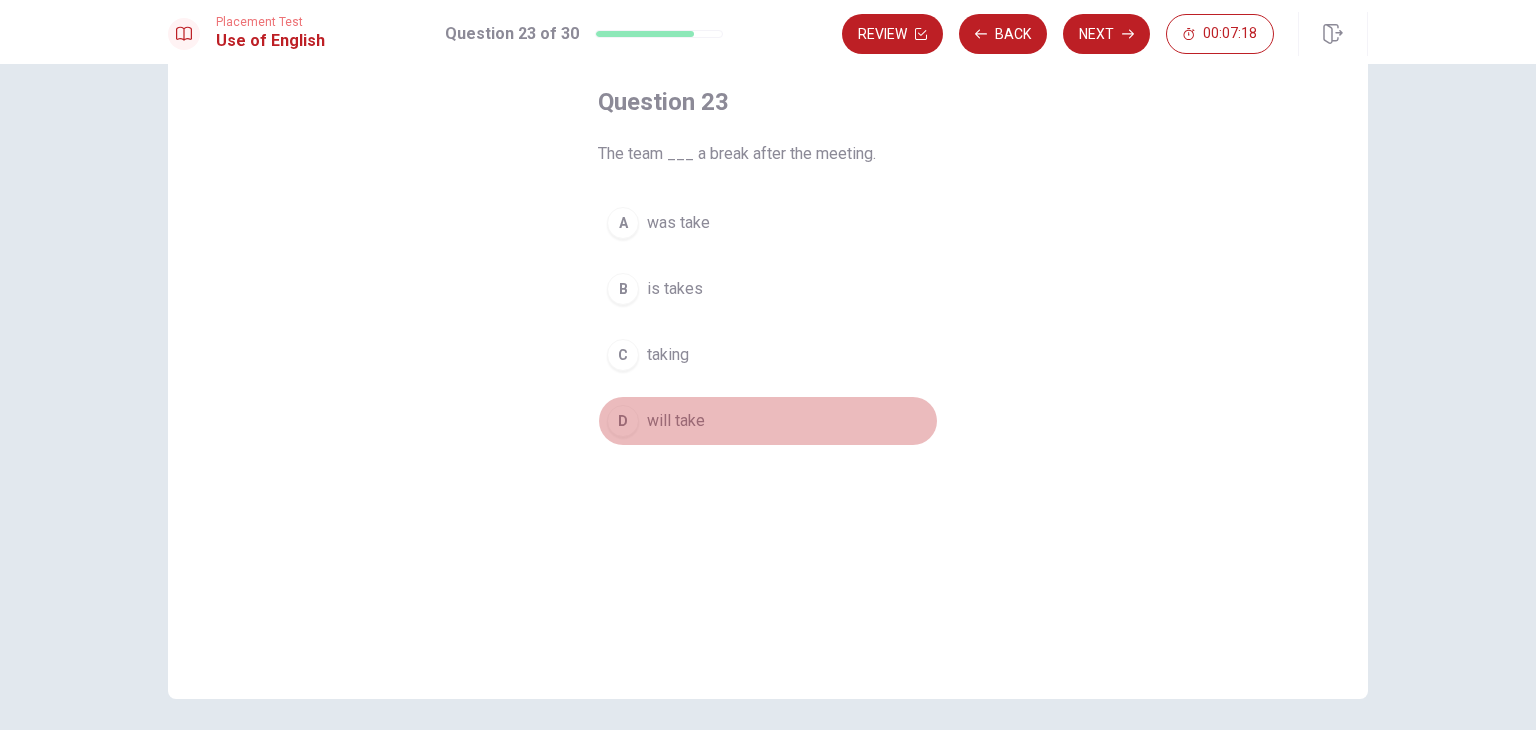 click on "D" at bounding box center [623, 421] 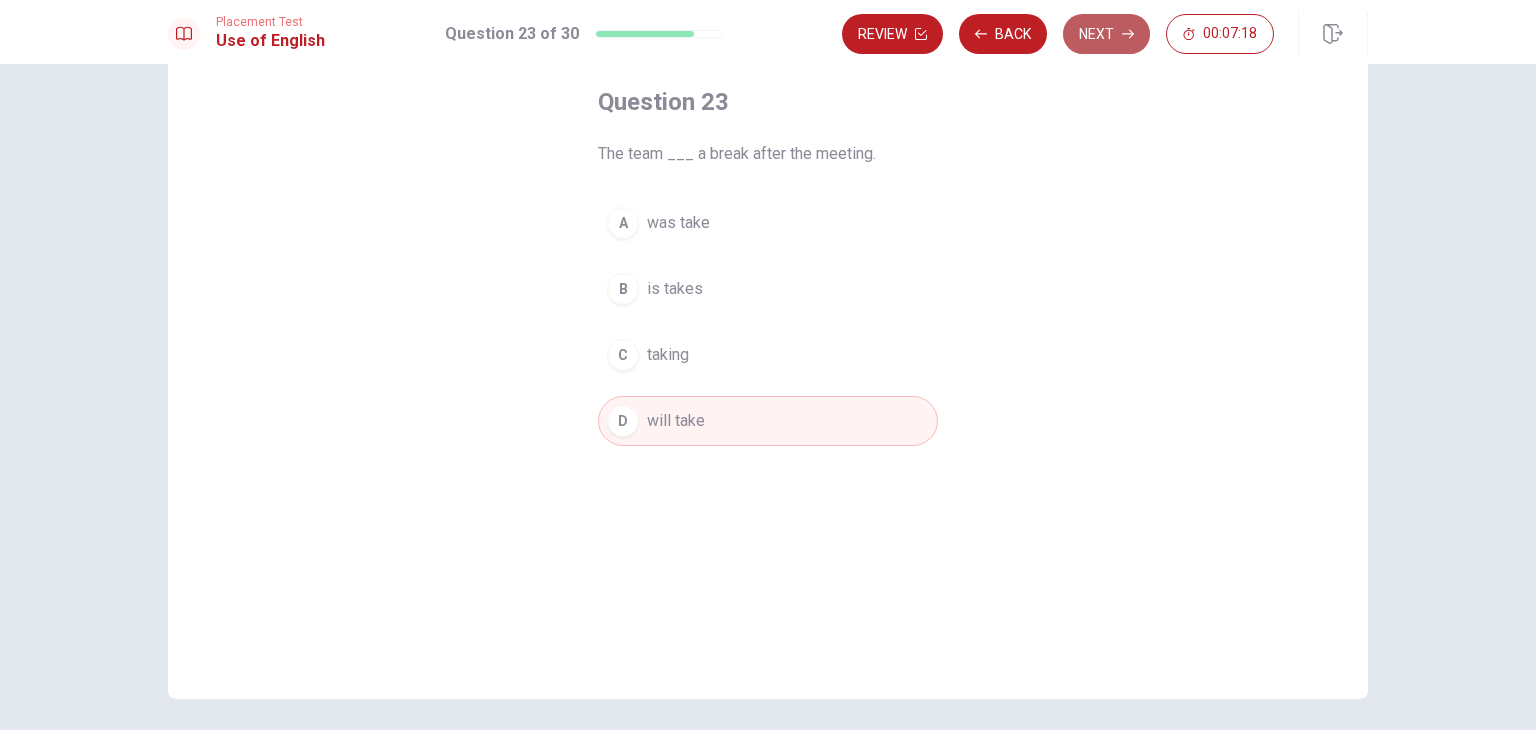 click on "Next" at bounding box center (1106, 34) 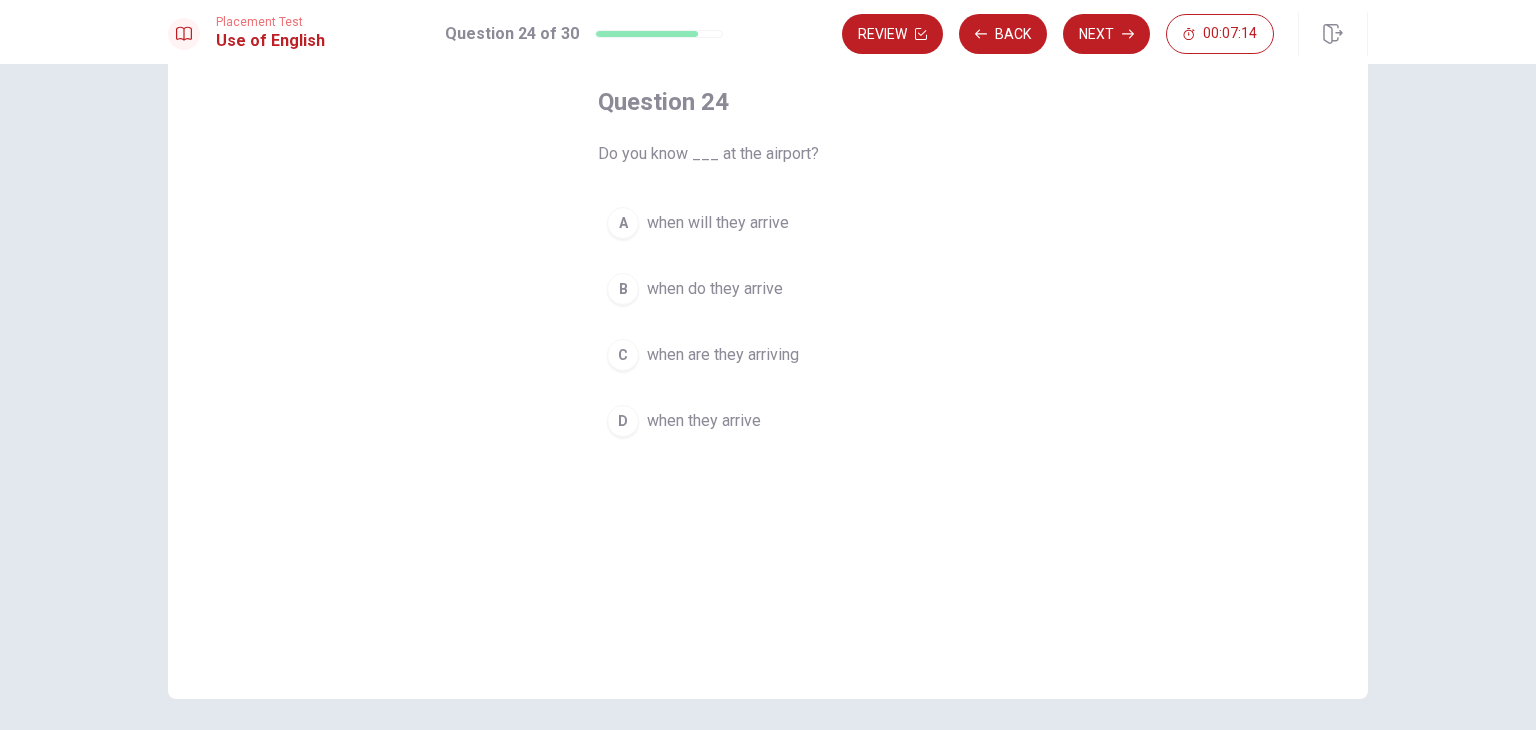click on "B" at bounding box center [623, 289] 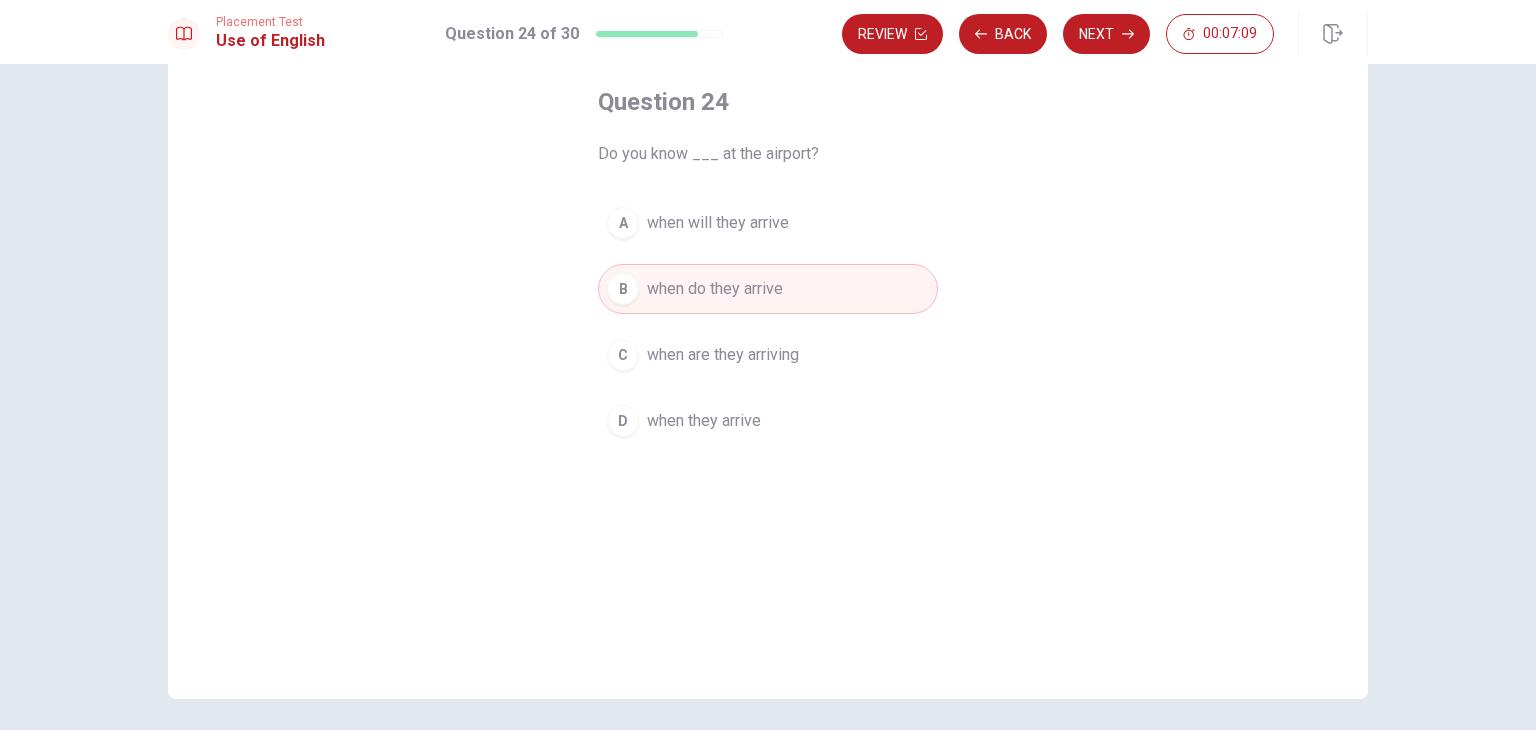 click on "when will they arrive" at bounding box center (718, 223) 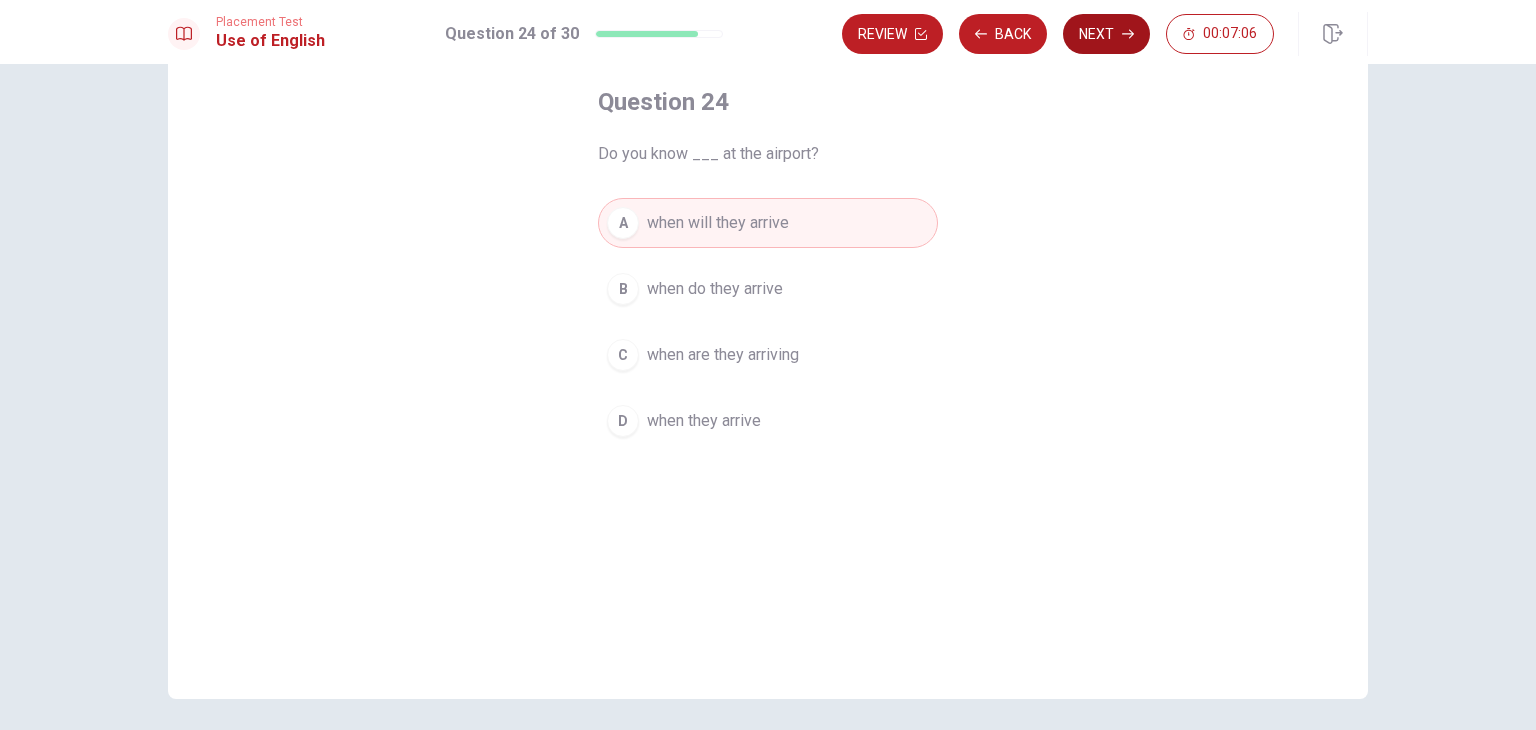 click on "Next" at bounding box center (1106, 34) 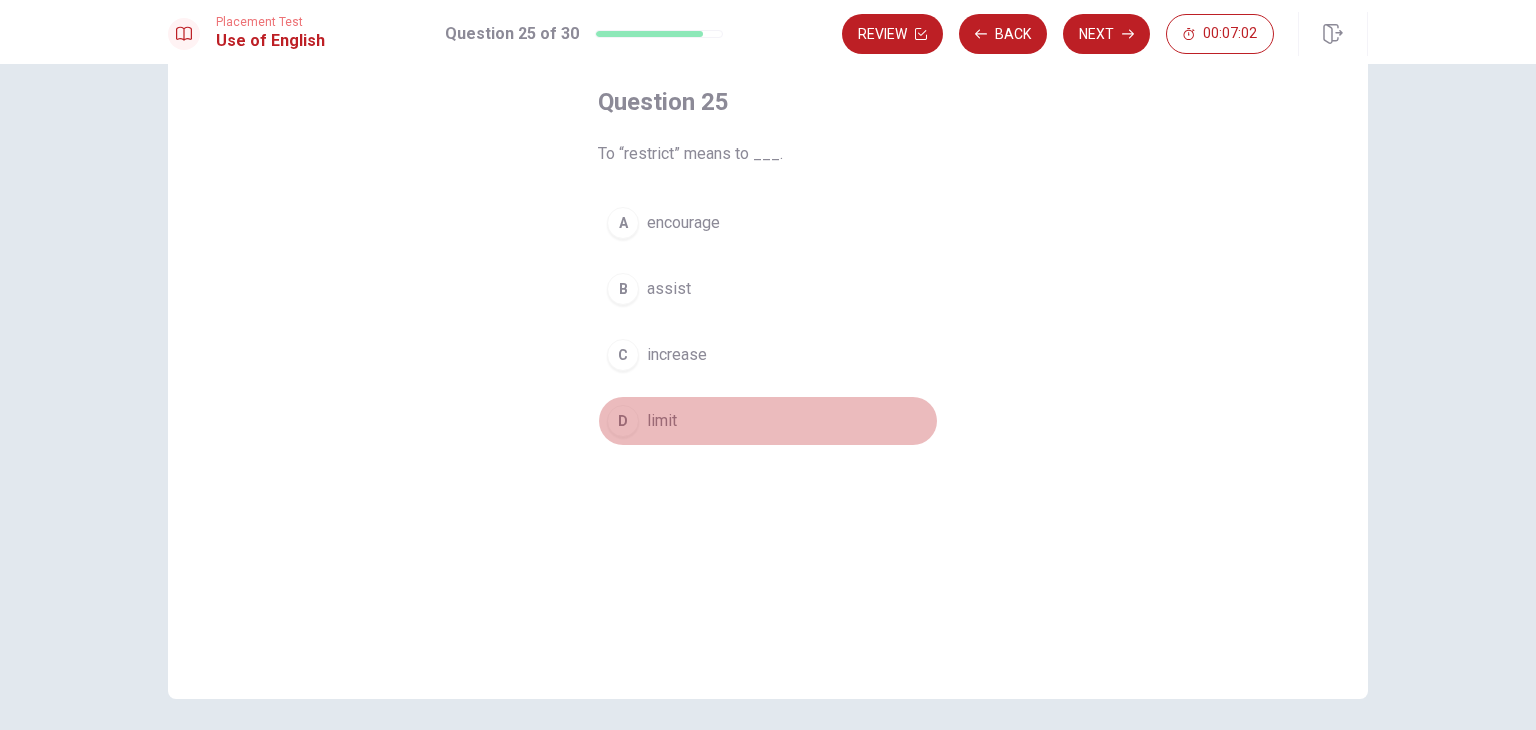 drag, startPoint x: 620, startPoint y: 417, endPoint x: 652, endPoint y: 391, distance: 41.231056 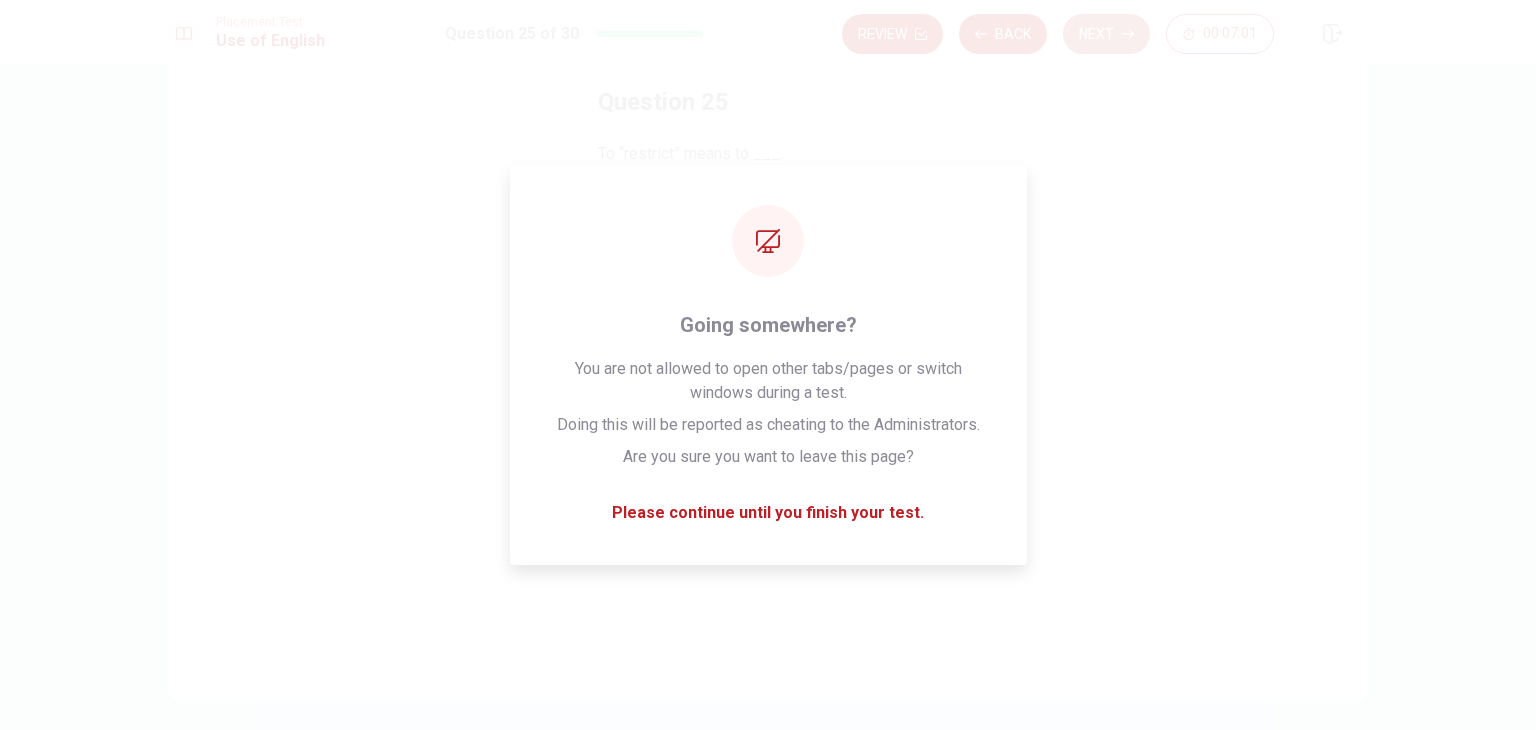 click on "Next" at bounding box center [1106, 34] 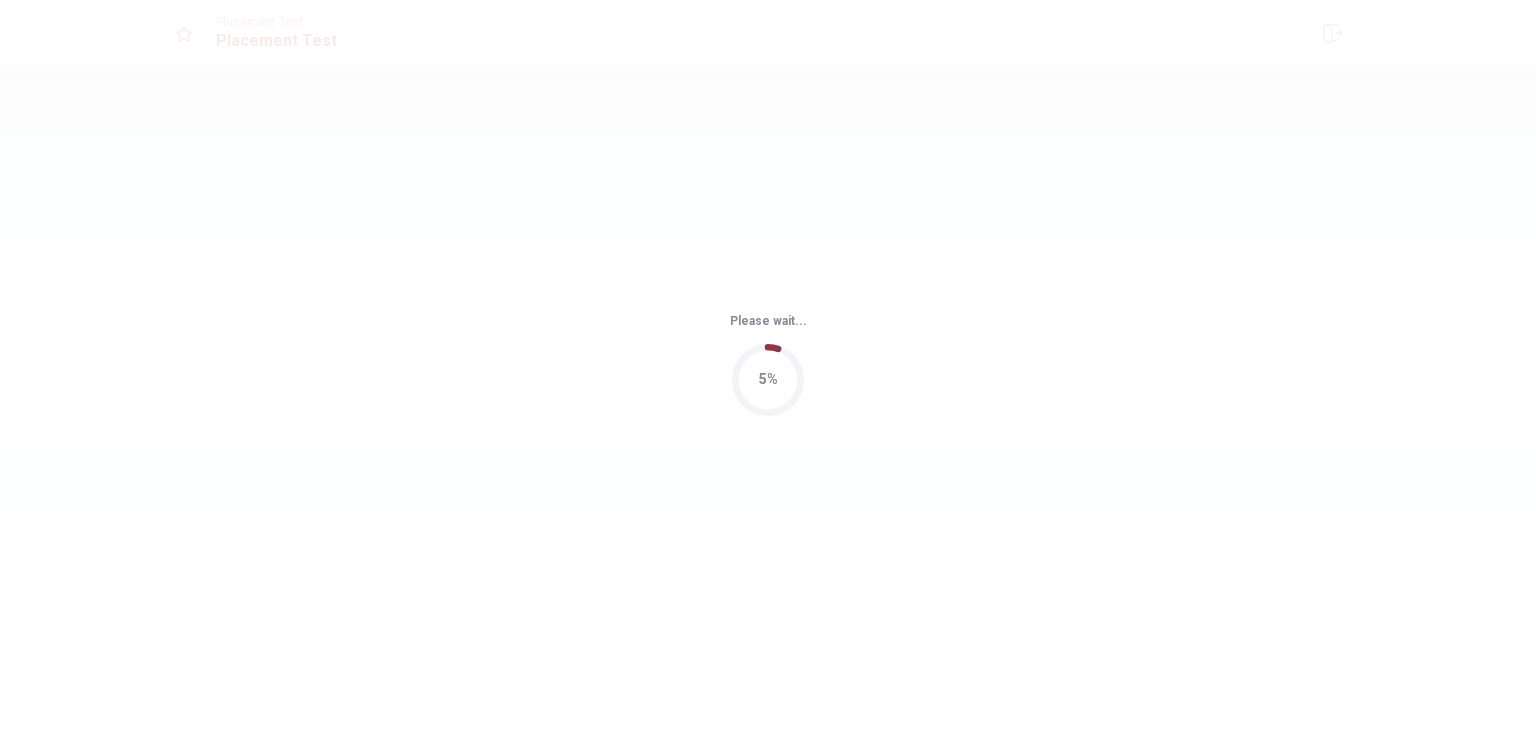 scroll, scrollTop: 0, scrollLeft: 0, axis: both 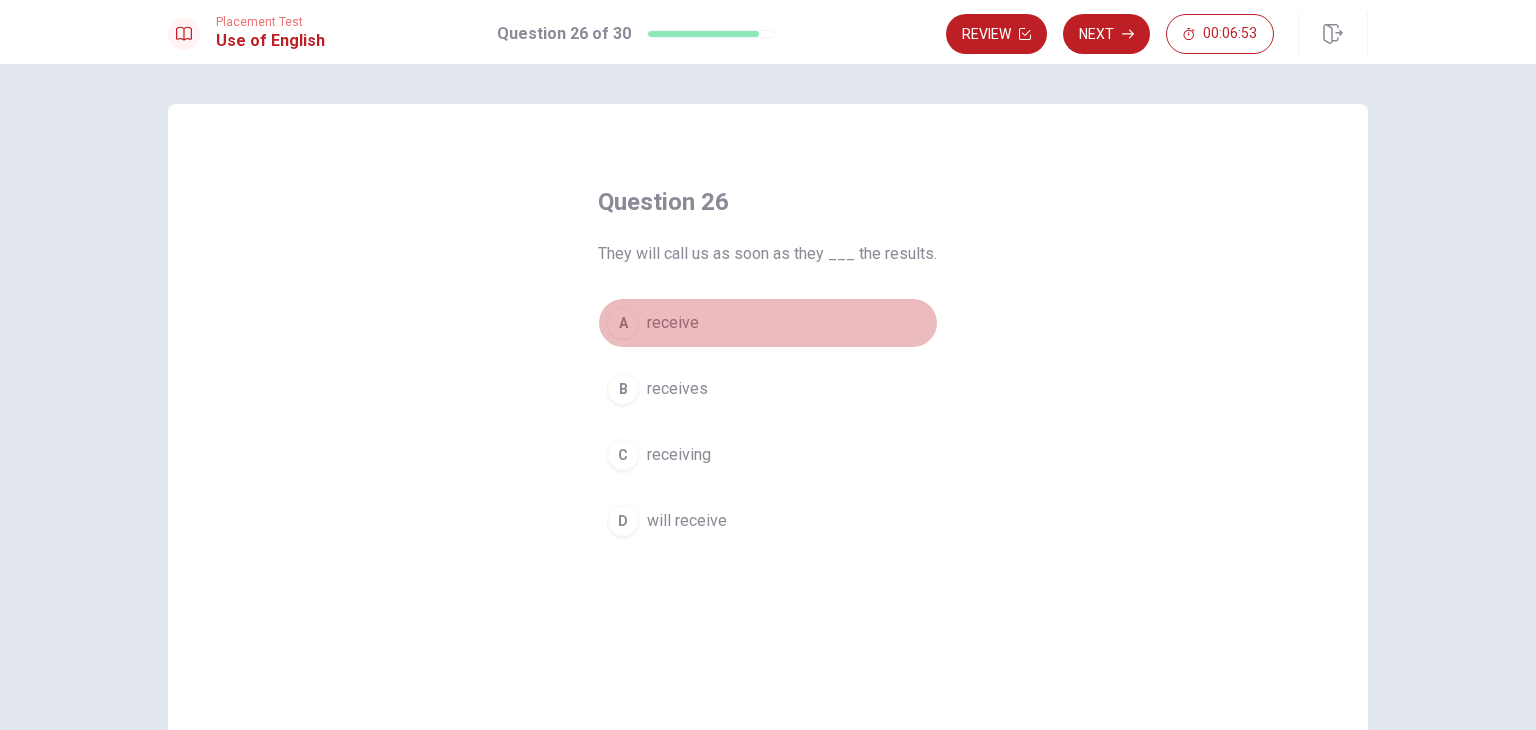 click on "A" at bounding box center [623, 323] 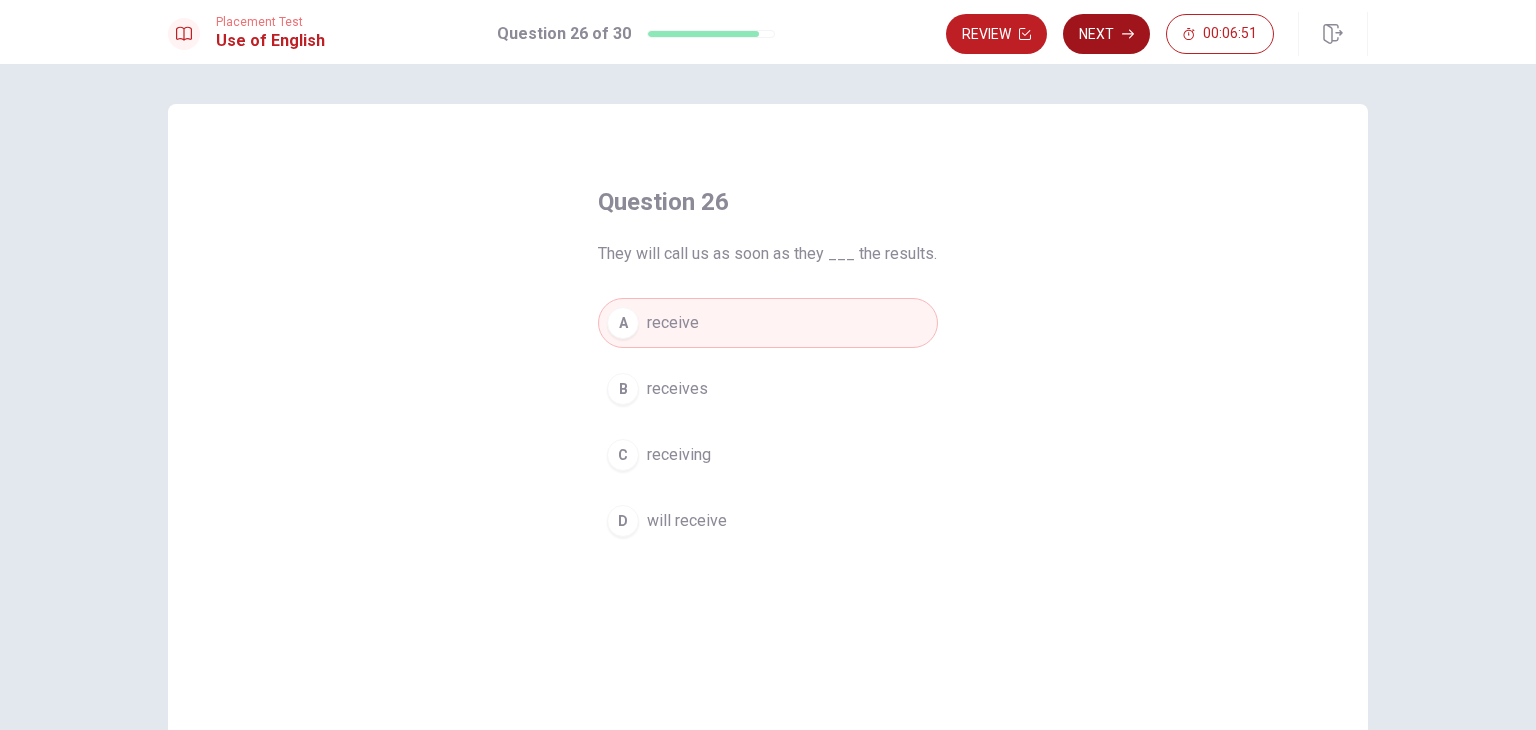 click on "Next" at bounding box center (1106, 34) 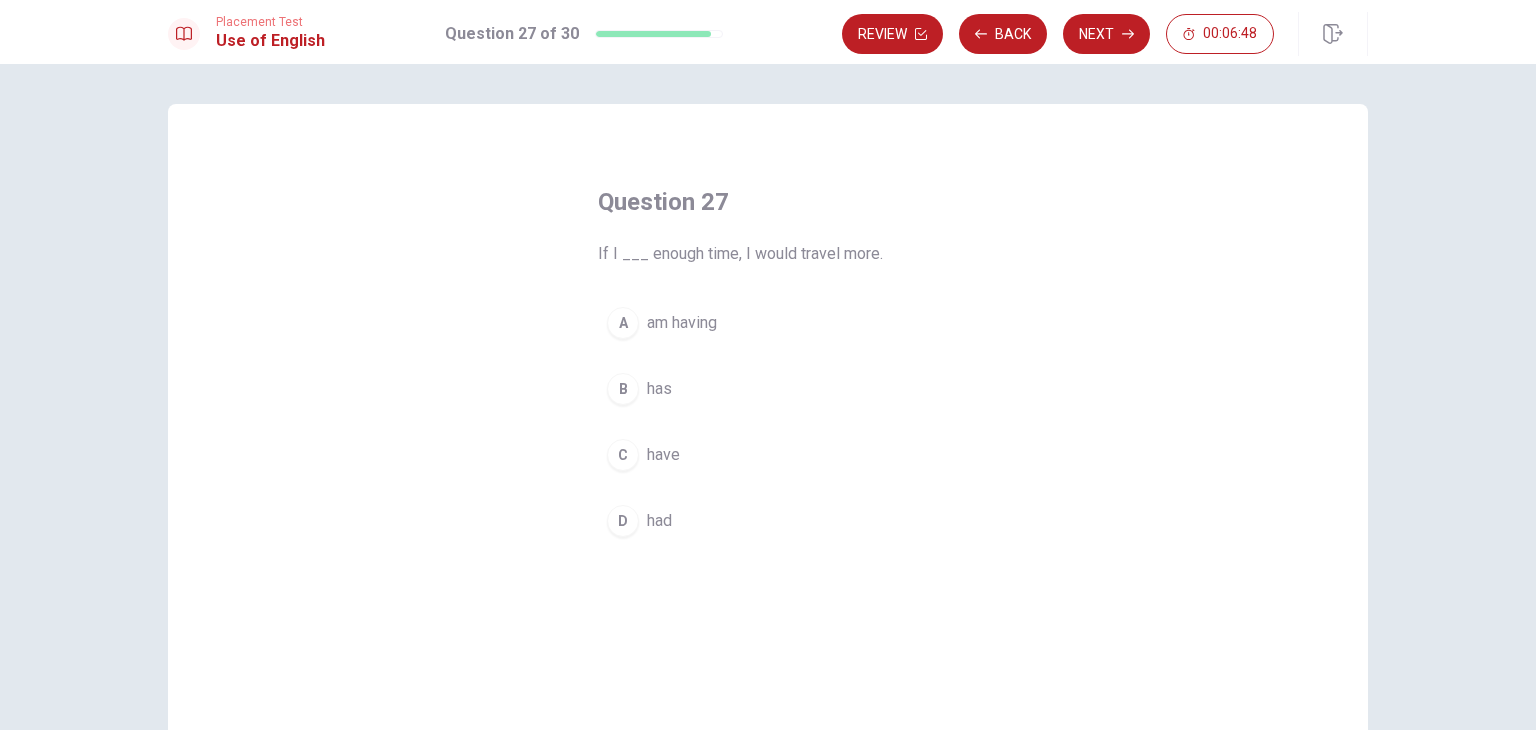 click on "D" at bounding box center [623, 521] 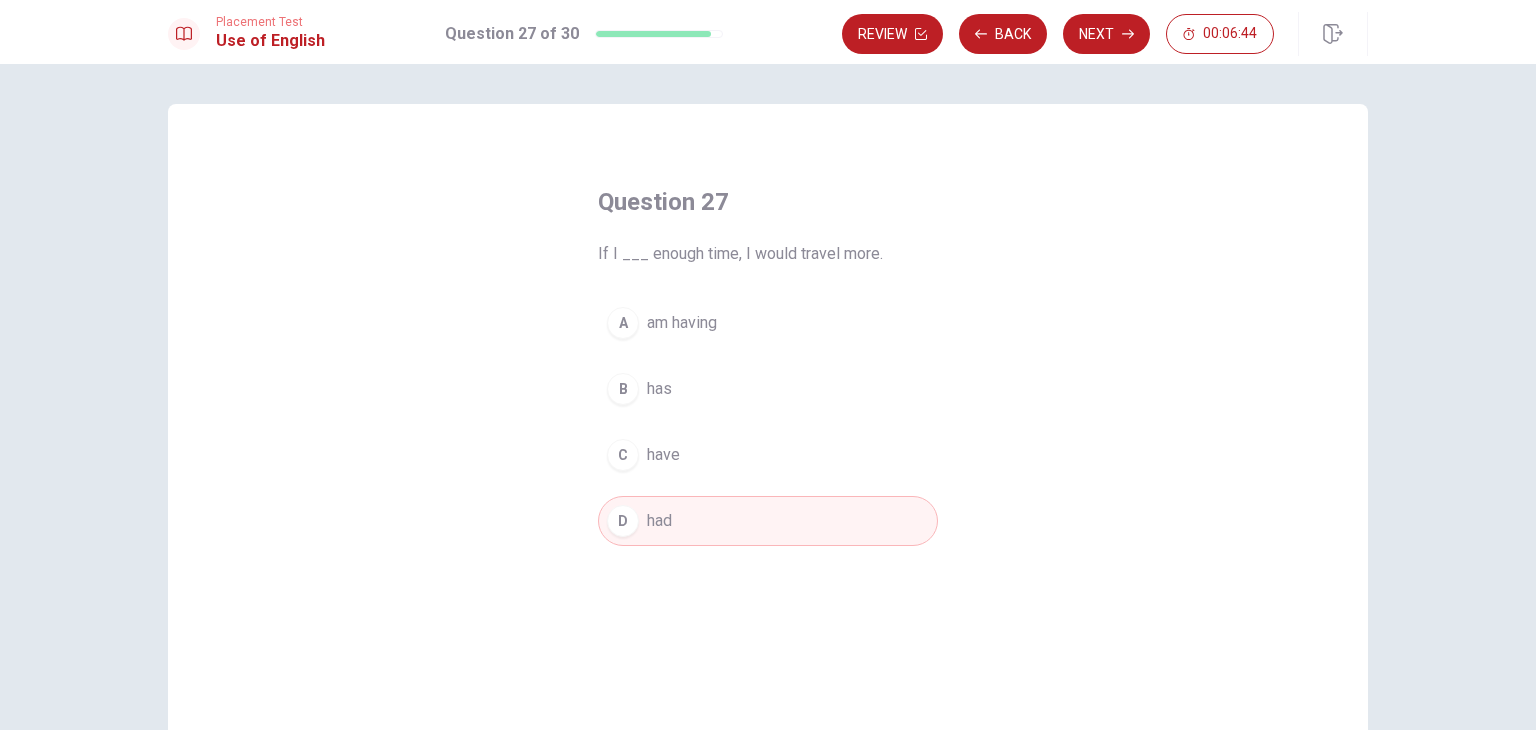click on "C" at bounding box center (623, 455) 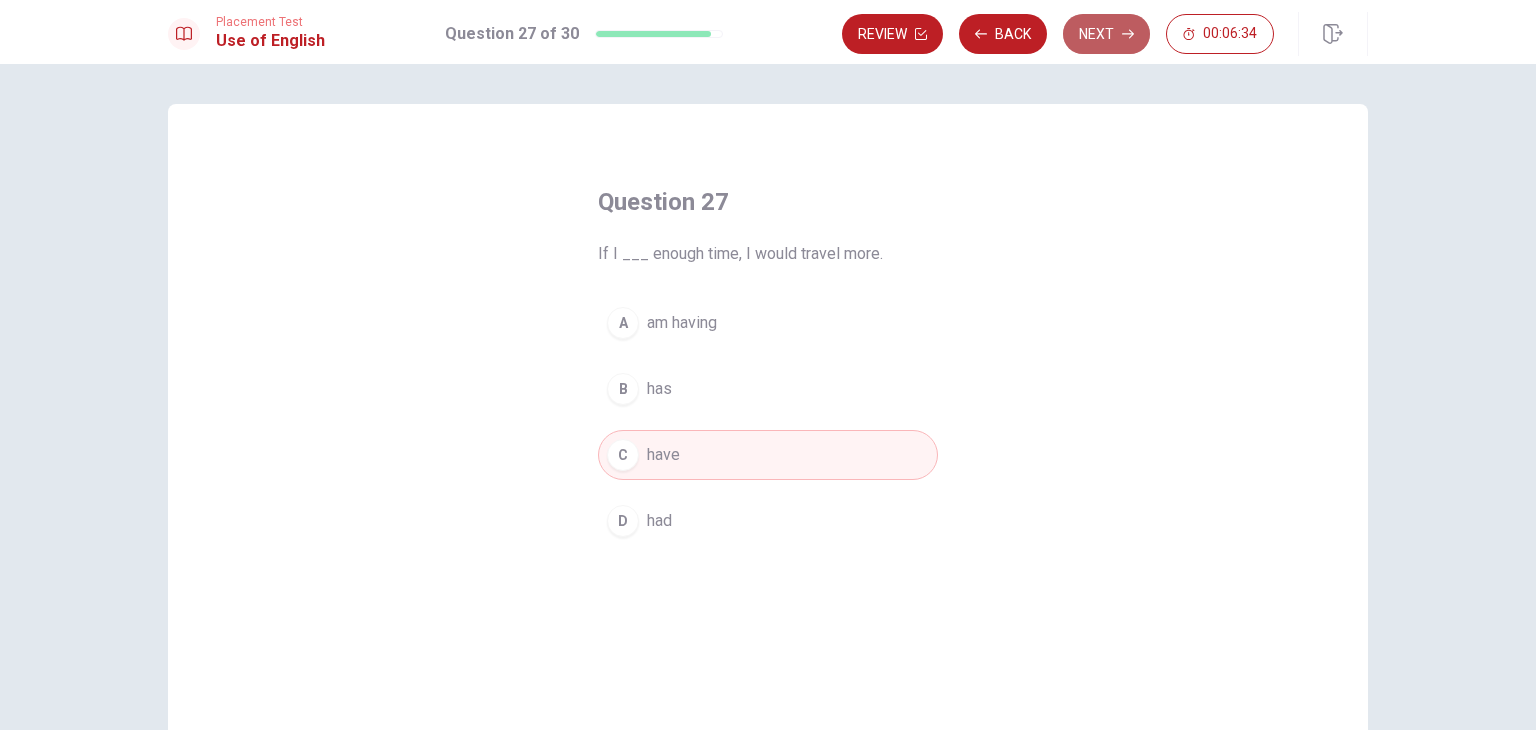 click on "Next" at bounding box center [1106, 34] 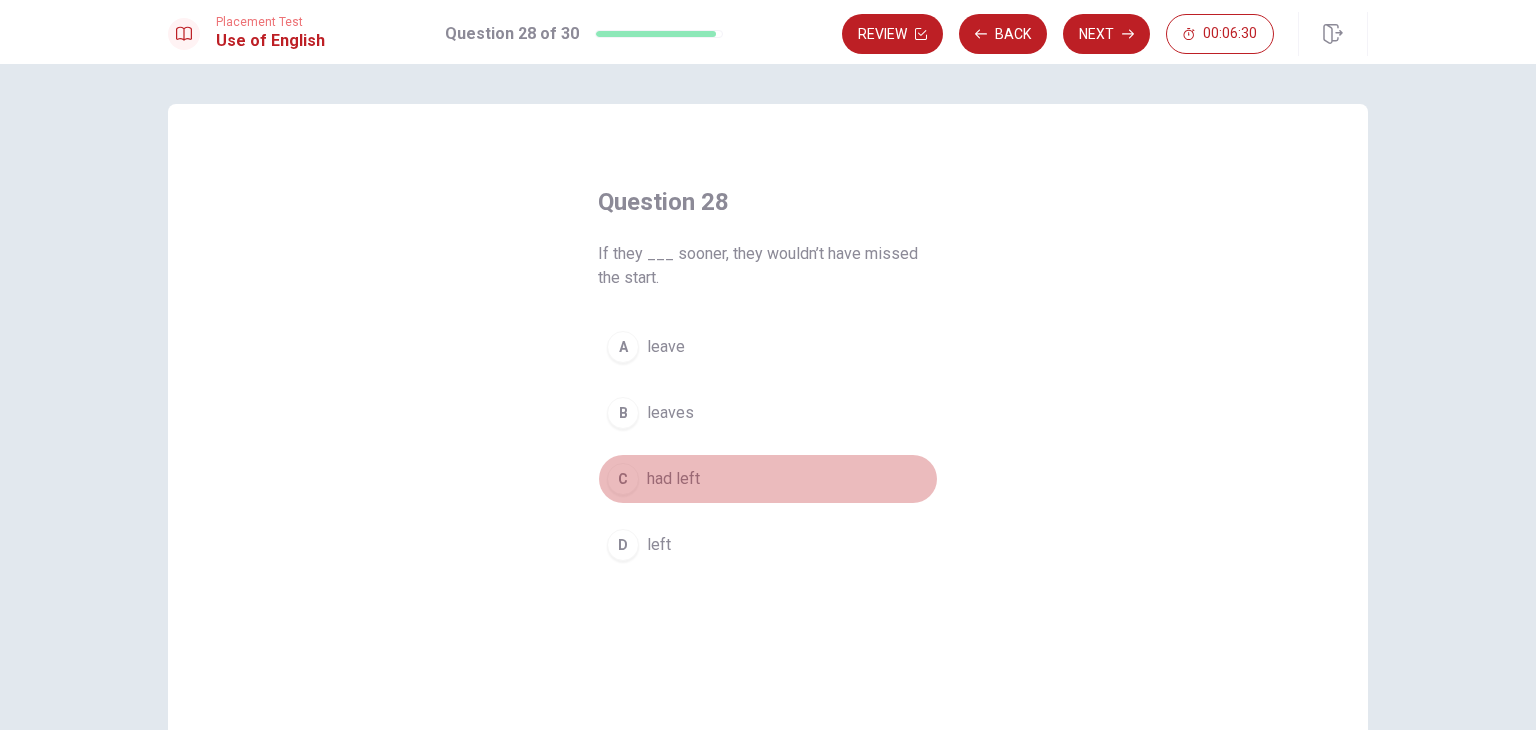 click on "C had left" at bounding box center (768, 479) 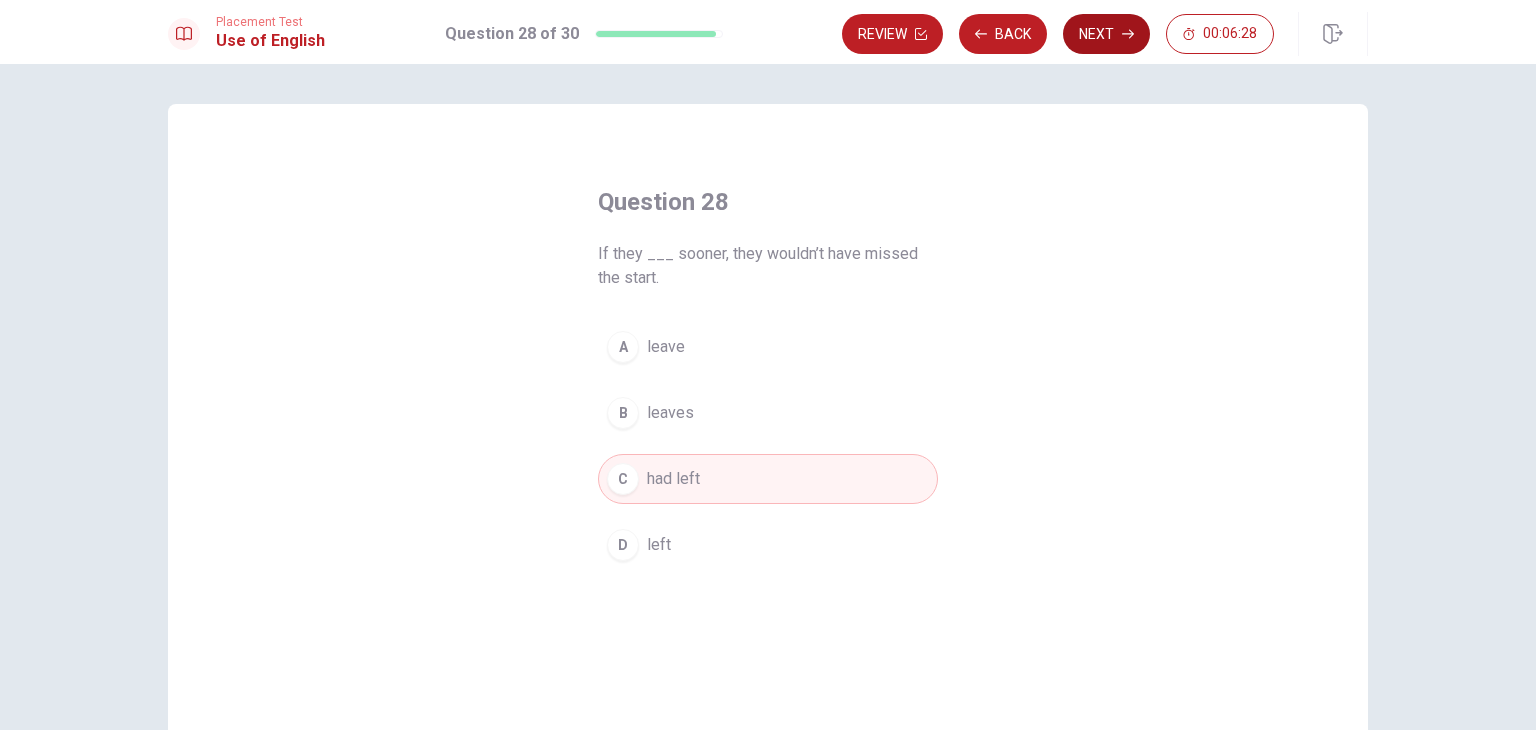 click on "Next" at bounding box center (1106, 34) 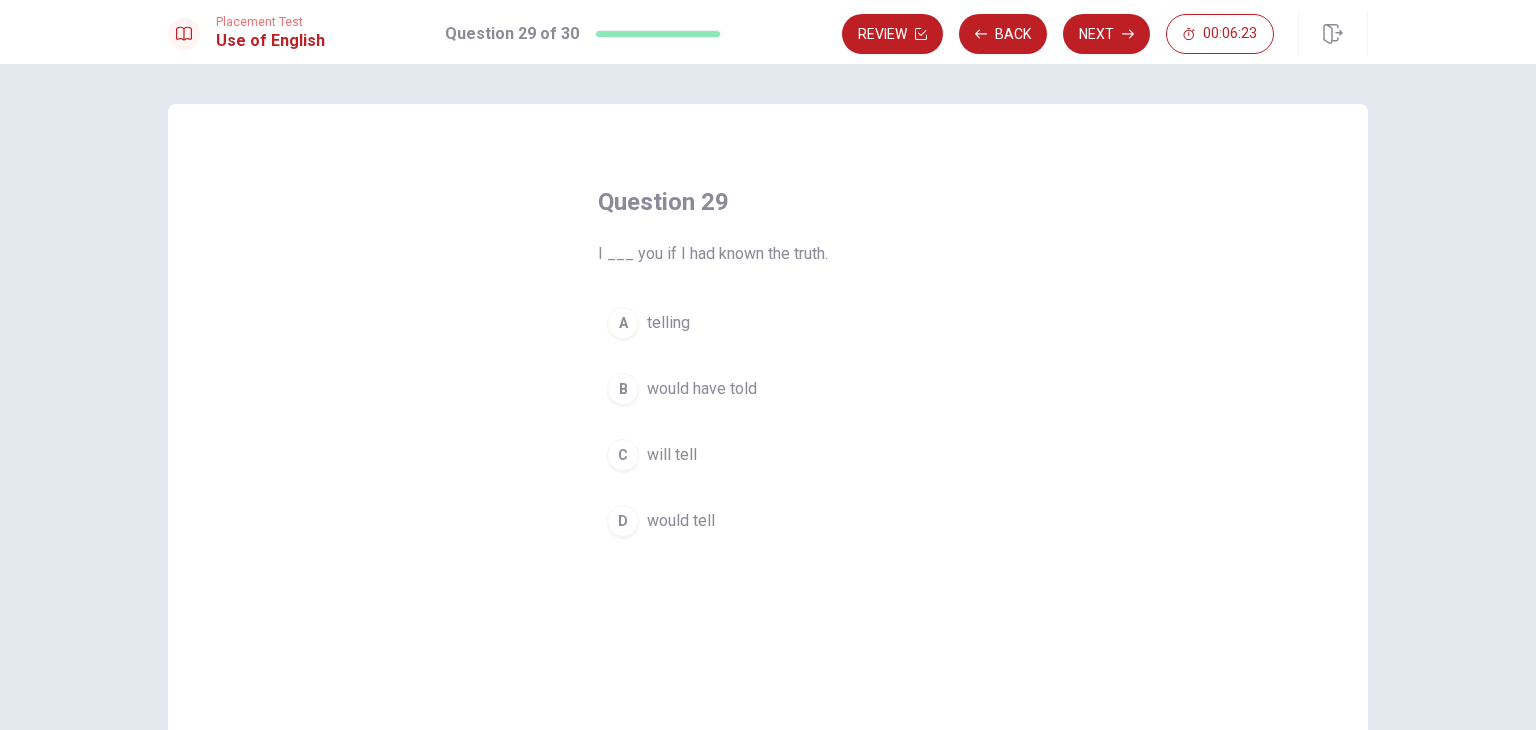 click on "B would have told" at bounding box center (768, 389) 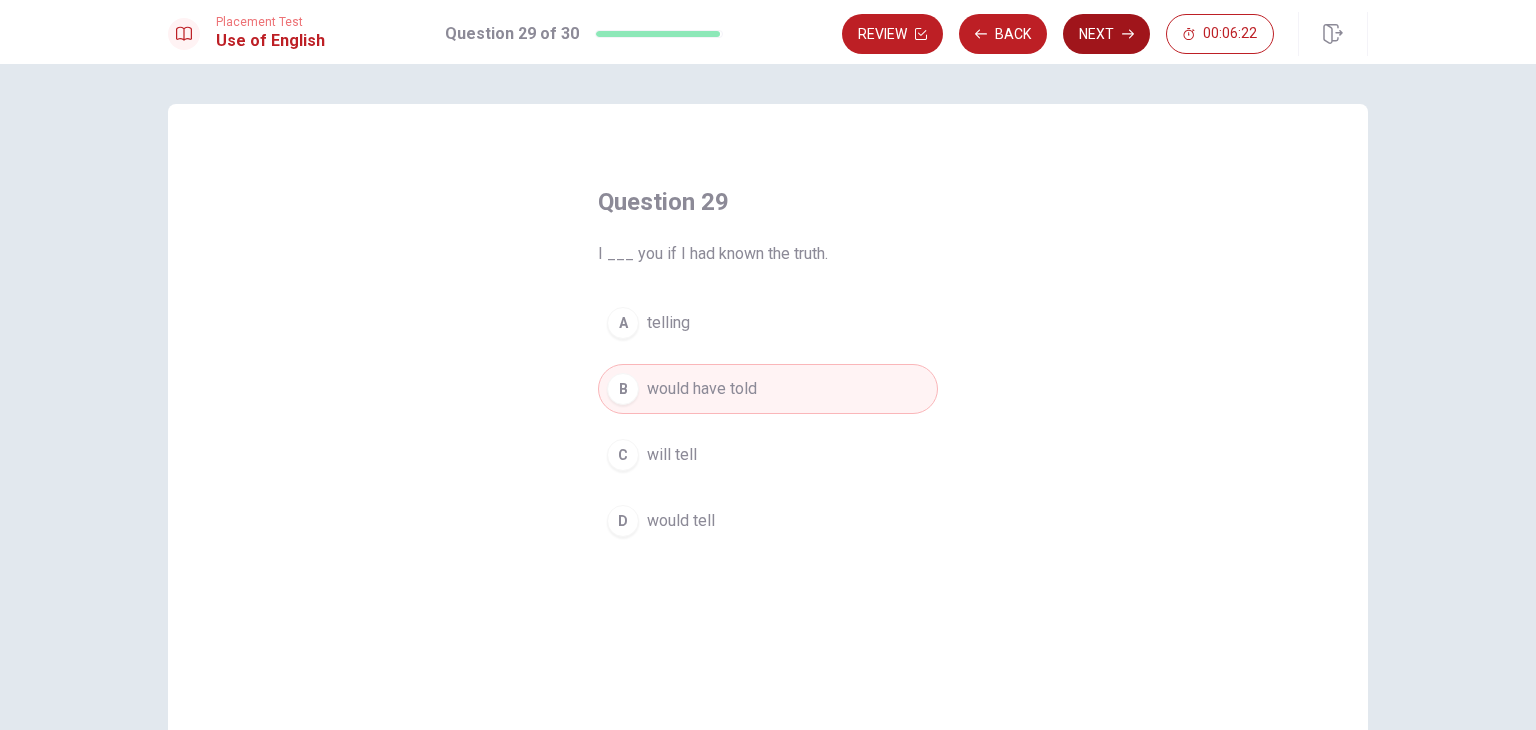 click on "Next" at bounding box center (1106, 34) 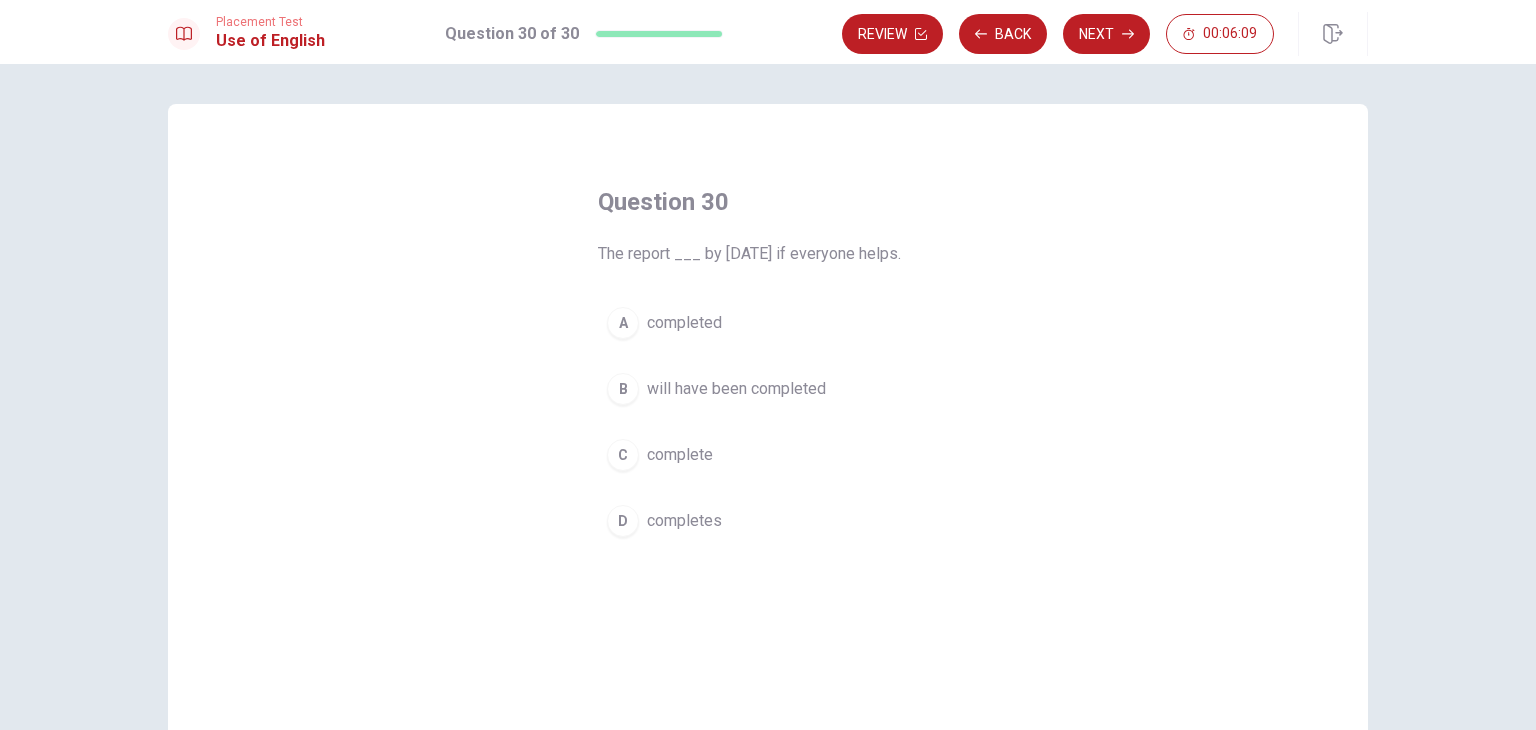 click on "B" at bounding box center [623, 389] 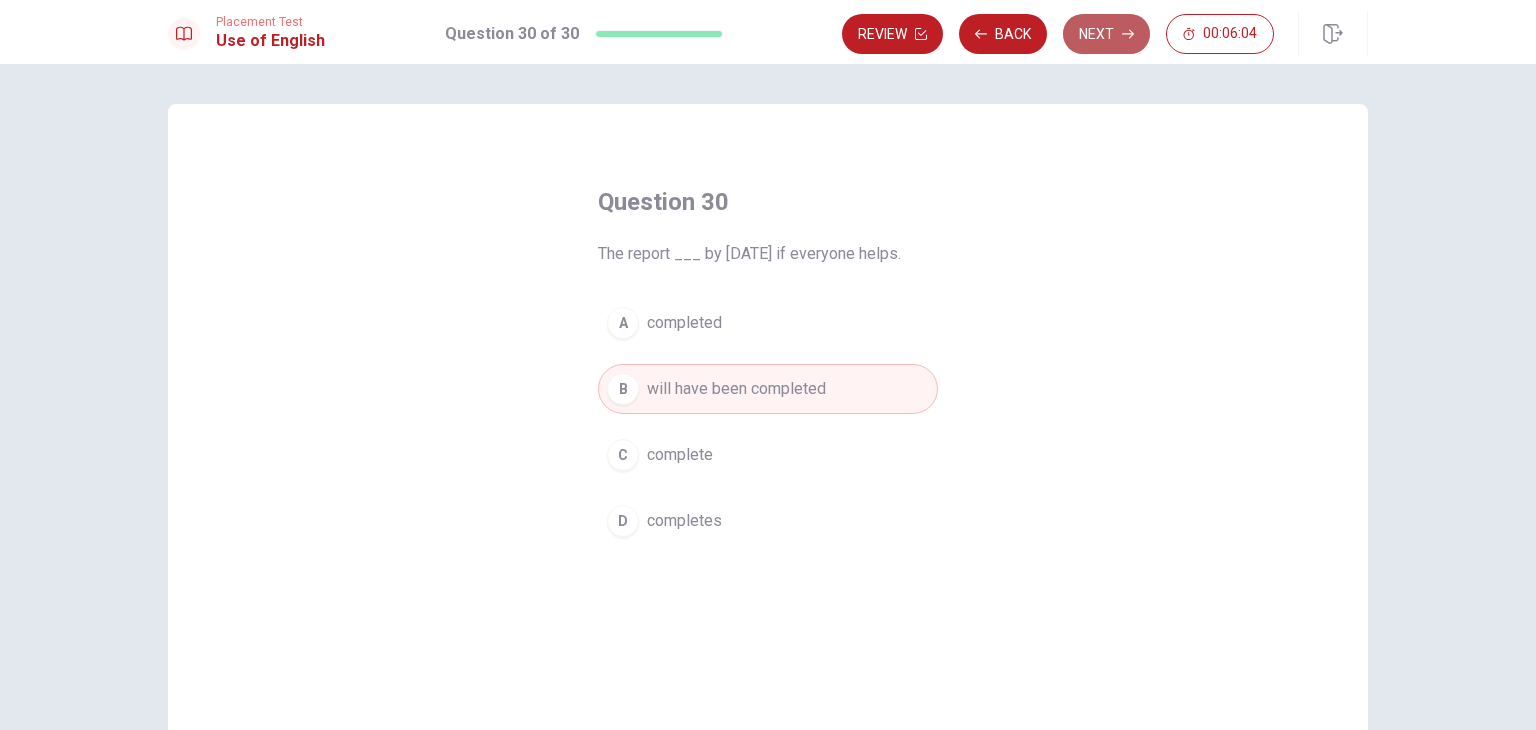 click on "Next" at bounding box center (1106, 34) 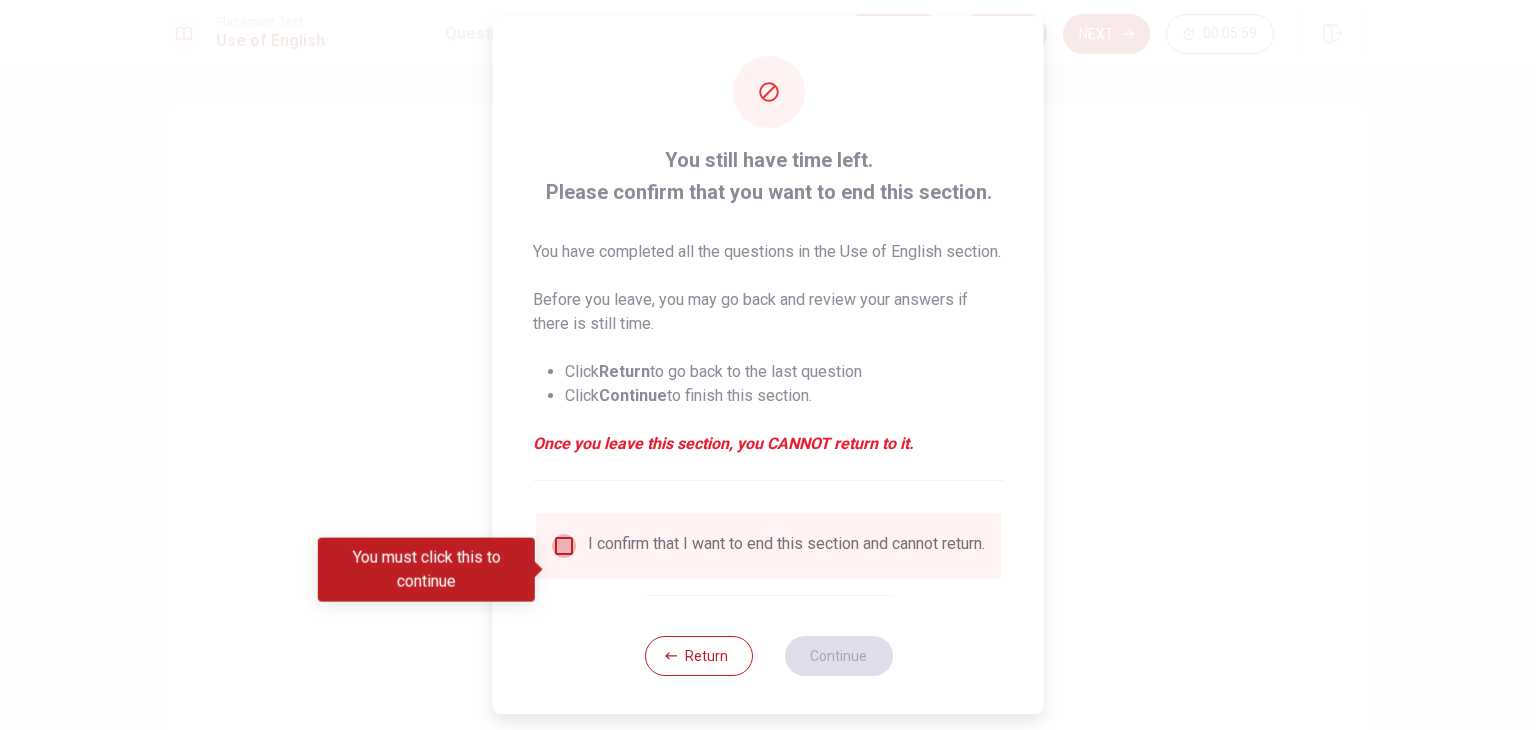 click at bounding box center [564, 546] 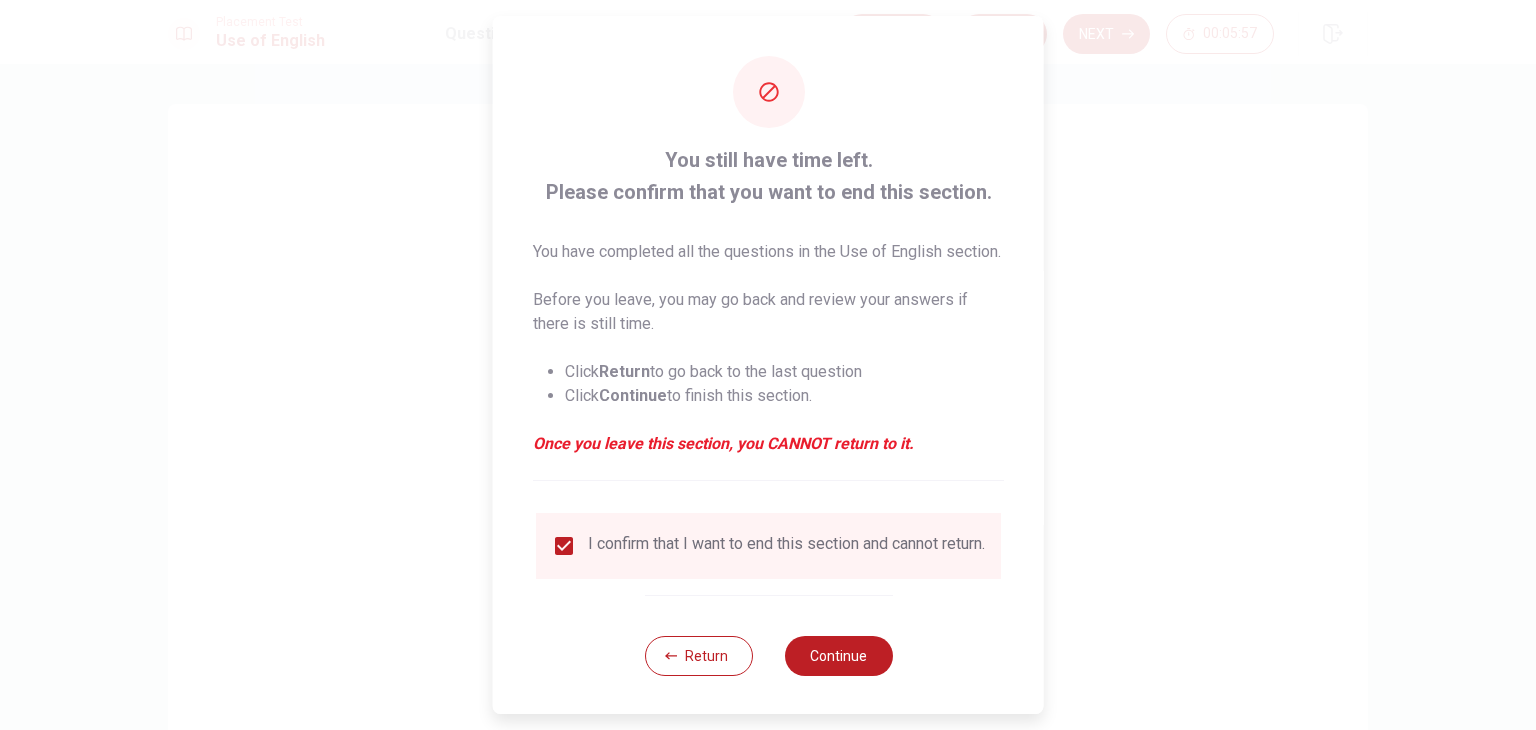 click at bounding box center [768, 365] 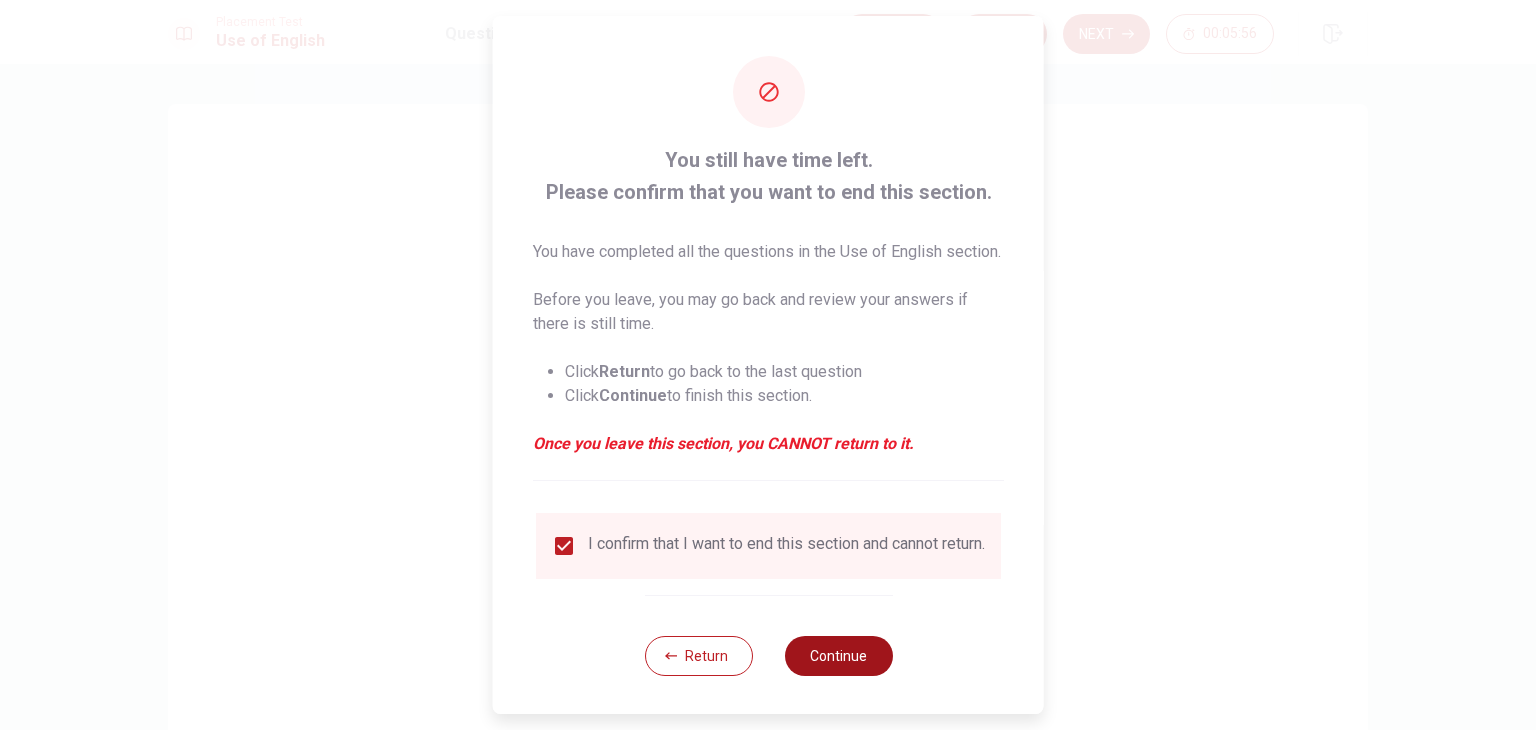 click on "Continue" at bounding box center (838, 656) 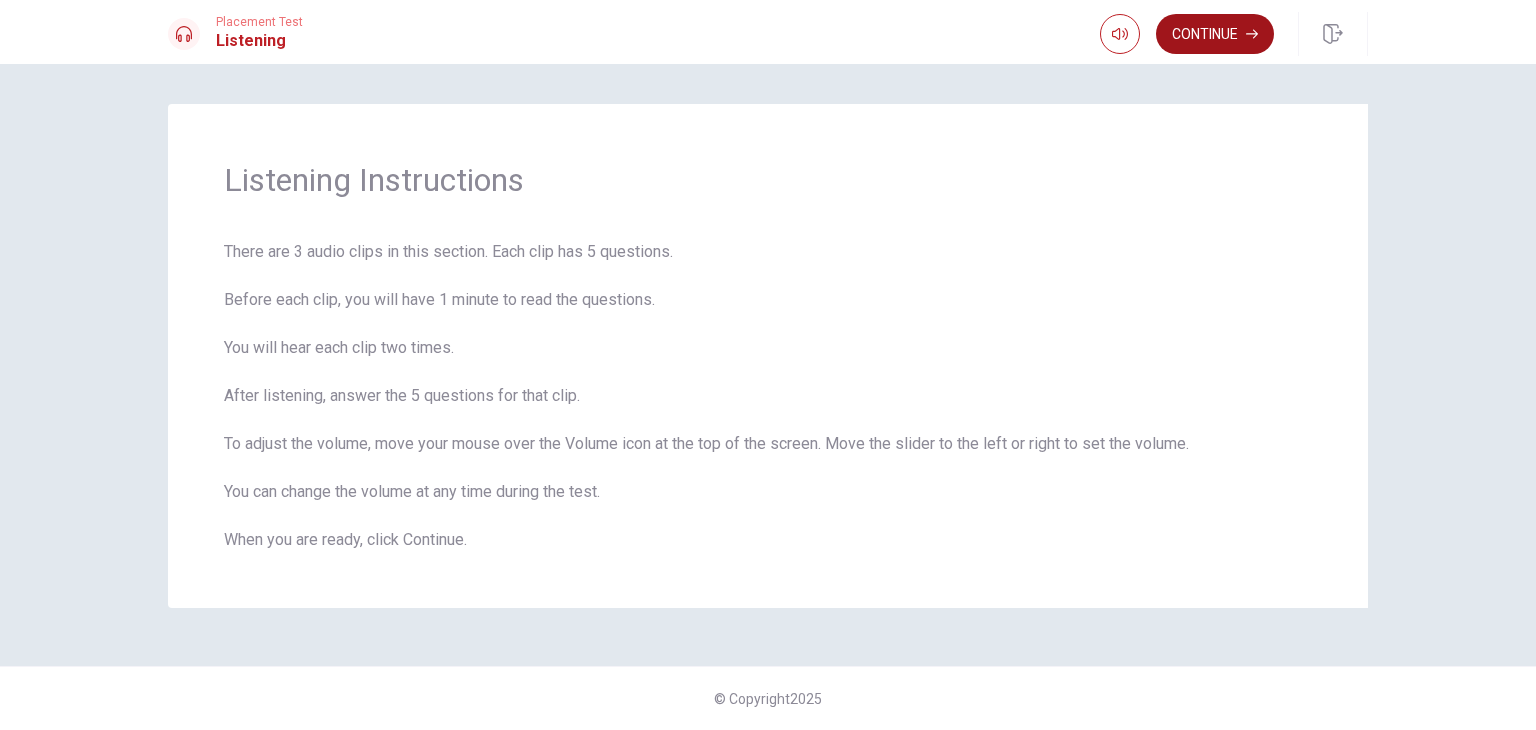 click on "Continue" at bounding box center (1215, 34) 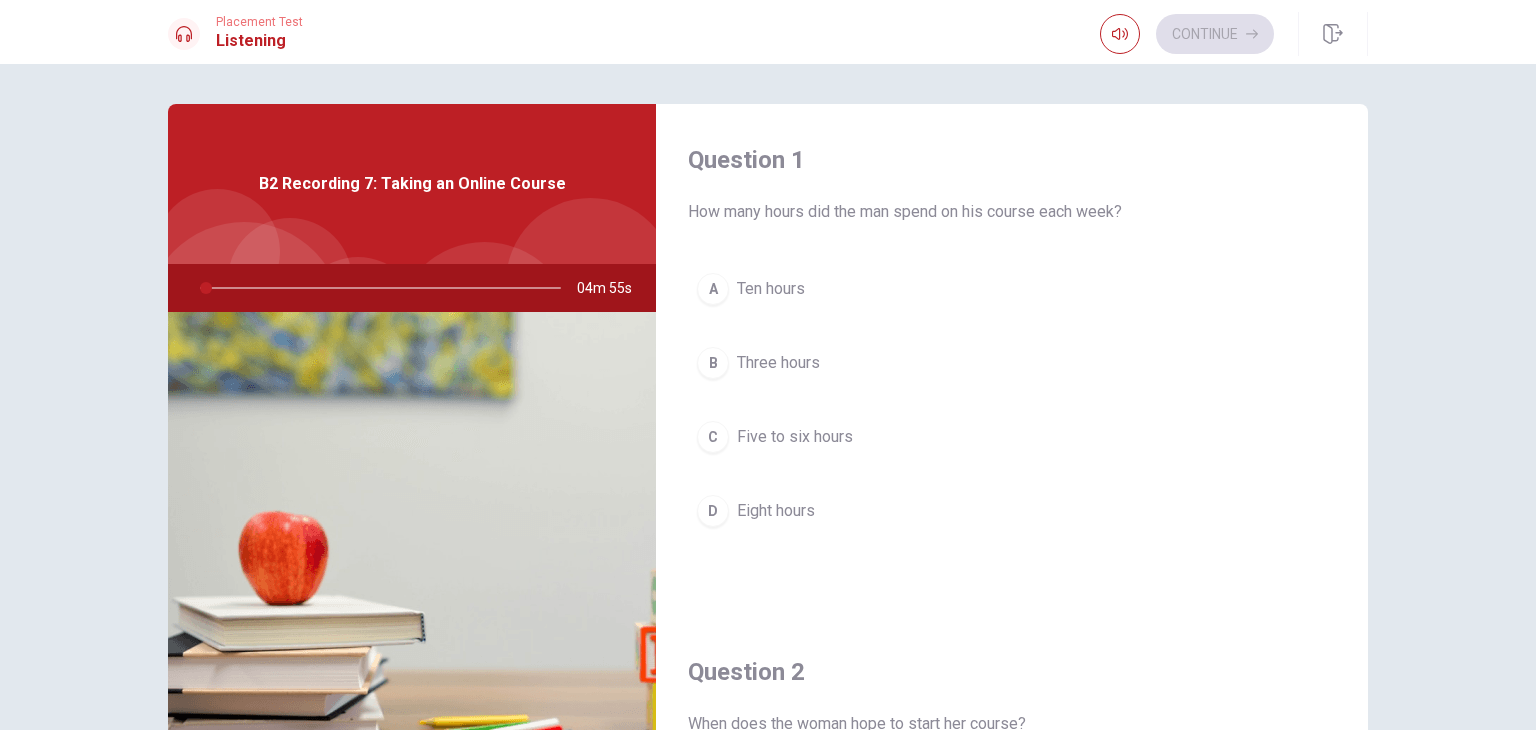 click at bounding box center [376, 288] 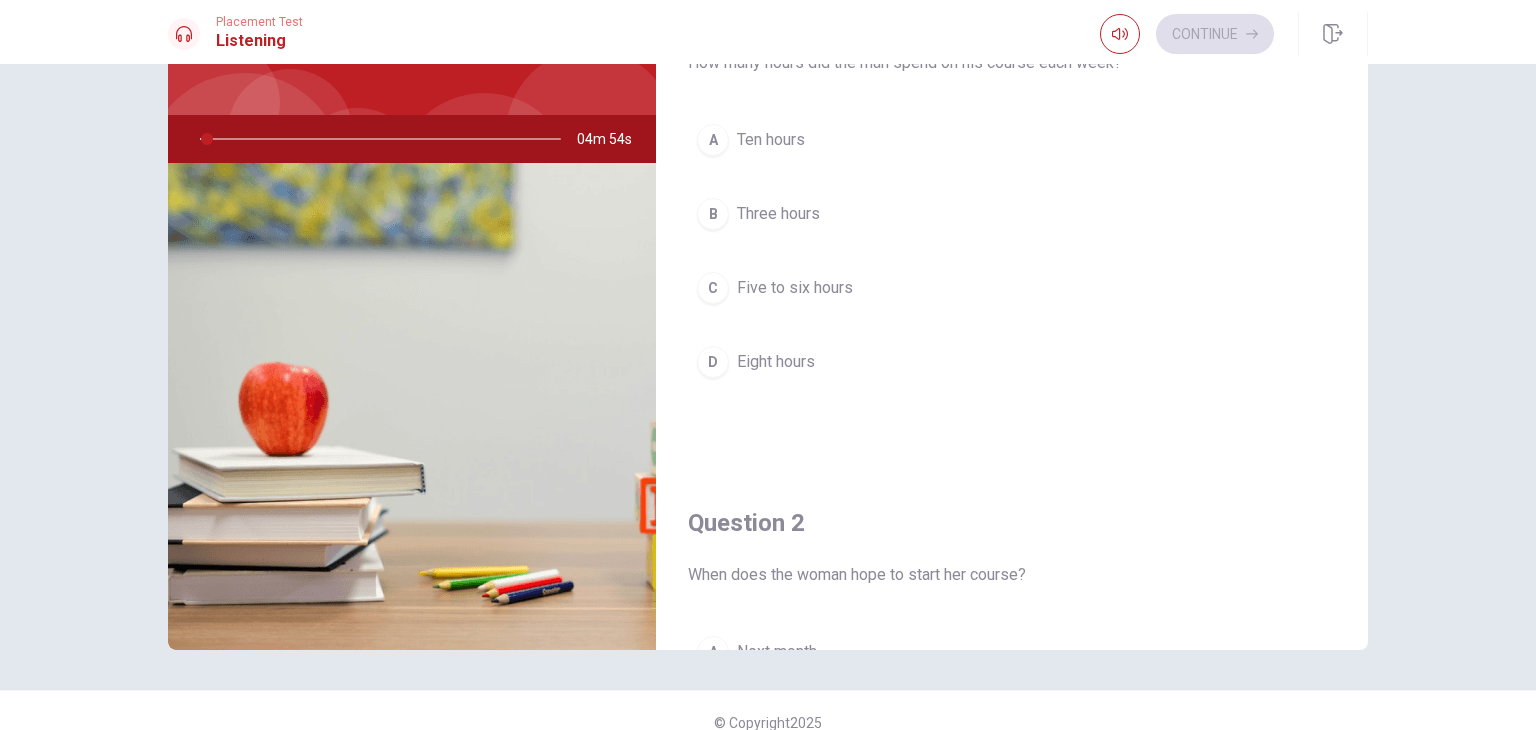 scroll, scrollTop: 173, scrollLeft: 0, axis: vertical 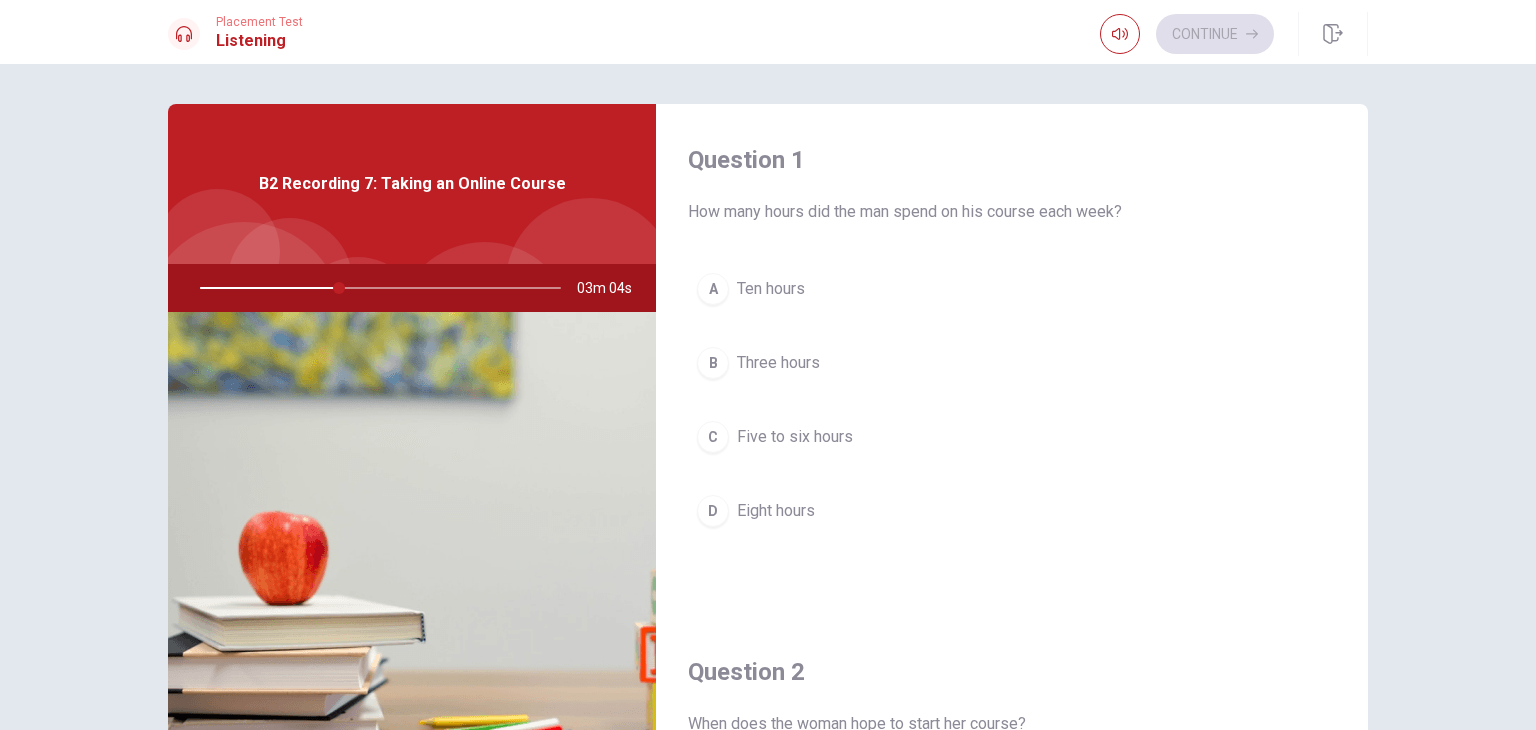 click on "C Five to six hours" at bounding box center (1012, 437) 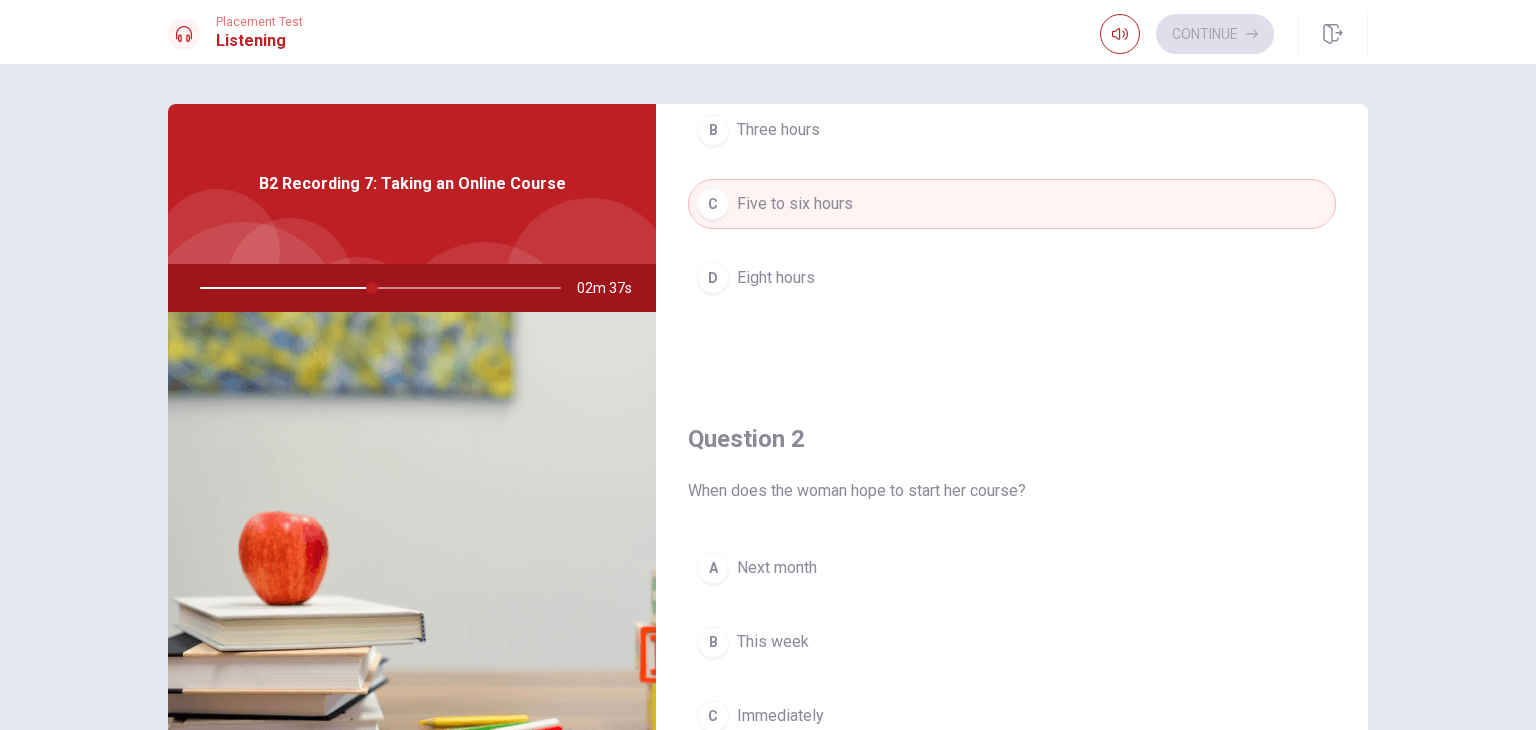 scroll, scrollTop: 600, scrollLeft: 0, axis: vertical 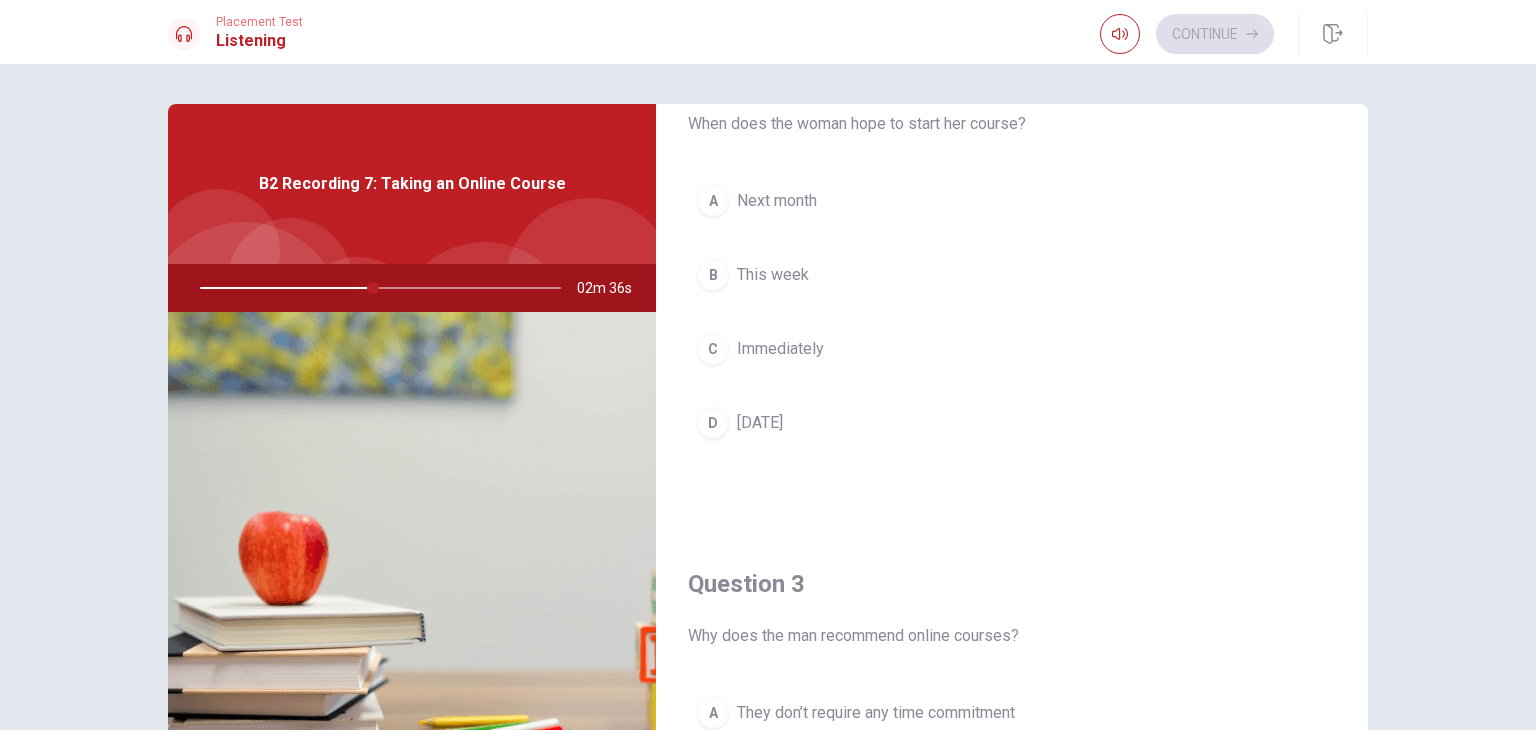 click on "A" at bounding box center (713, 201) 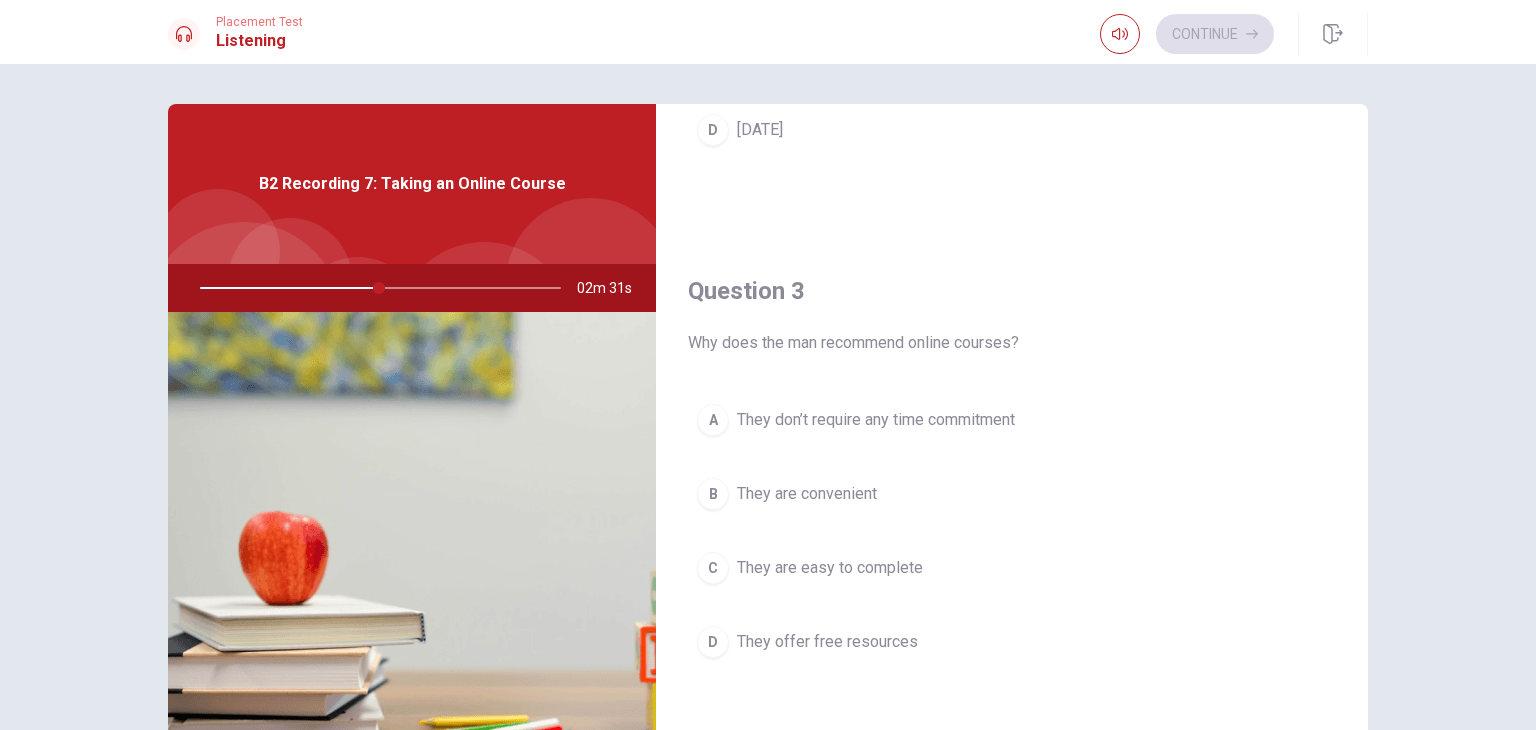 scroll, scrollTop: 900, scrollLeft: 0, axis: vertical 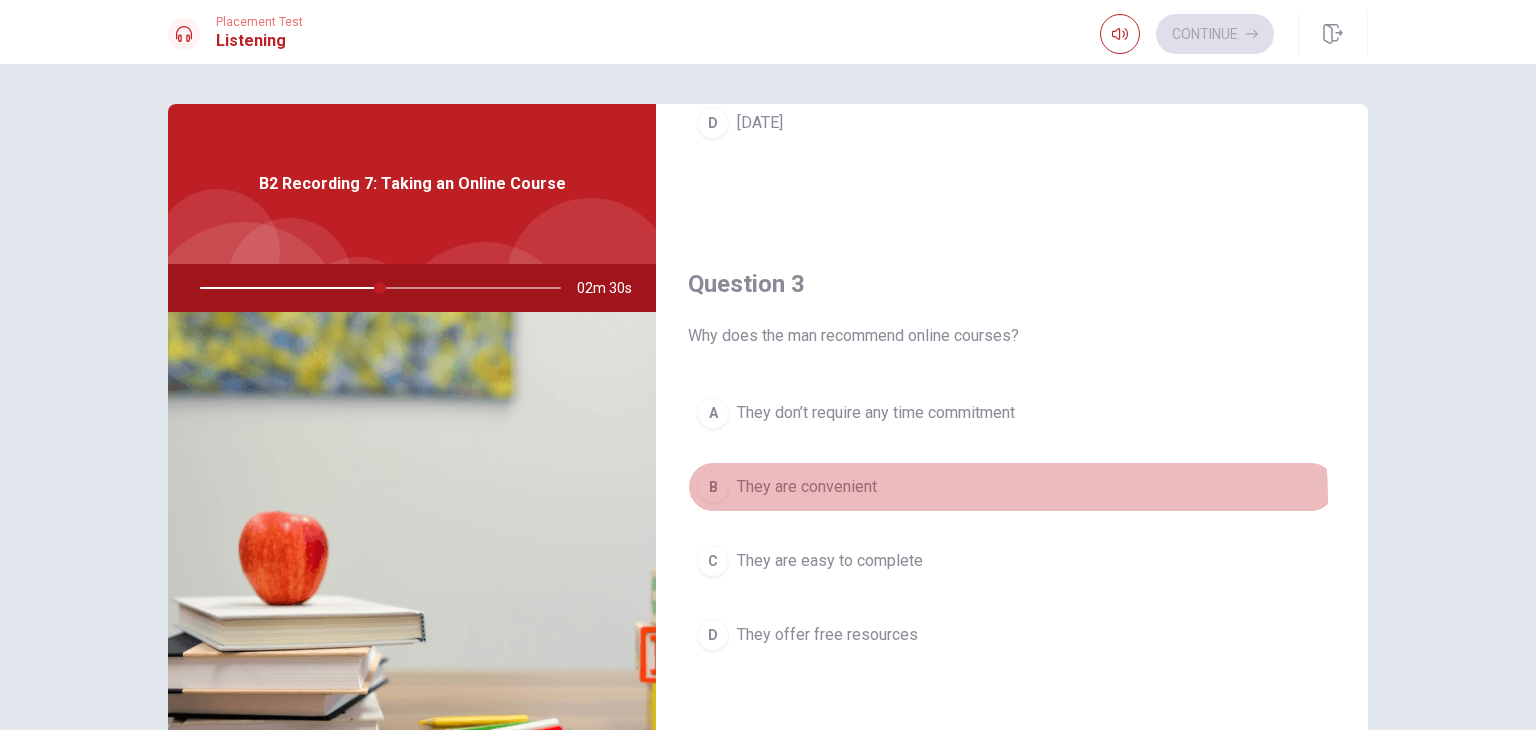 click on "B They are convenient" at bounding box center (1012, 487) 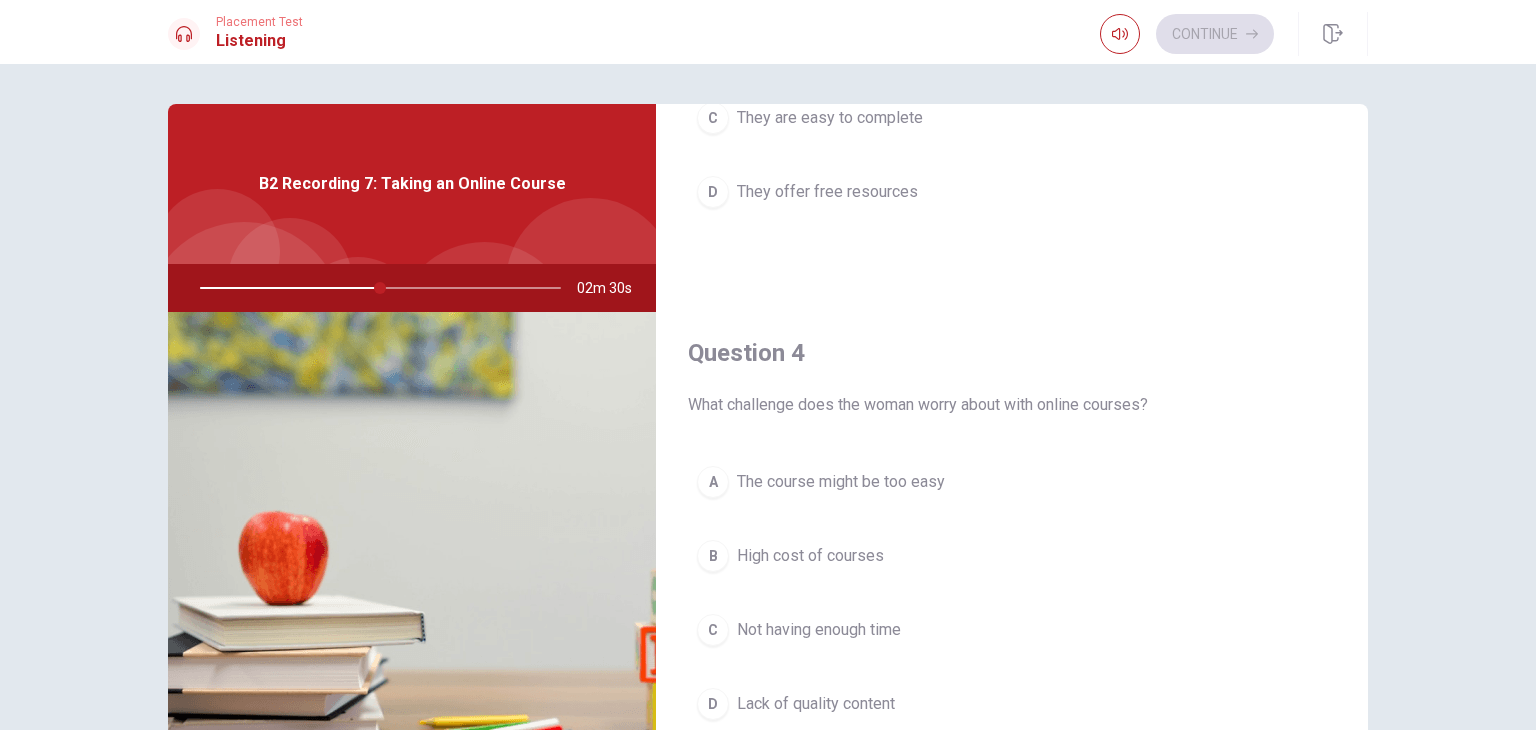 scroll, scrollTop: 1400, scrollLeft: 0, axis: vertical 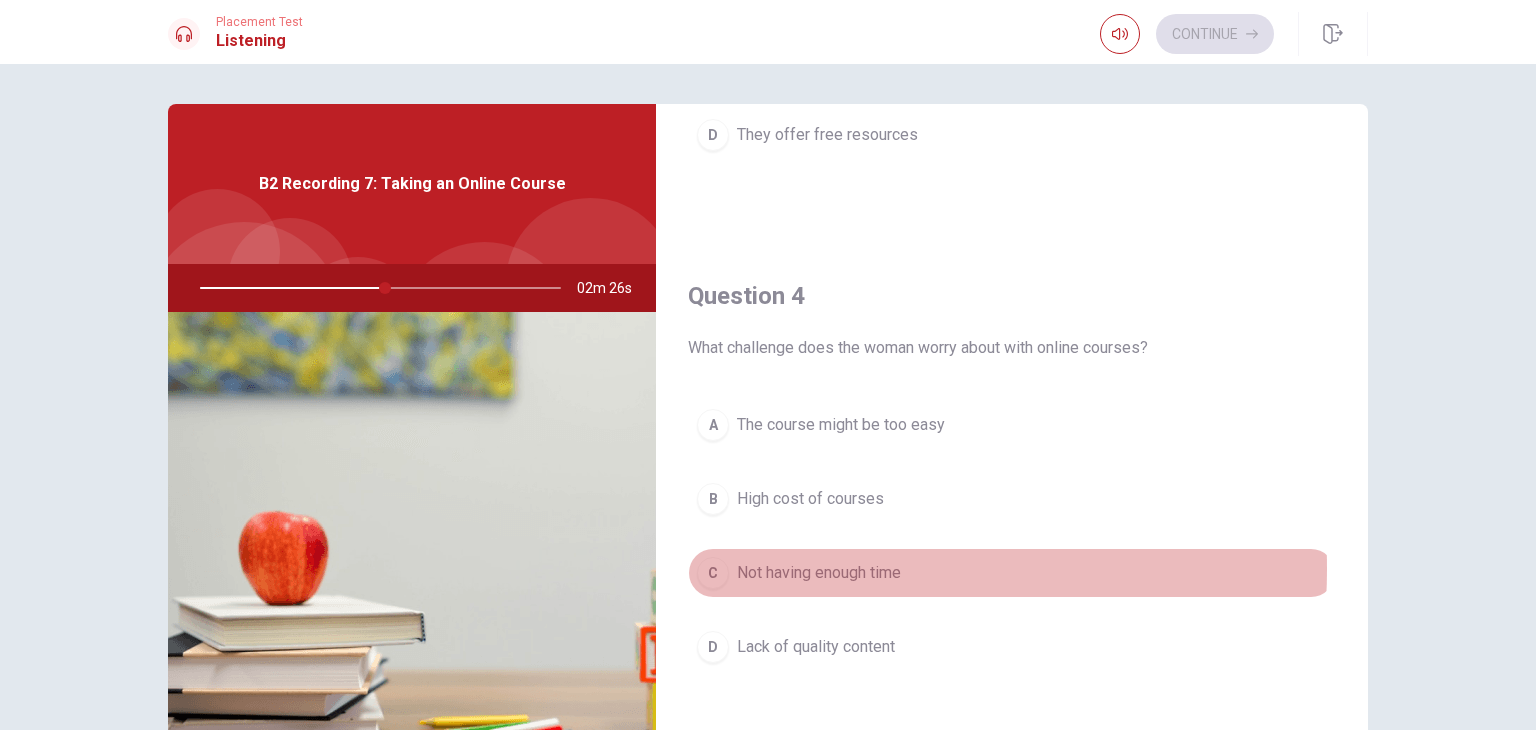 click on "Not having enough time" at bounding box center [819, 573] 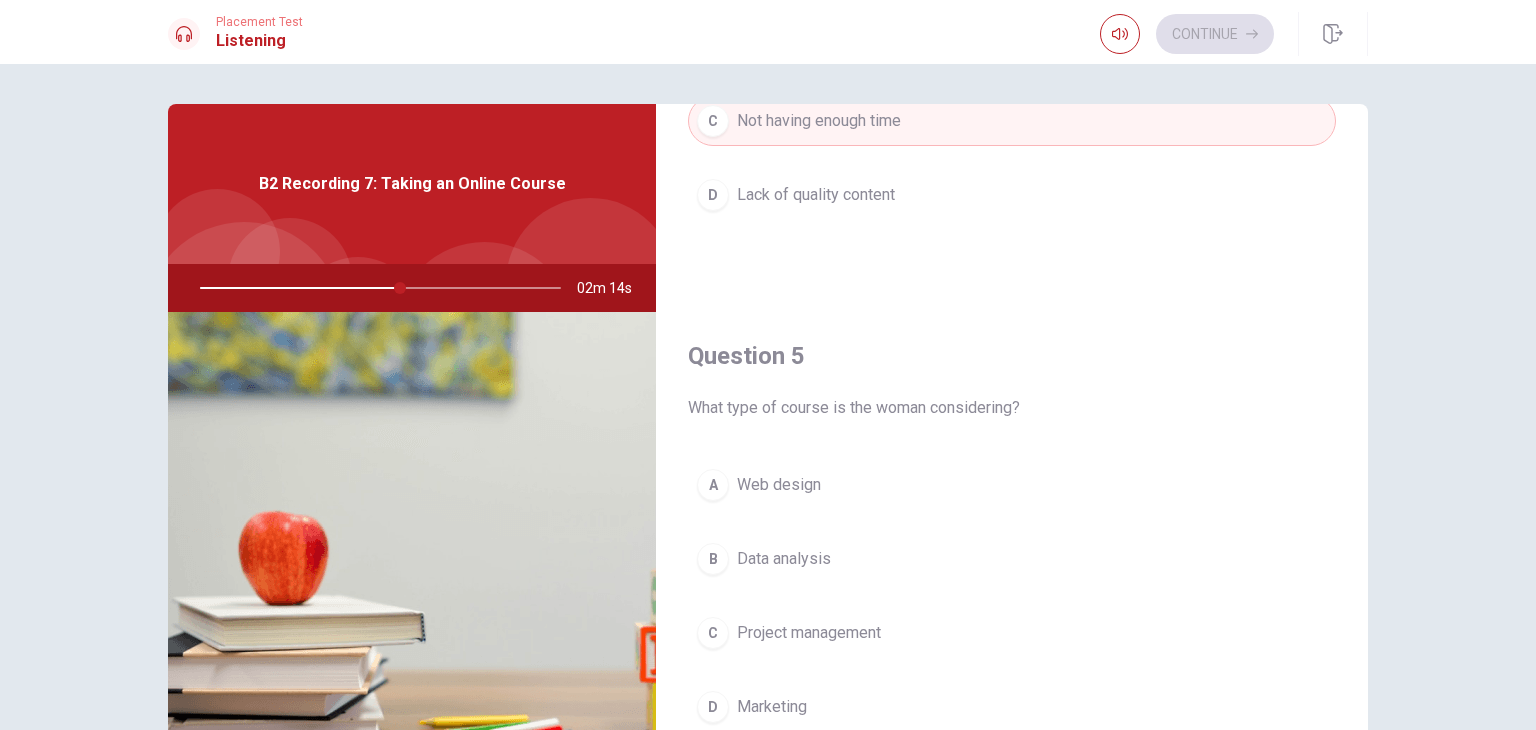 scroll, scrollTop: 1856, scrollLeft: 0, axis: vertical 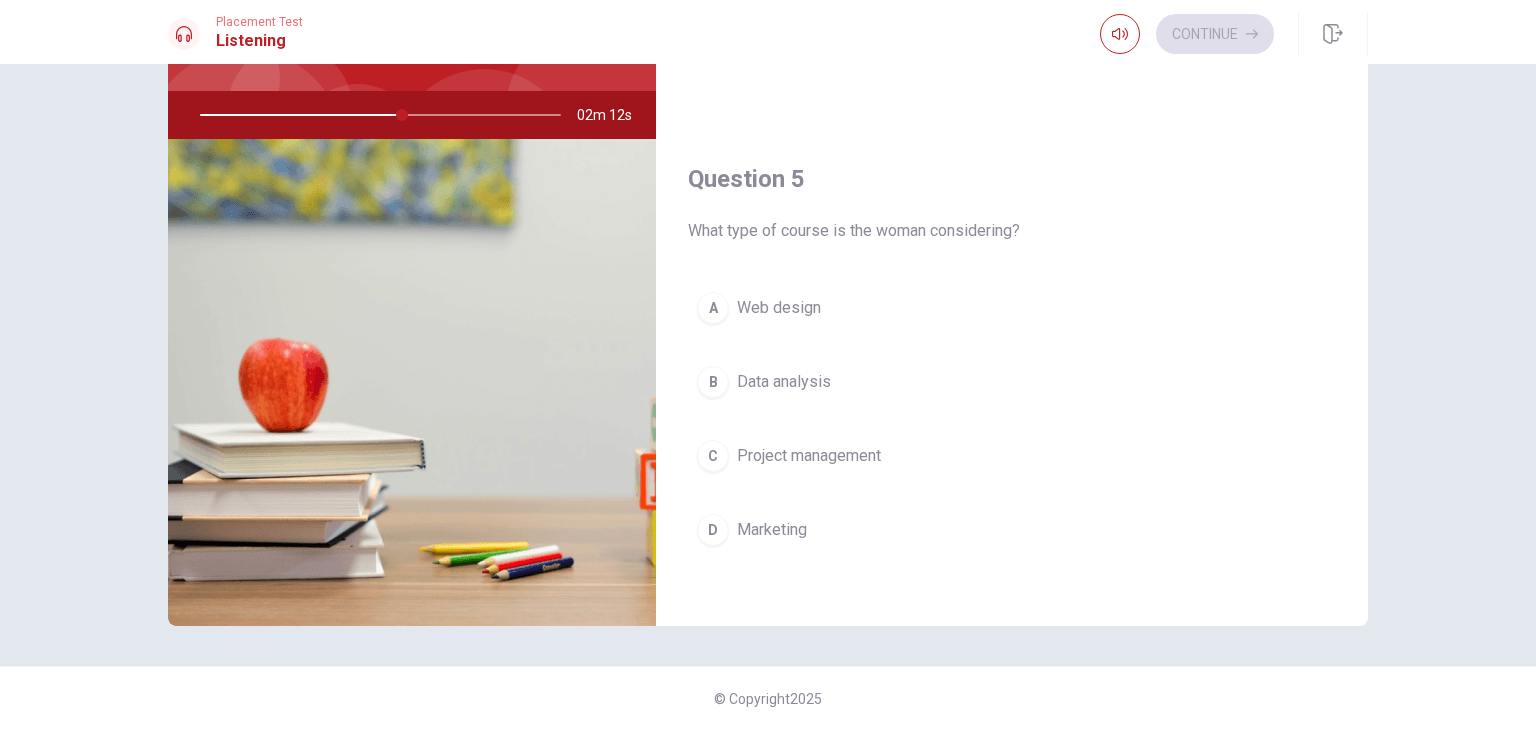 click on "C Project management" at bounding box center [1012, 456] 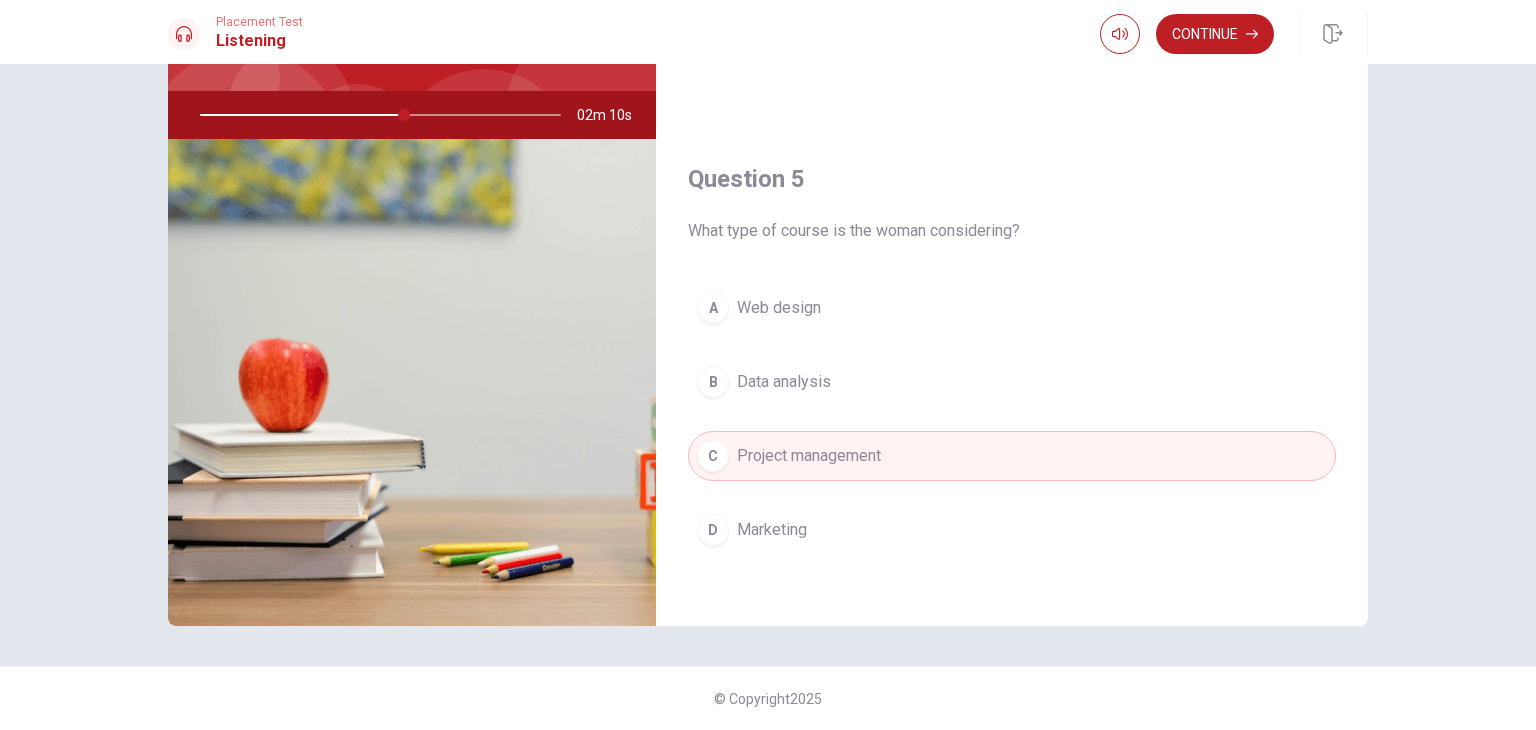 click at bounding box center [376, 115] 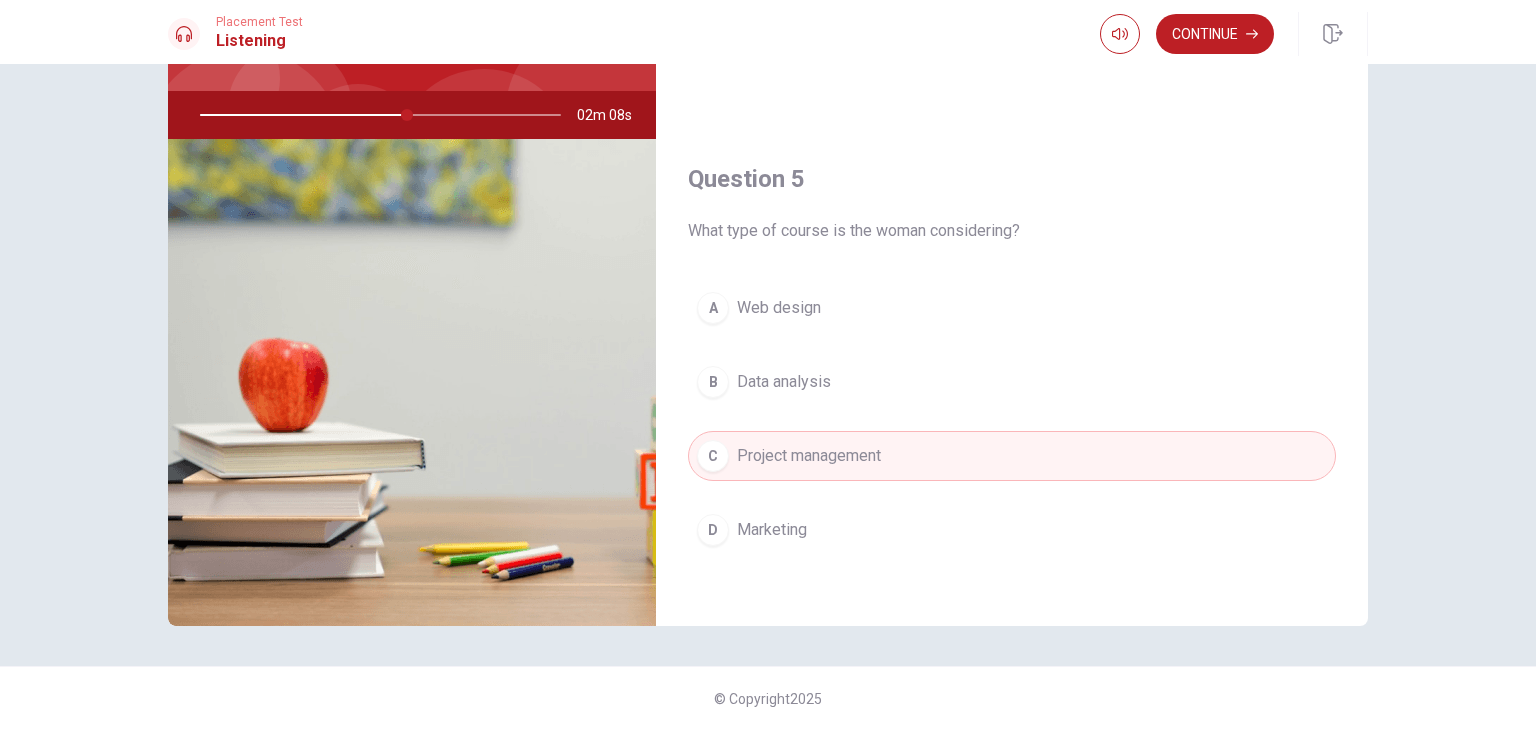 click on "B Data analysis" at bounding box center [1012, 382] 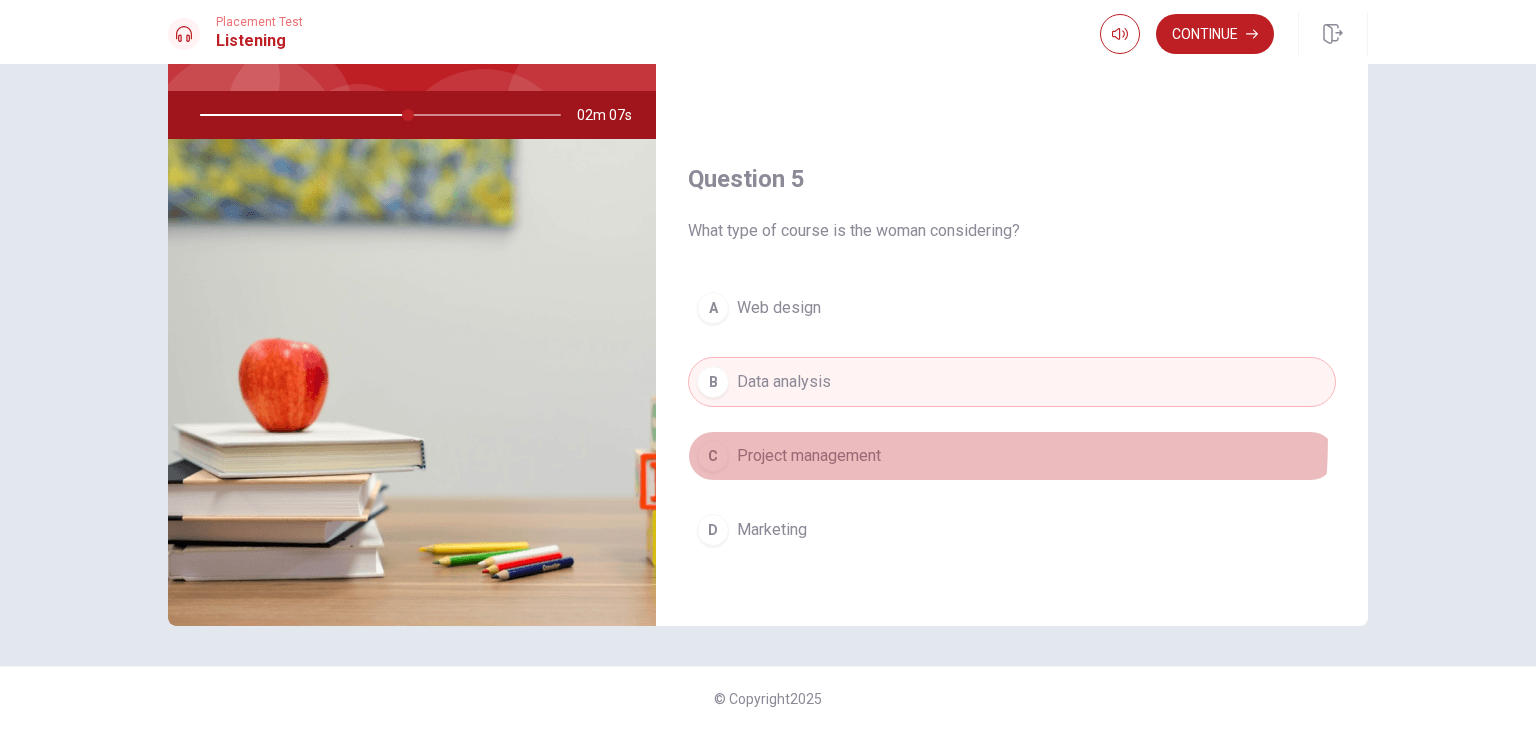 click on "C Project management" at bounding box center [1012, 456] 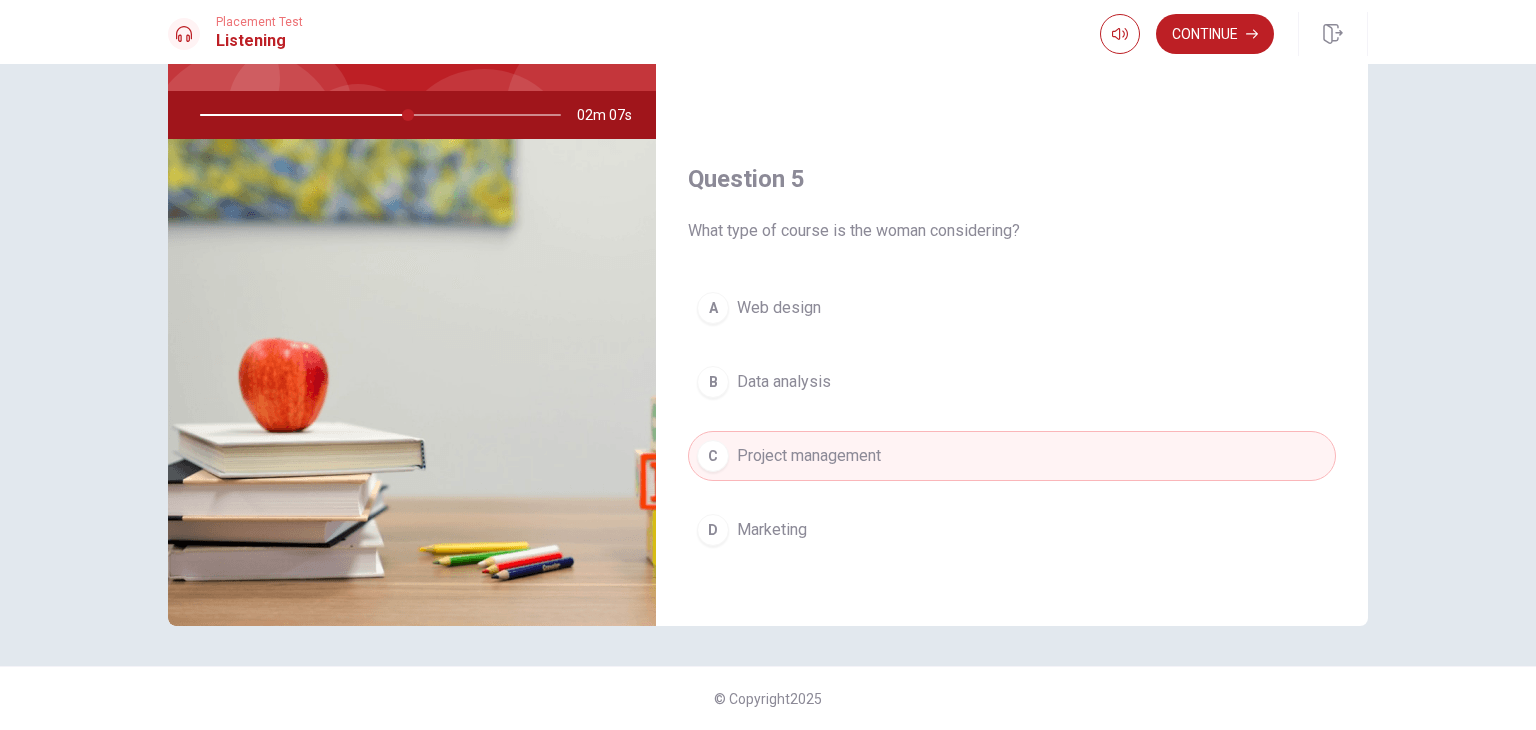 click on "A Web design B Data analysis C Project management D Marketing" at bounding box center [1012, 439] 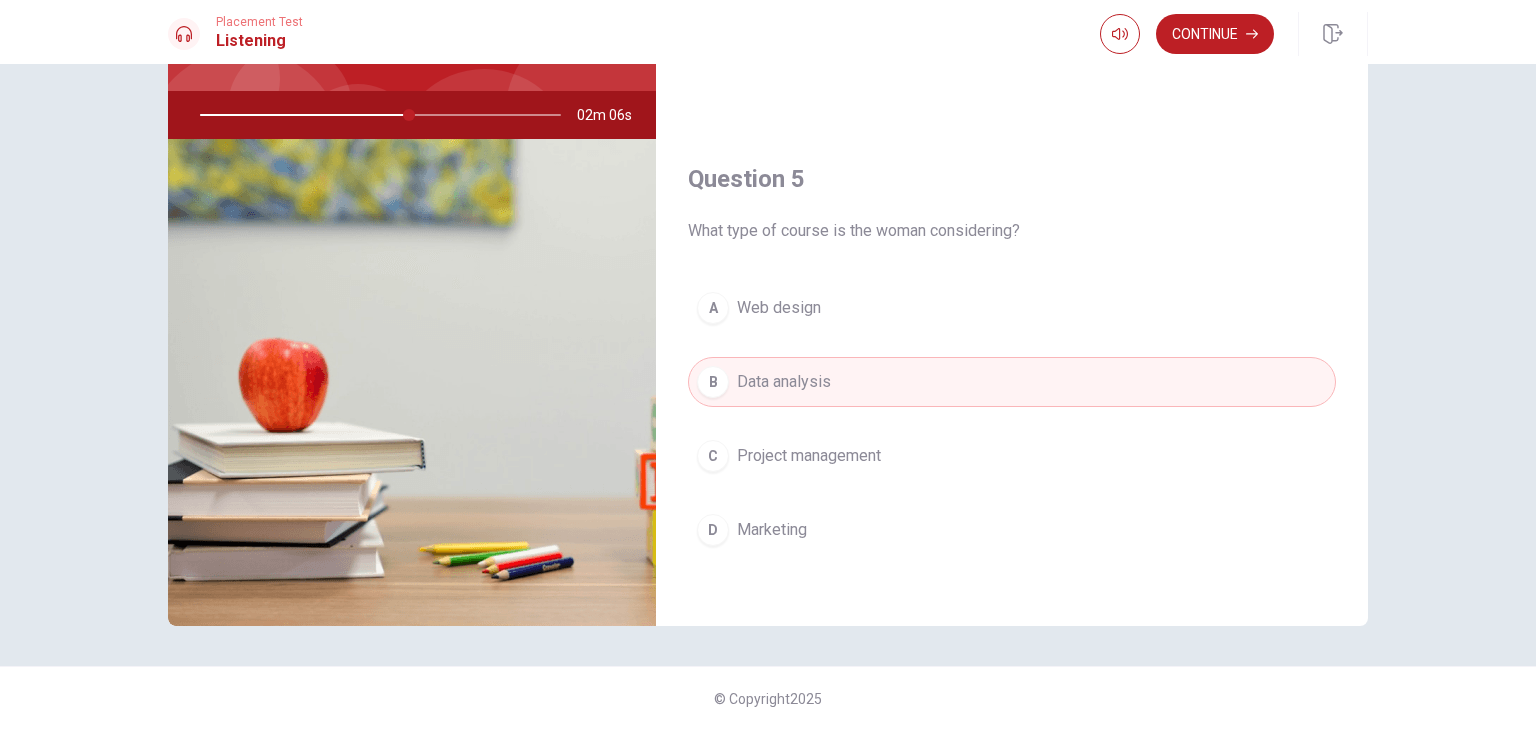click on "A Web design B Data analysis C Project management D Marketing" at bounding box center (1012, 439) 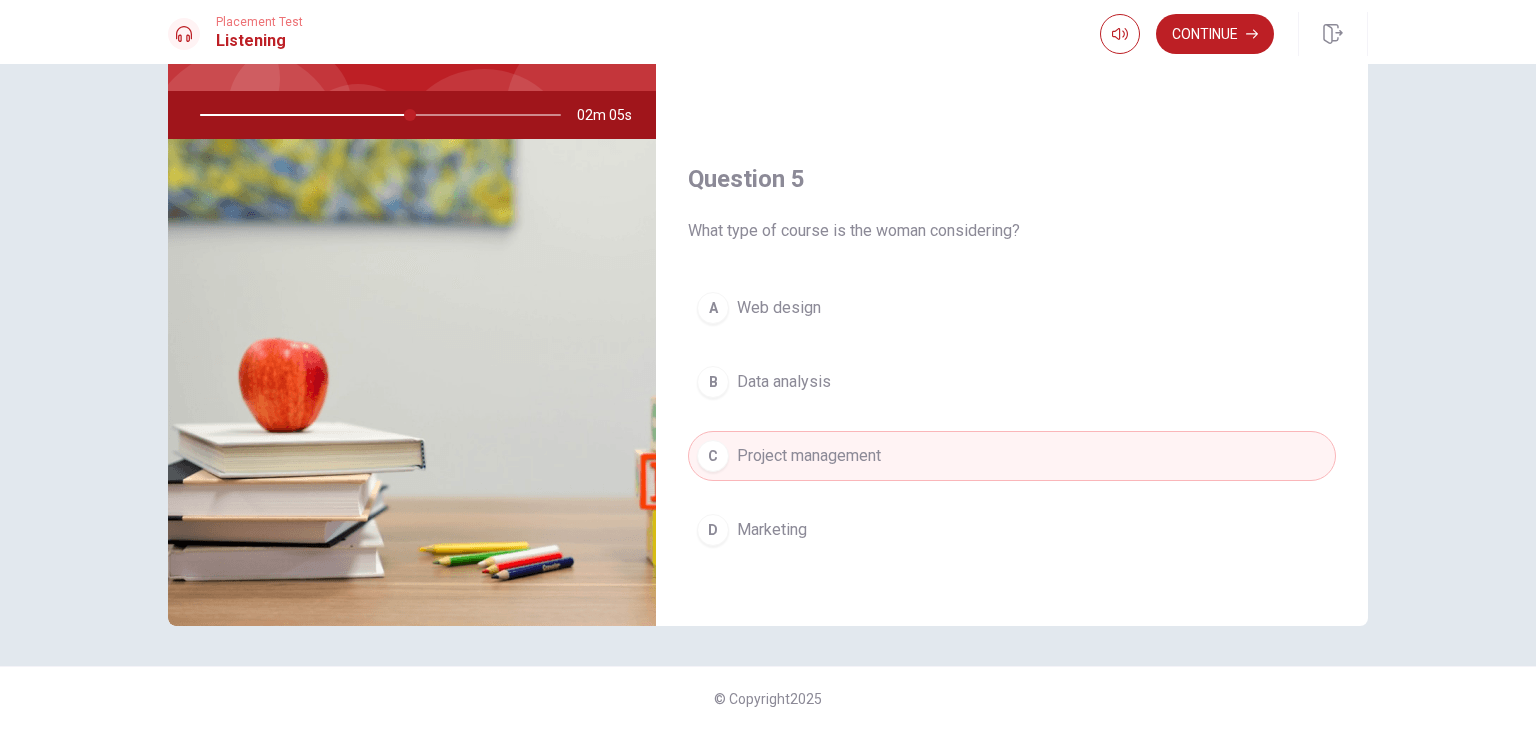 click on "Data analysis" at bounding box center [784, 382] 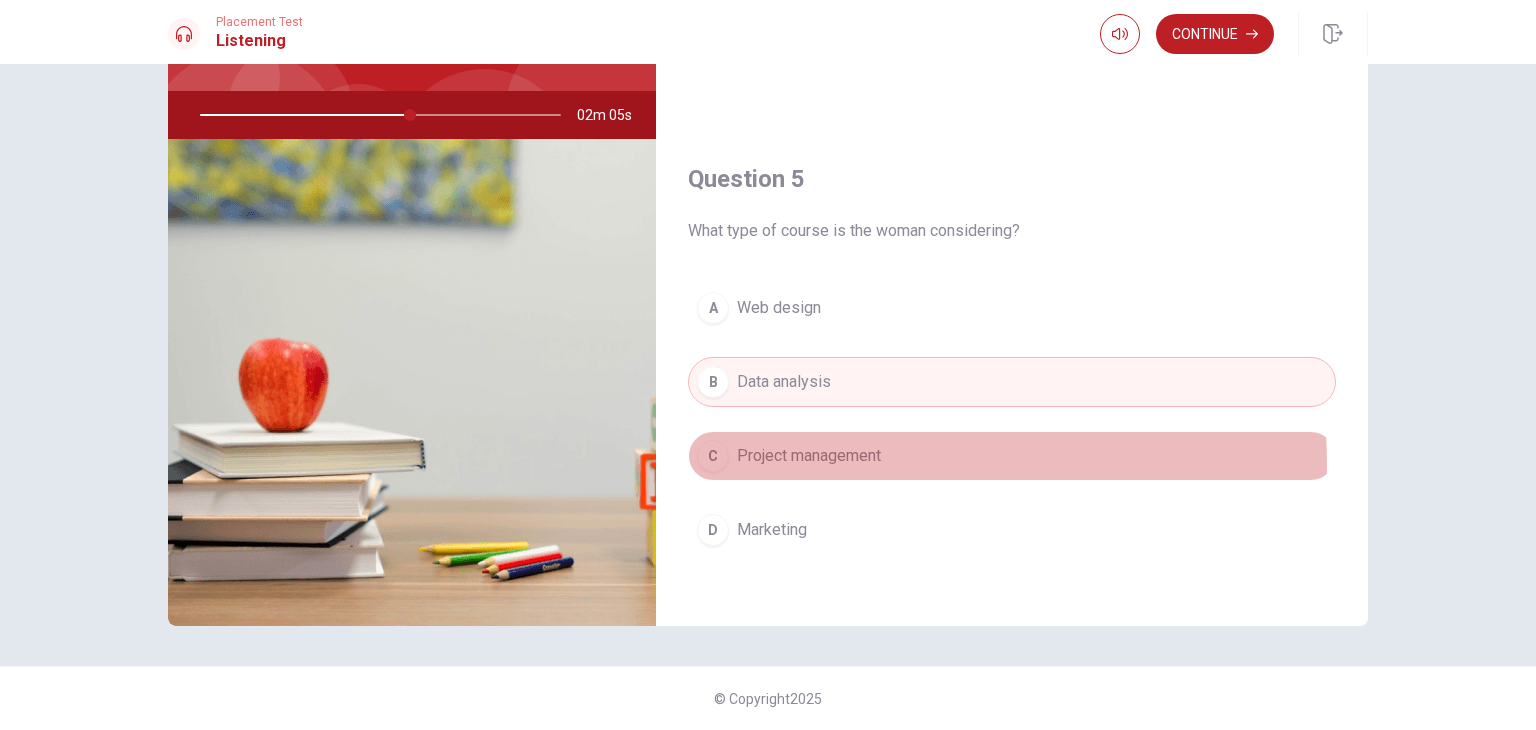click on "Project management" at bounding box center (809, 456) 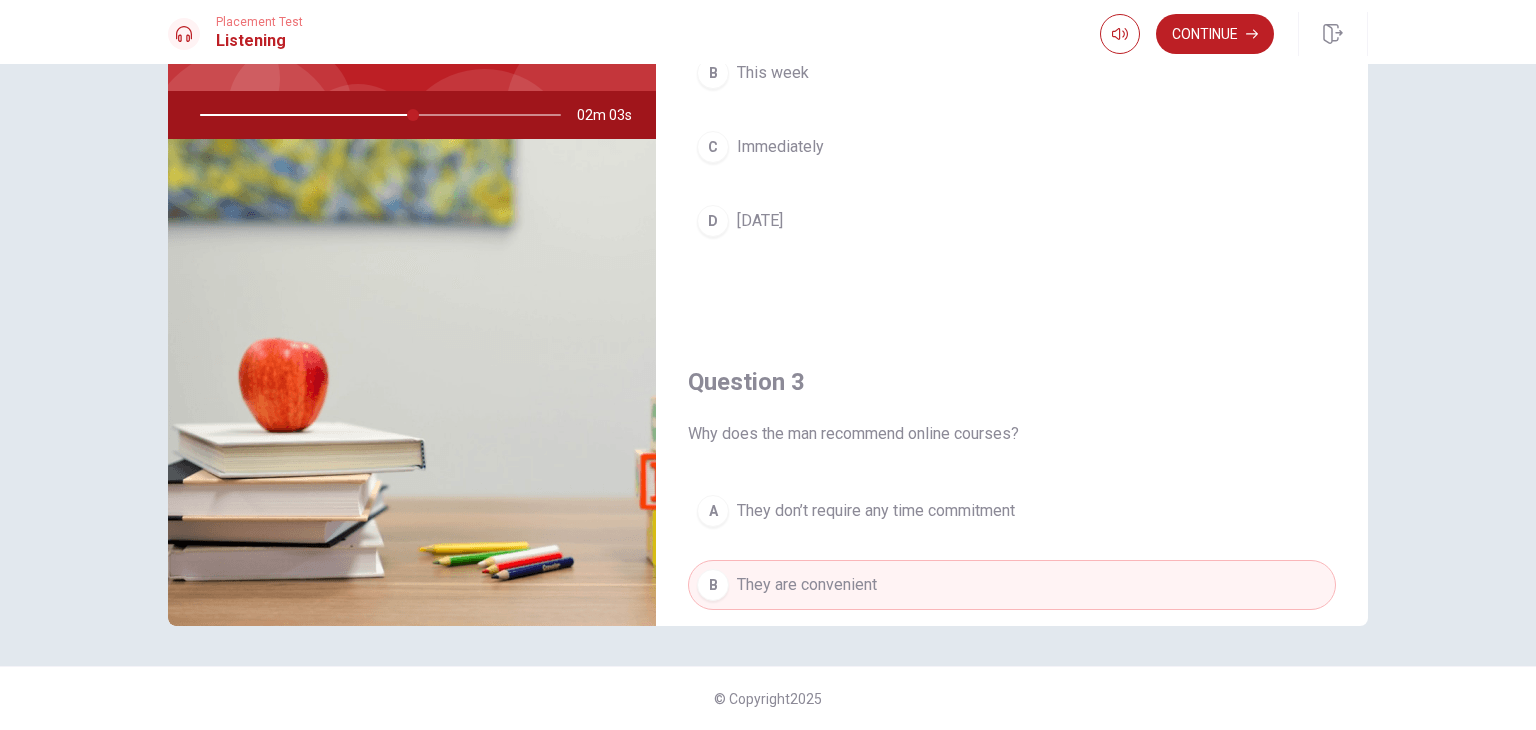 scroll, scrollTop: 556, scrollLeft: 0, axis: vertical 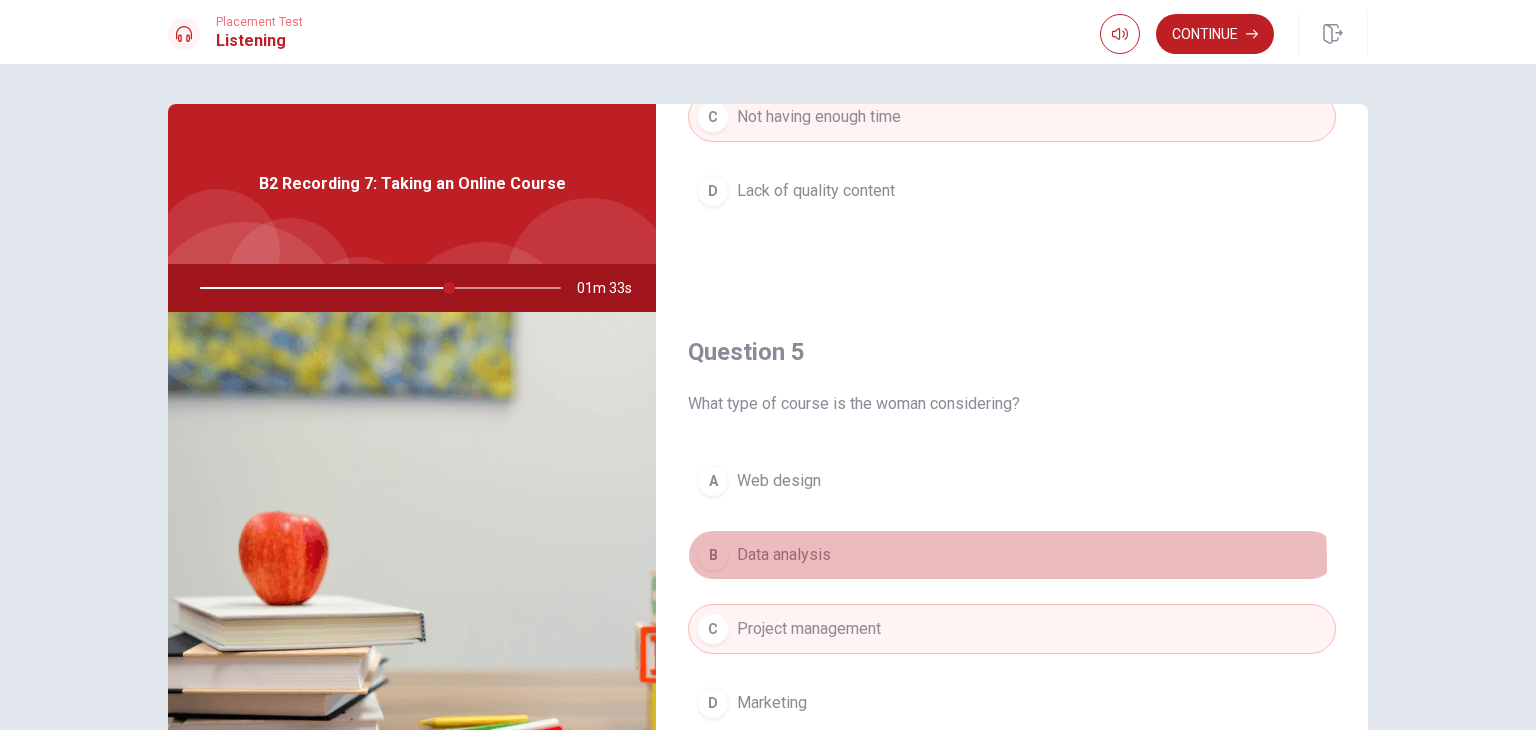 click on "Data analysis" at bounding box center [784, 555] 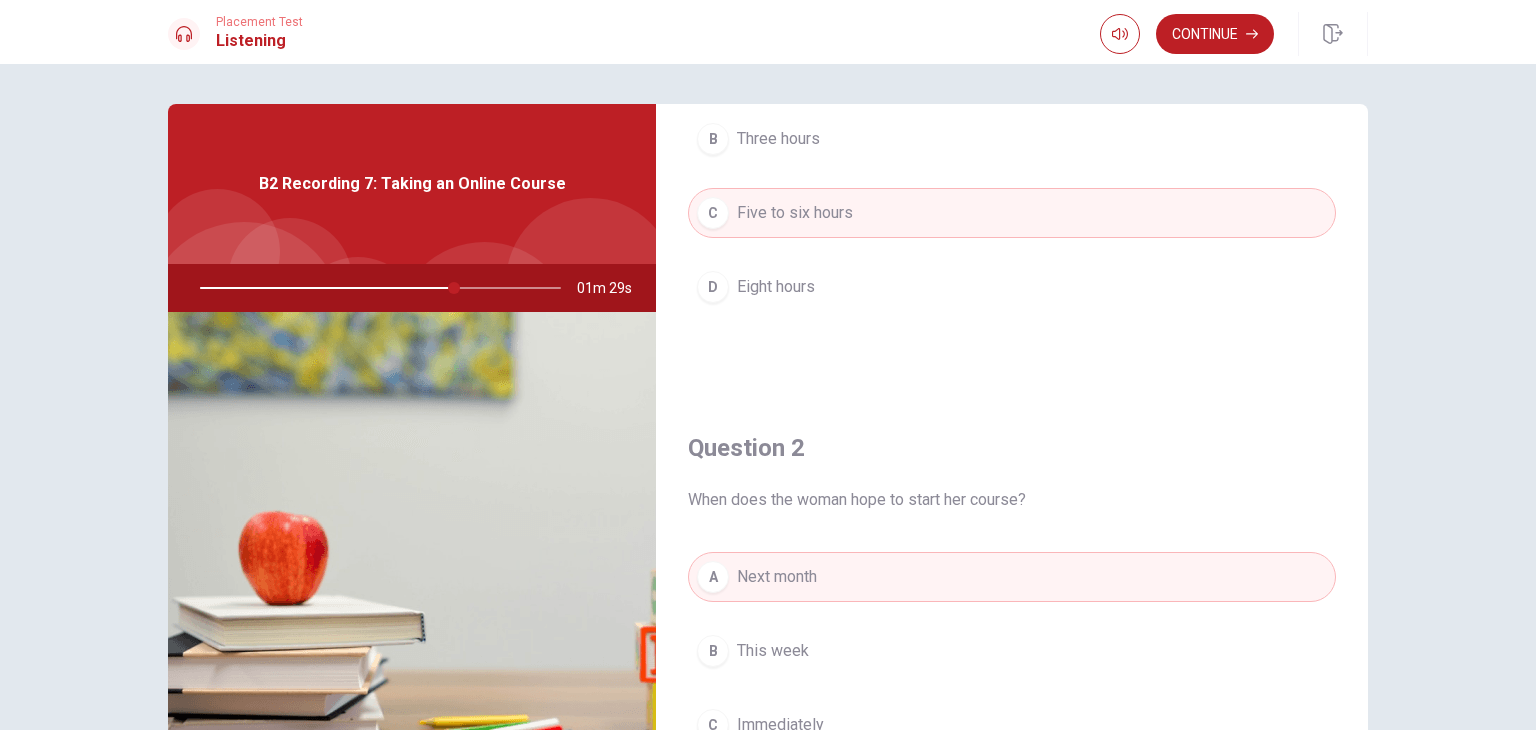 scroll, scrollTop: 800, scrollLeft: 0, axis: vertical 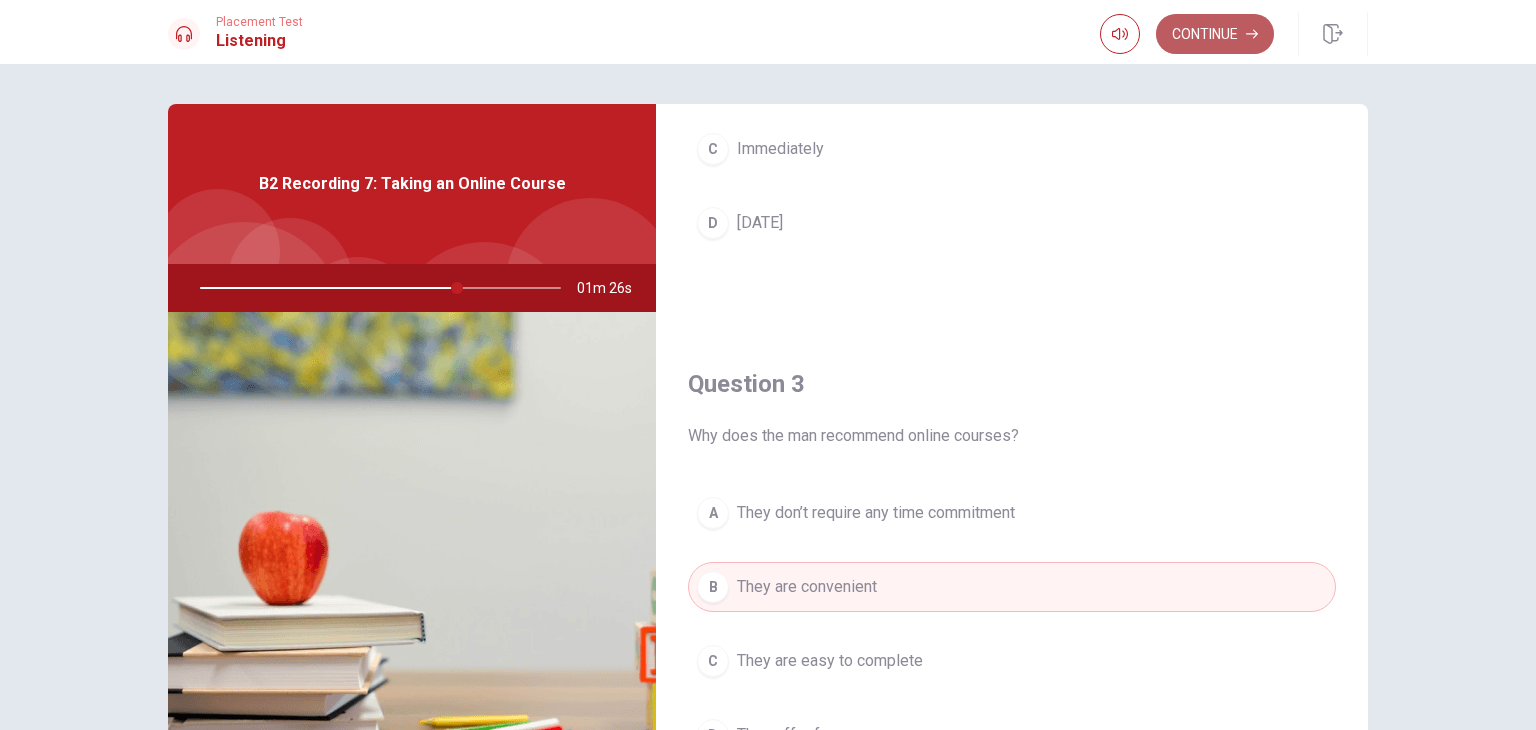 click on "Continue" at bounding box center (1215, 34) 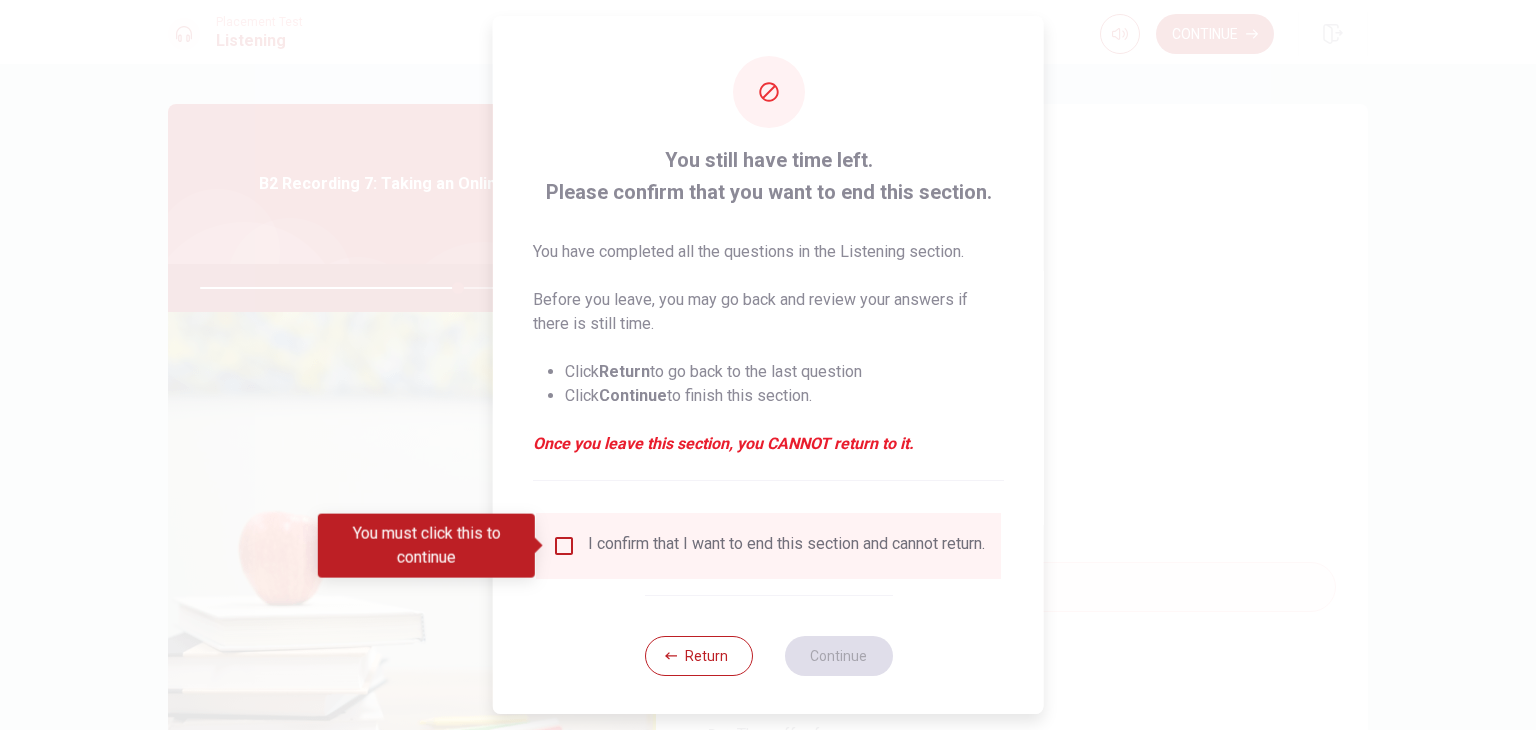 click on "I confirm that I want to end this section and cannot return." at bounding box center [768, 546] 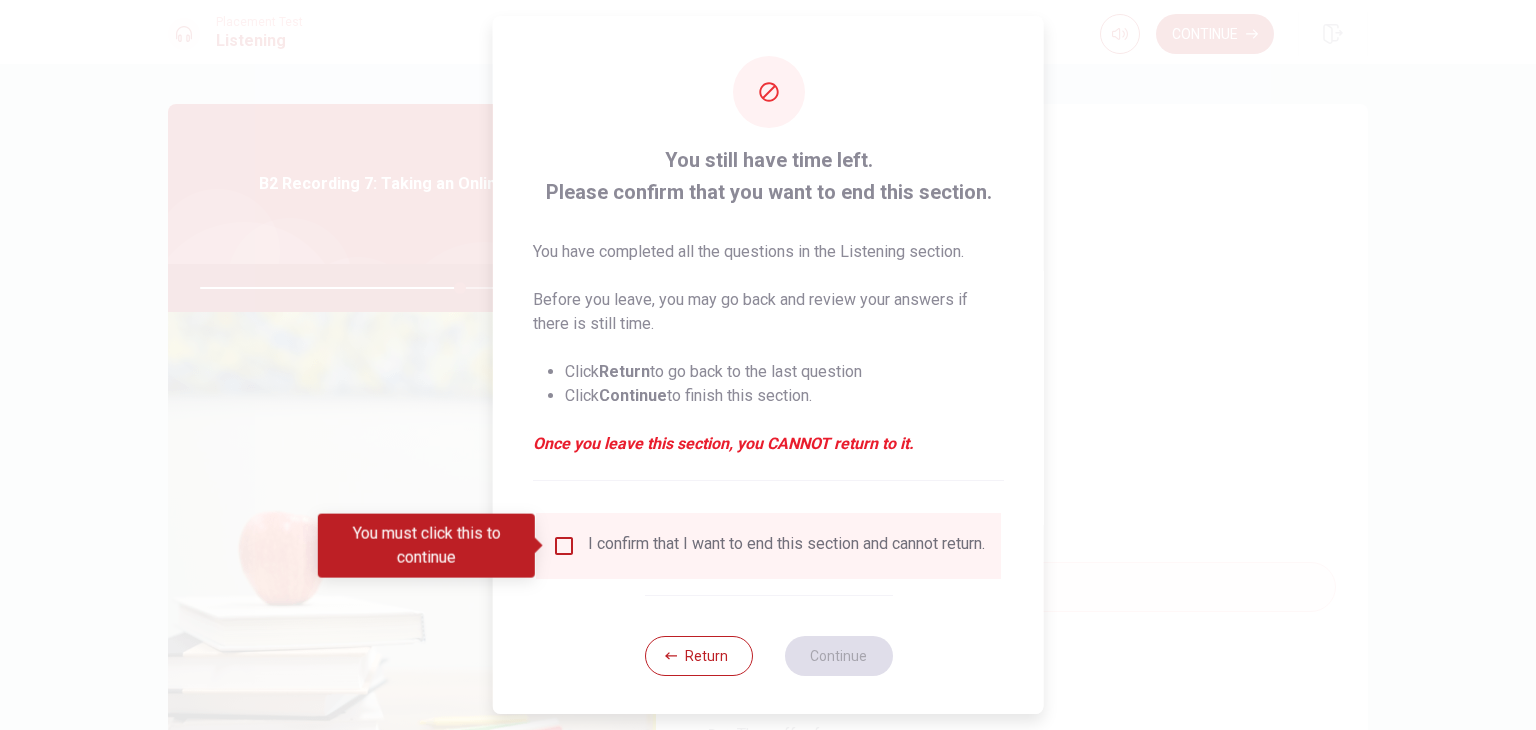 click at bounding box center [564, 546] 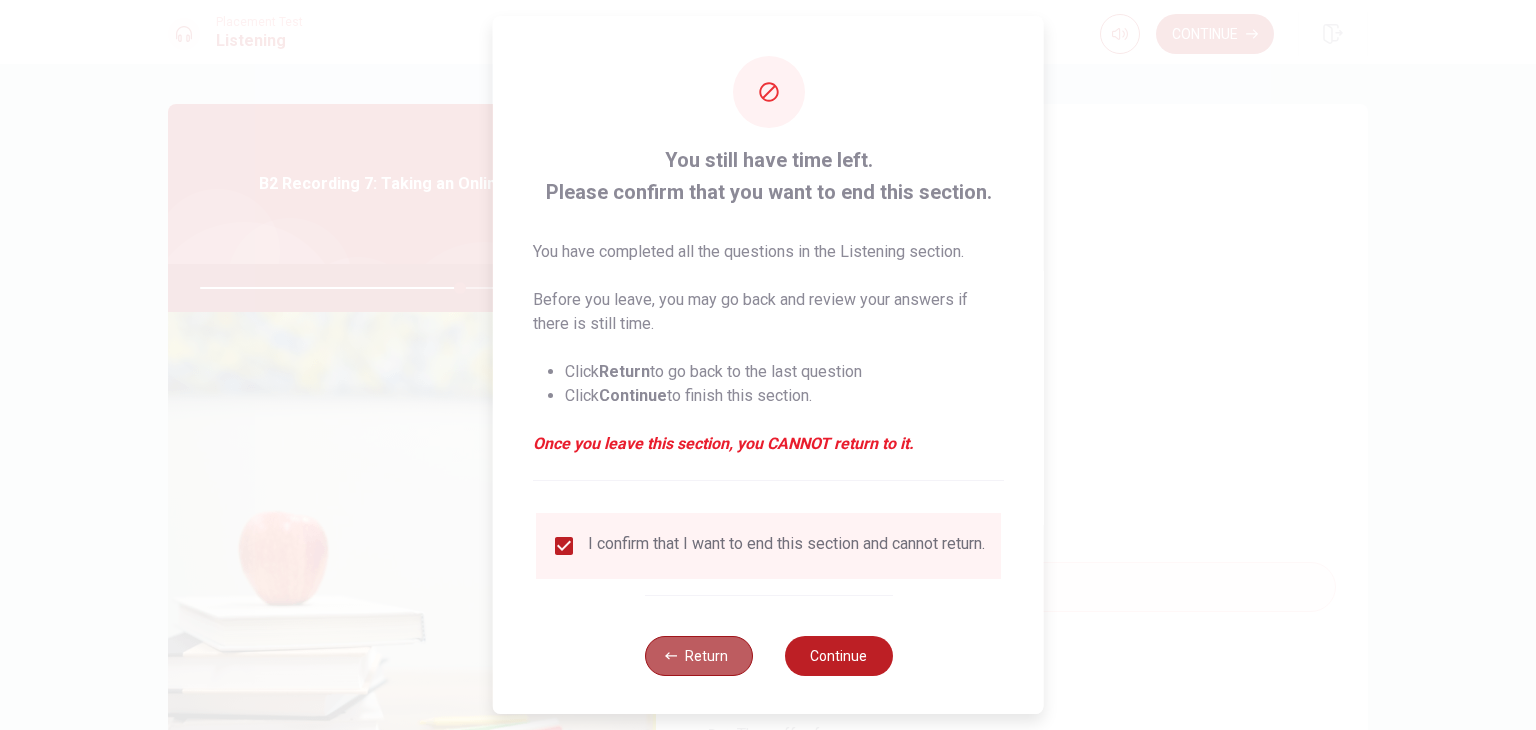 click on "Return" at bounding box center (698, 656) 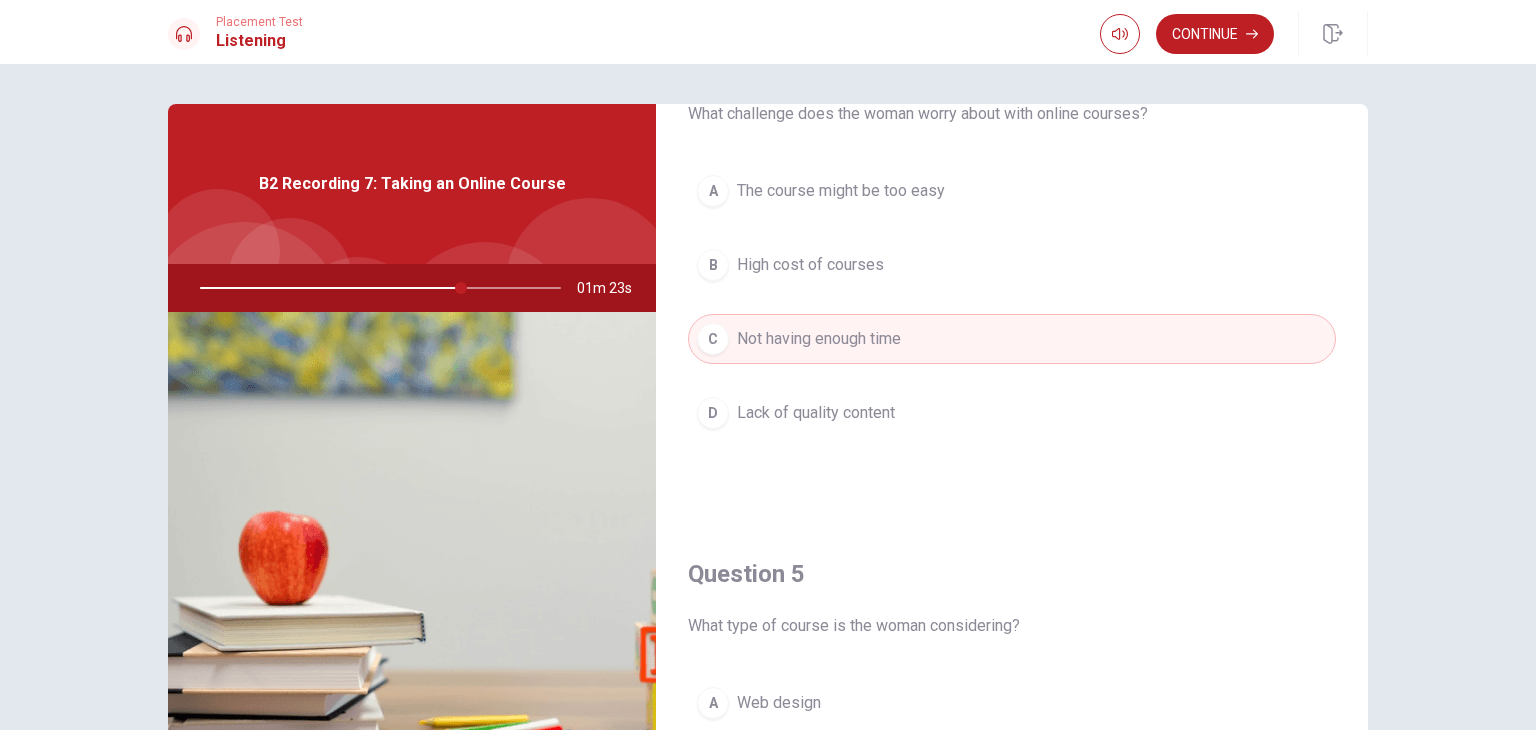 scroll, scrollTop: 1856, scrollLeft: 0, axis: vertical 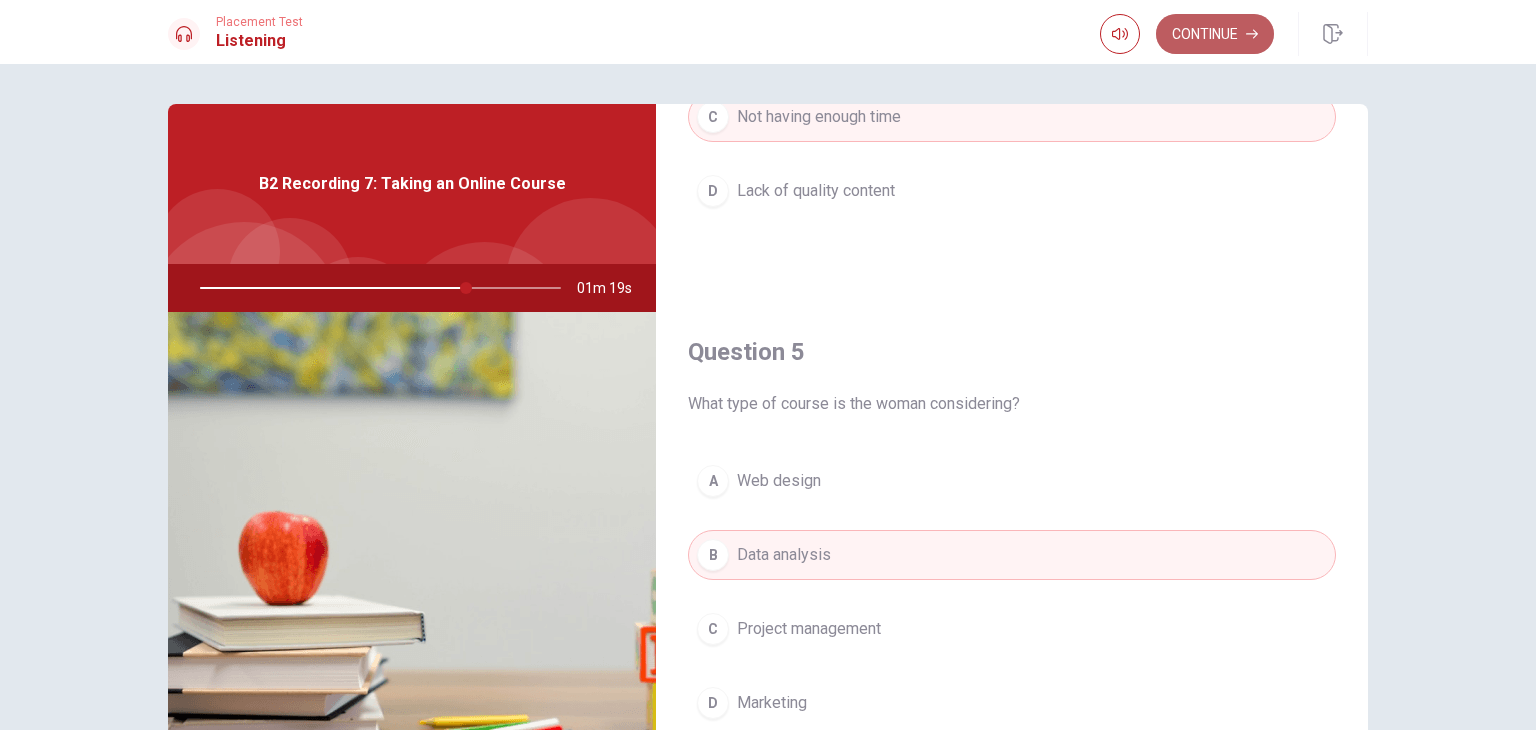 click on "Continue" at bounding box center [1215, 34] 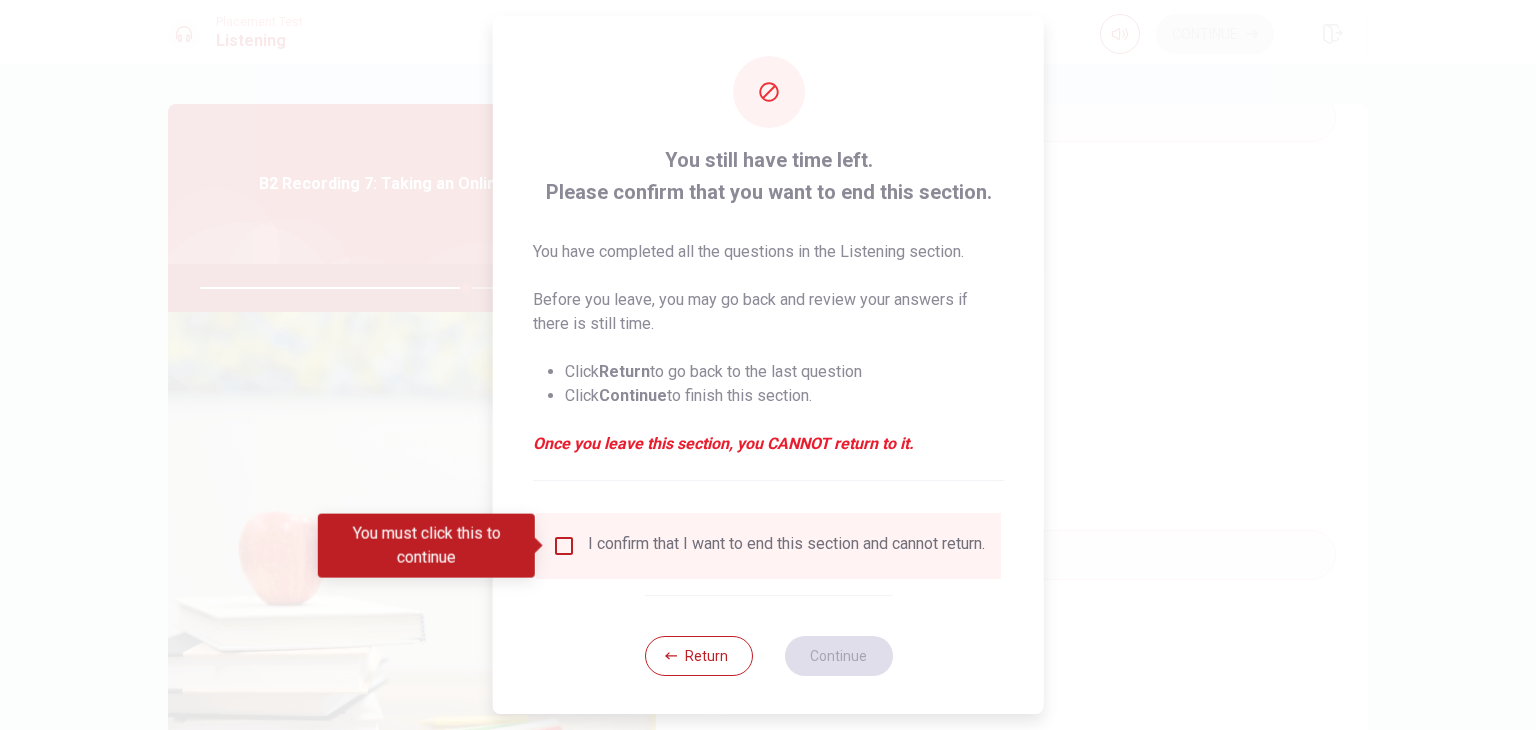 click on "I confirm that I want to end this section and cannot return." at bounding box center [768, 546] 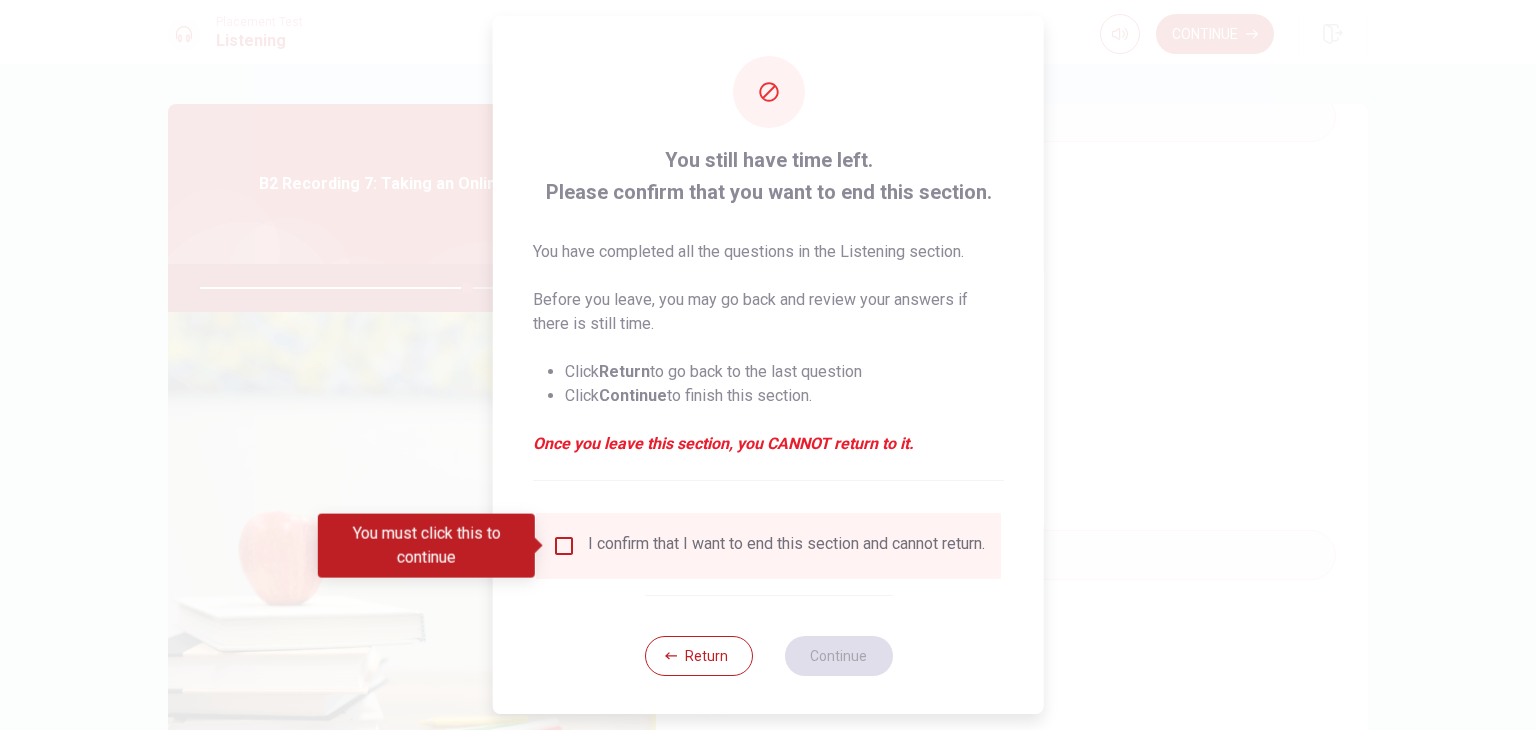 click at bounding box center (564, 546) 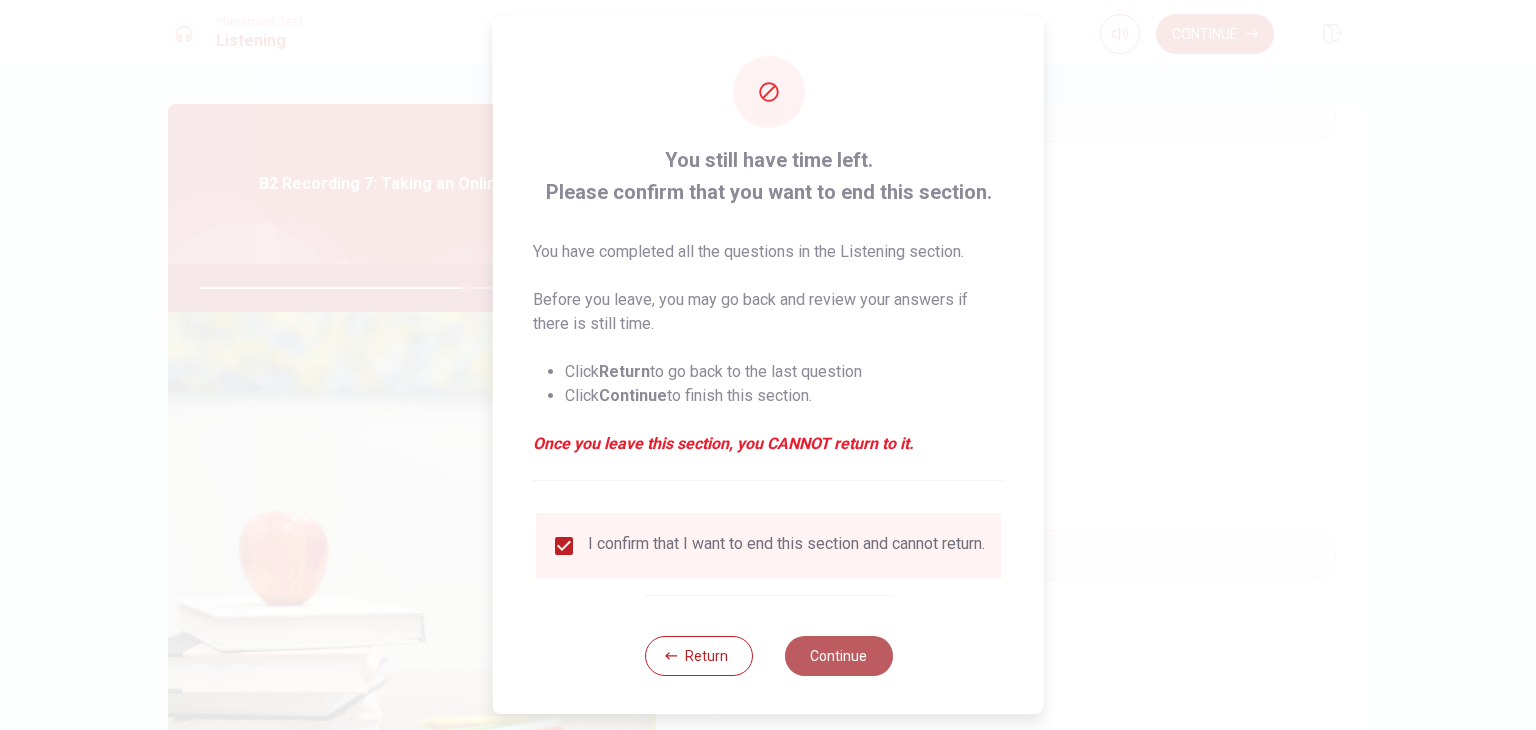 click on "Continue" at bounding box center [838, 656] 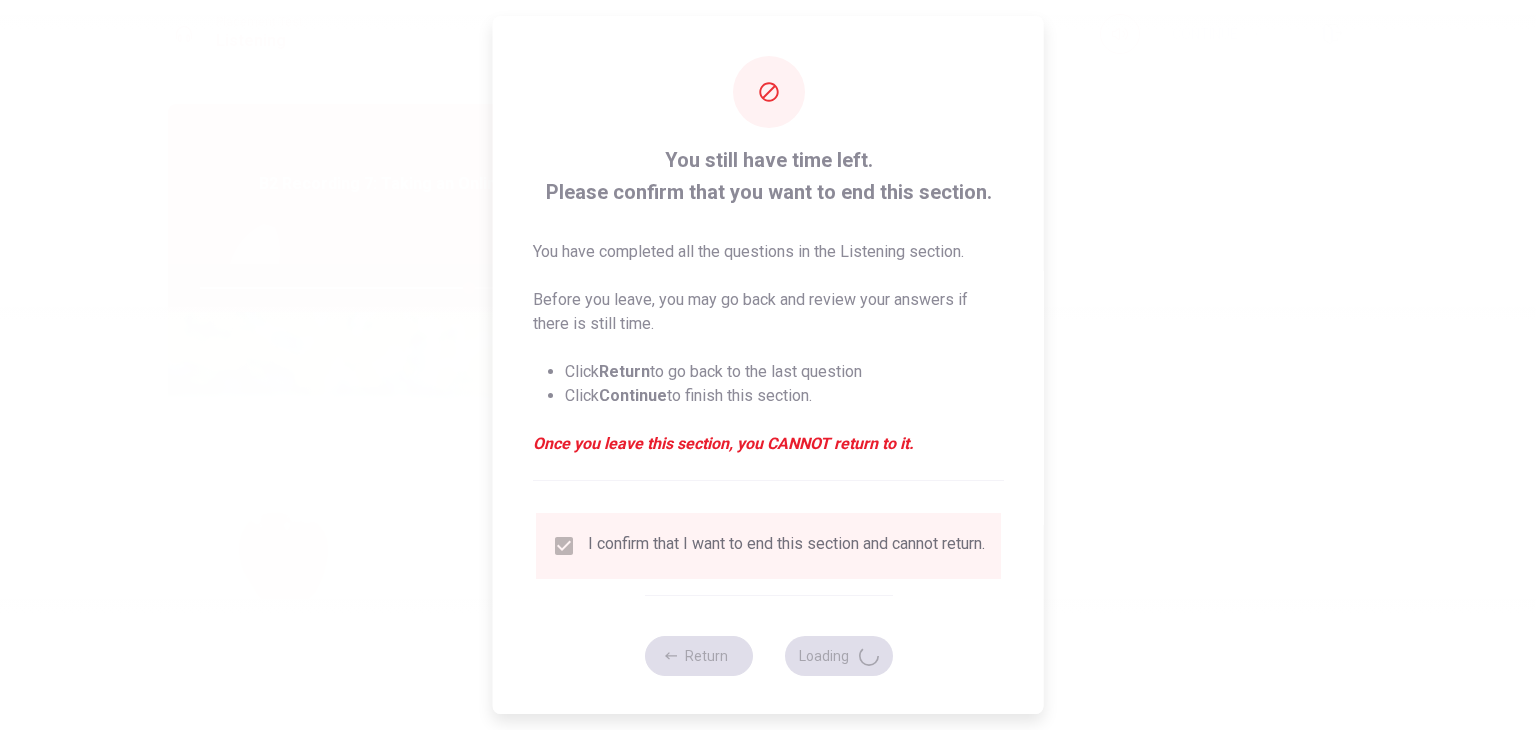type on "75" 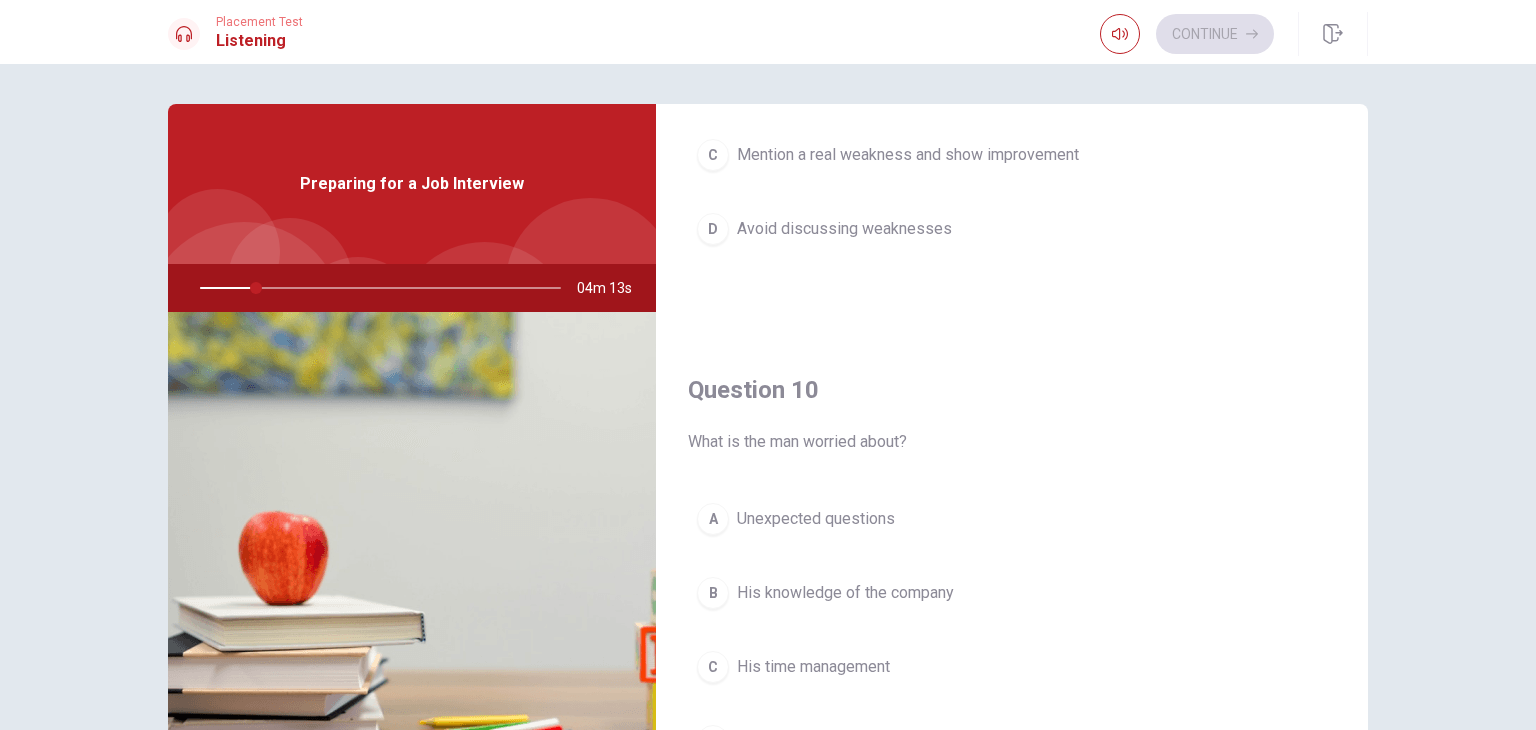 scroll, scrollTop: 1856, scrollLeft: 0, axis: vertical 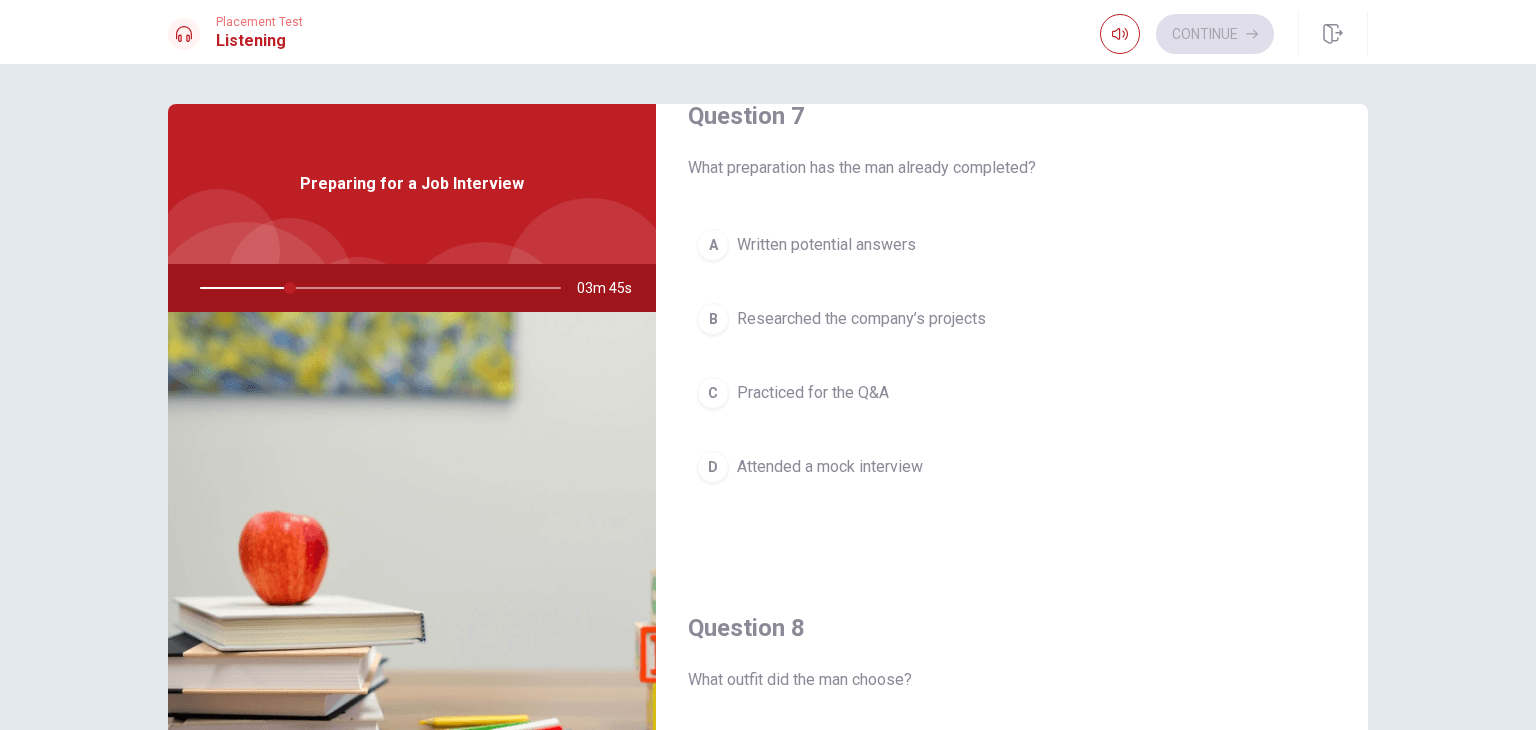click at bounding box center (376, 288) 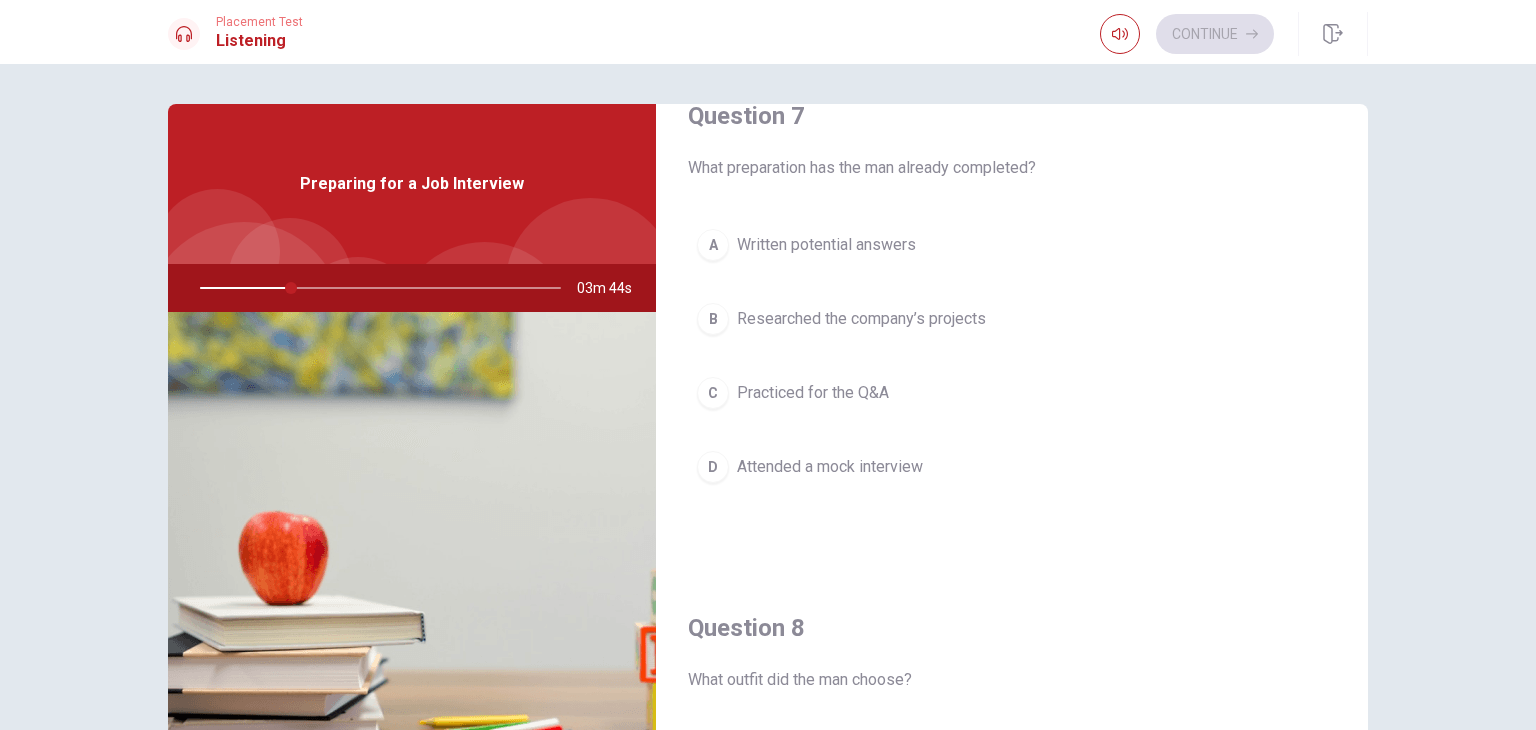 click at bounding box center [376, 288] 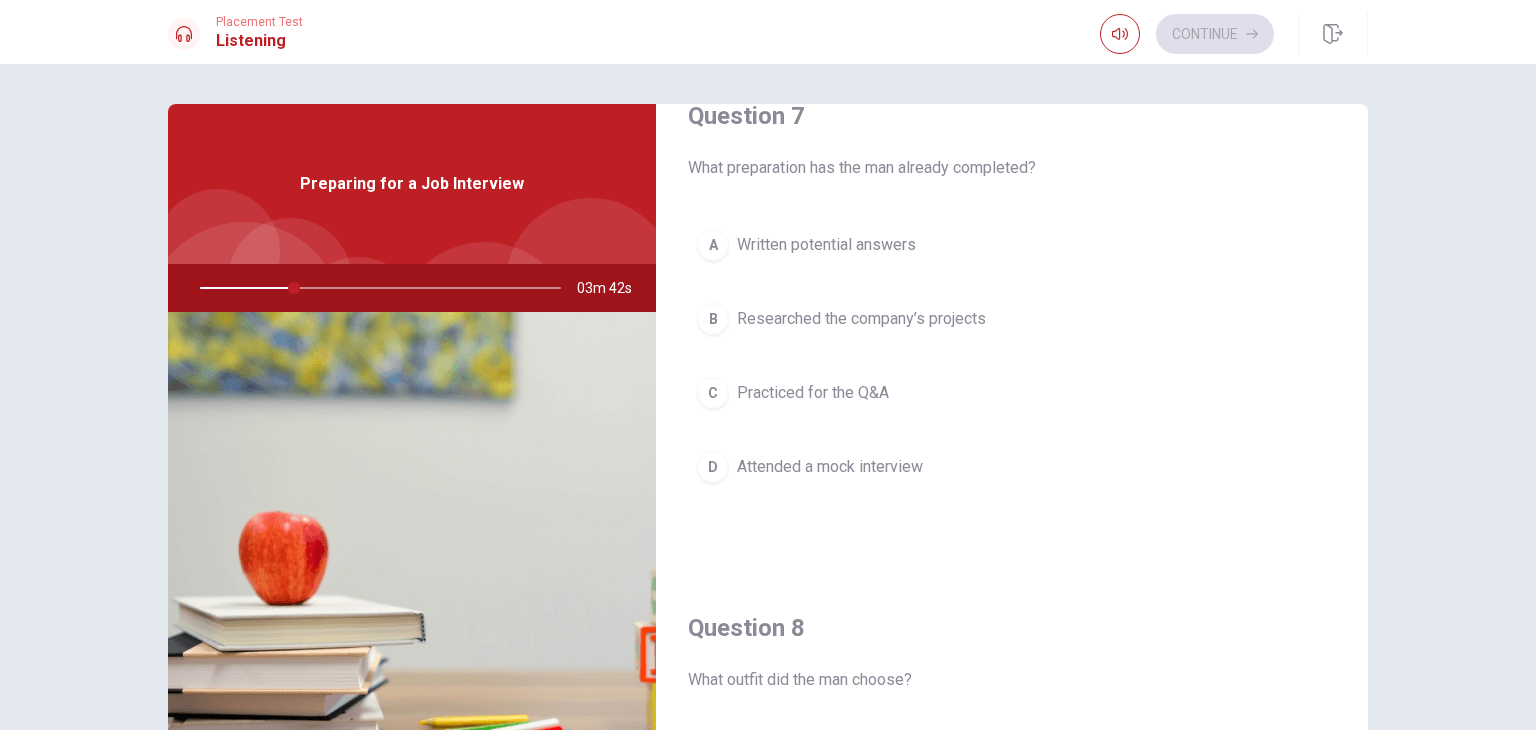drag, startPoint x: 288, startPoint y: 287, endPoint x: 267, endPoint y: 282, distance: 21.587032 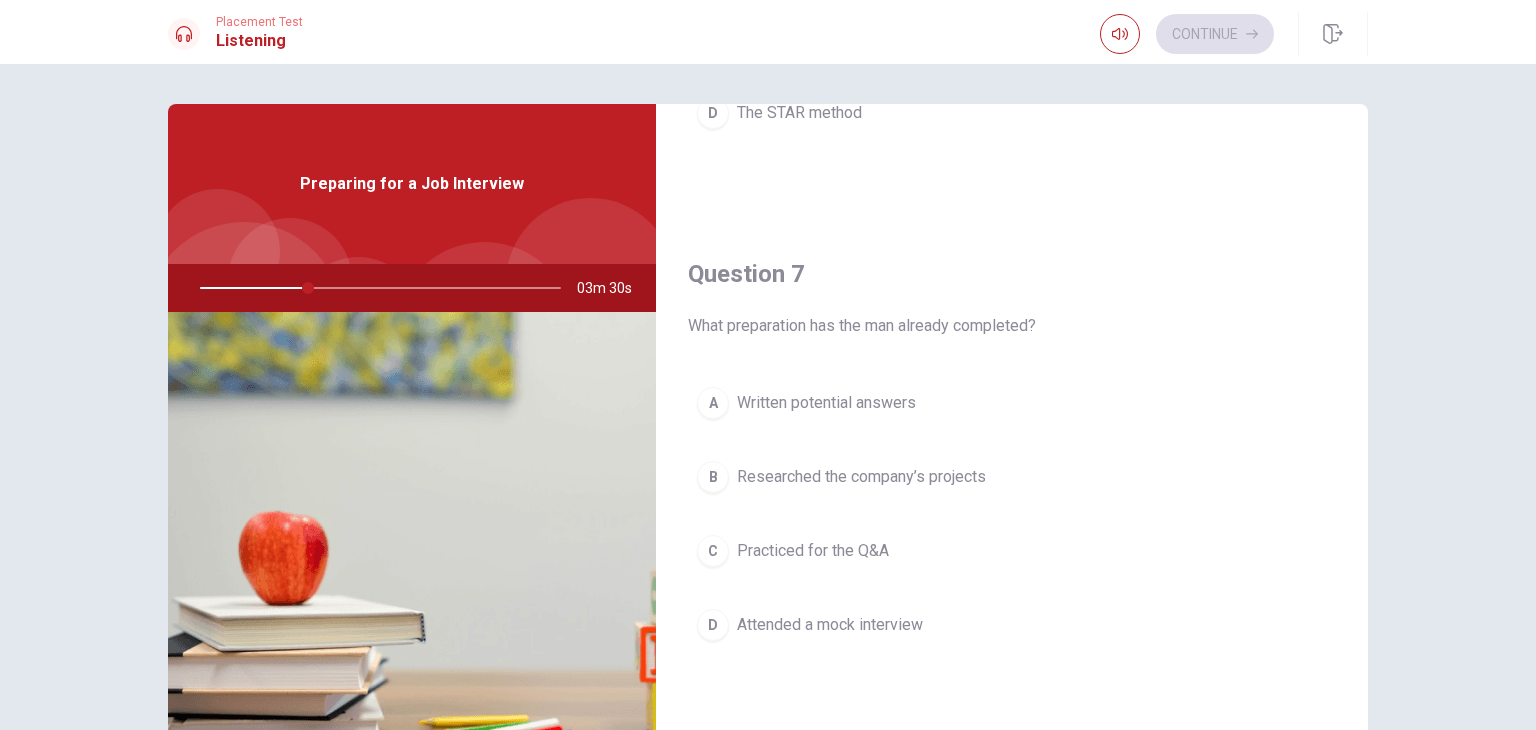 scroll, scrollTop: 400, scrollLeft: 0, axis: vertical 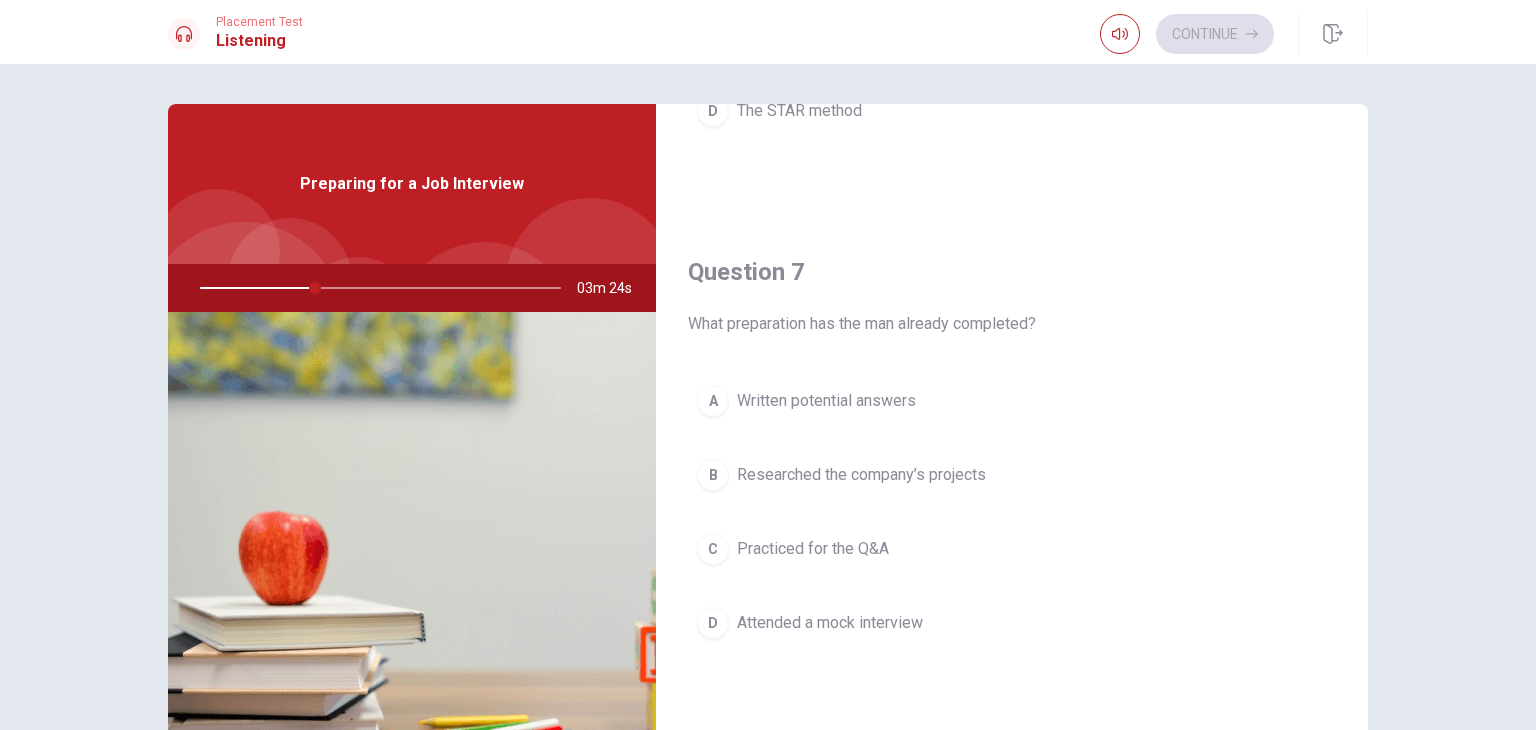 click on "Written potential answers" at bounding box center (826, 401) 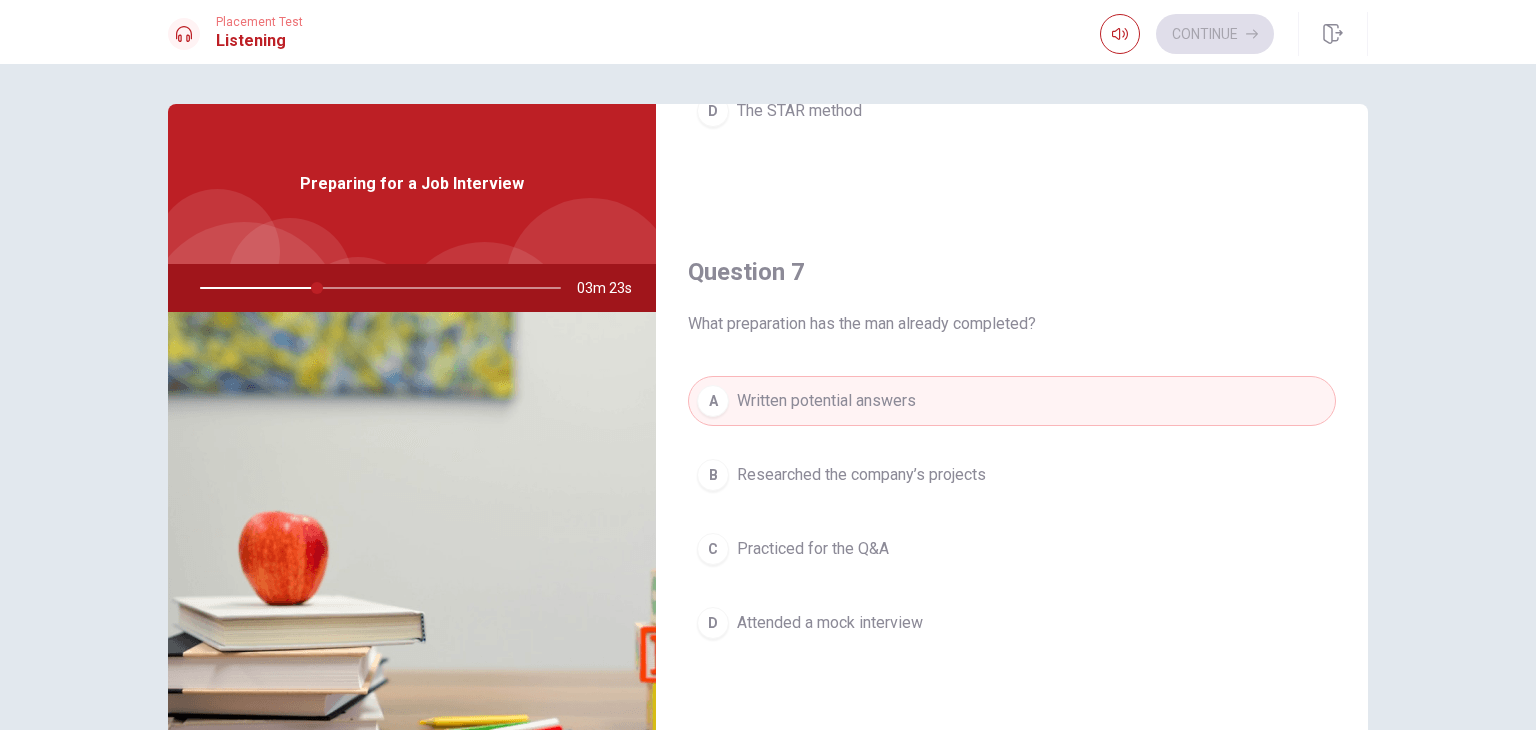 click on "B Researched the company’s projects" at bounding box center [1012, 475] 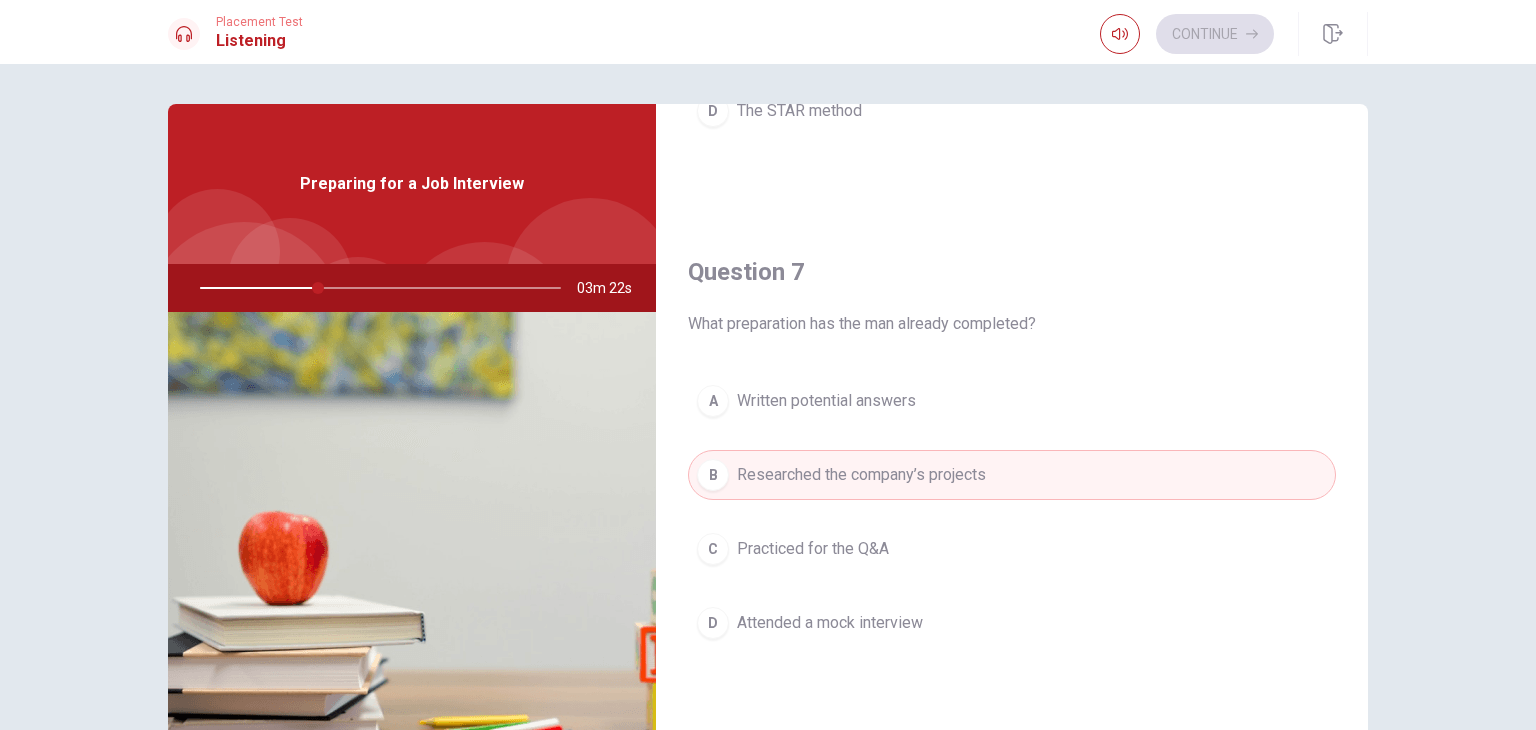 click on "C Practiced for the Q&A" at bounding box center (1012, 549) 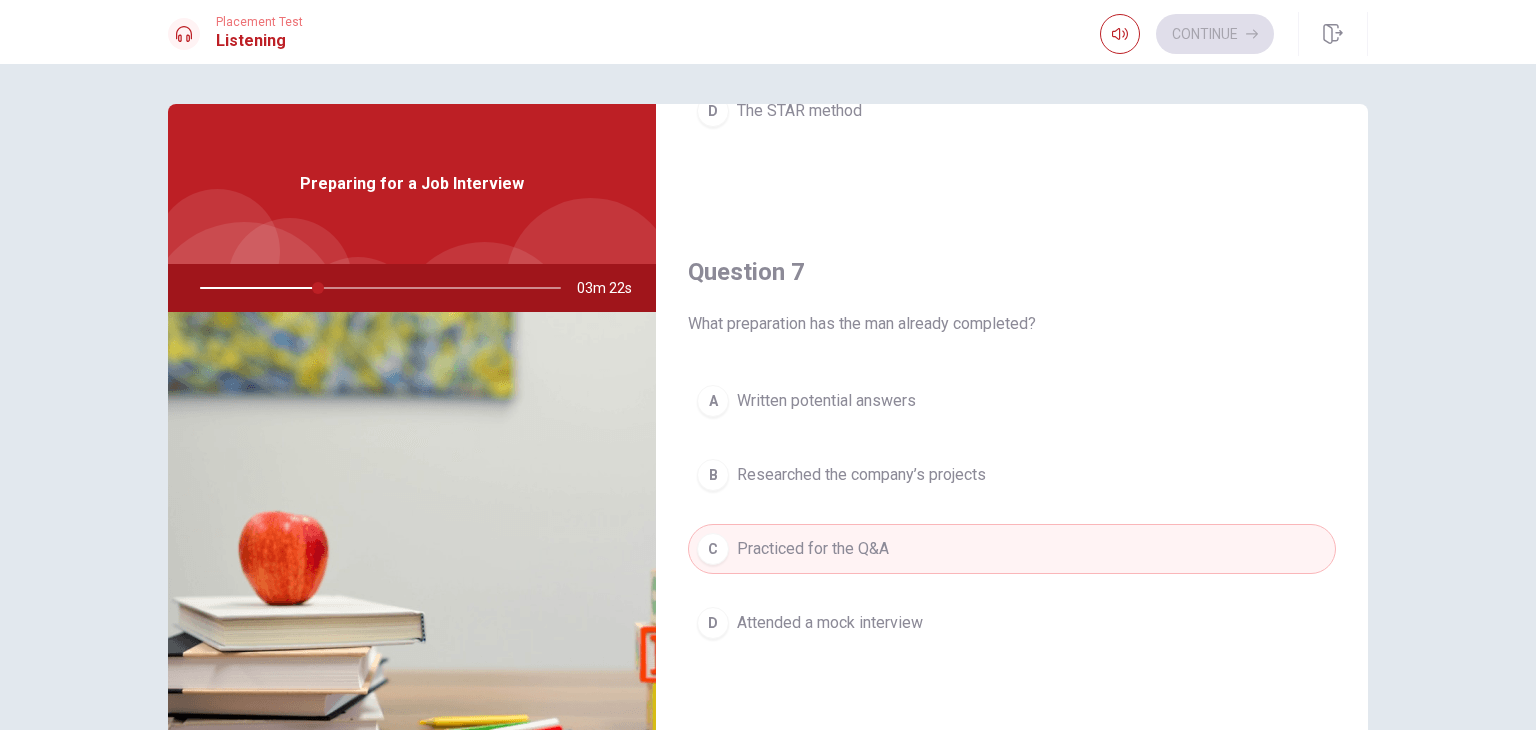 click on "C Practiced for the Q&A" at bounding box center [1012, 549] 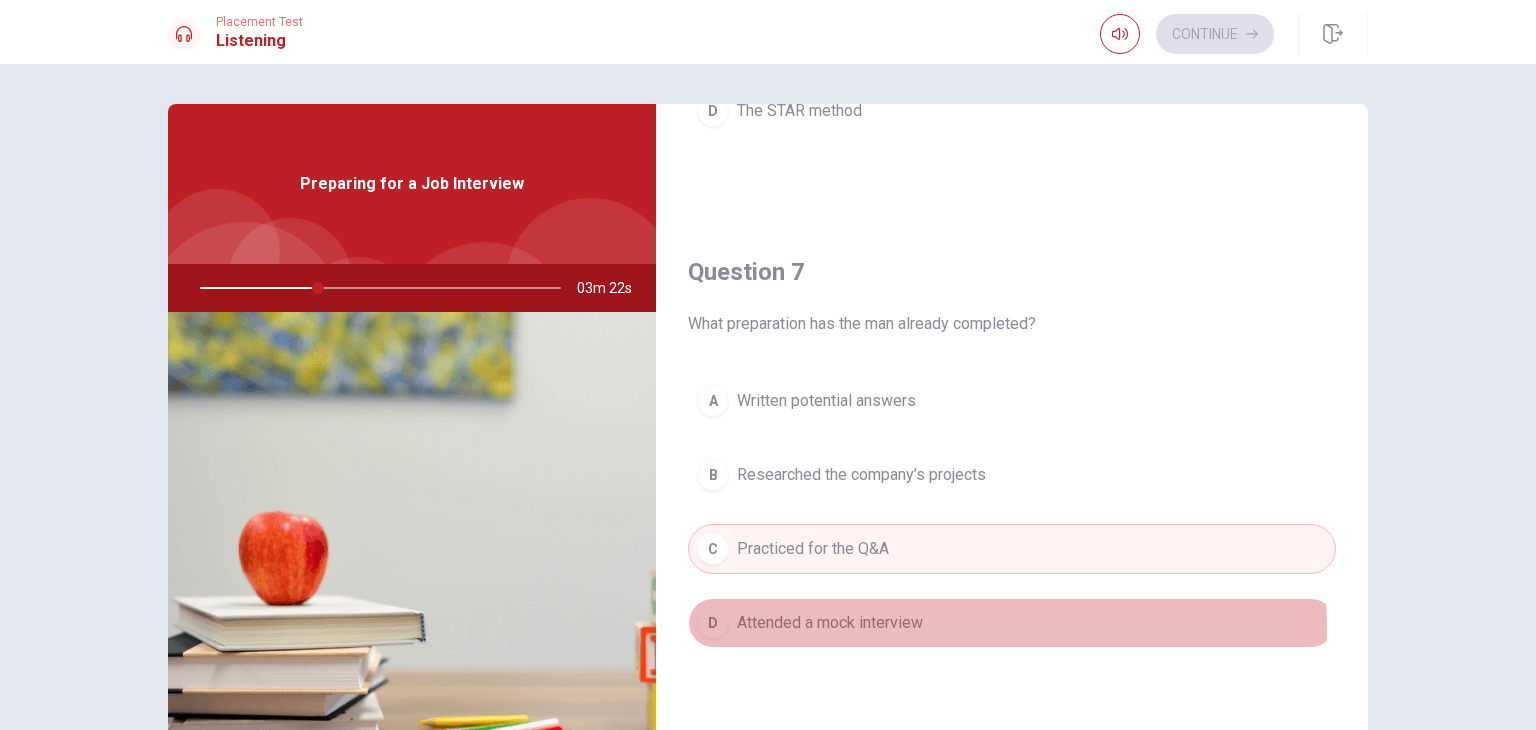 click on "Attended a mock interview" at bounding box center [830, 623] 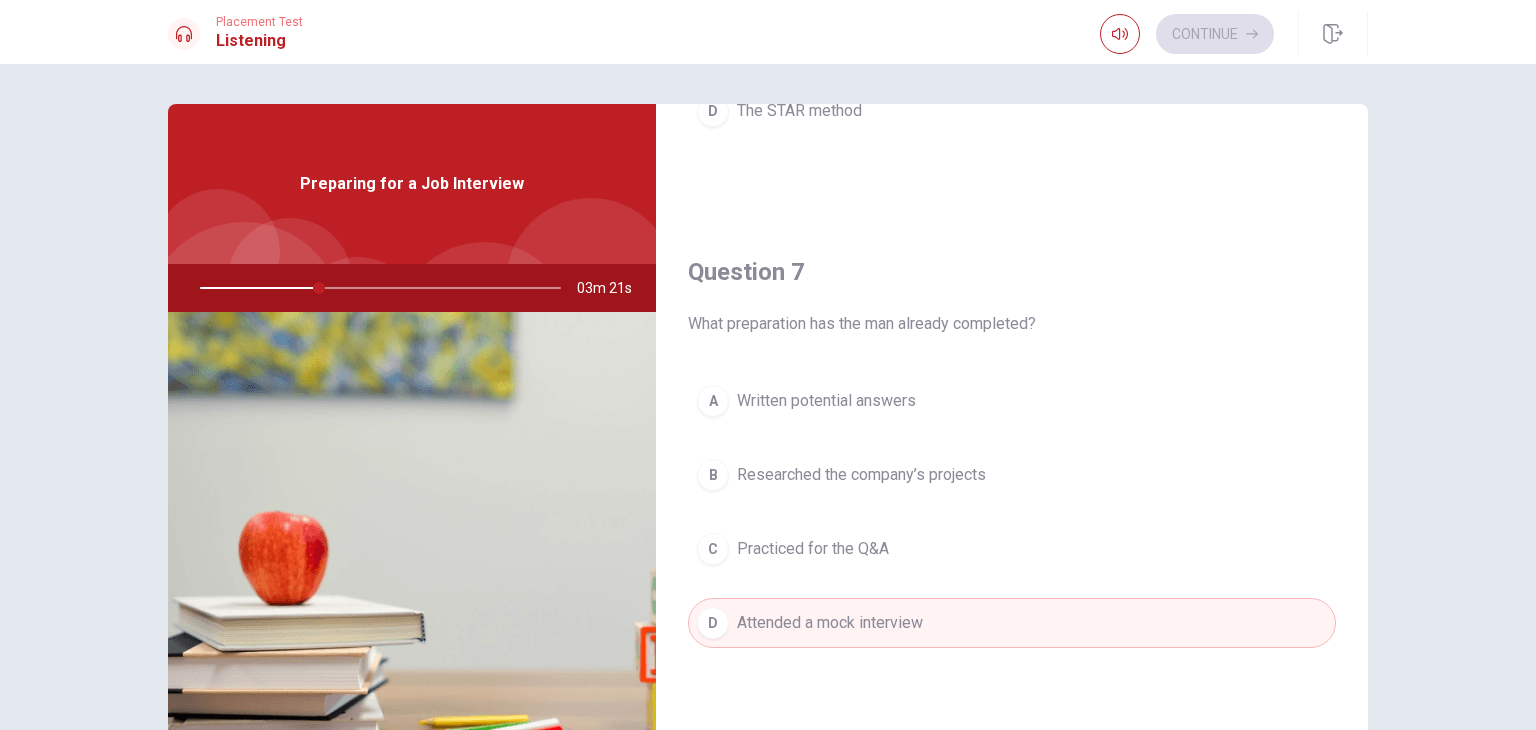 click on "Practiced for the Q&A" at bounding box center [813, 549] 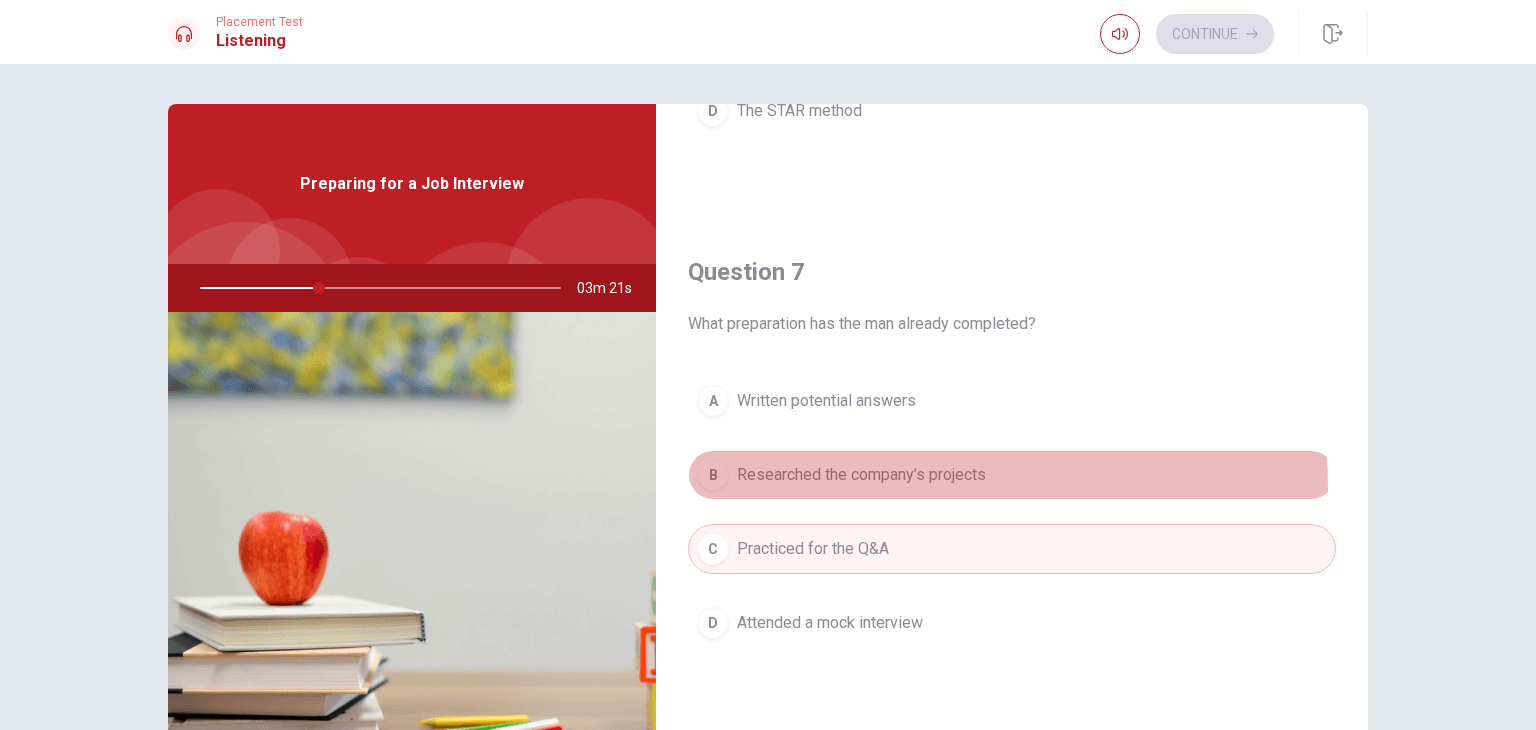 click on "B Researched the company’s projects" at bounding box center (1012, 475) 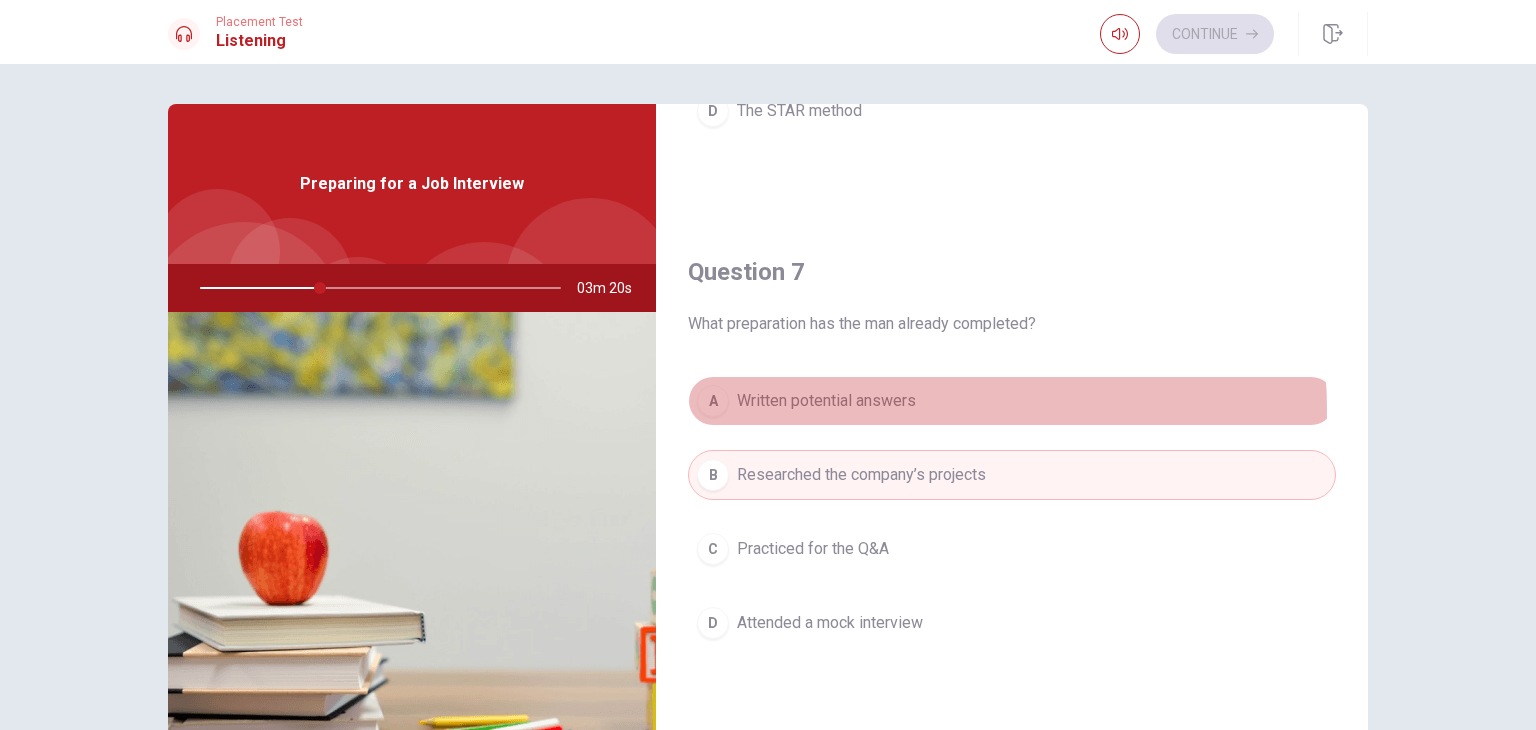 click on "Written potential answers" at bounding box center (826, 401) 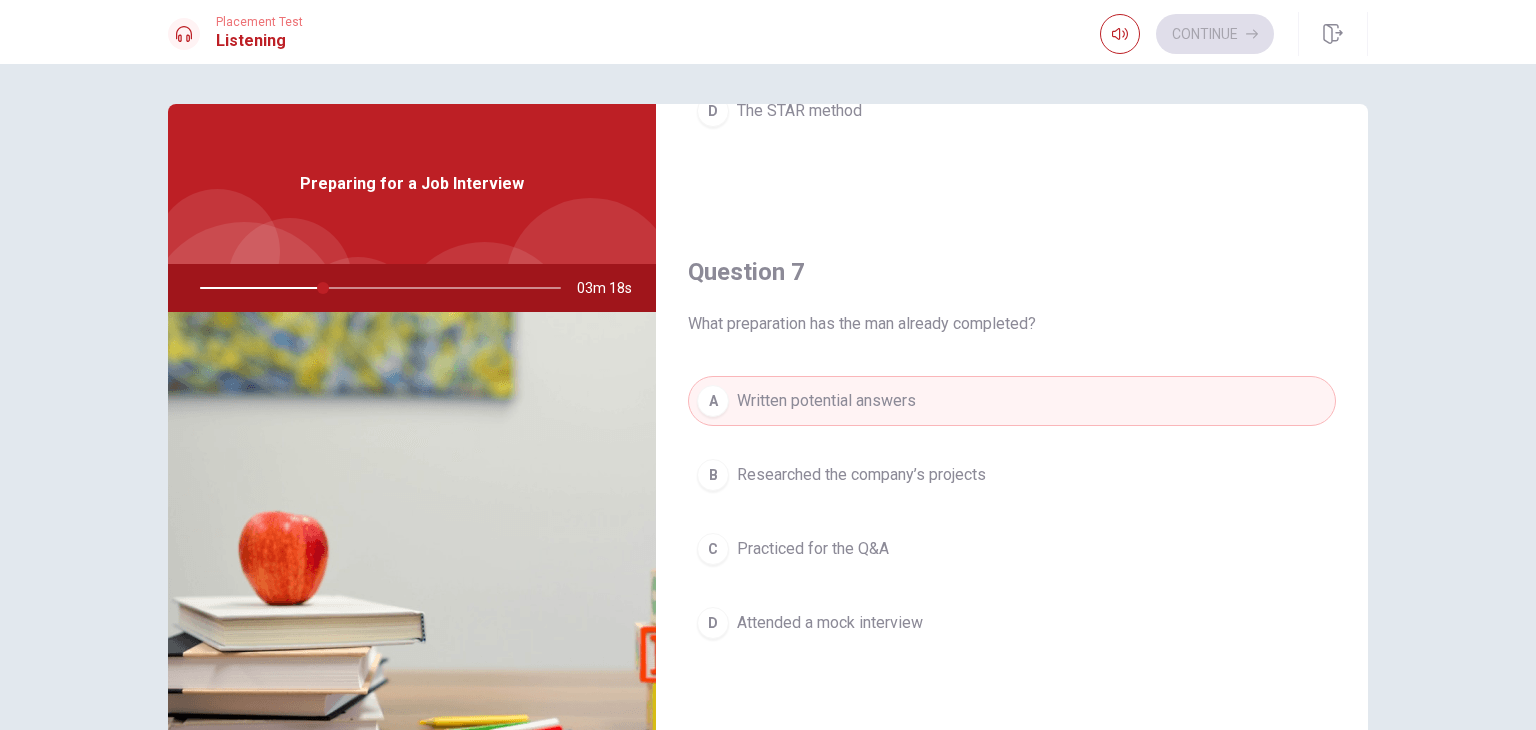 click on "B Researched the company’s projects" at bounding box center [1012, 475] 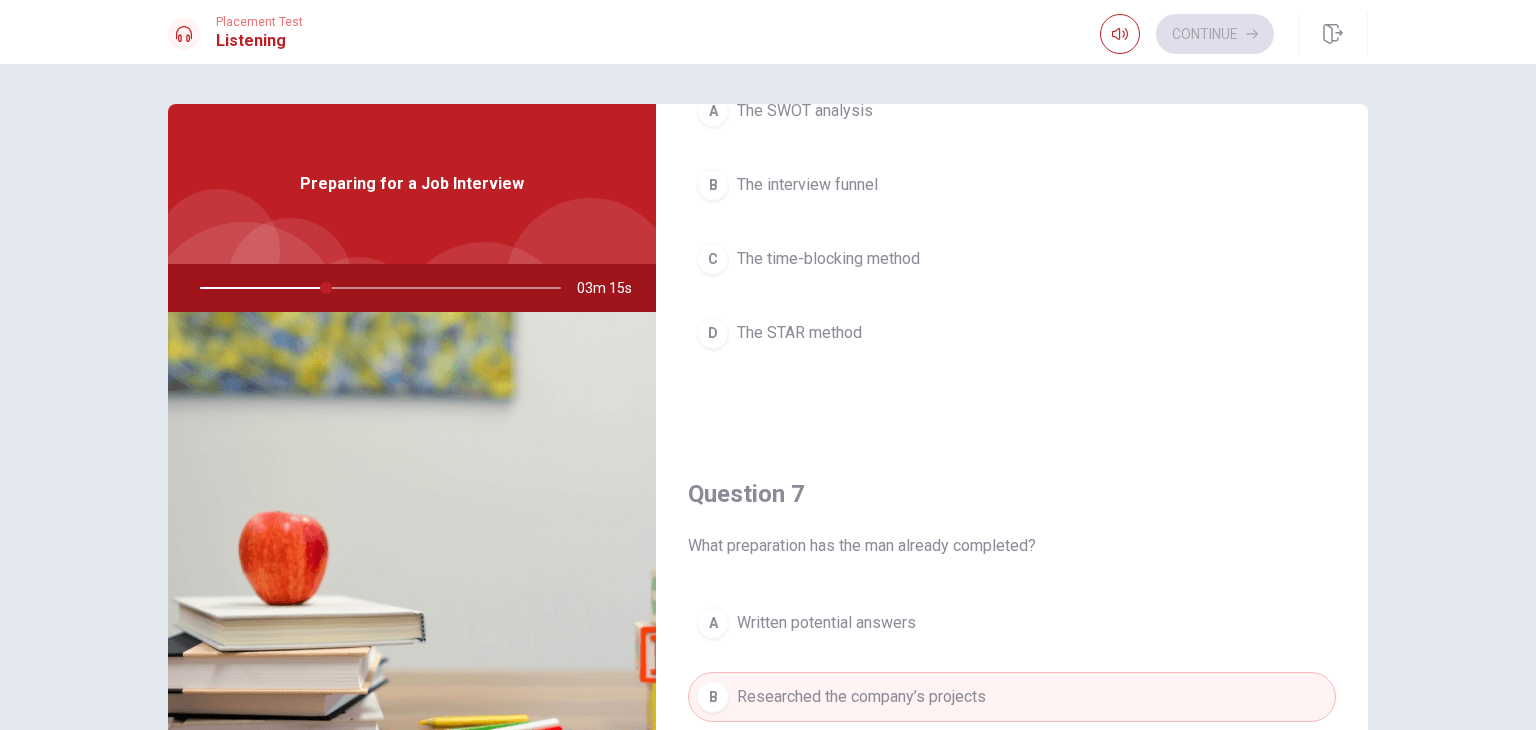 scroll, scrollTop: 0, scrollLeft: 0, axis: both 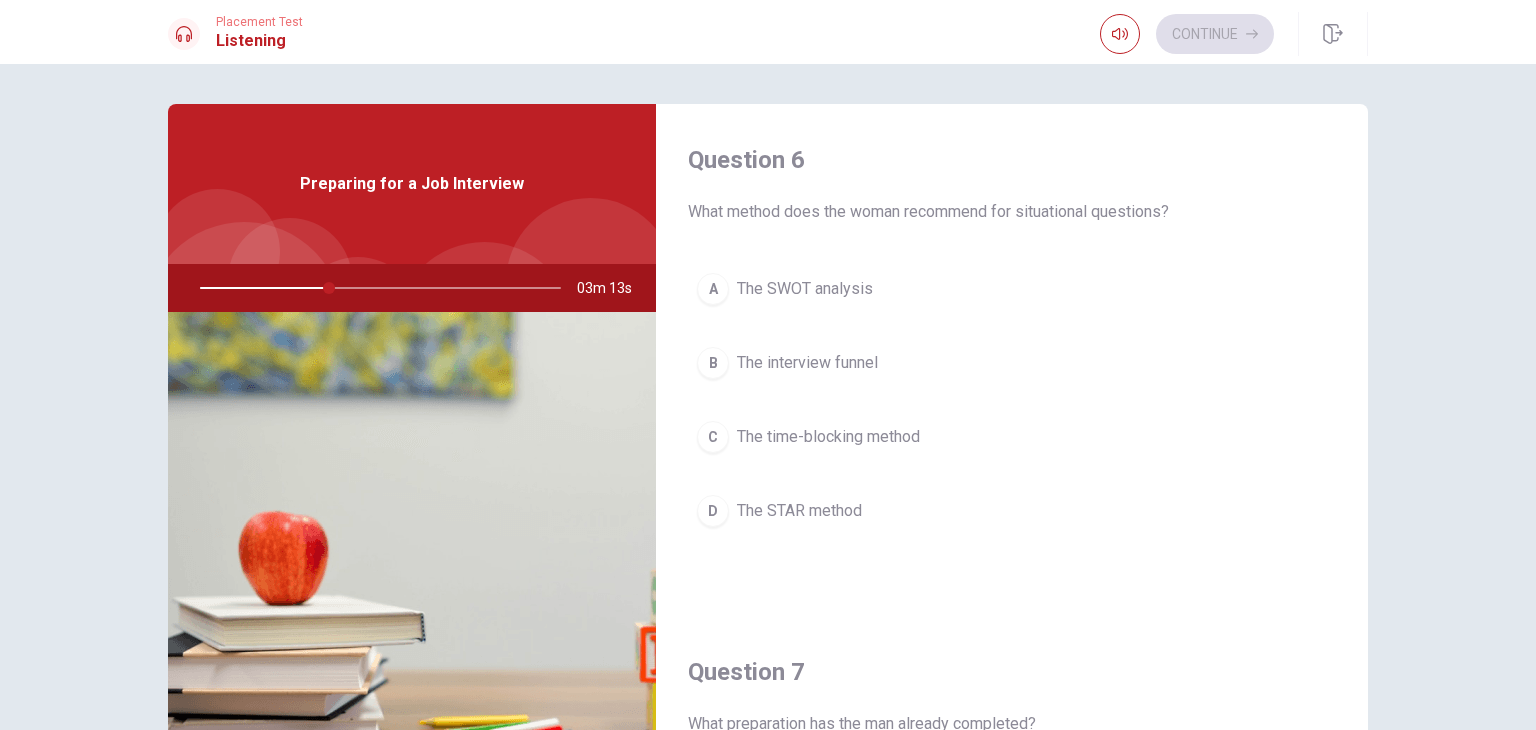 click on "The STAR method" at bounding box center (799, 511) 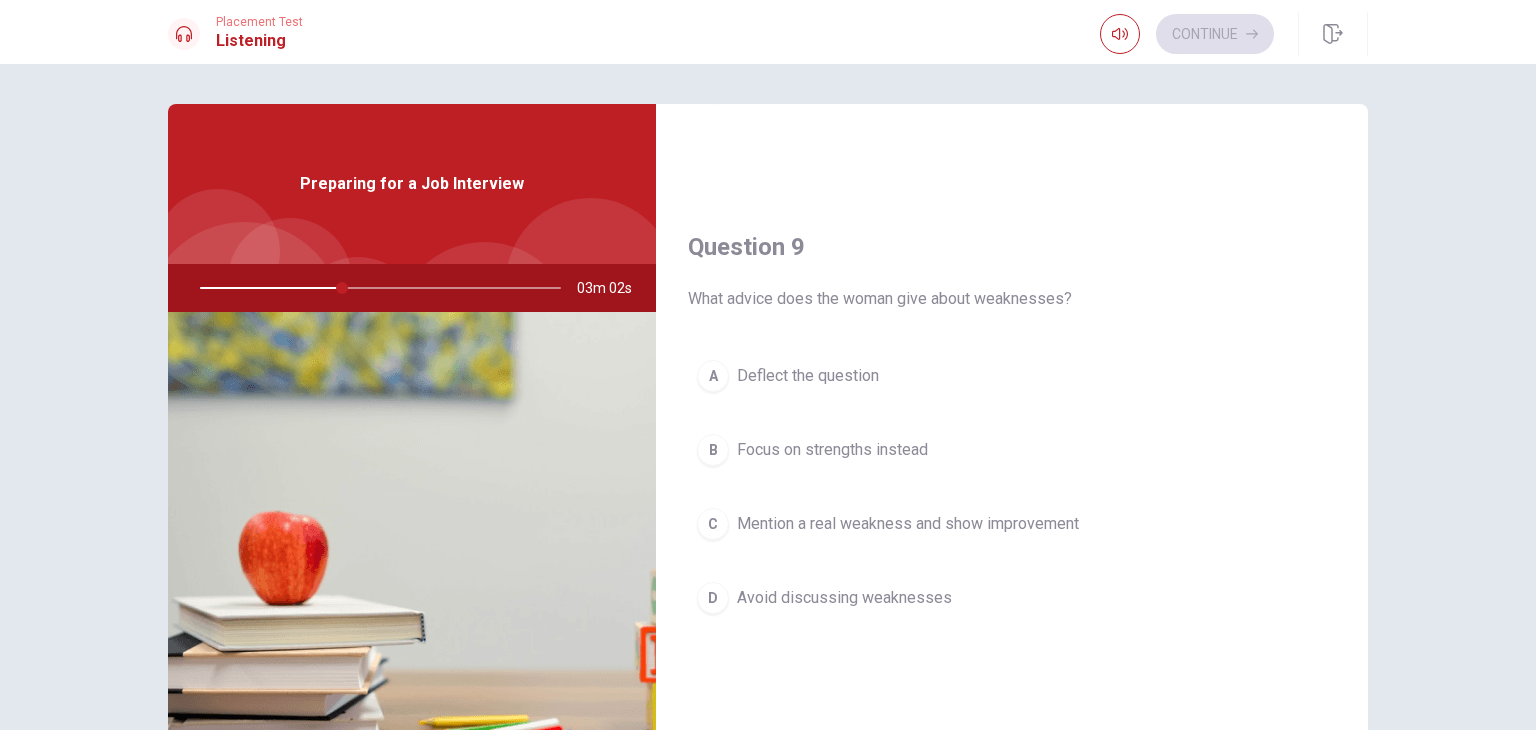 scroll, scrollTop: 1456, scrollLeft: 0, axis: vertical 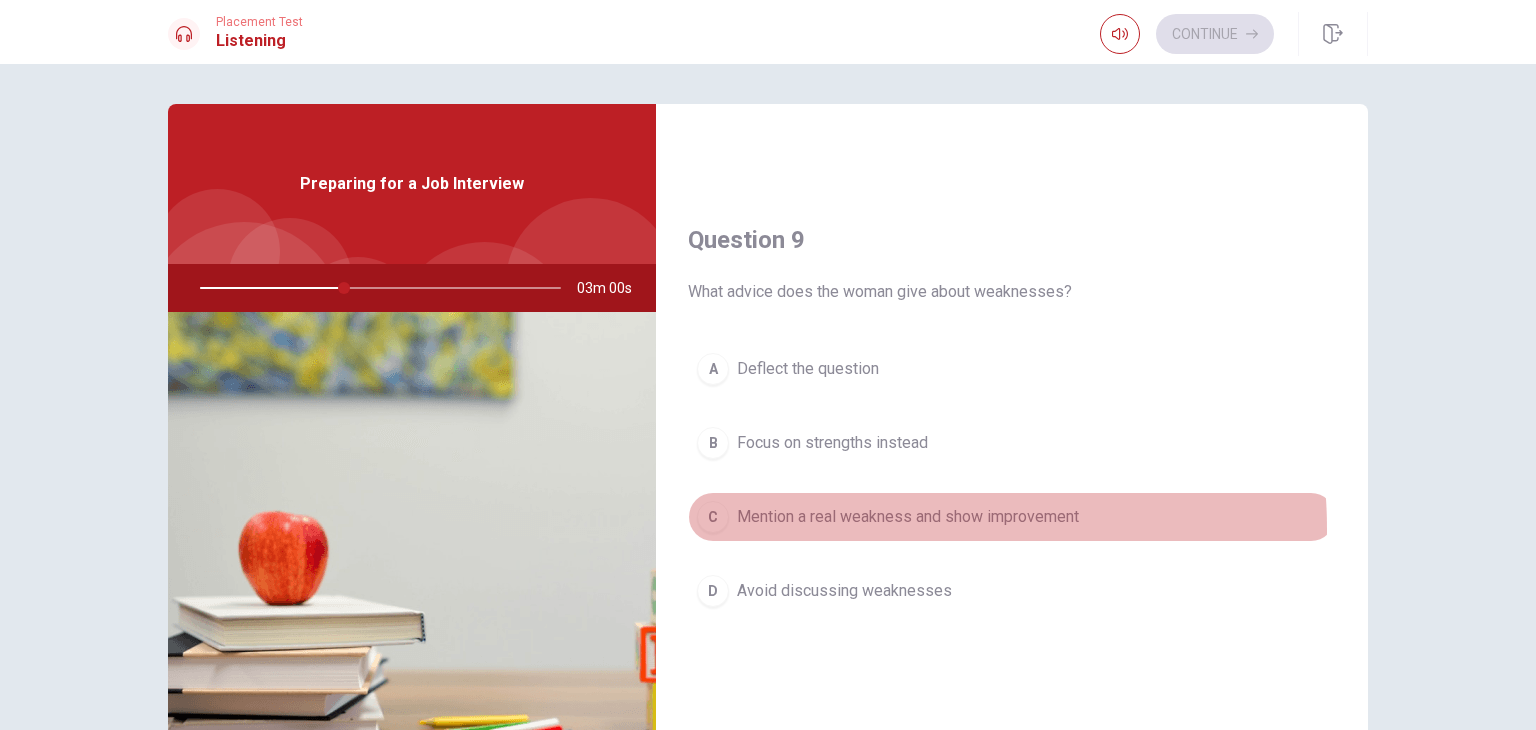 click on "C Mention a real weakness and show improvement" at bounding box center [1012, 517] 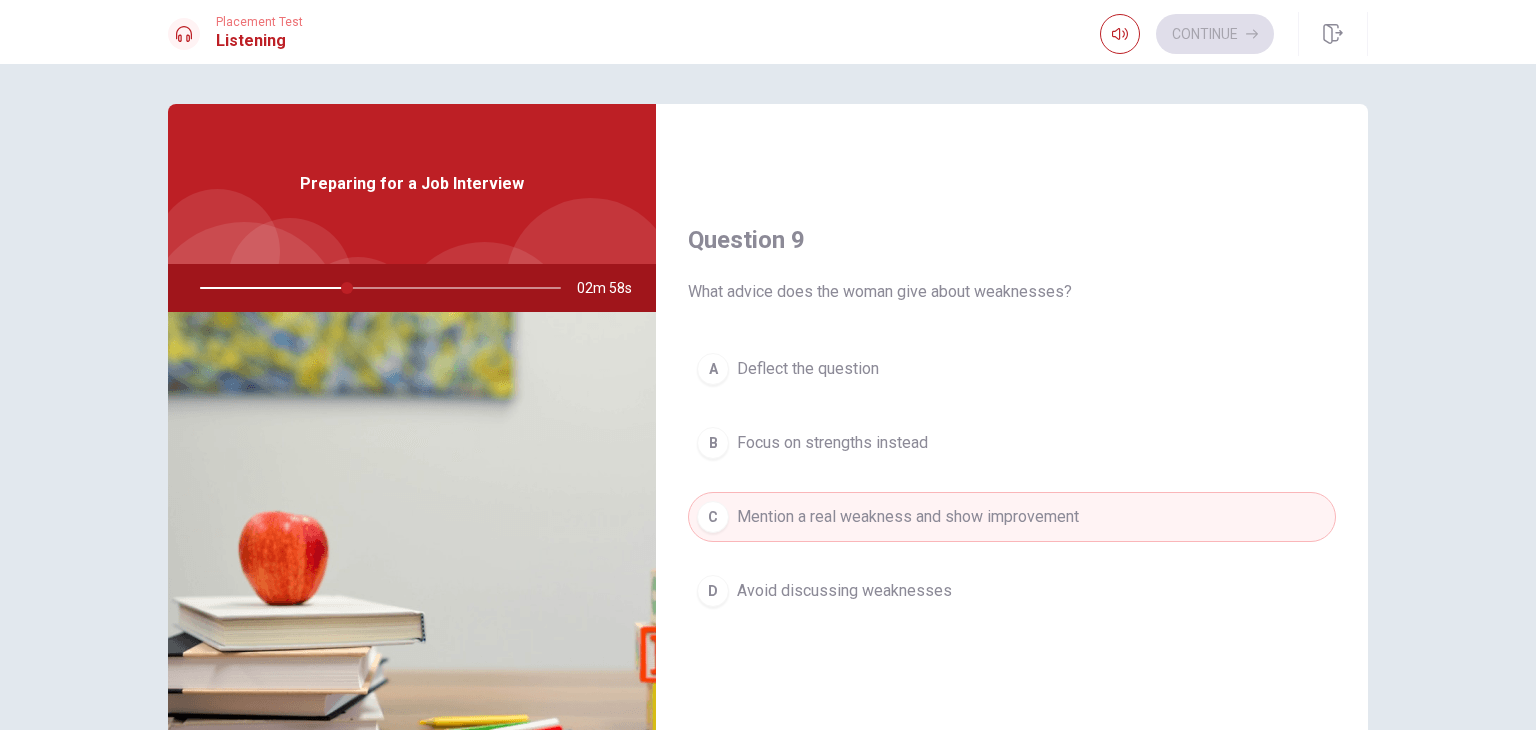 scroll, scrollTop: 1856, scrollLeft: 0, axis: vertical 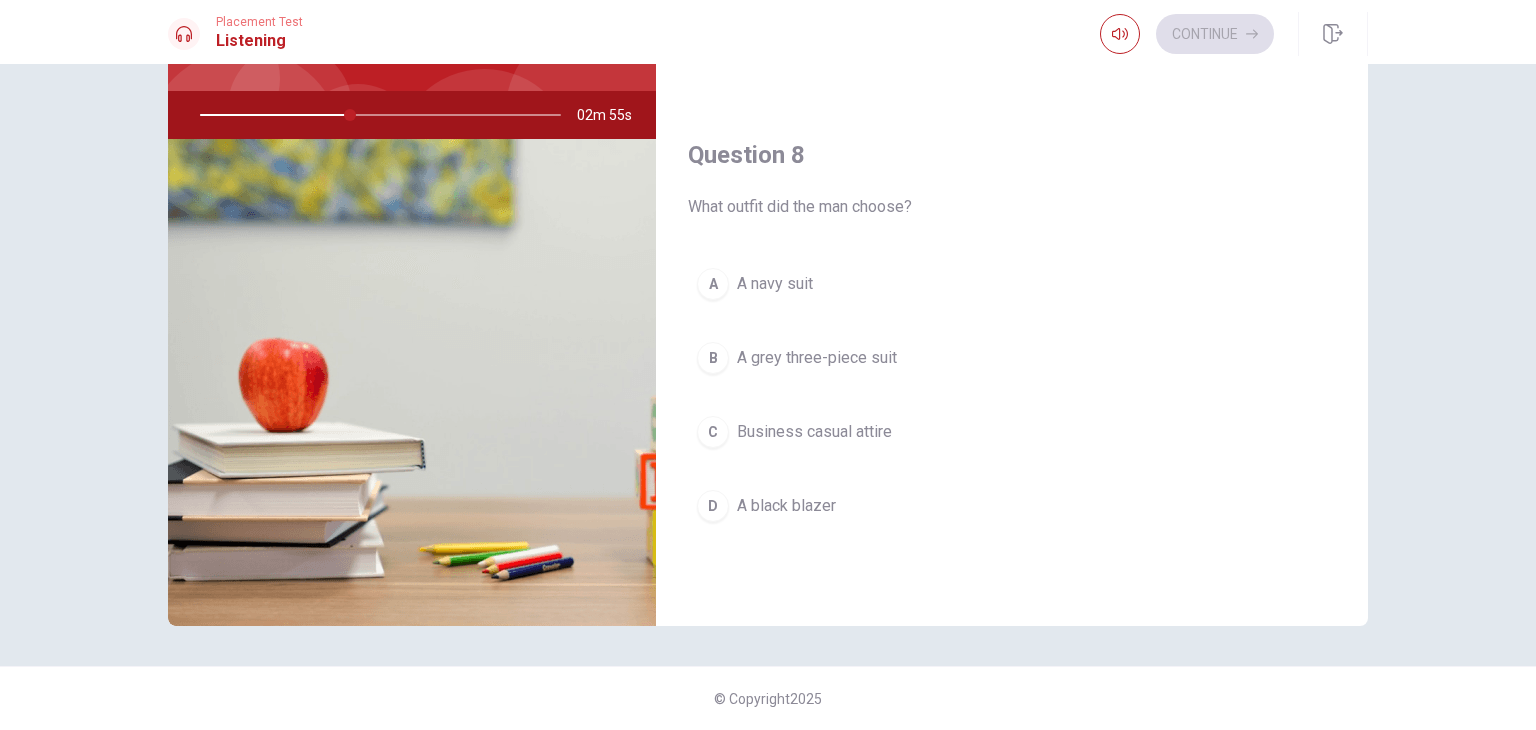 click on "A navy suit" at bounding box center (775, 284) 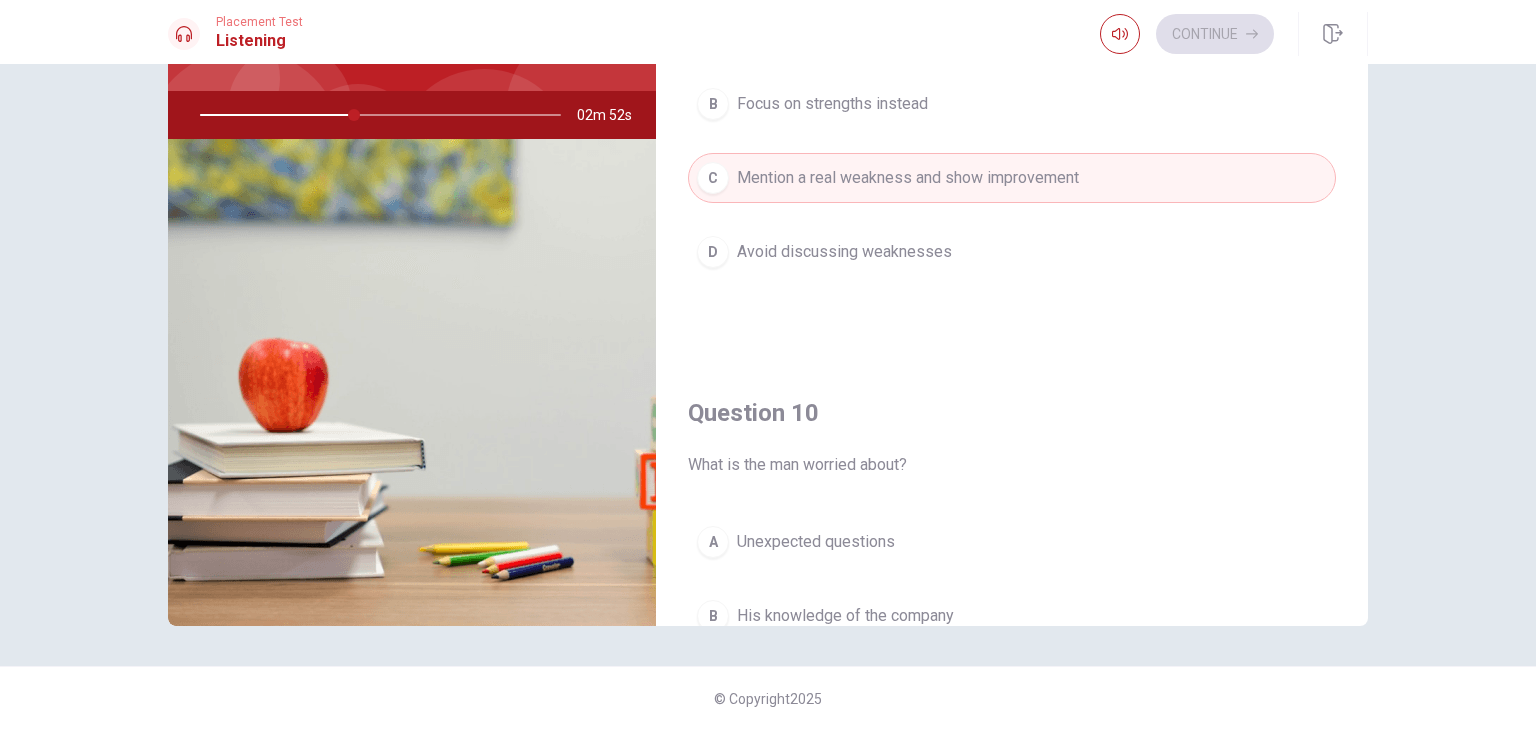 scroll, scrollTop: 1856, scrollLeft: 0, axis: vertical 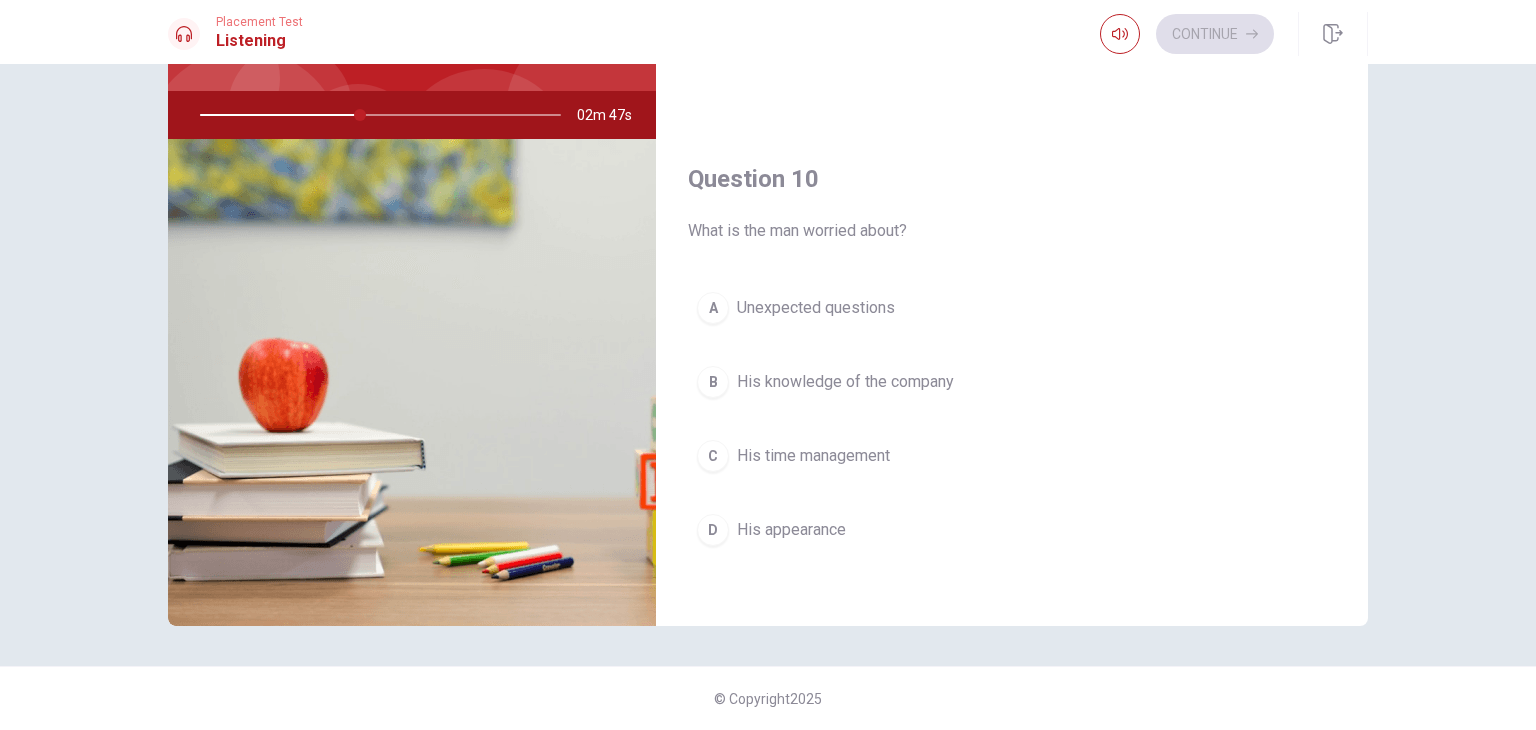 click on "A Unexpected questions" at bounding box center (1012, 308) 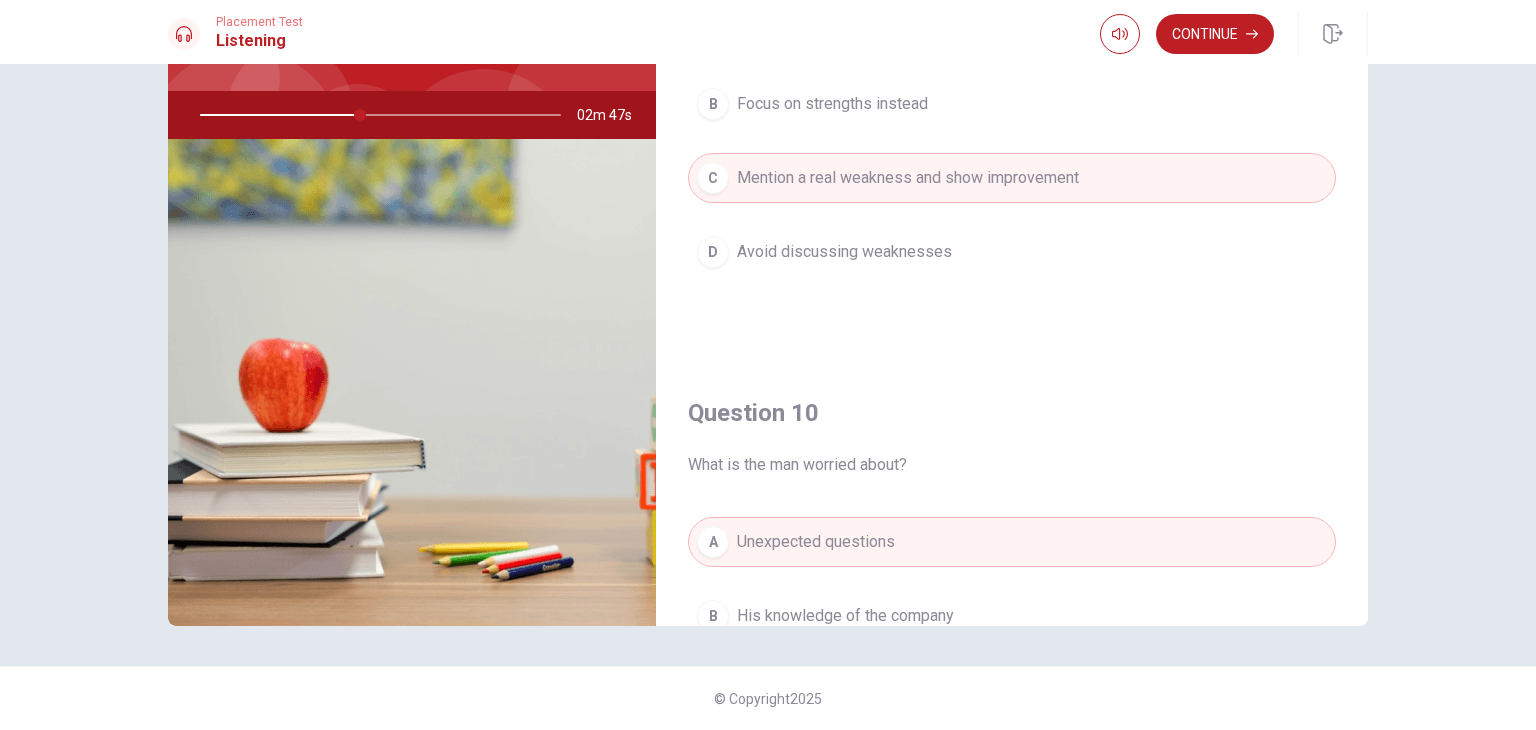 scroll, scrollTop: 1556, scrollLeft: 0, axis: vertical 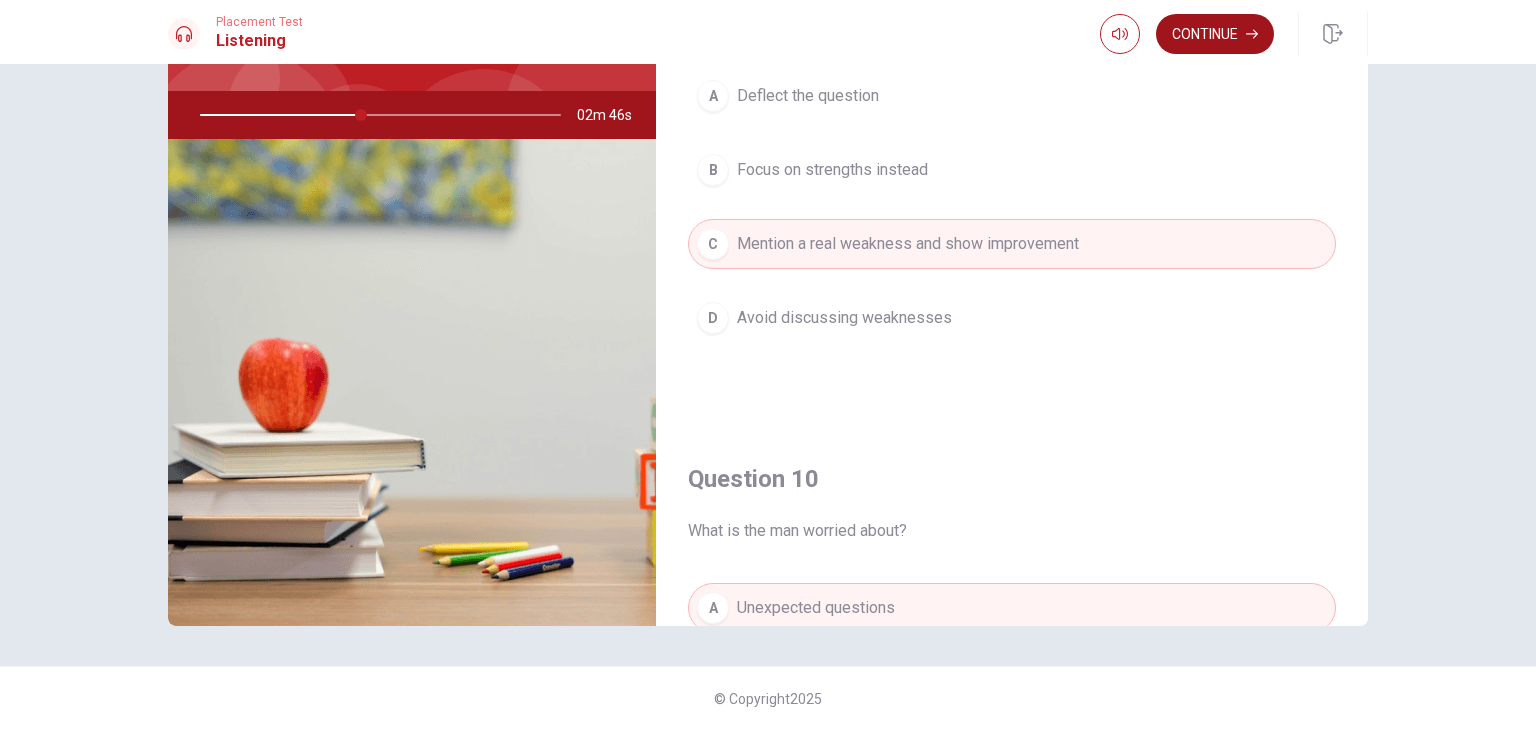 click on "Continue" at bounding box center (1215, 34) 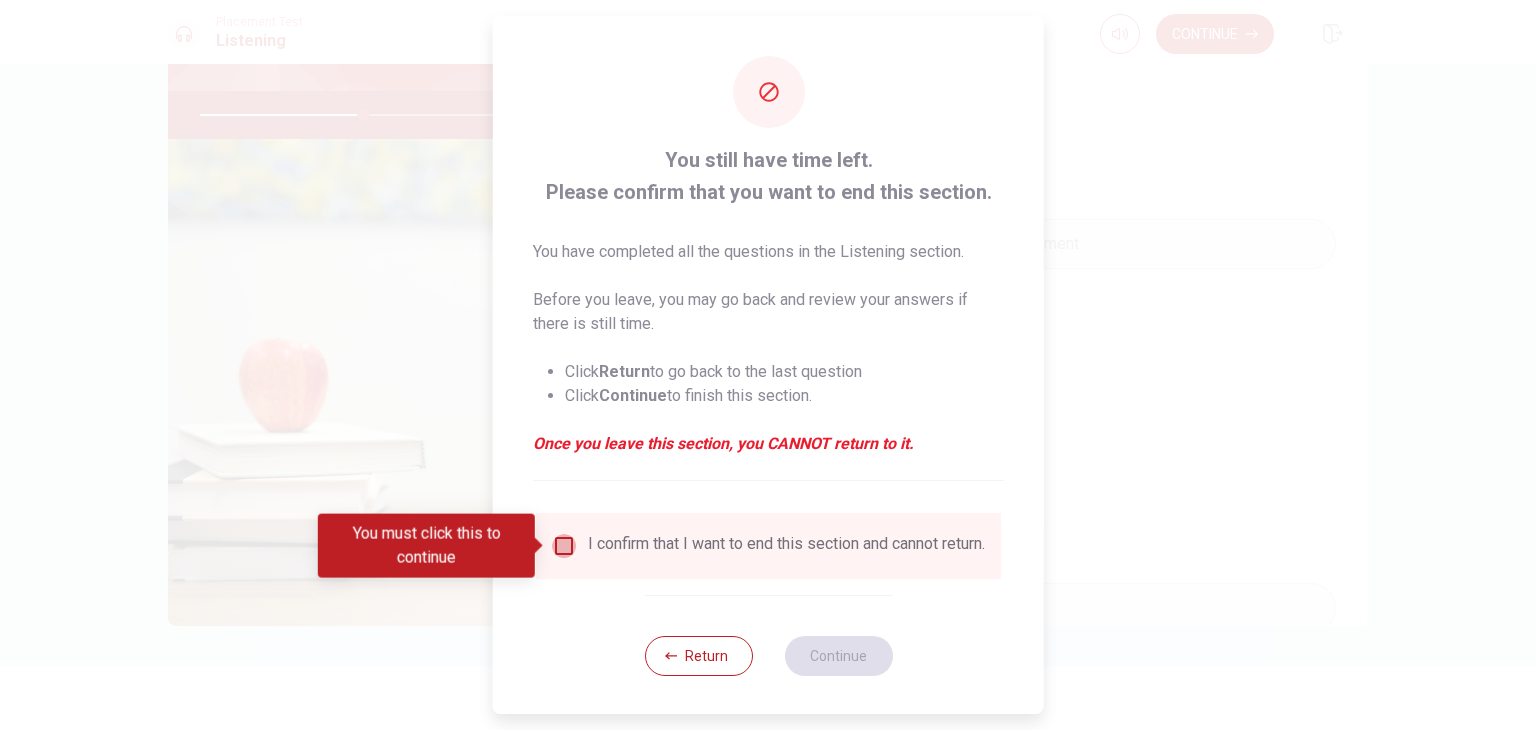 click at bounding box center (564, 546) 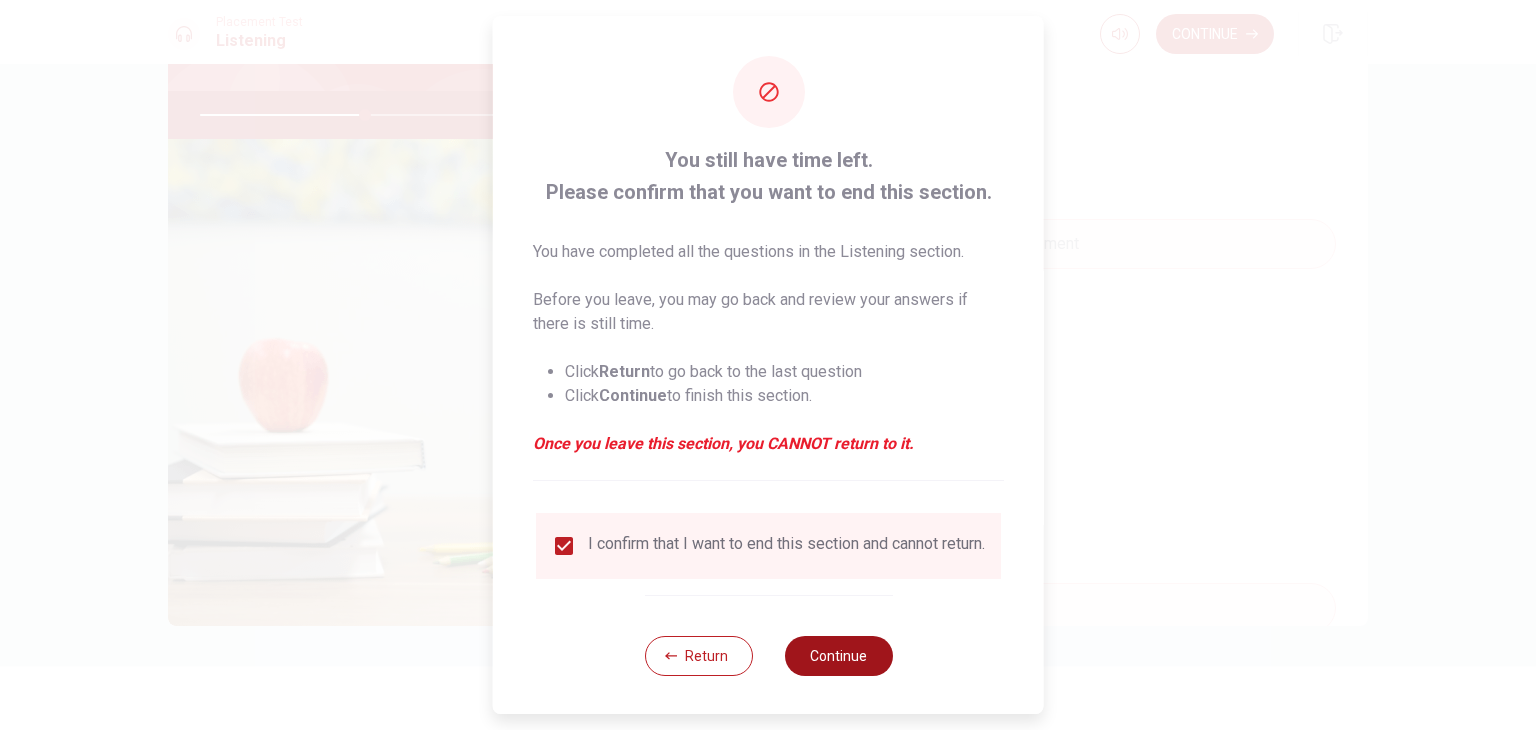 click on "Continue" at bounding box center [838, 656] 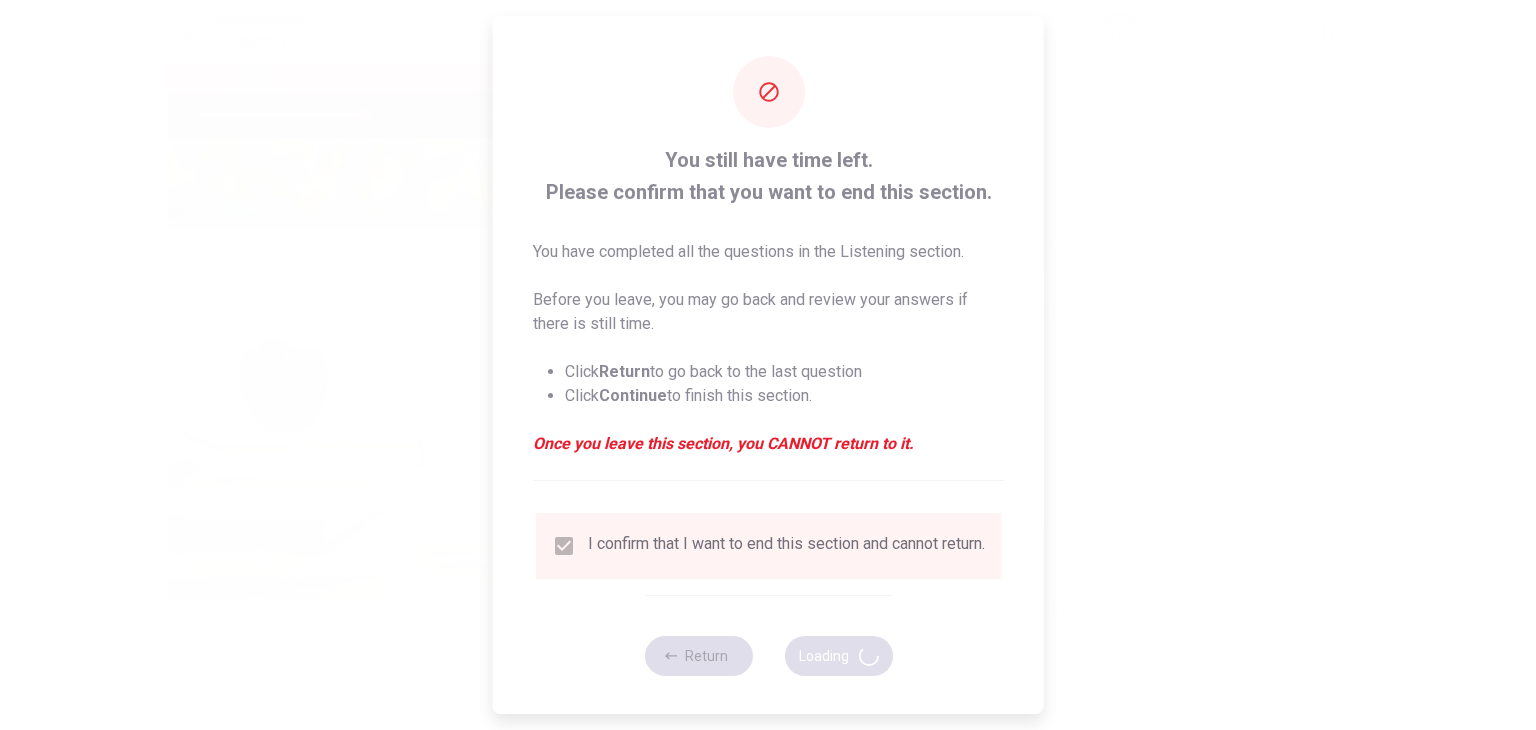 type on "46" 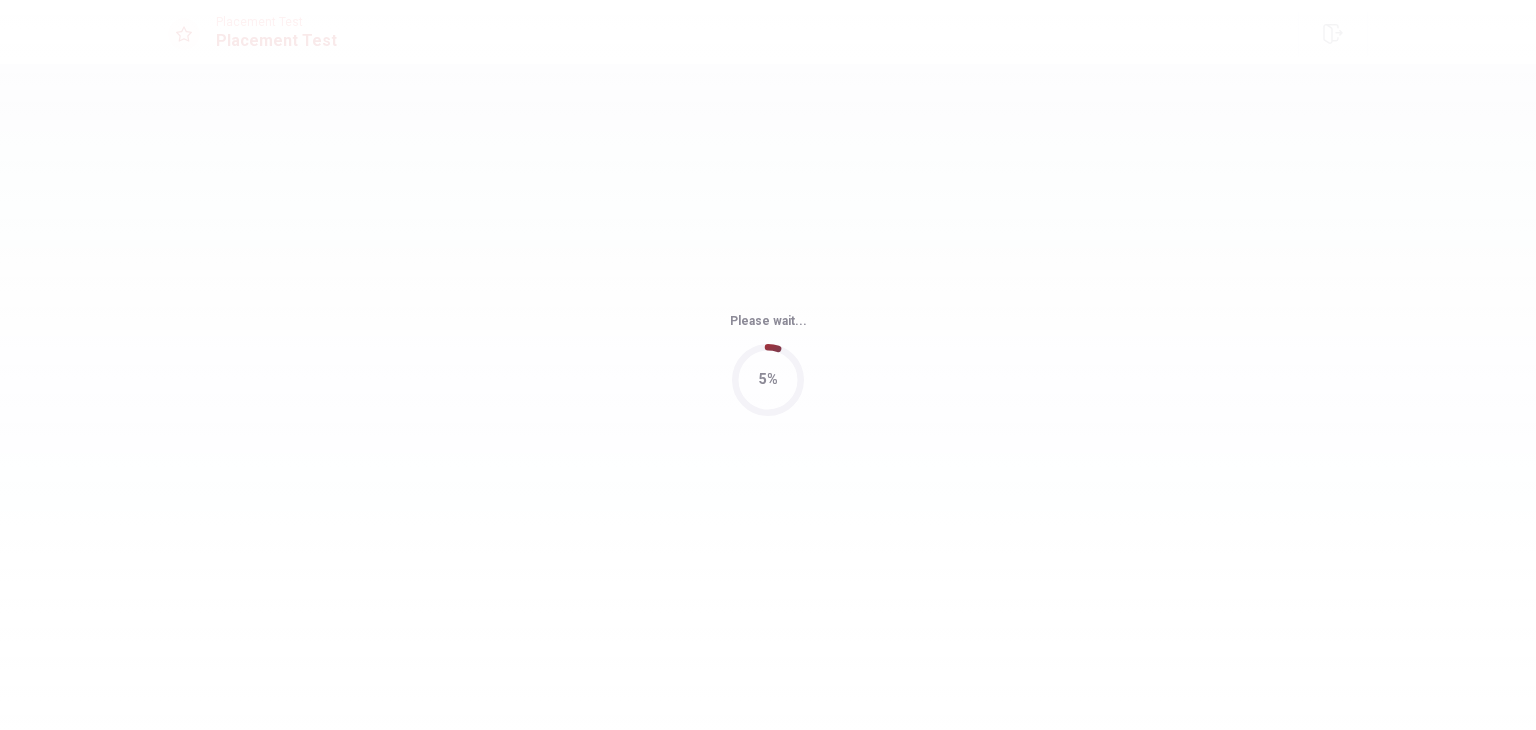scroll, scrollTop: 0, scrollLeft: 0, axis: both 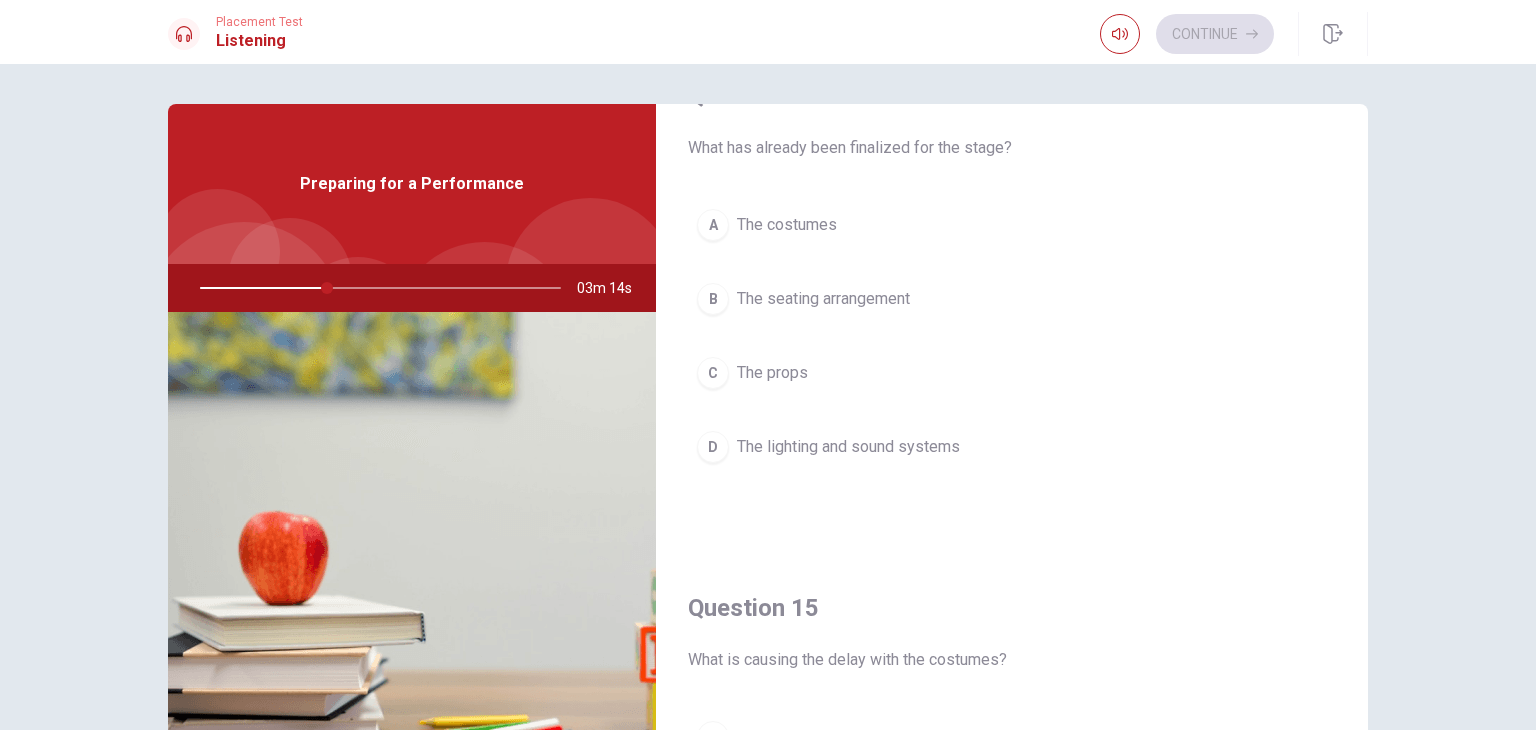 click on "The seating arrangement" at bounding box center (823, 299) 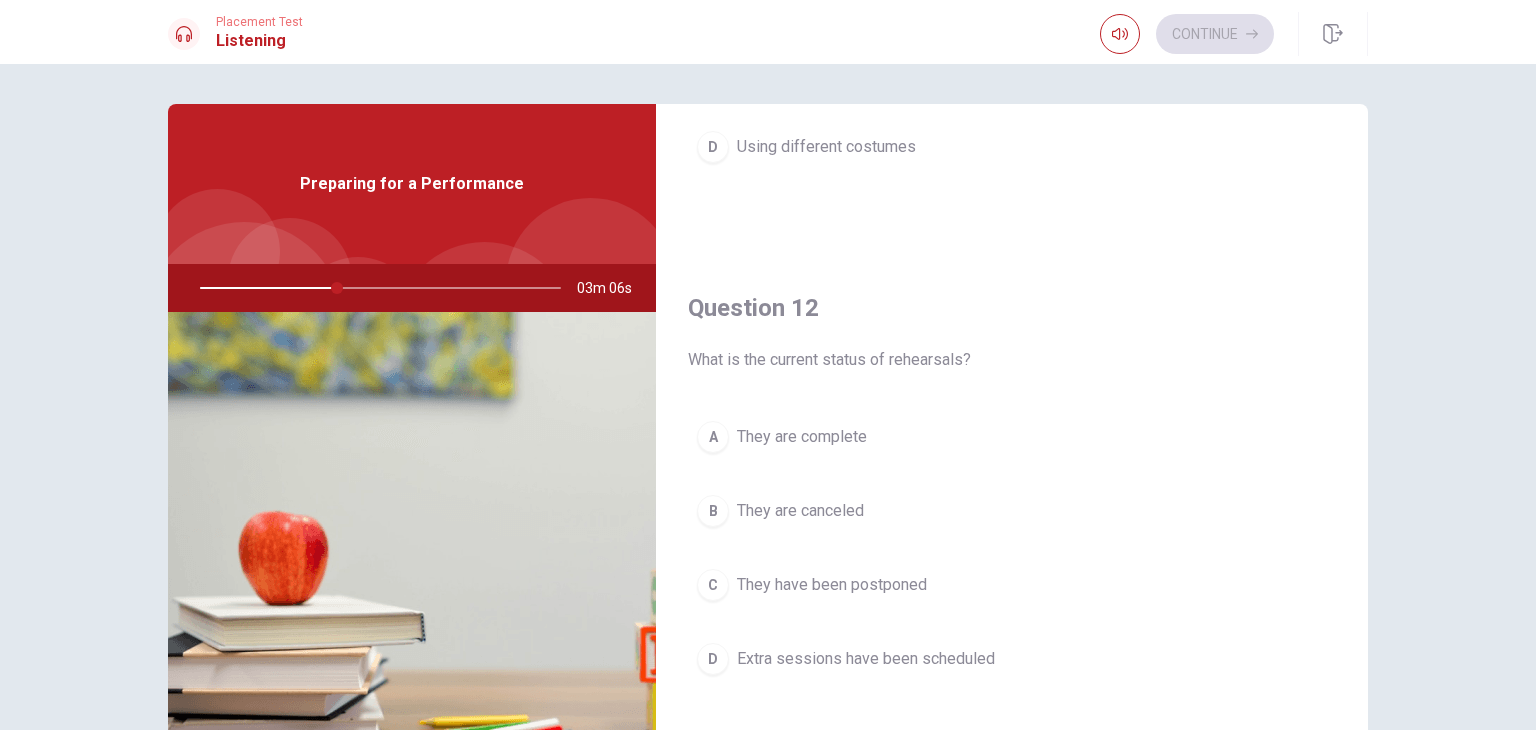 scroll, scrollTop: 356, scrollLeft: 0, axis: vertical 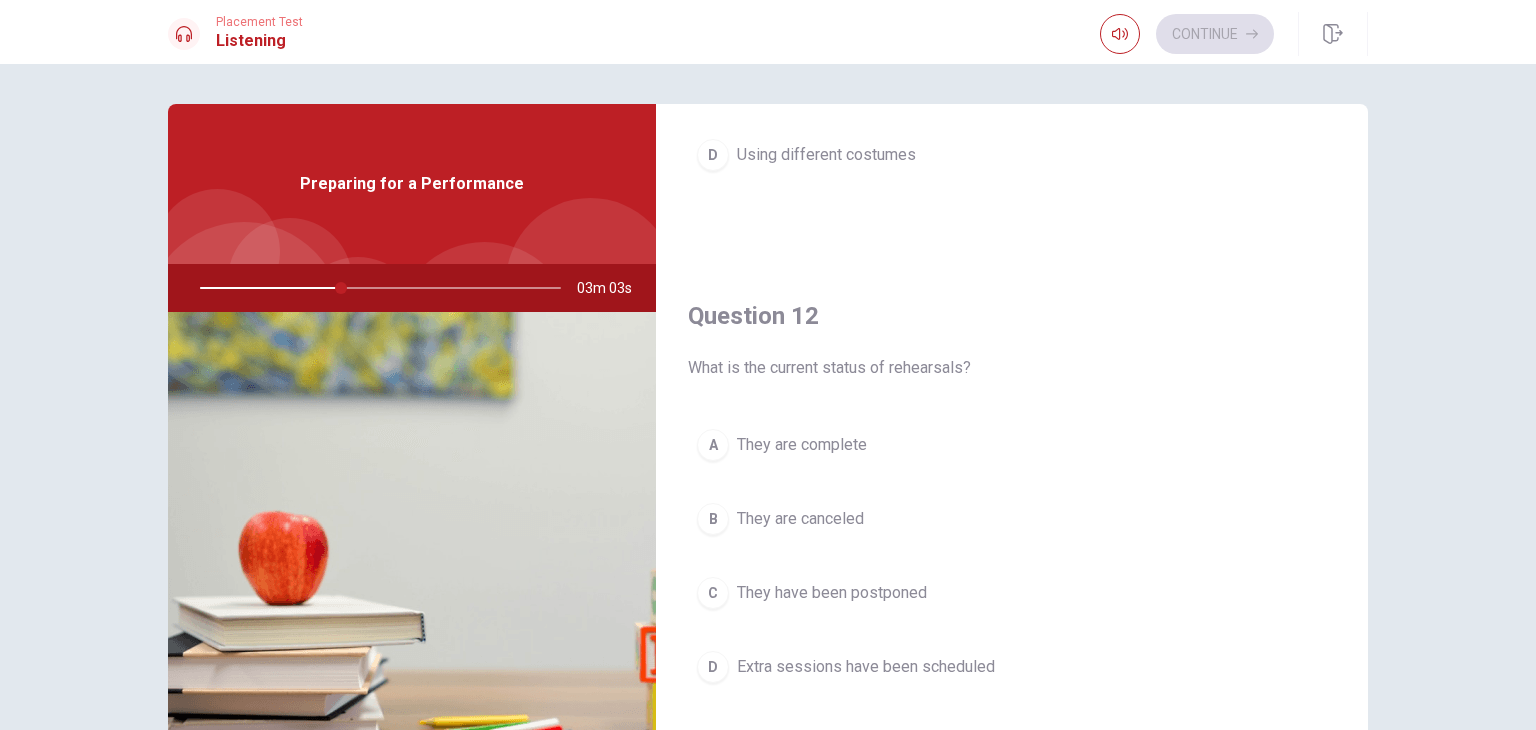 click on "Extra sessions have been scheduled" at bounding box center [866, 667] 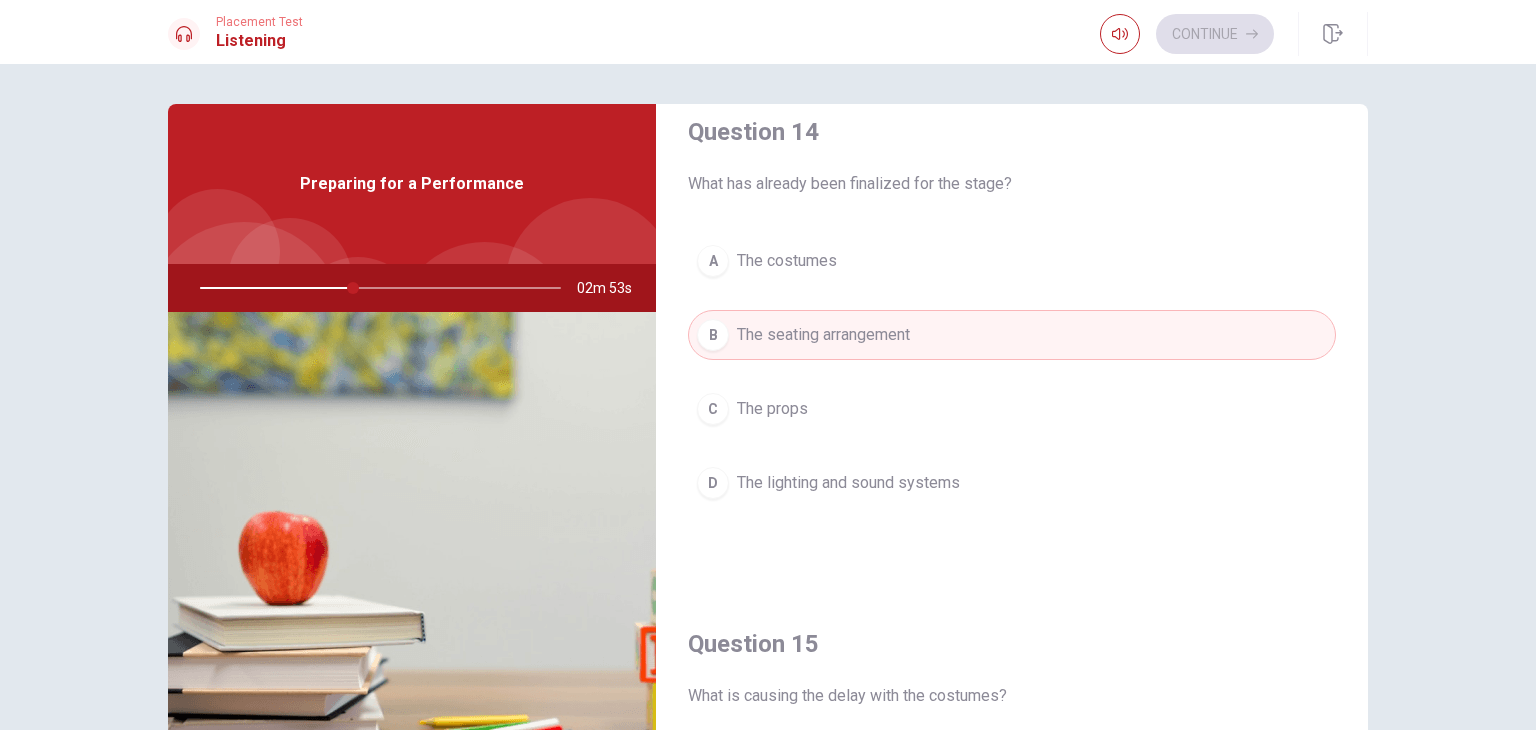 scroll, scrollTop: 1556, scrollLeft: 0, axis: vertical 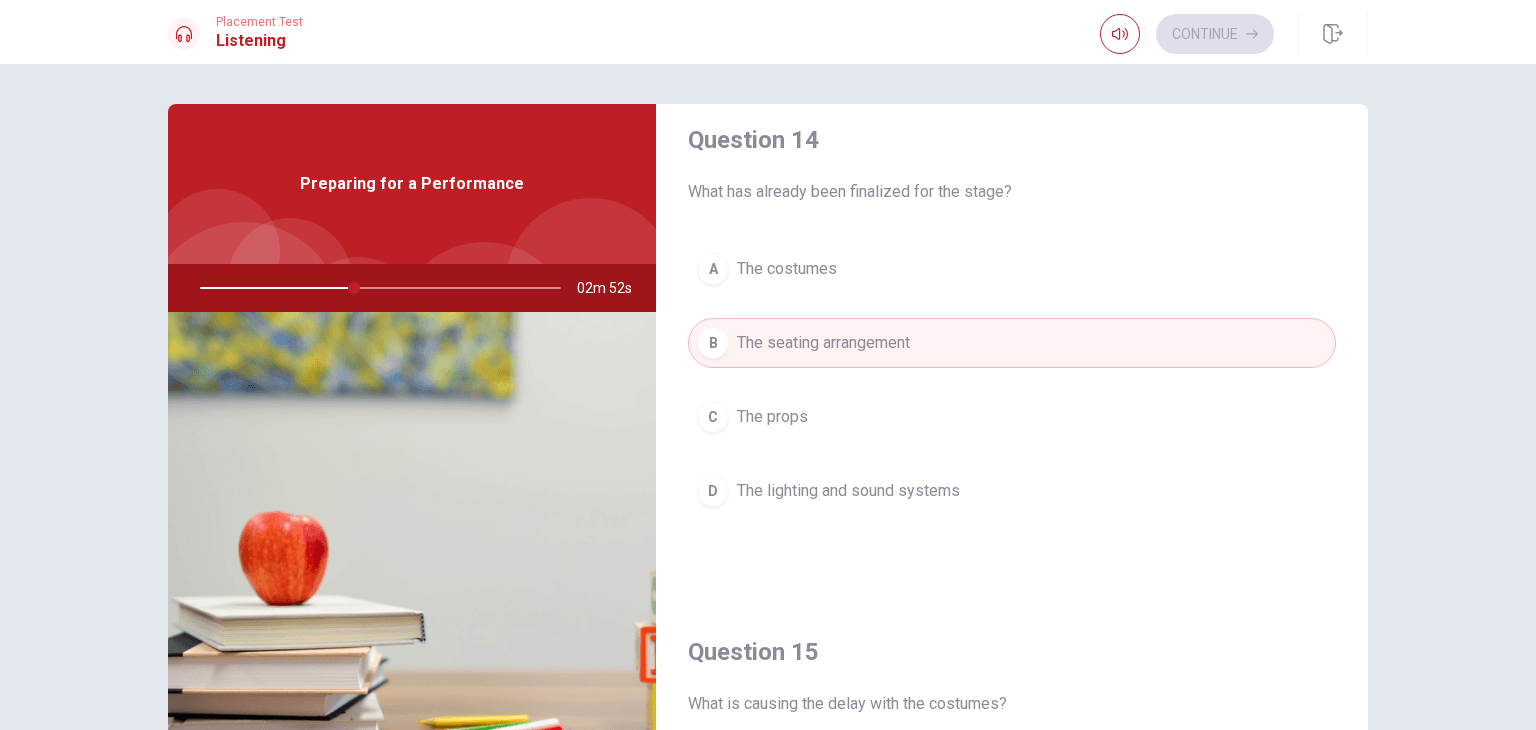 click on "The lighting and sound systems" at bounding box center (848, 491) 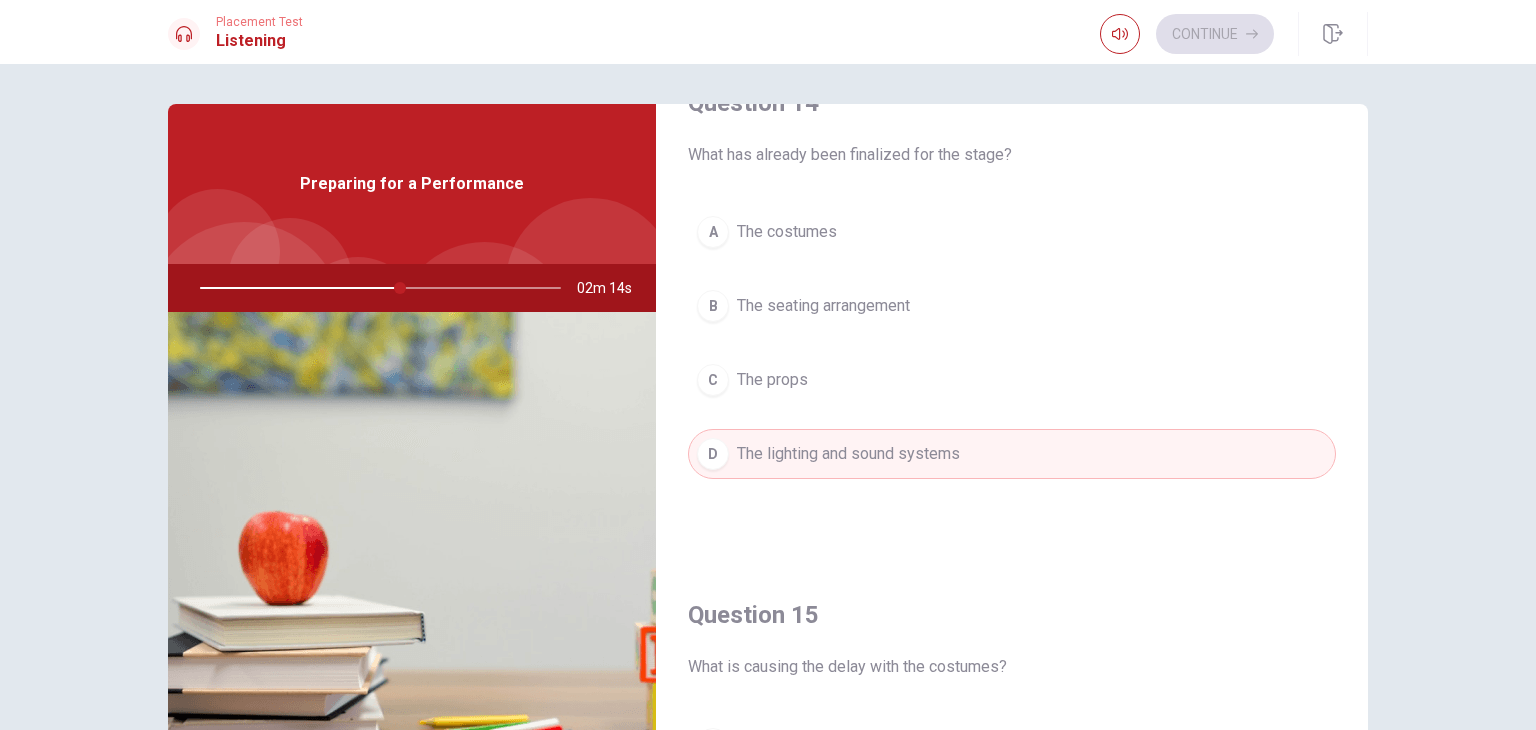 scroll, scrollTop: 1856, scrollLeft: 0, axis: vertical 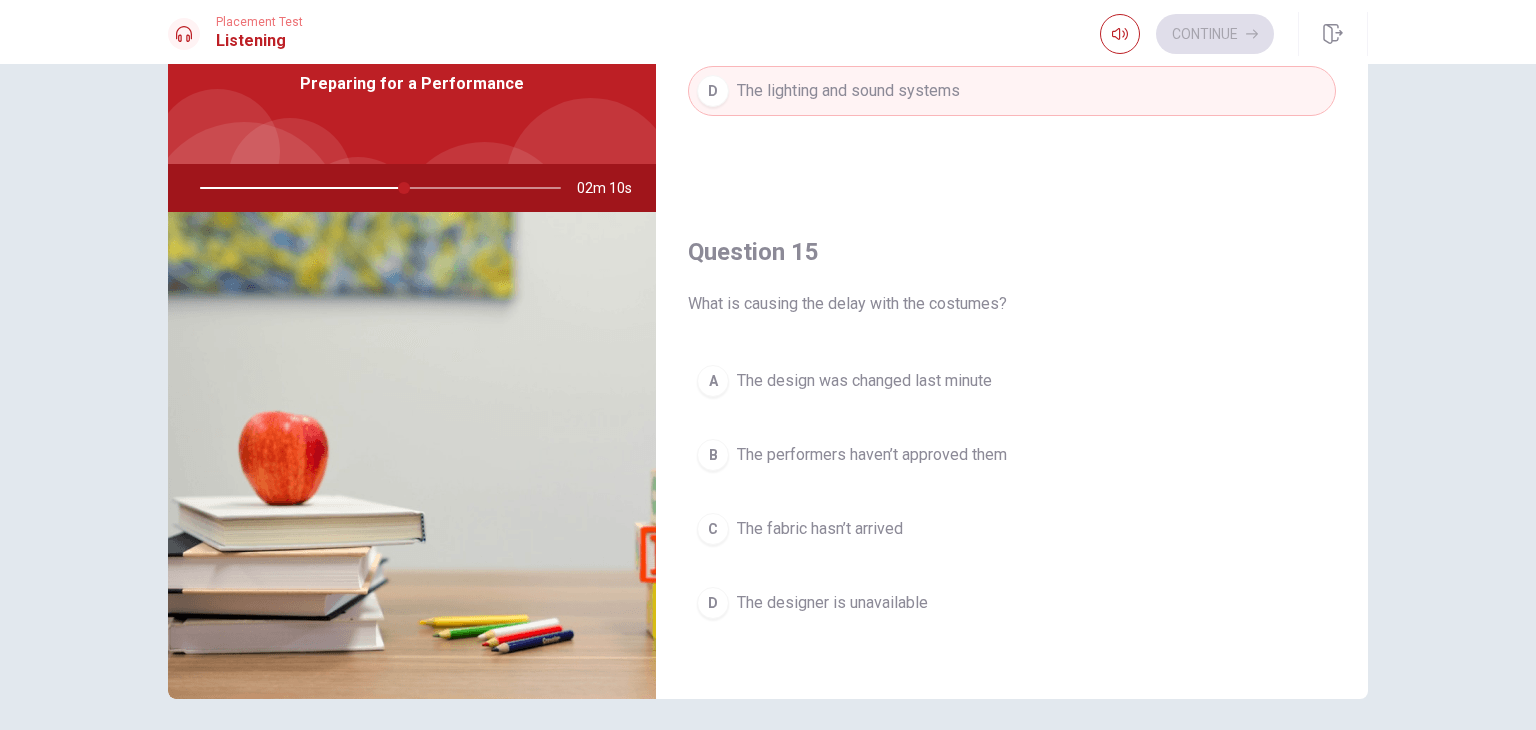 click on "The performers haven’t approved them" at bounding box center [872, 455] 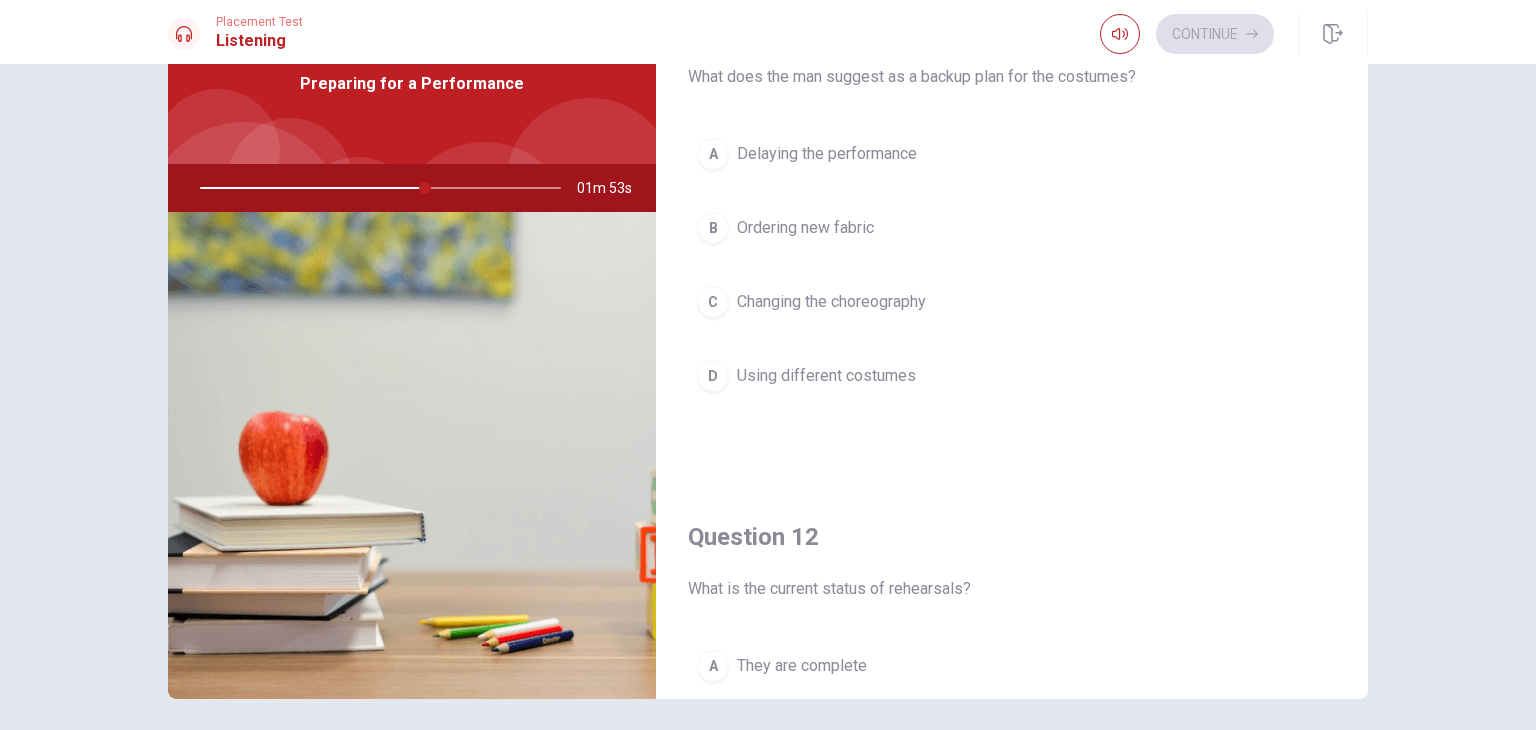scroll, scrollTop: 0, scrollLeft: 0, axis: both 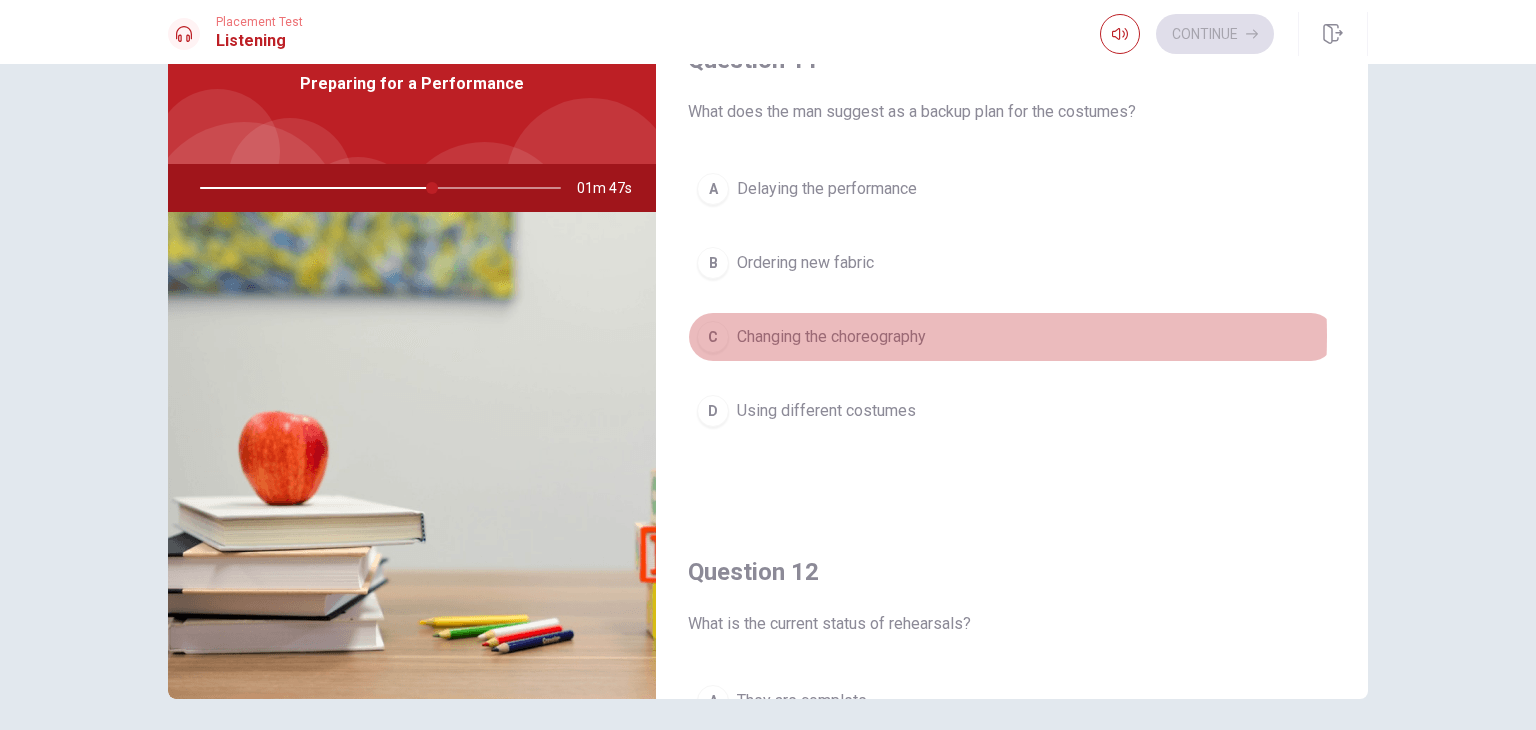 click on "Changing the choreography" at bounding box center [831, 337] 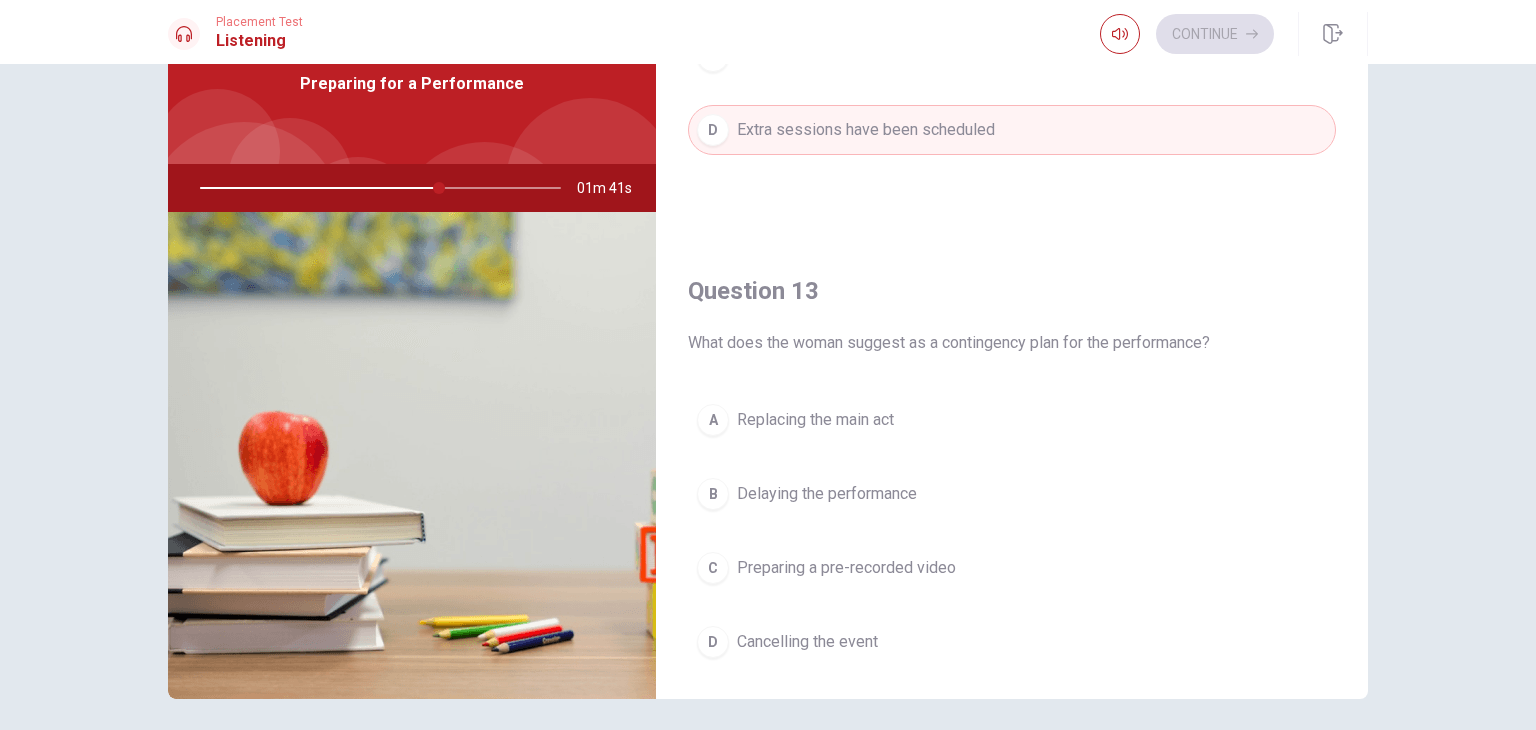 scroll, scrollTop: 800, scrollLeft: 0, axis: vertical 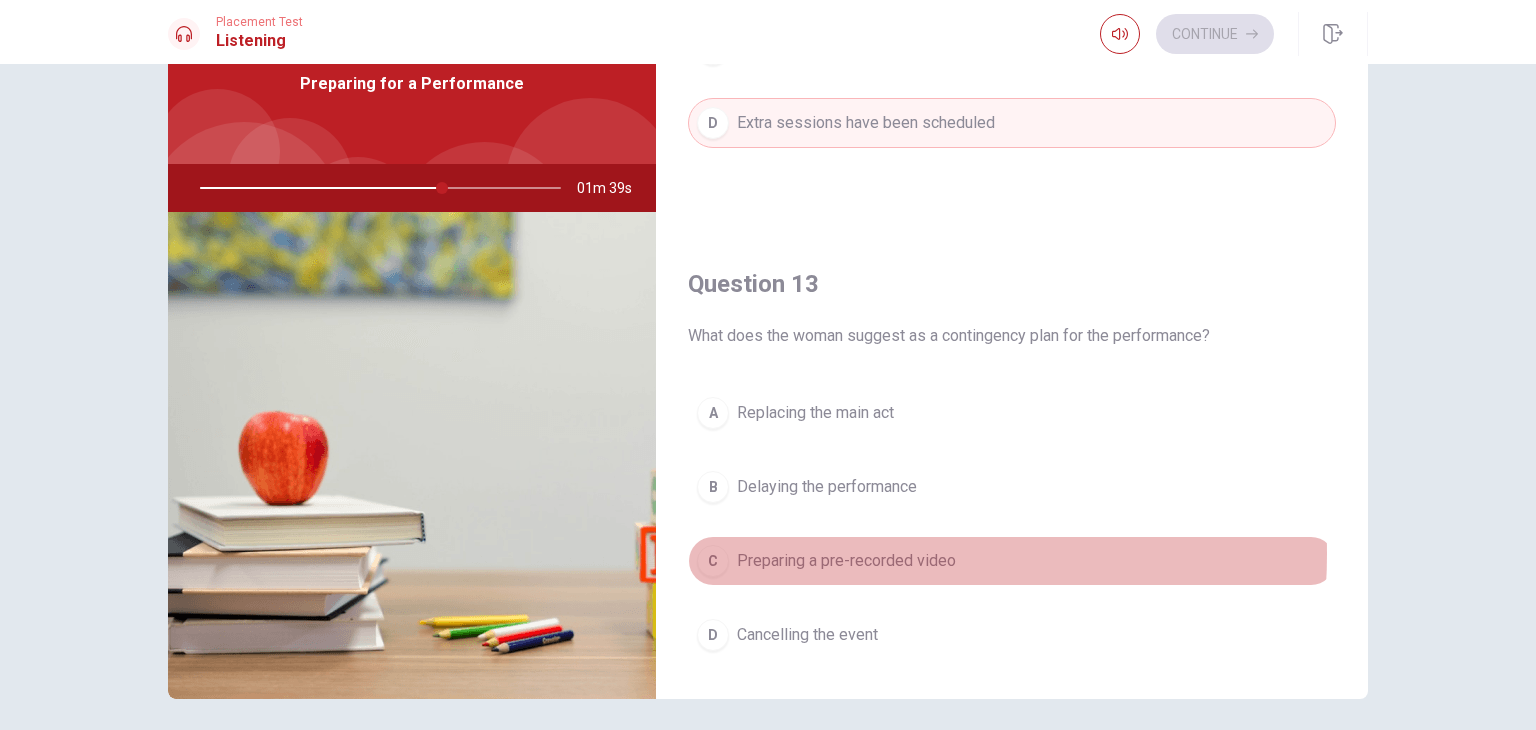 click on "Preparing a pre-recorded video" at bounding box center (846, 561) 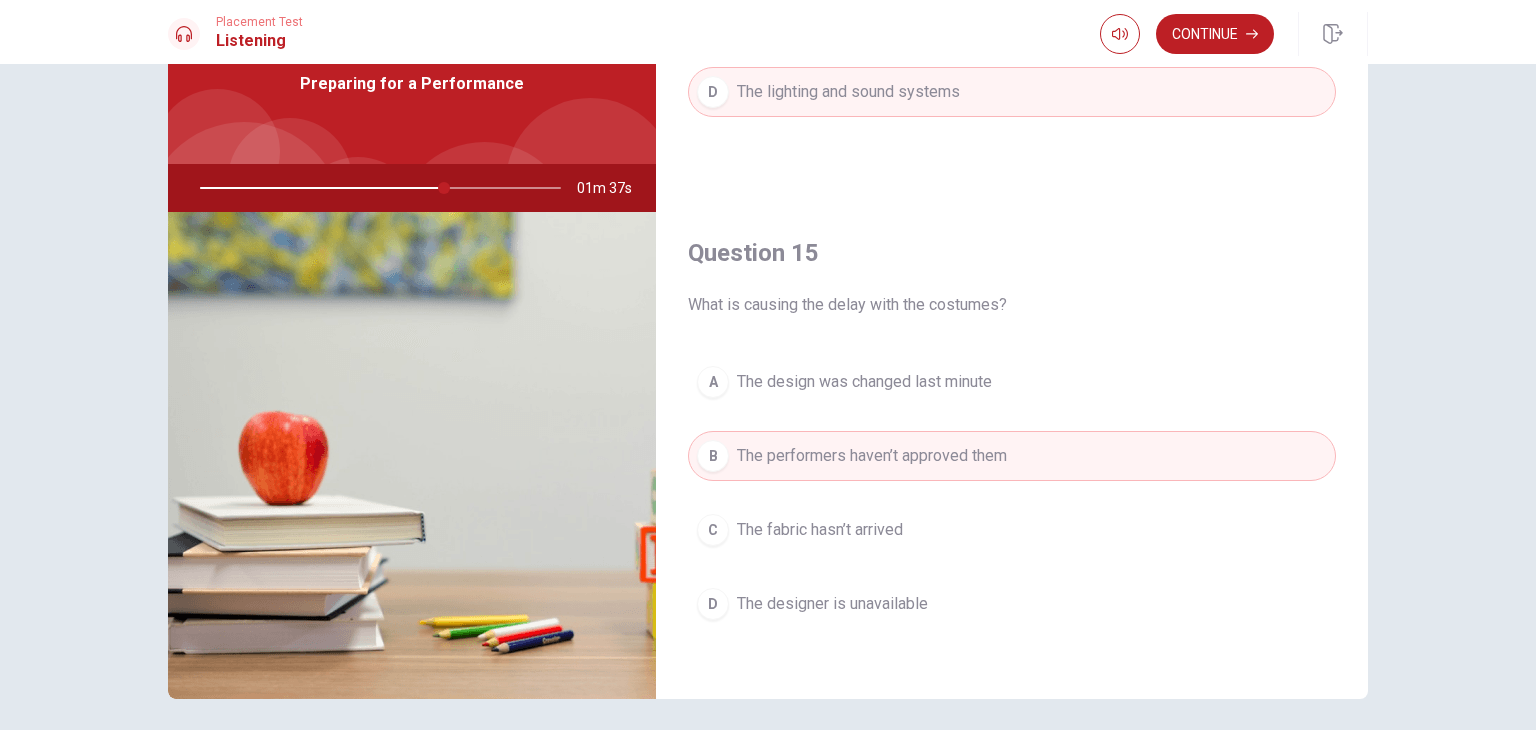 scroll, scrollTop: 1856, scrollLeft: 0, axis: vertical 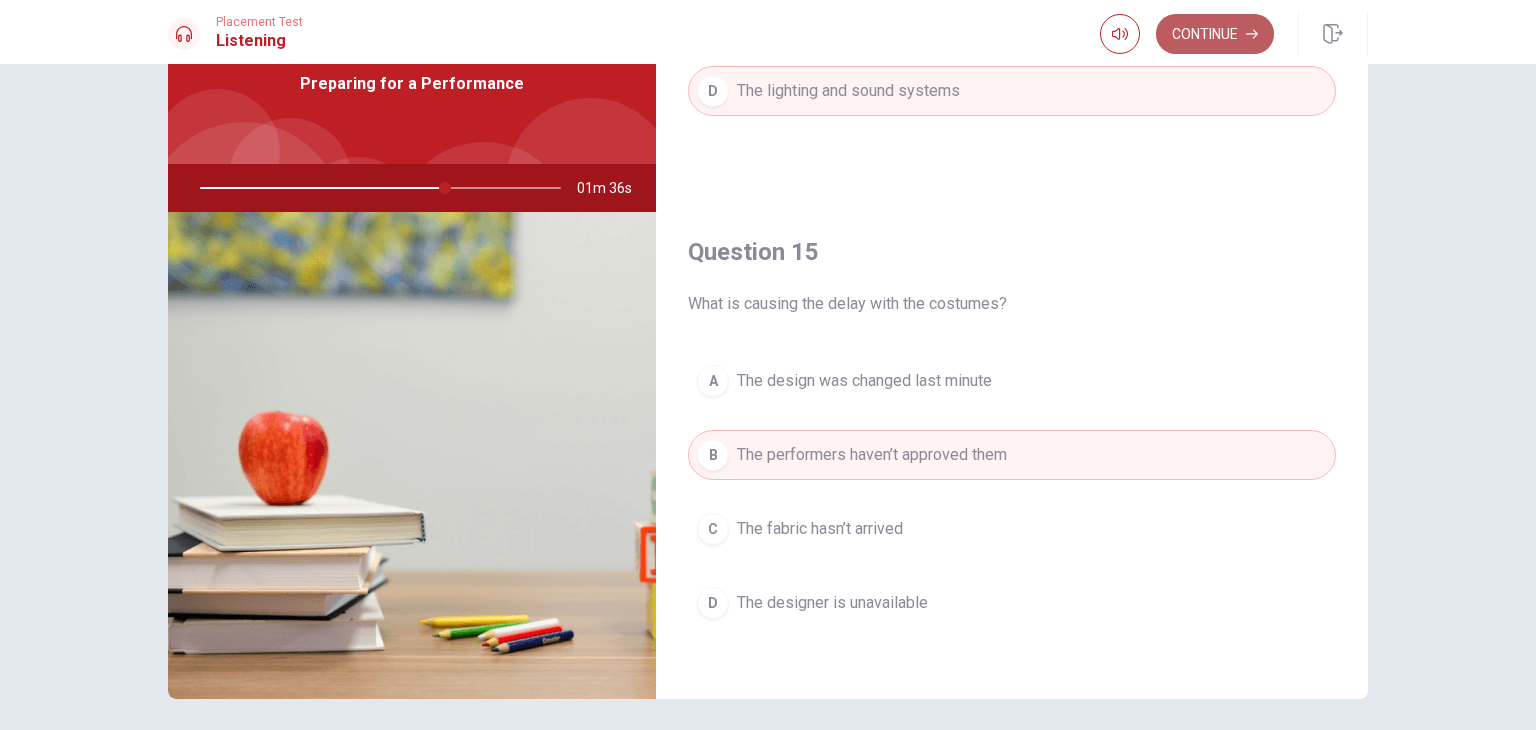 click on "Continue" at bounding box center (1215, 34) 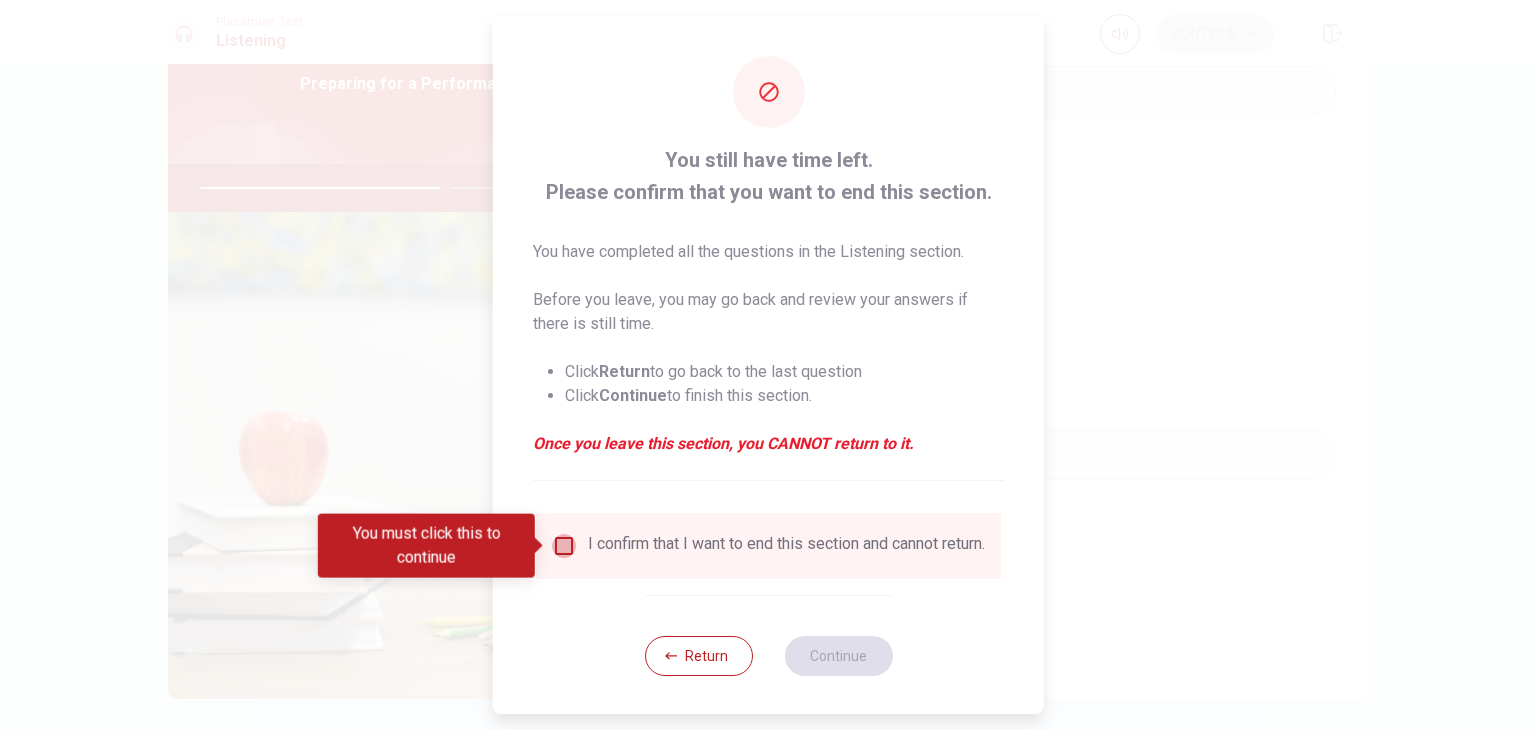 click at bounding box center [564, 546] 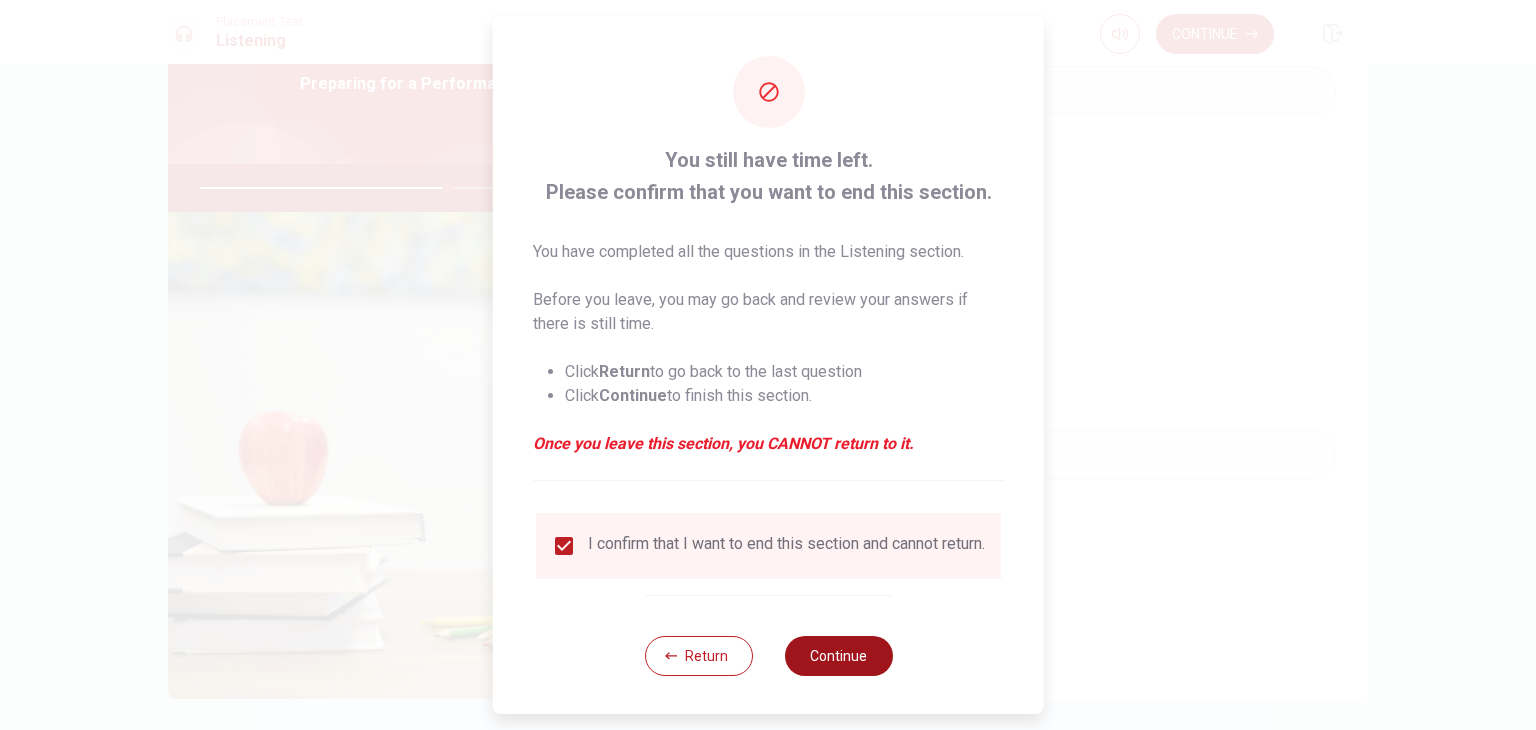 click on "Continue" at bounding box center (838, 656) 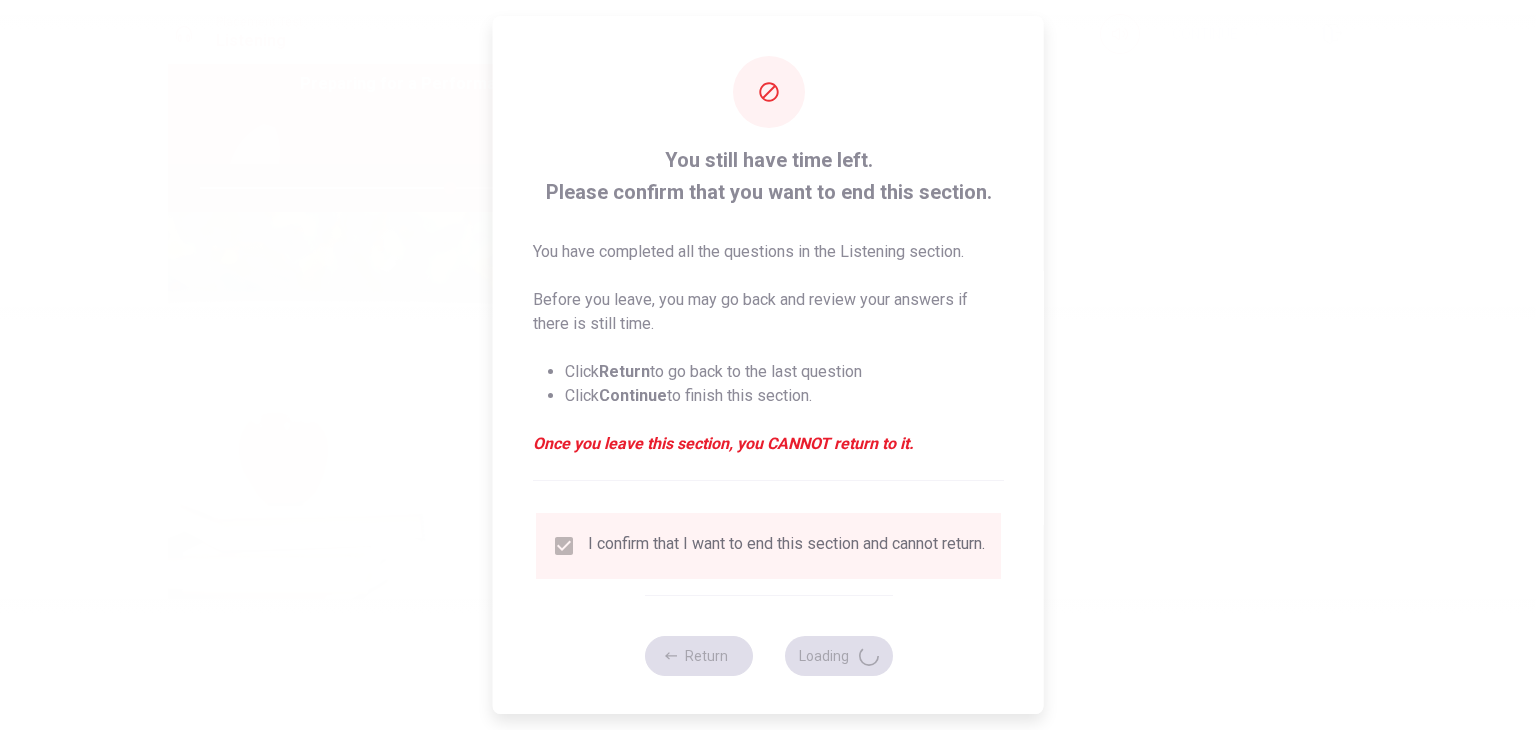 type on "70" 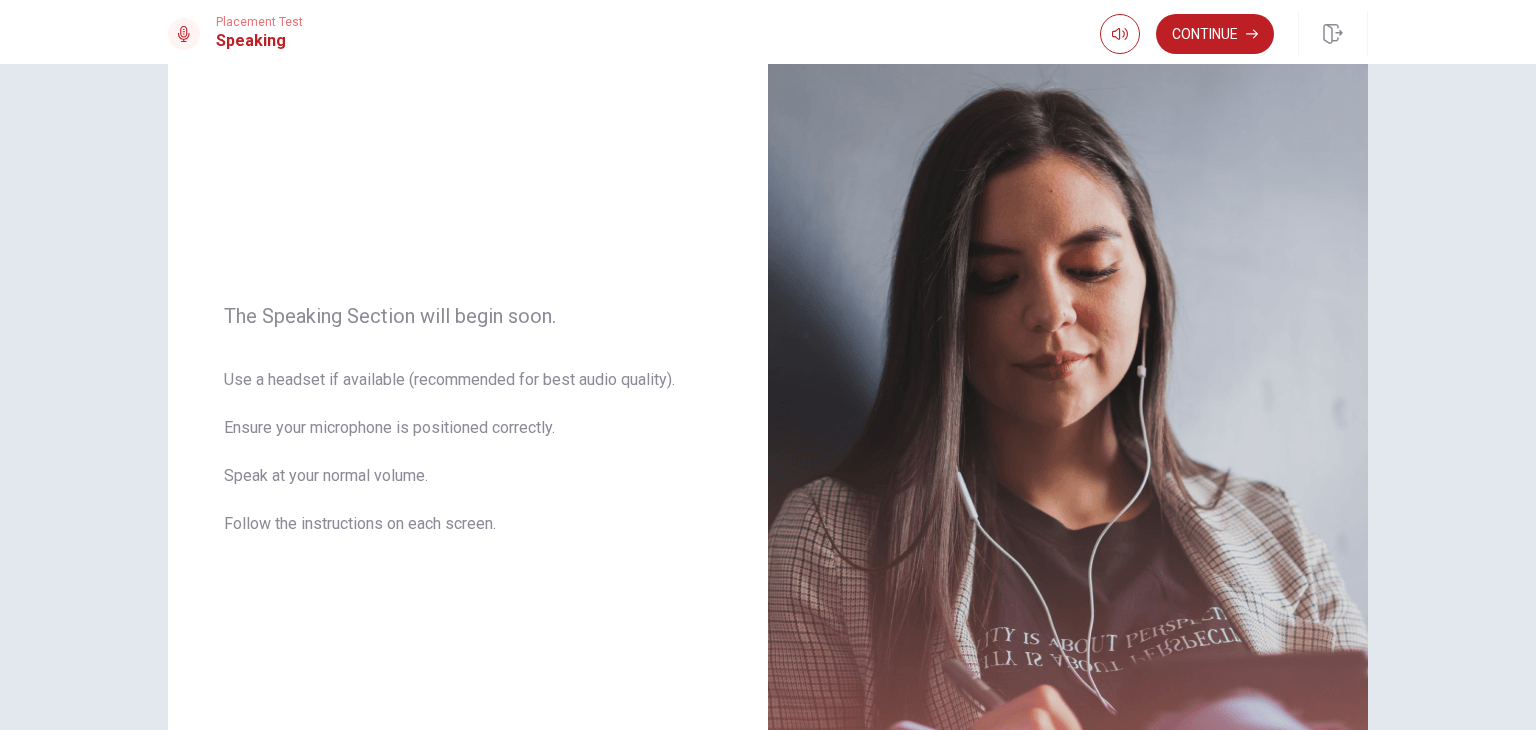 scroll, scrollTop: 300, scrollLeft: 0, axis: vertical 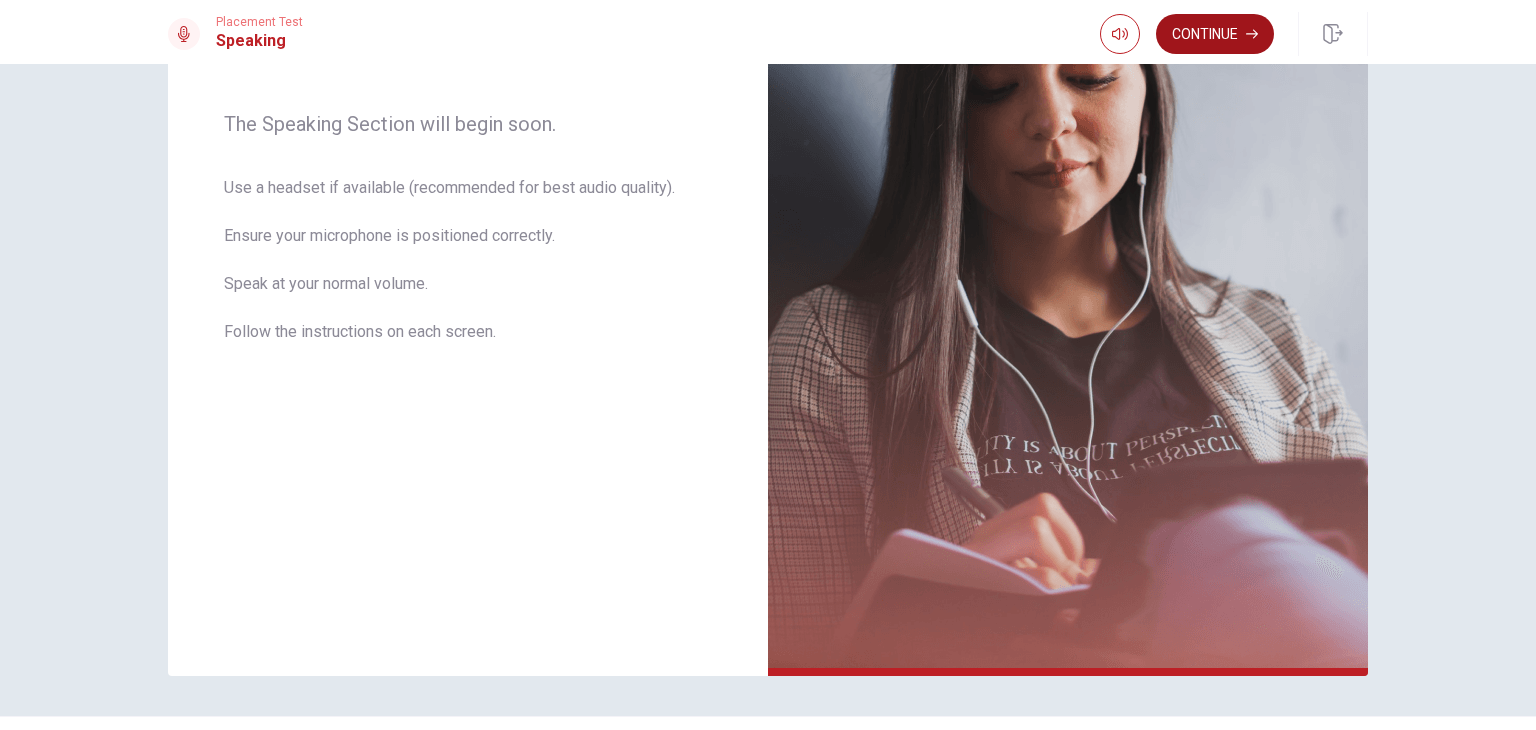 click on "Continue" at bounding box center (1215, 34) 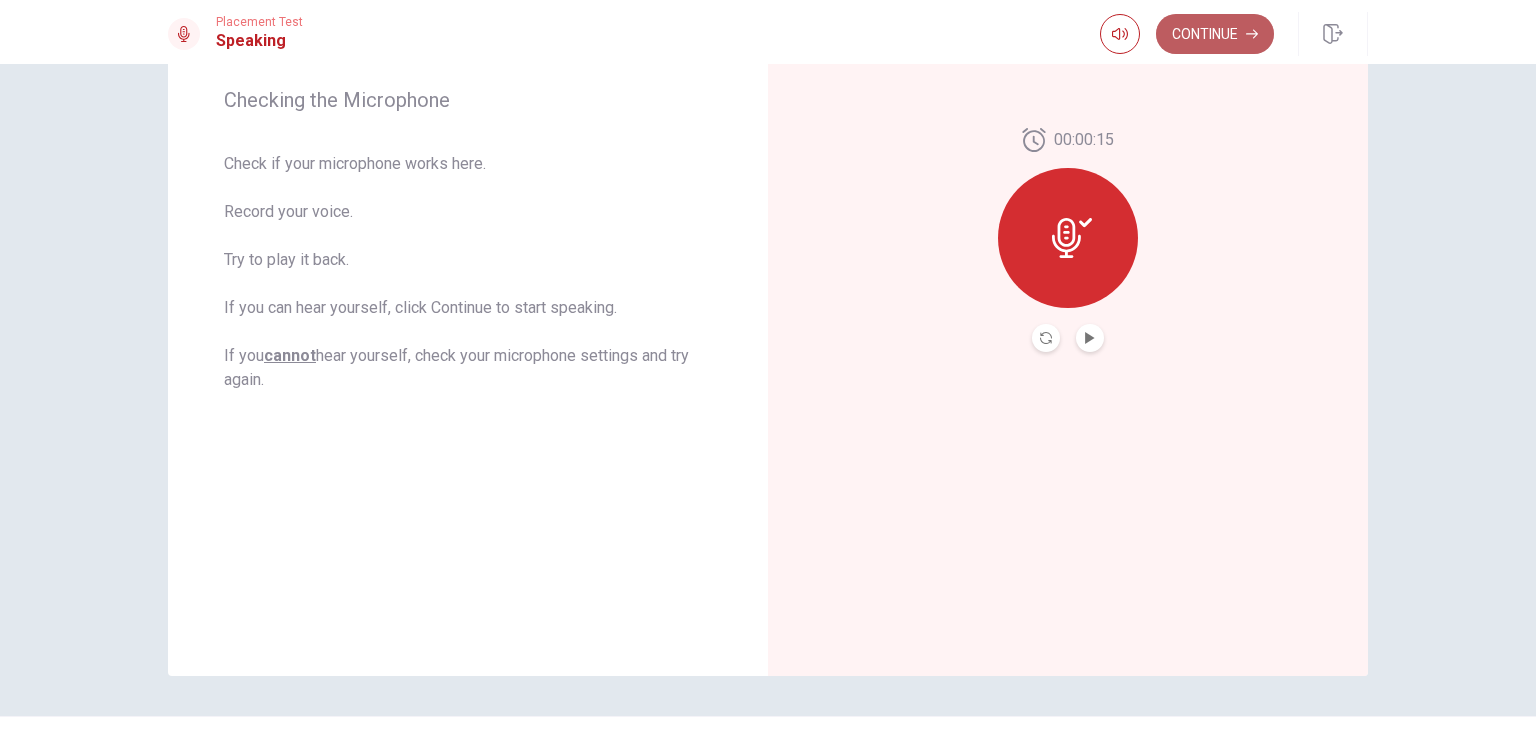 click on "Continue" at bounding box center (1215, 34) 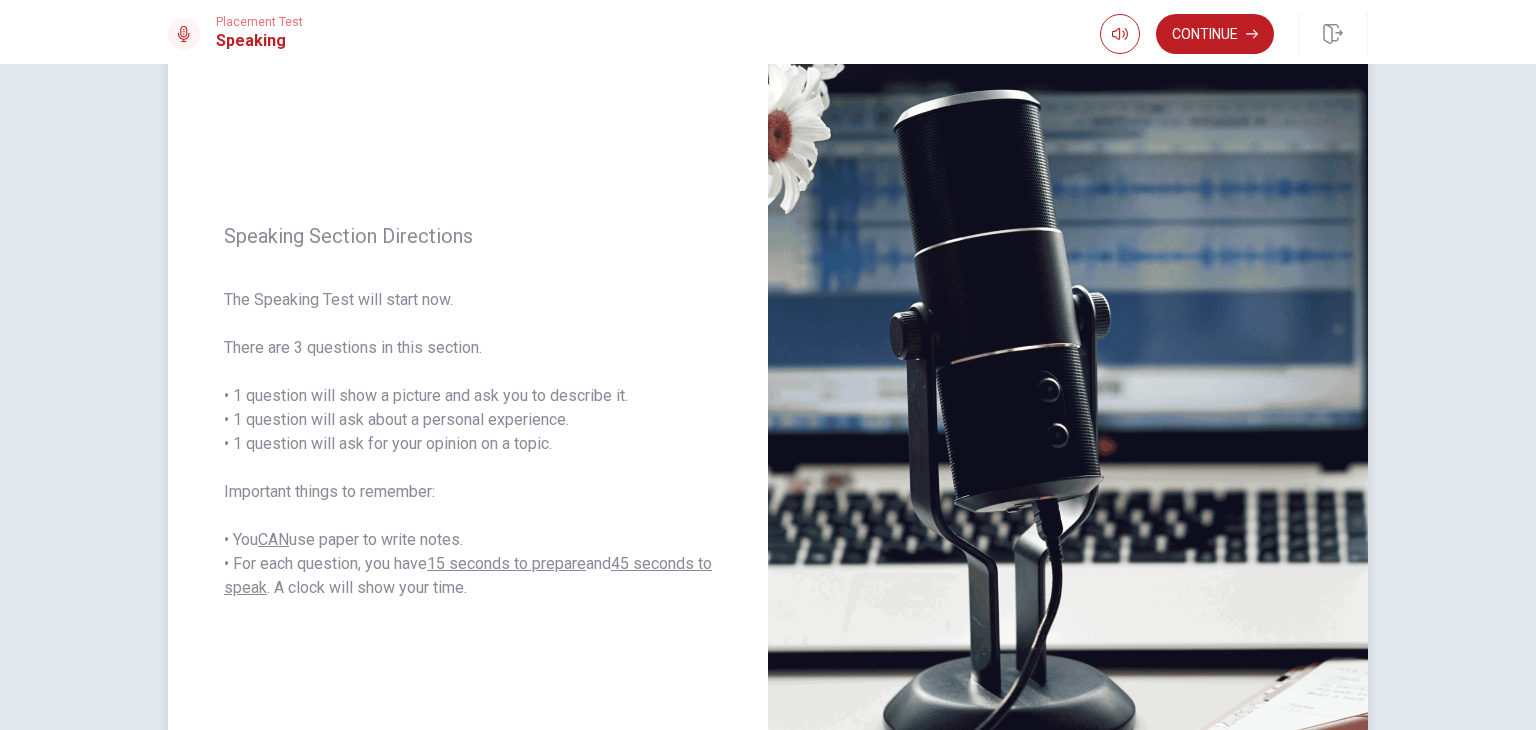 scroll, scrollTop: 100, scrollLeft: 0, axis: vertical 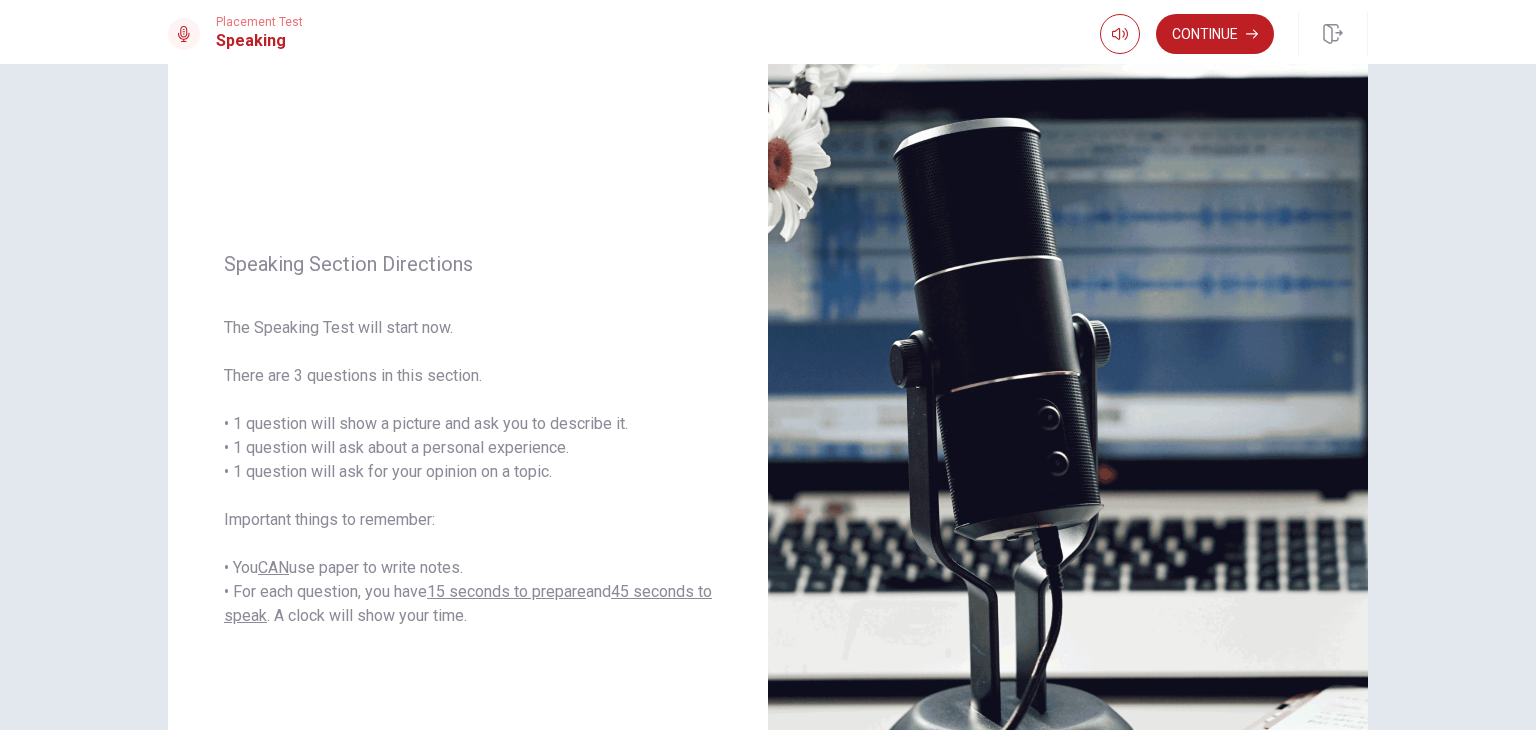 click on "Placement Test   Speaking Continue" at bounding box center (768, 32) 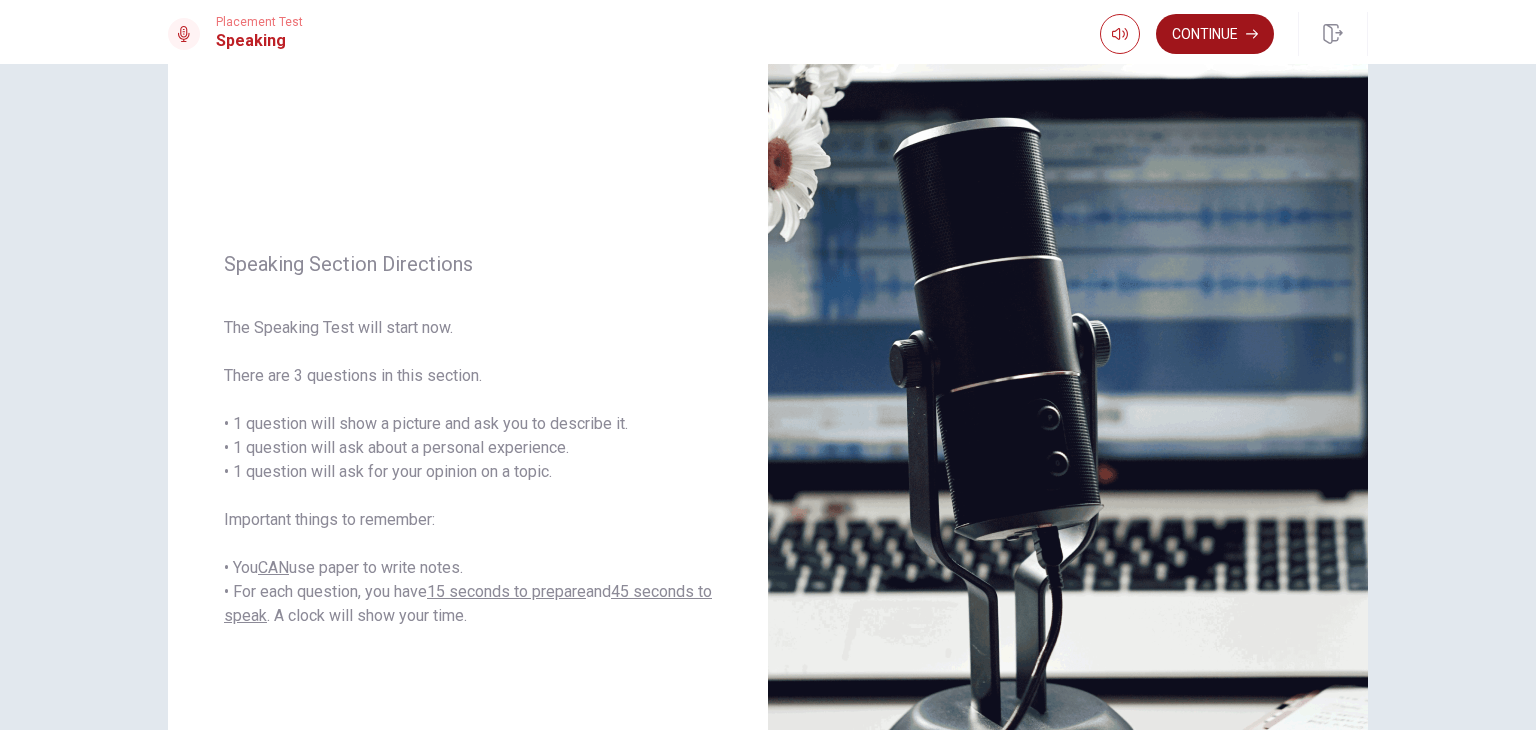 click 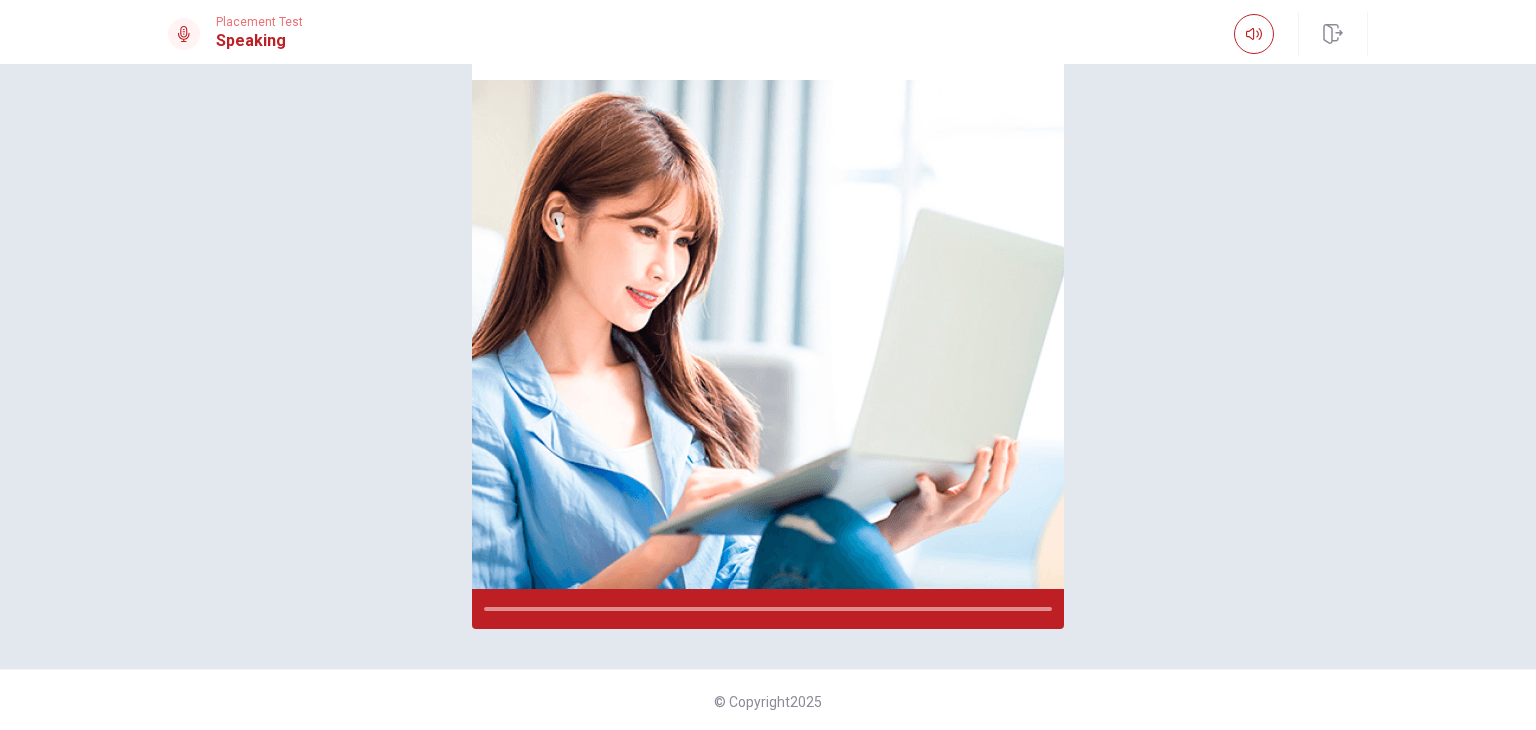 scroll, scrollTop: 147, scrollLeft: 0, axis: vertical 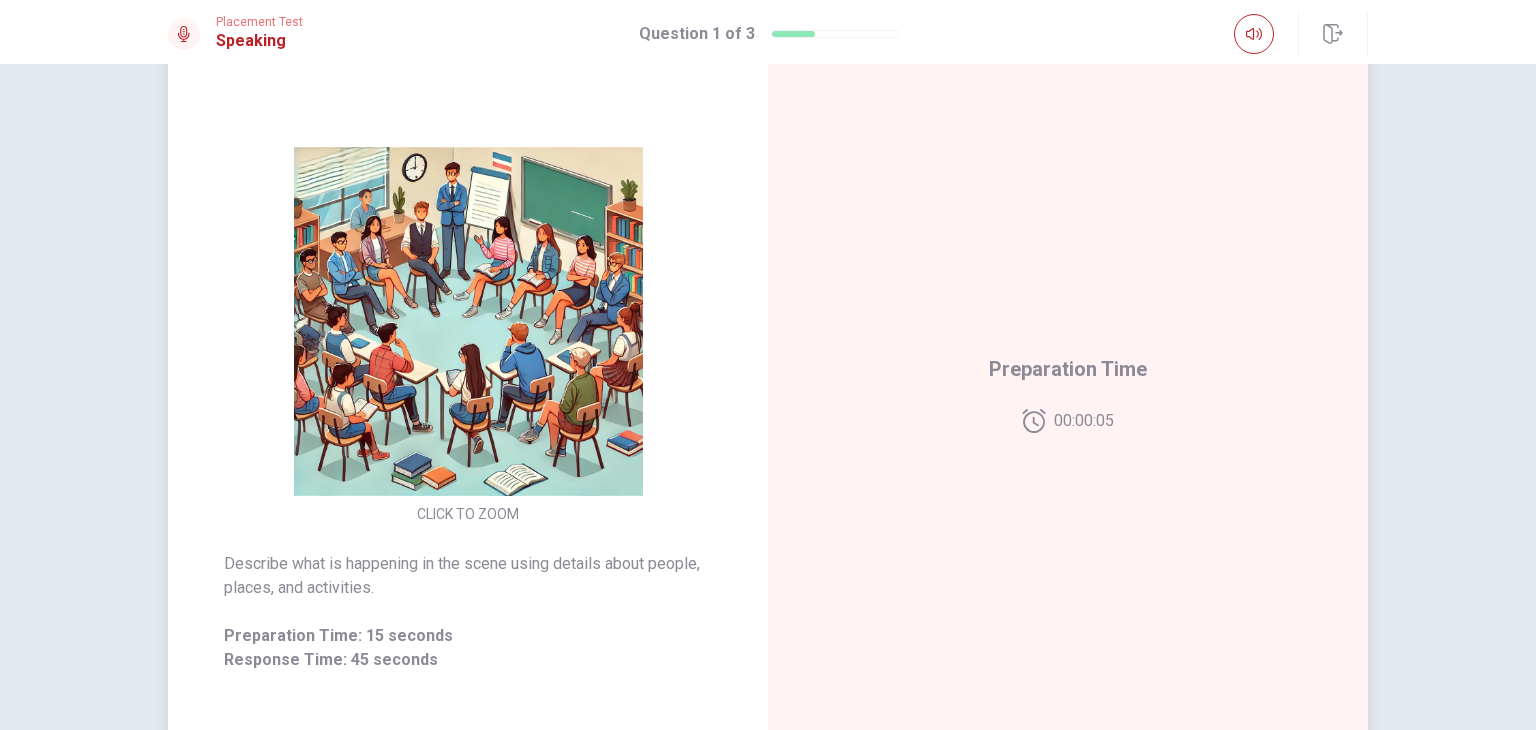 click at bounding box center [468, 321] 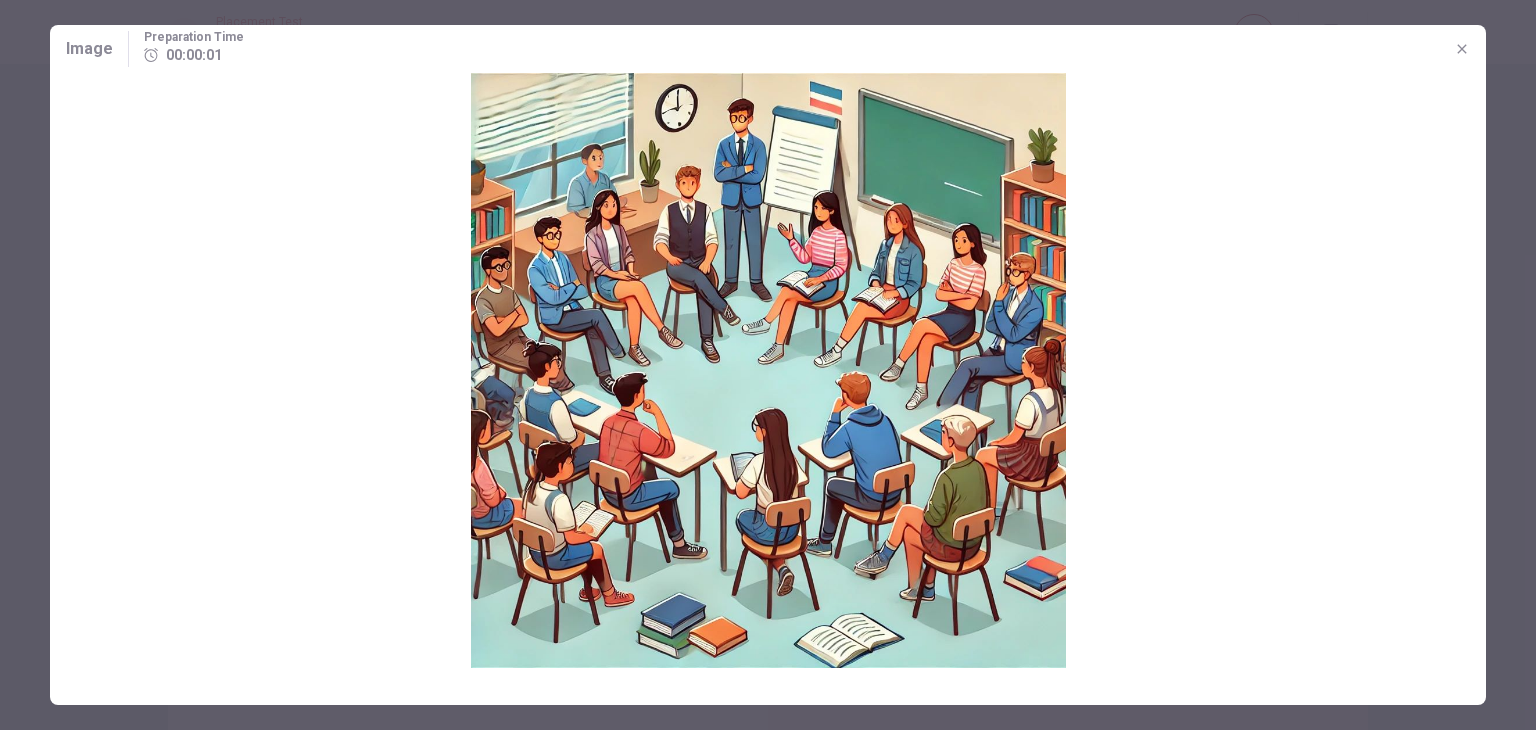 click at bounding box center (768, 365) 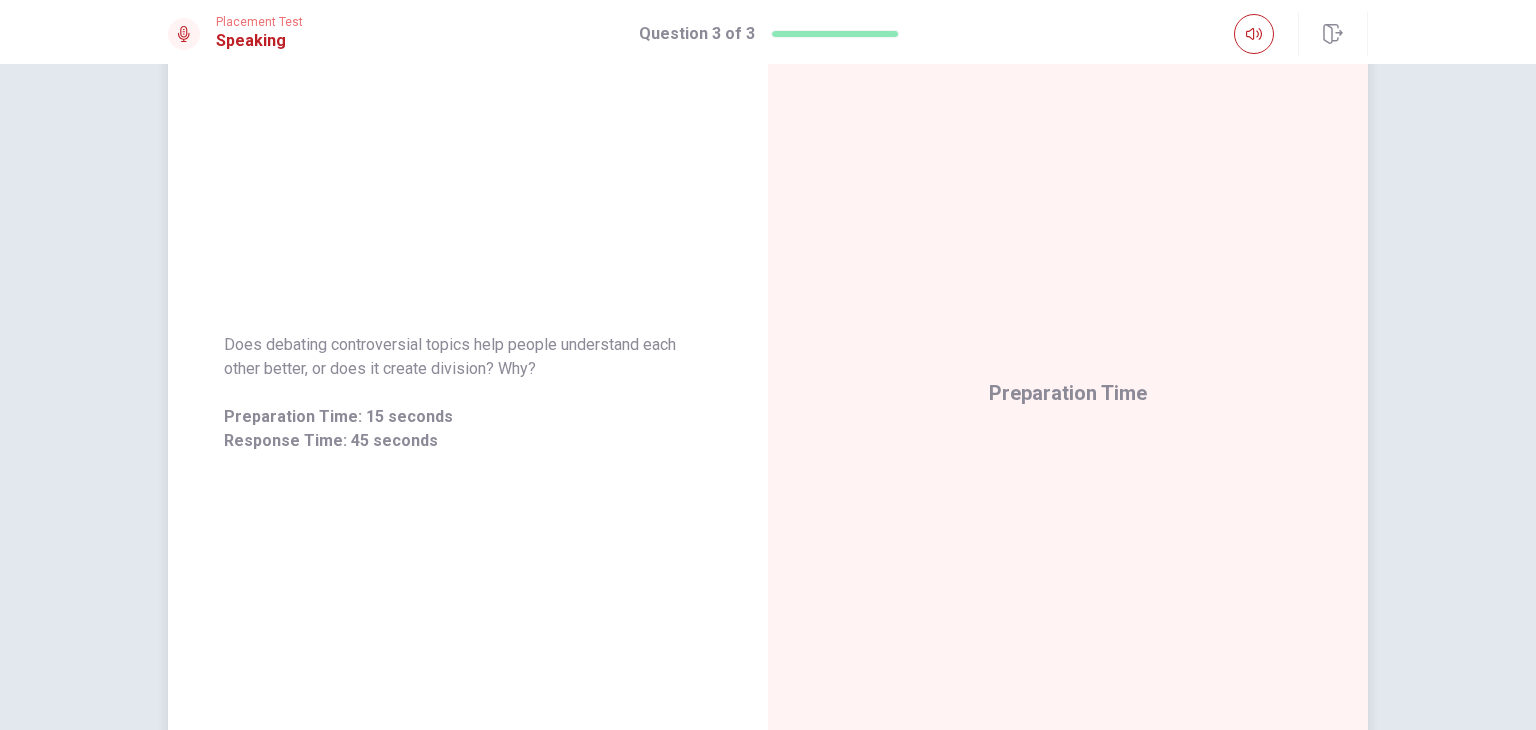 drag, startPoint x: 431, startPoint y: 420, endPoint x: 327, endPoint y: 418, distance: 104.019226 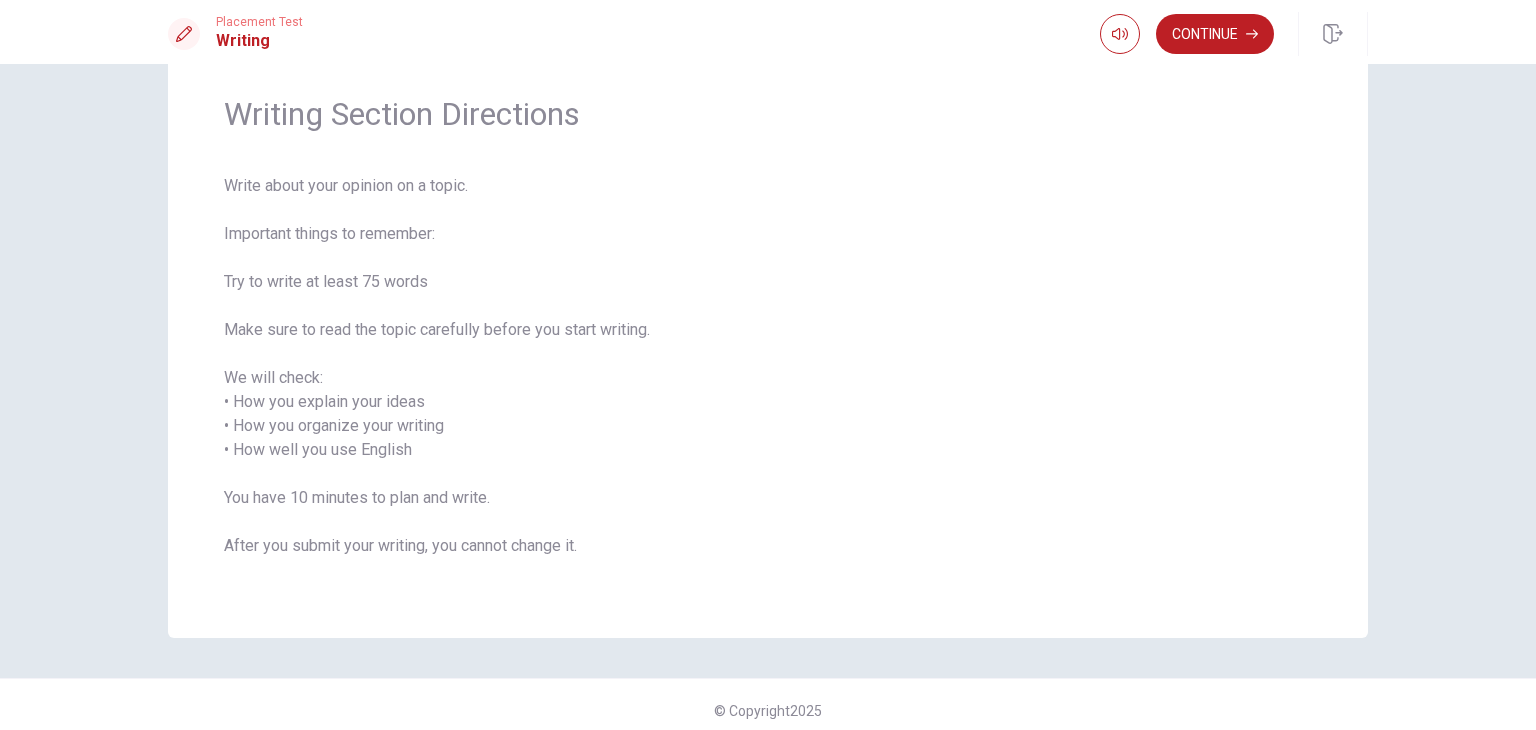 scroll, scrollTop: 78, scrollLeft: 0, axis: vertical 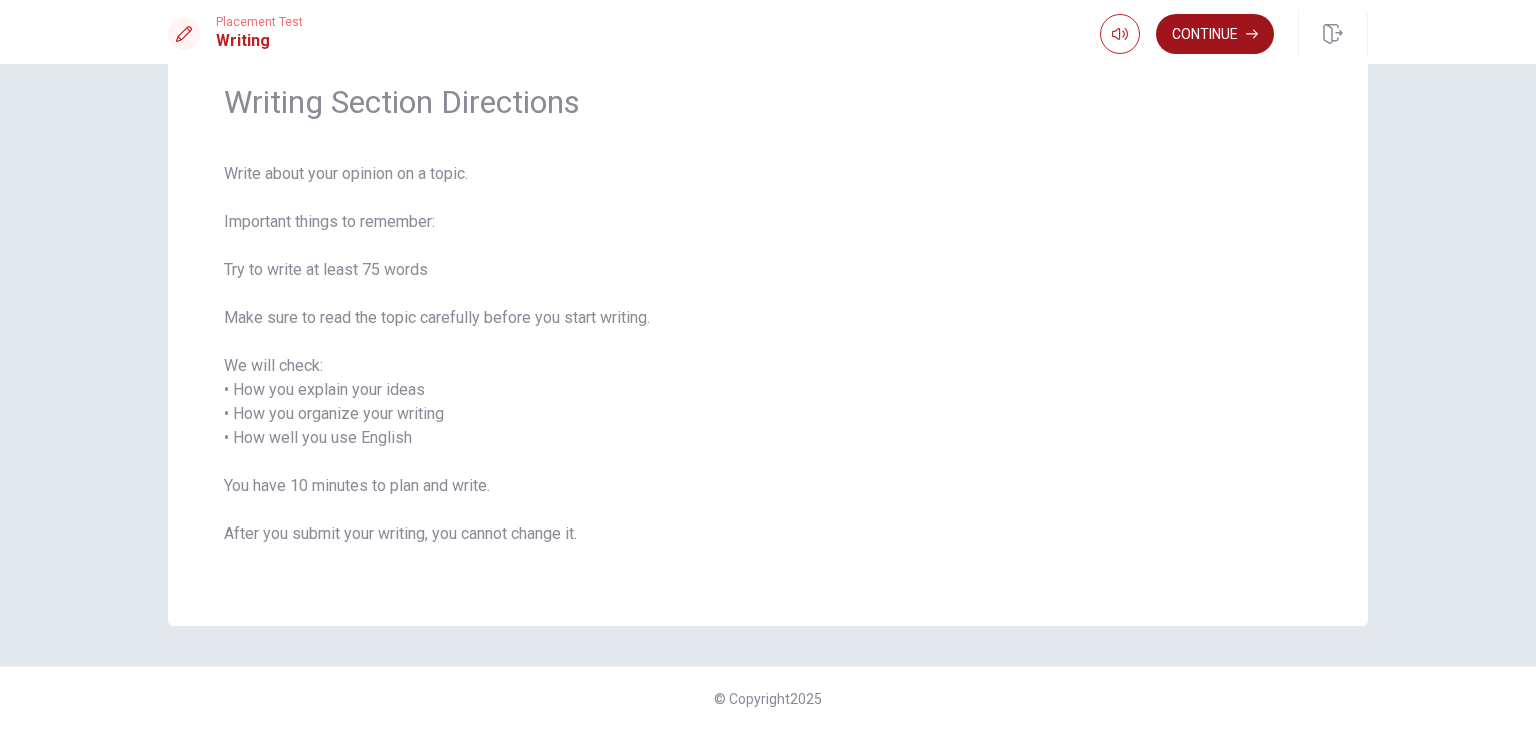 click on "Continue" at bounding box center (1215, 34) 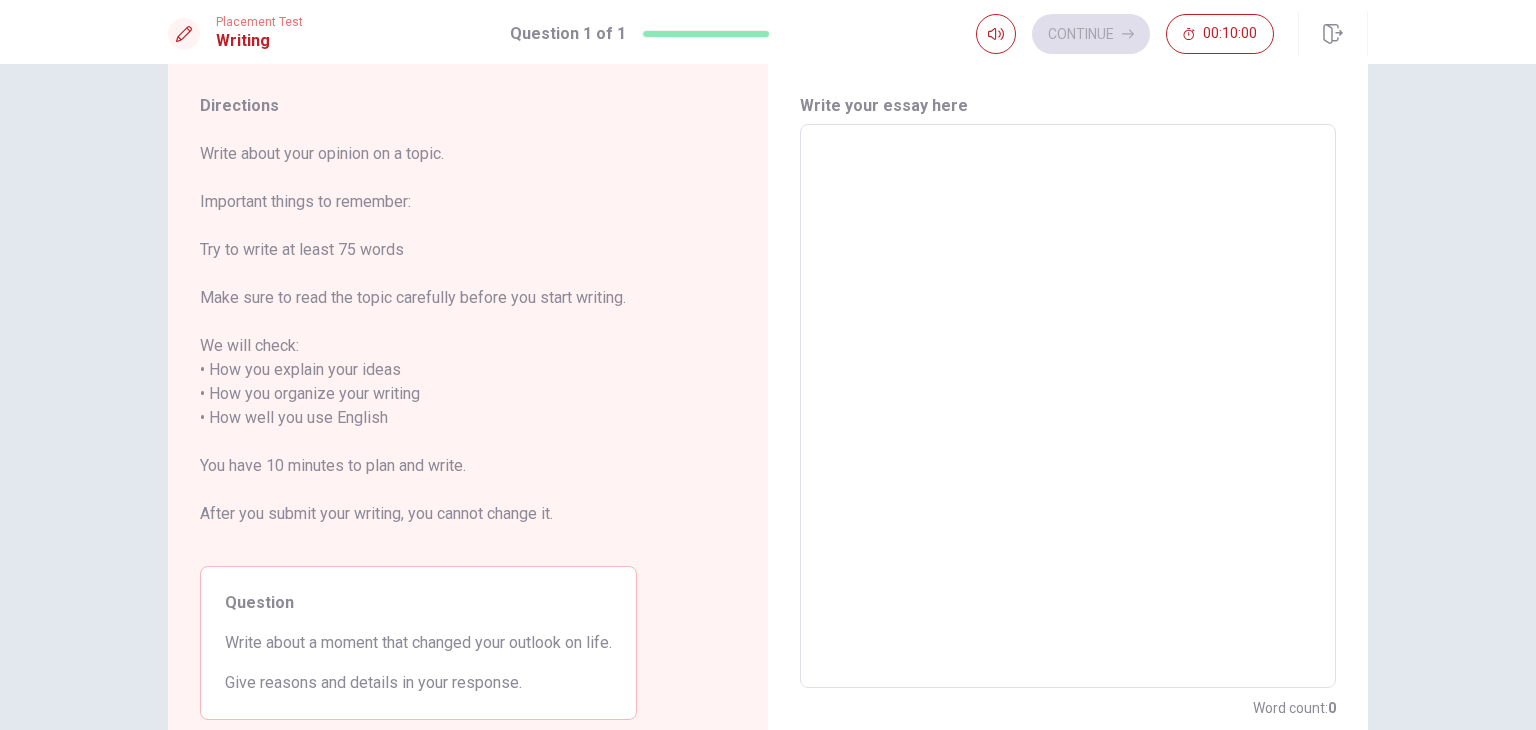 scroll, scrollTop: 0, scrollLeft: 0, axis: both 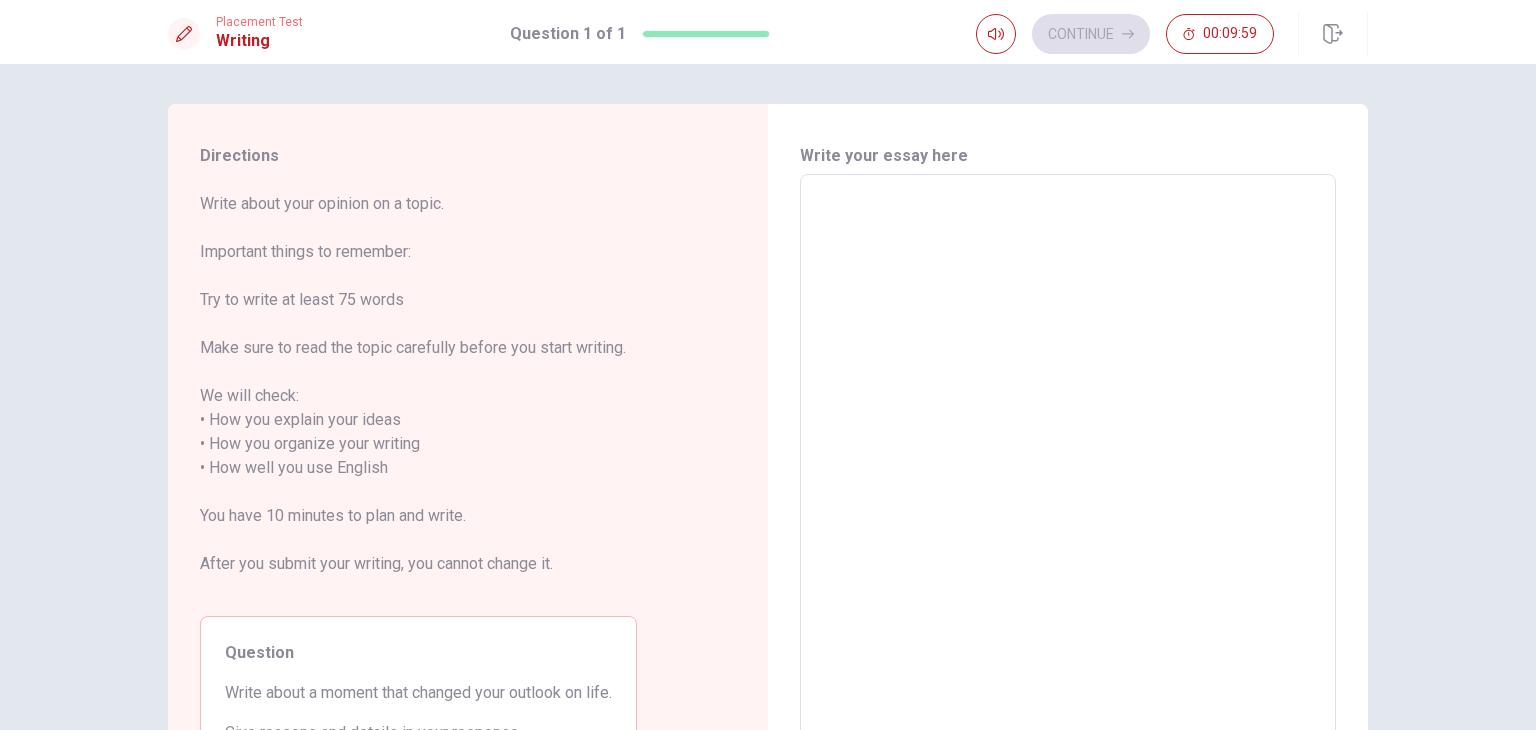click at bounding box center [1068, 456] 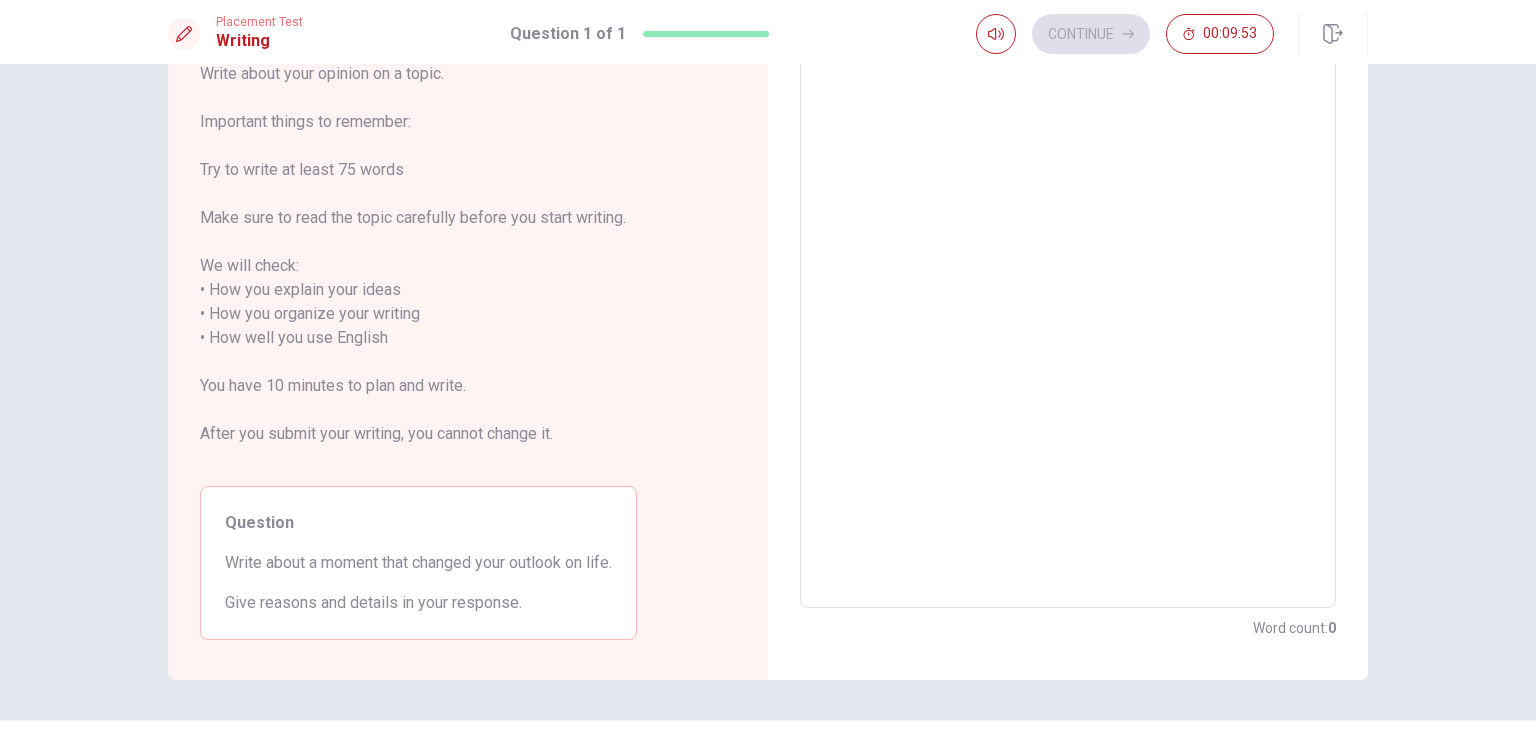 scroll, scrollTop: 184, scrollLeft: 0, axis: vertical 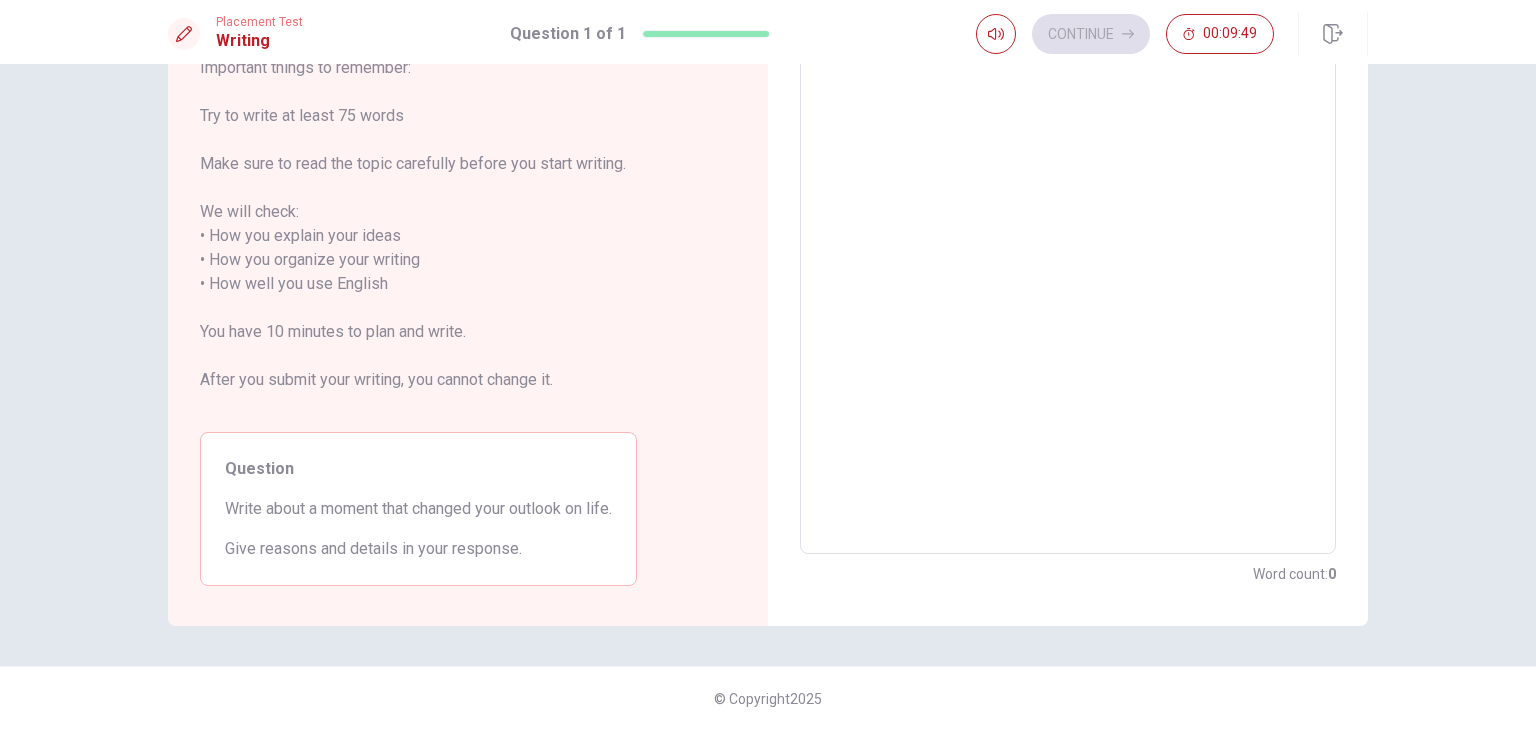 click on "Write about a moment that changed your outlook on life." at bounding box center (418, 509) 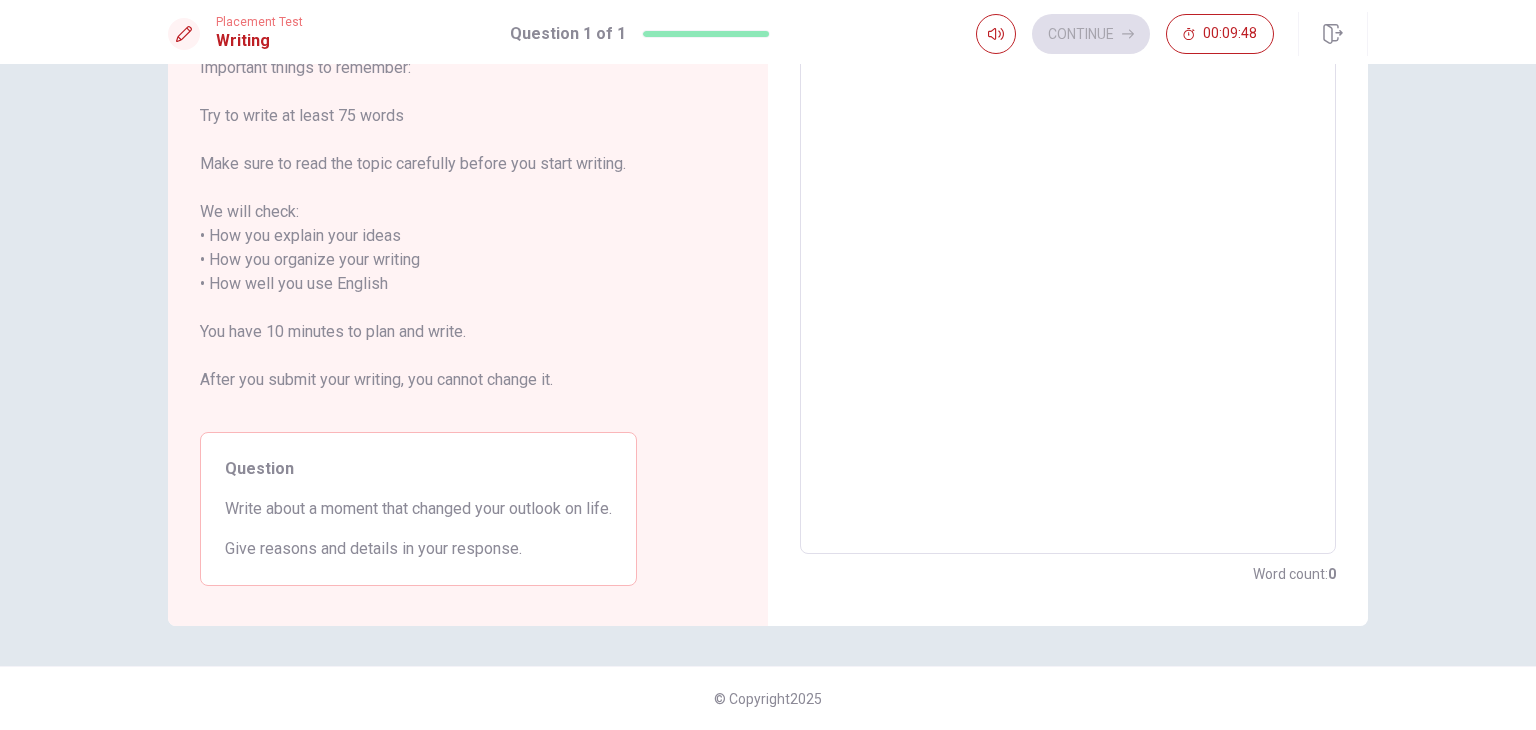 click on "Write about a moment that changed your outlook on life." at bounding box center [418, 509] 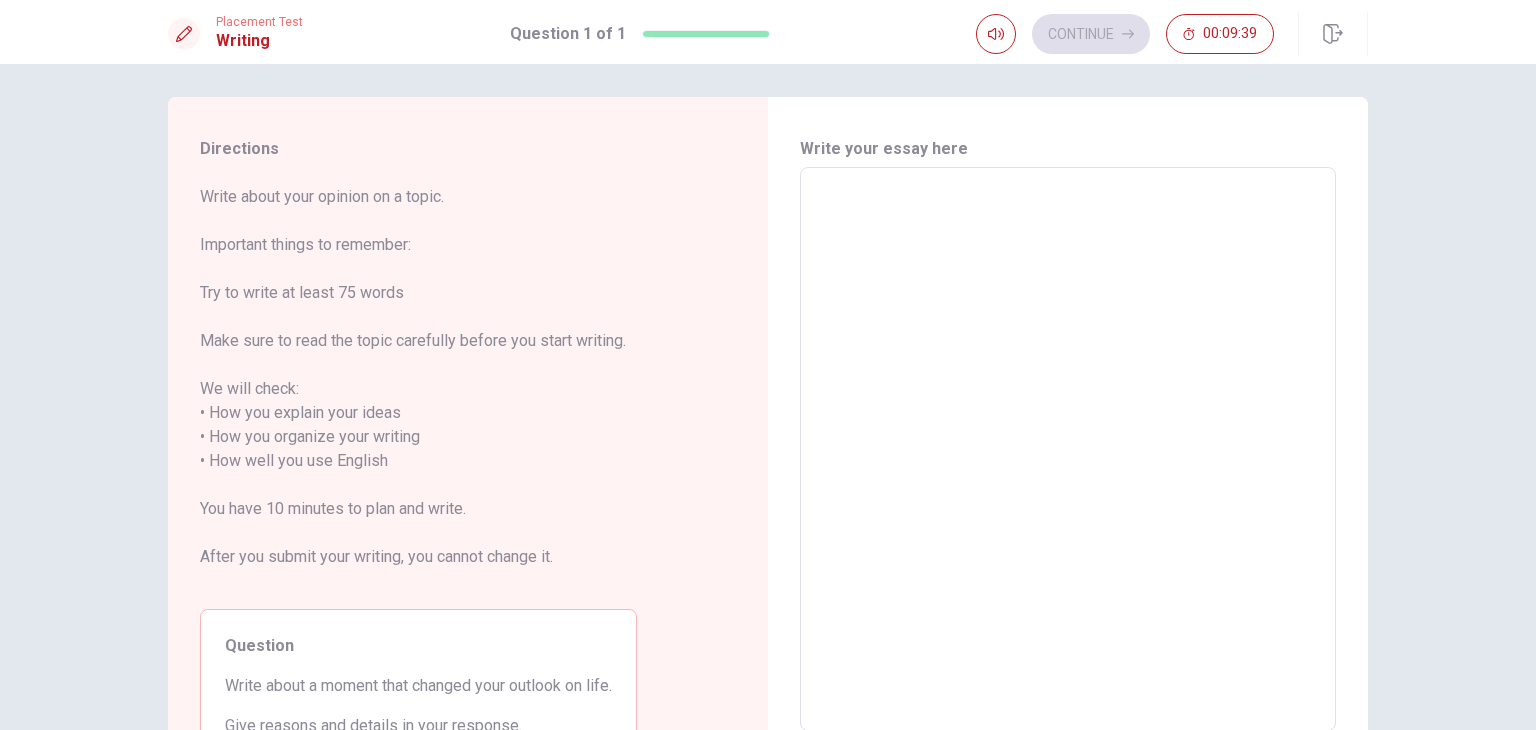scroll, scrollTop: 0, scrollLeft: 0, axis: both 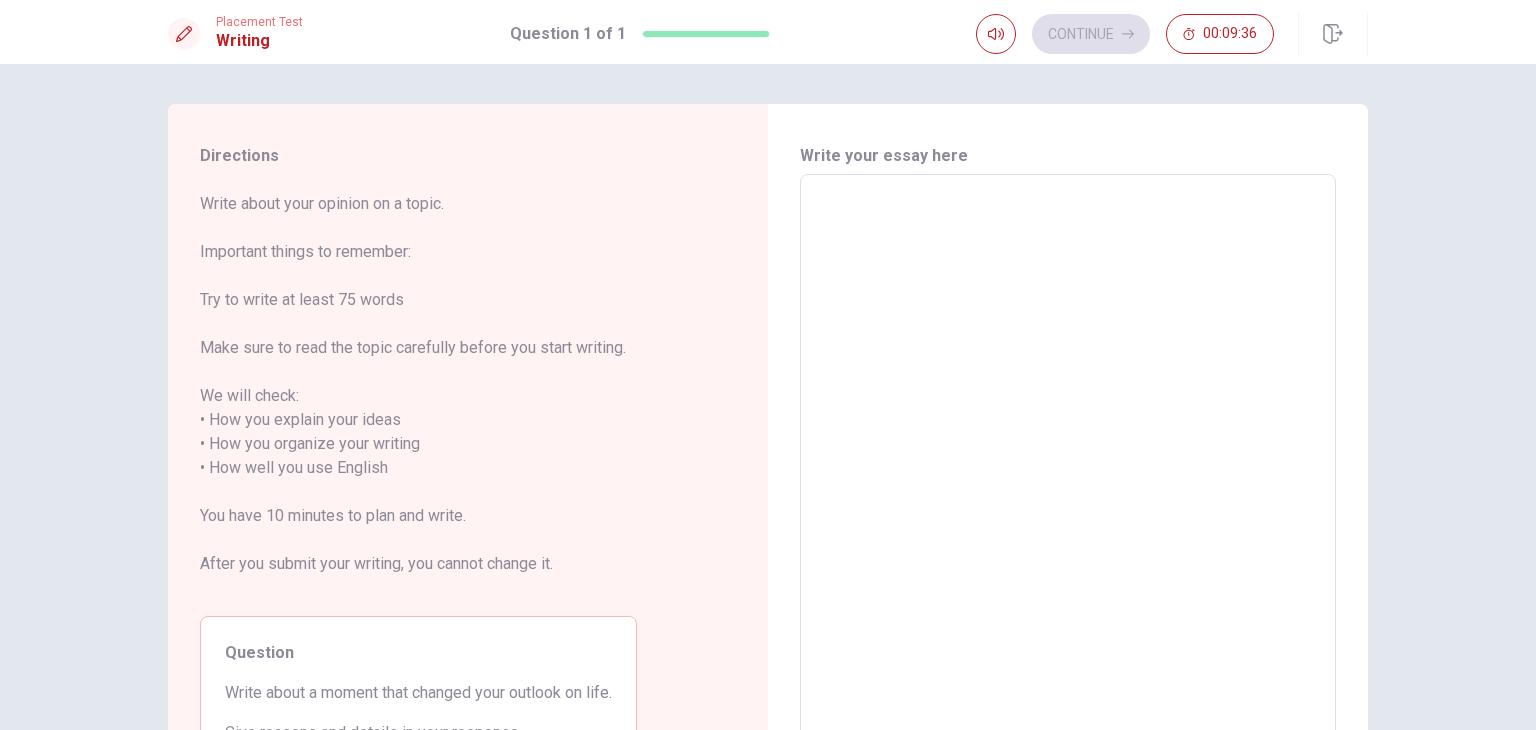 drag, startPoint x: 199, startPoint y: 346, endPoint x: 450, endPoint y: 348, distance: 251.00797 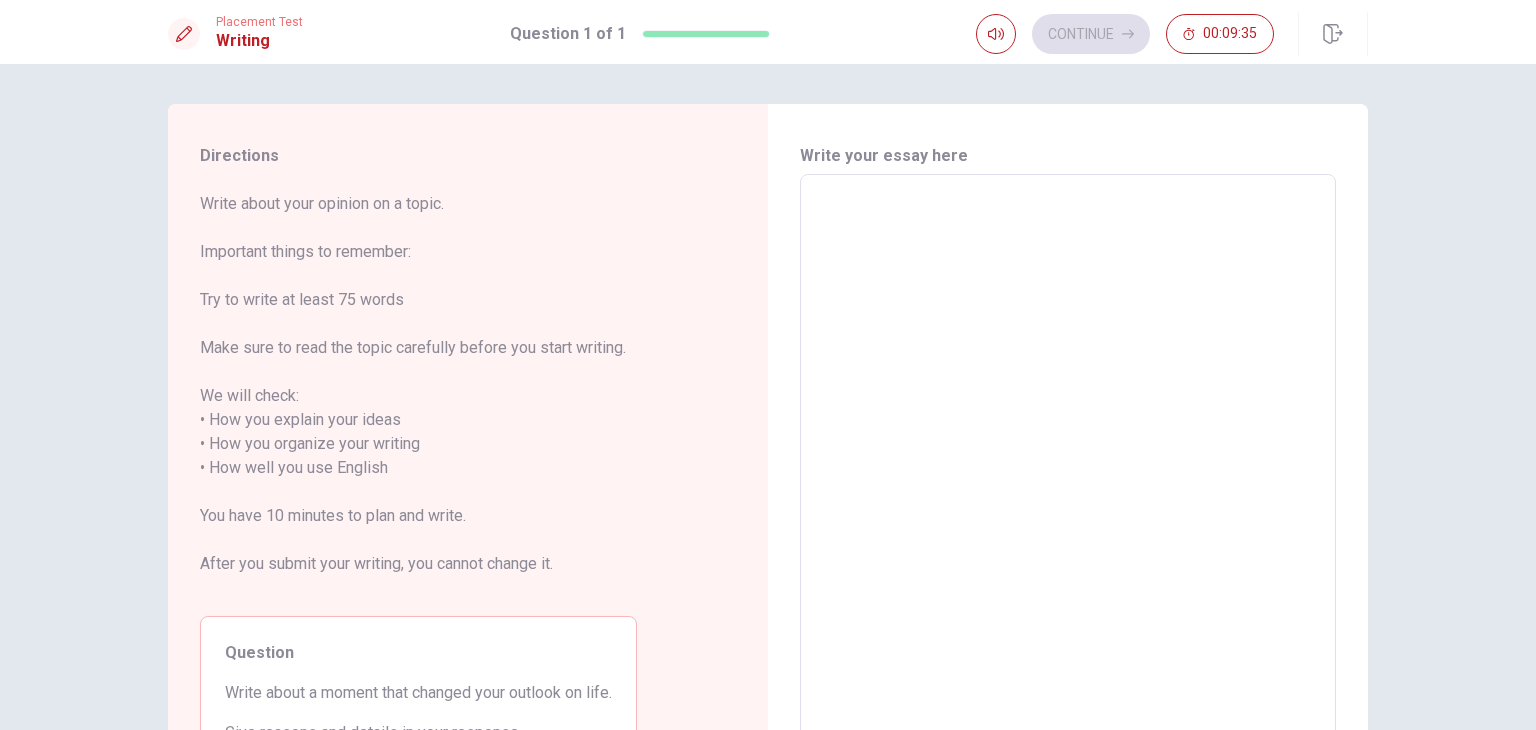 click at bounding box center [1068, 456] 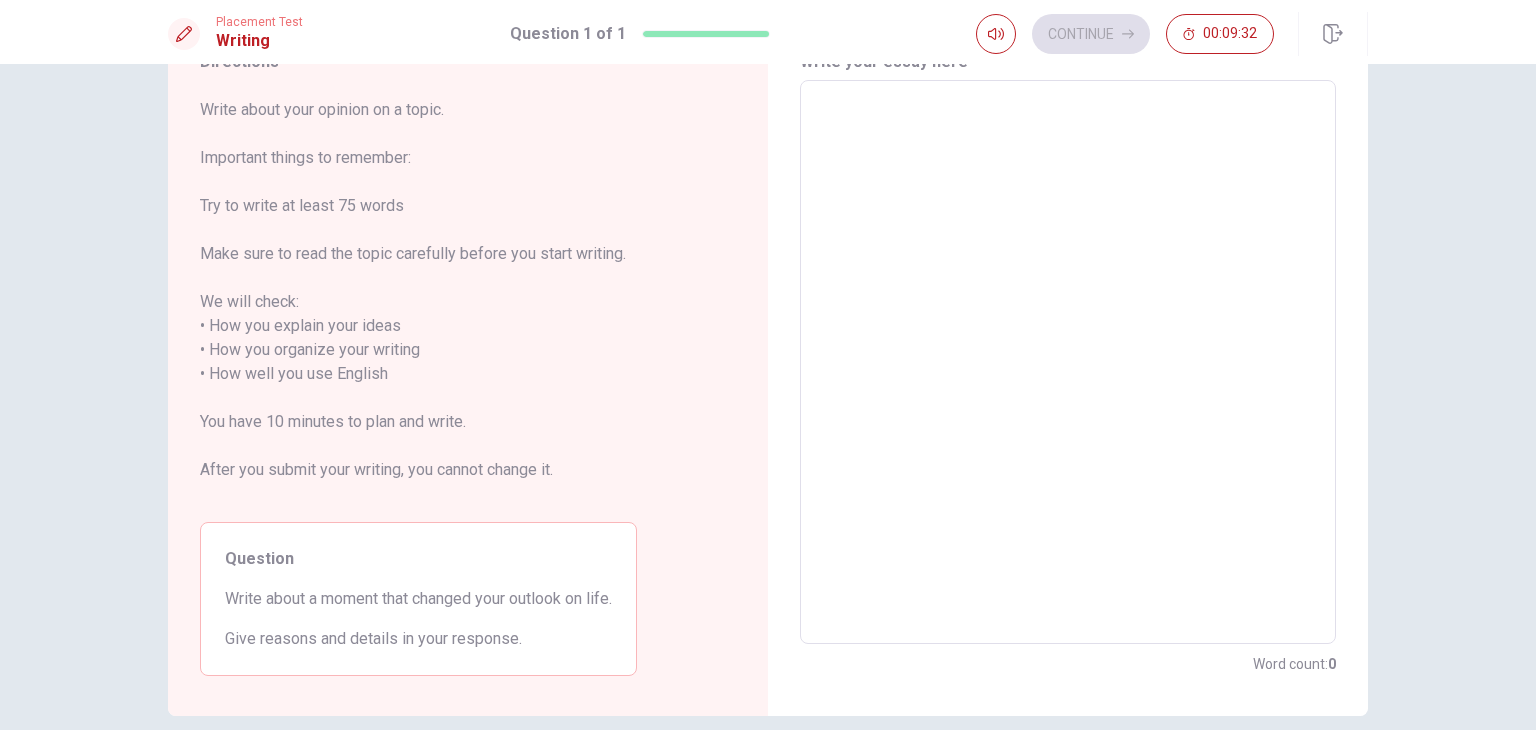 scroll, scrollTop: 100, scrollLeft: 0, axis: vertical 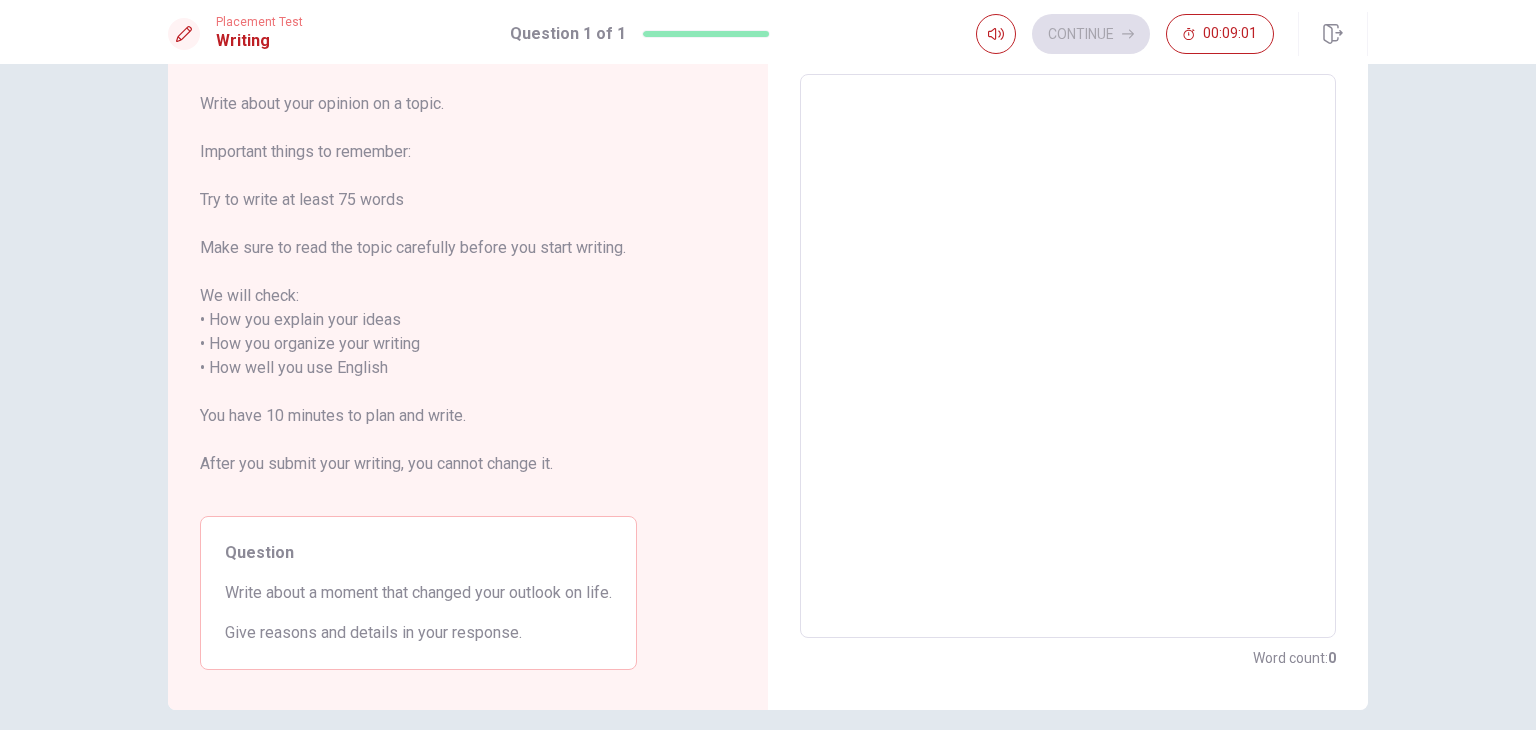 type on "O" 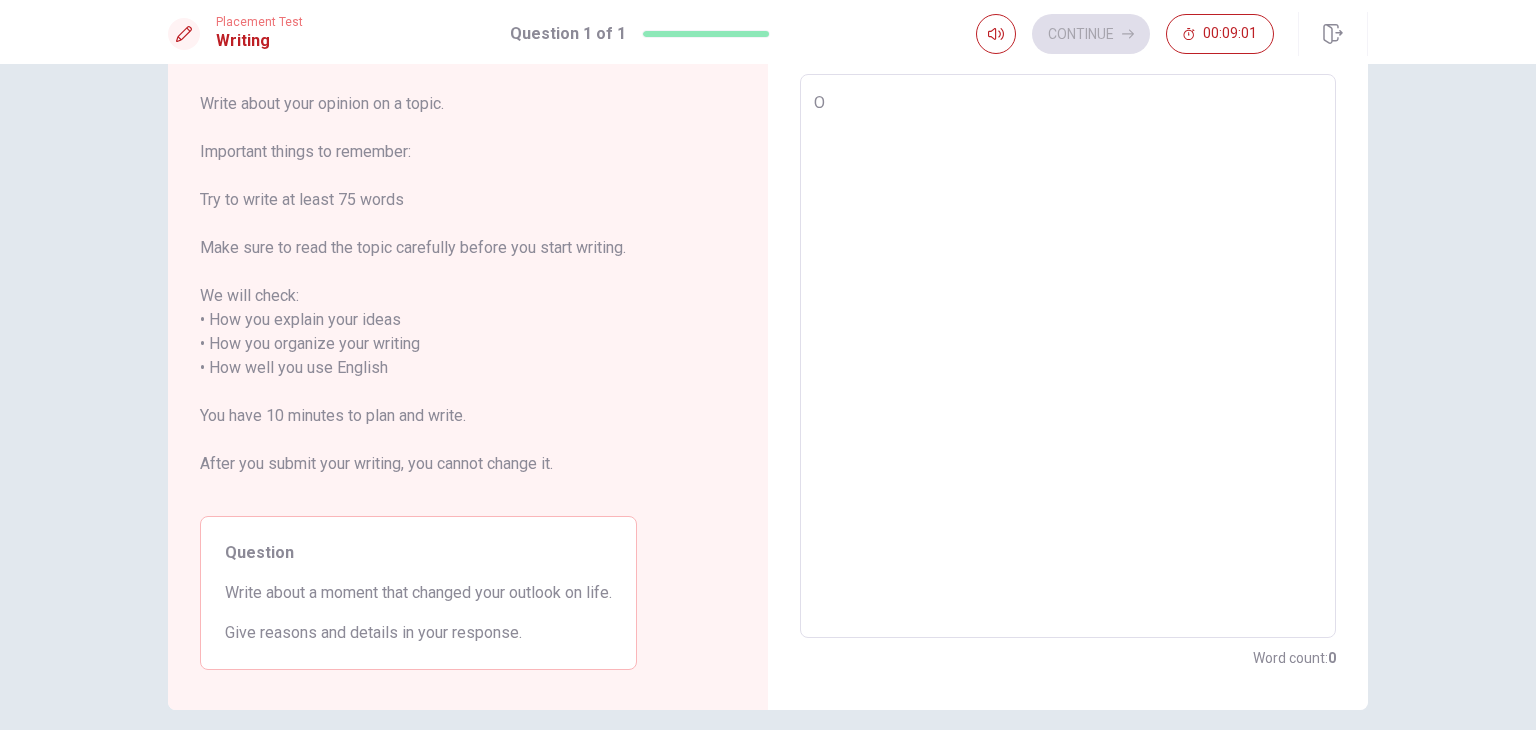 type on "x" 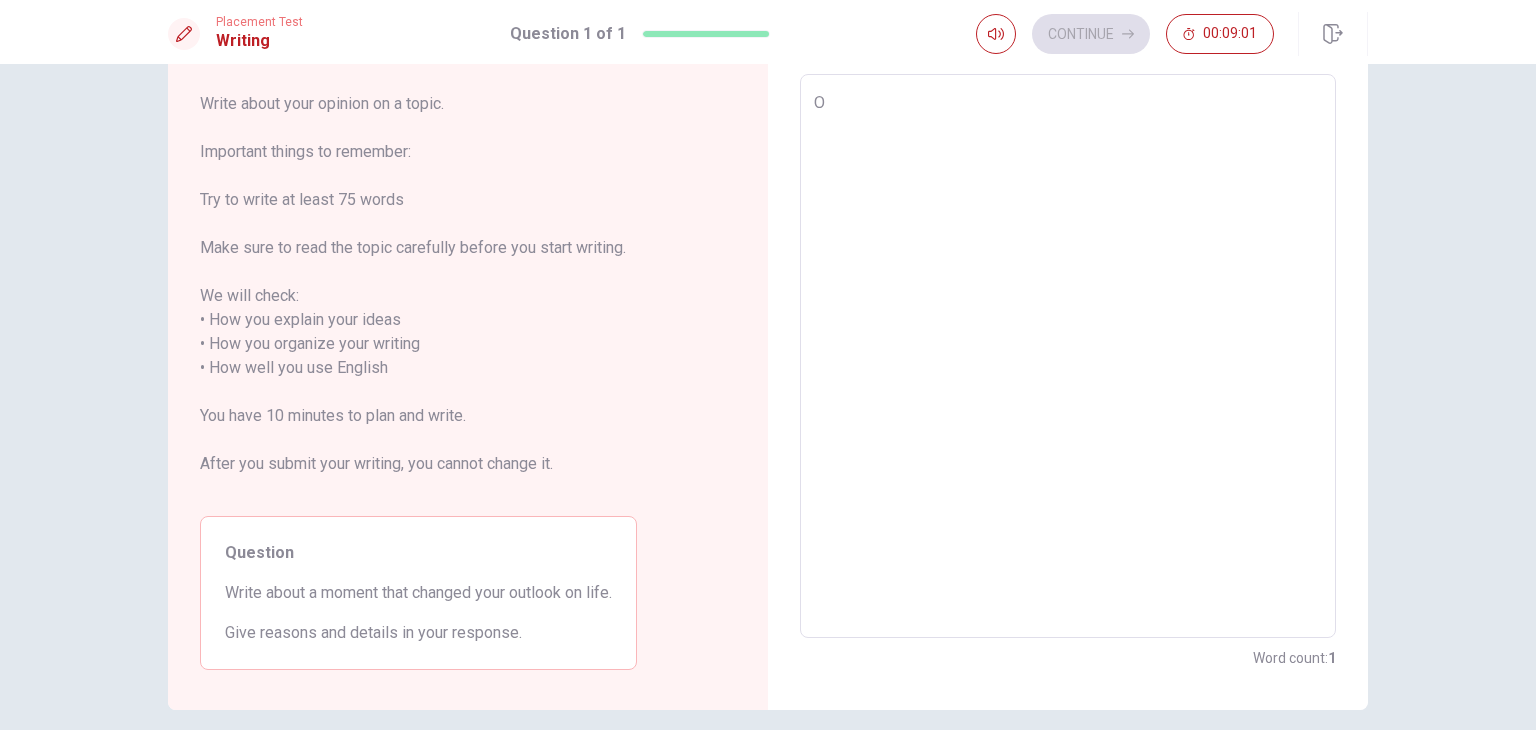 type on "On" 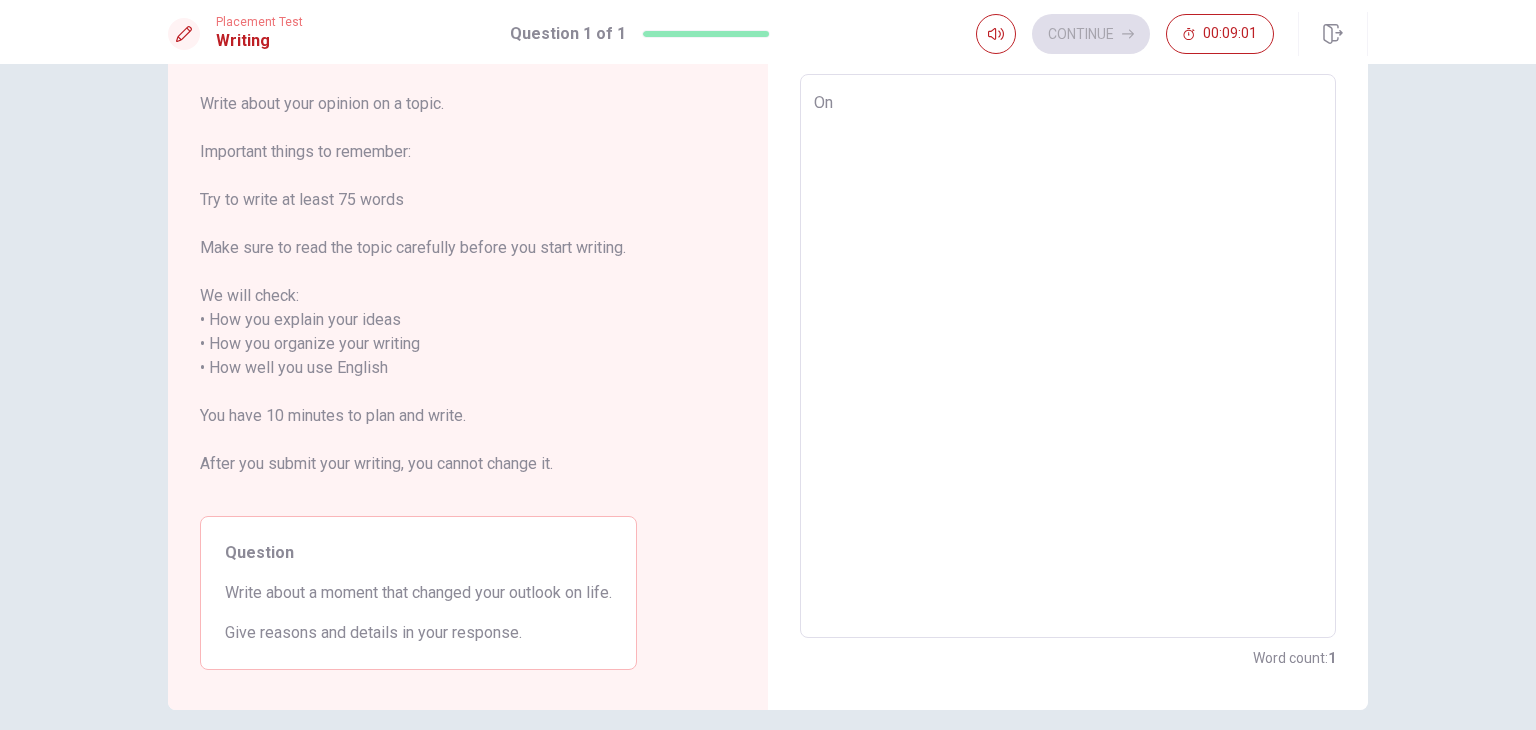 type on "x" 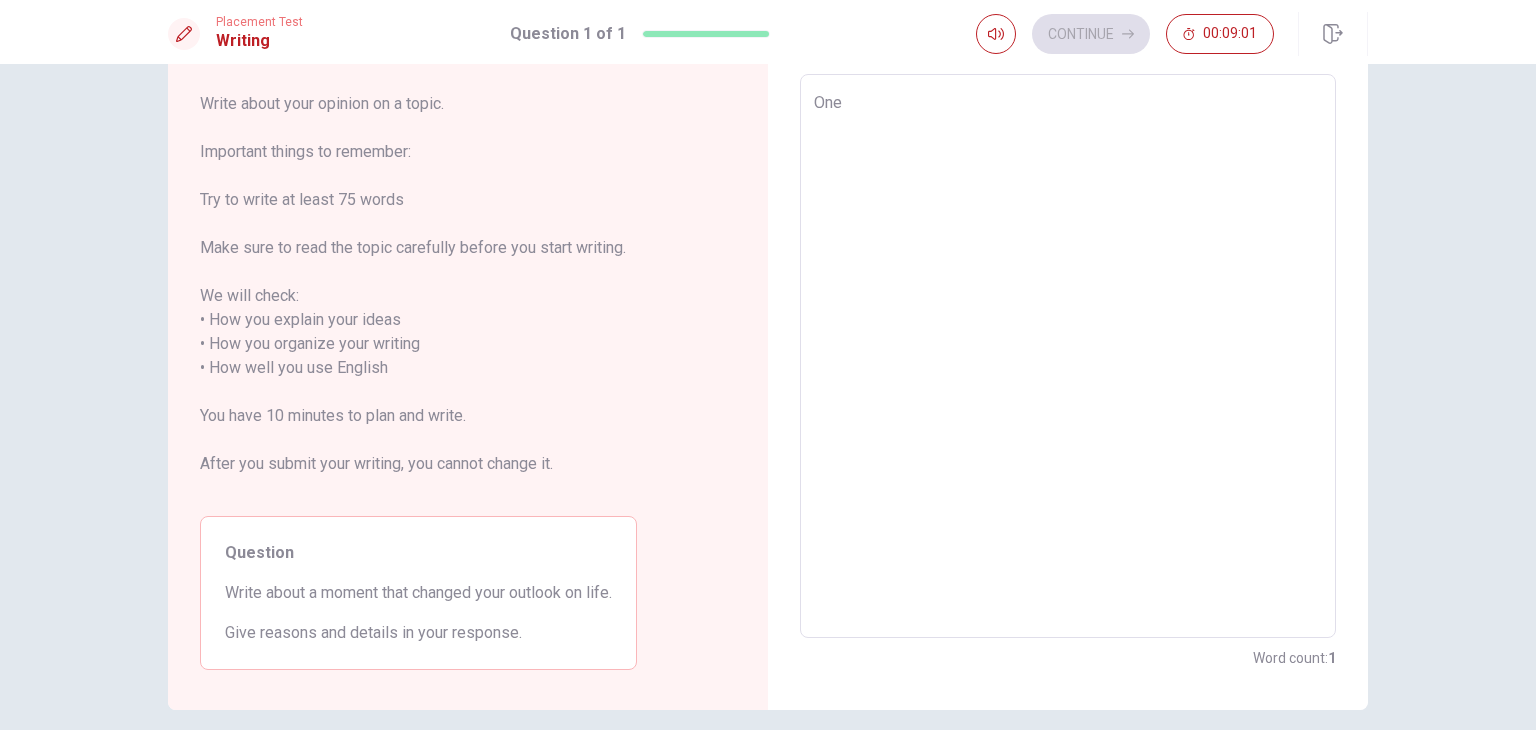 type on "x" 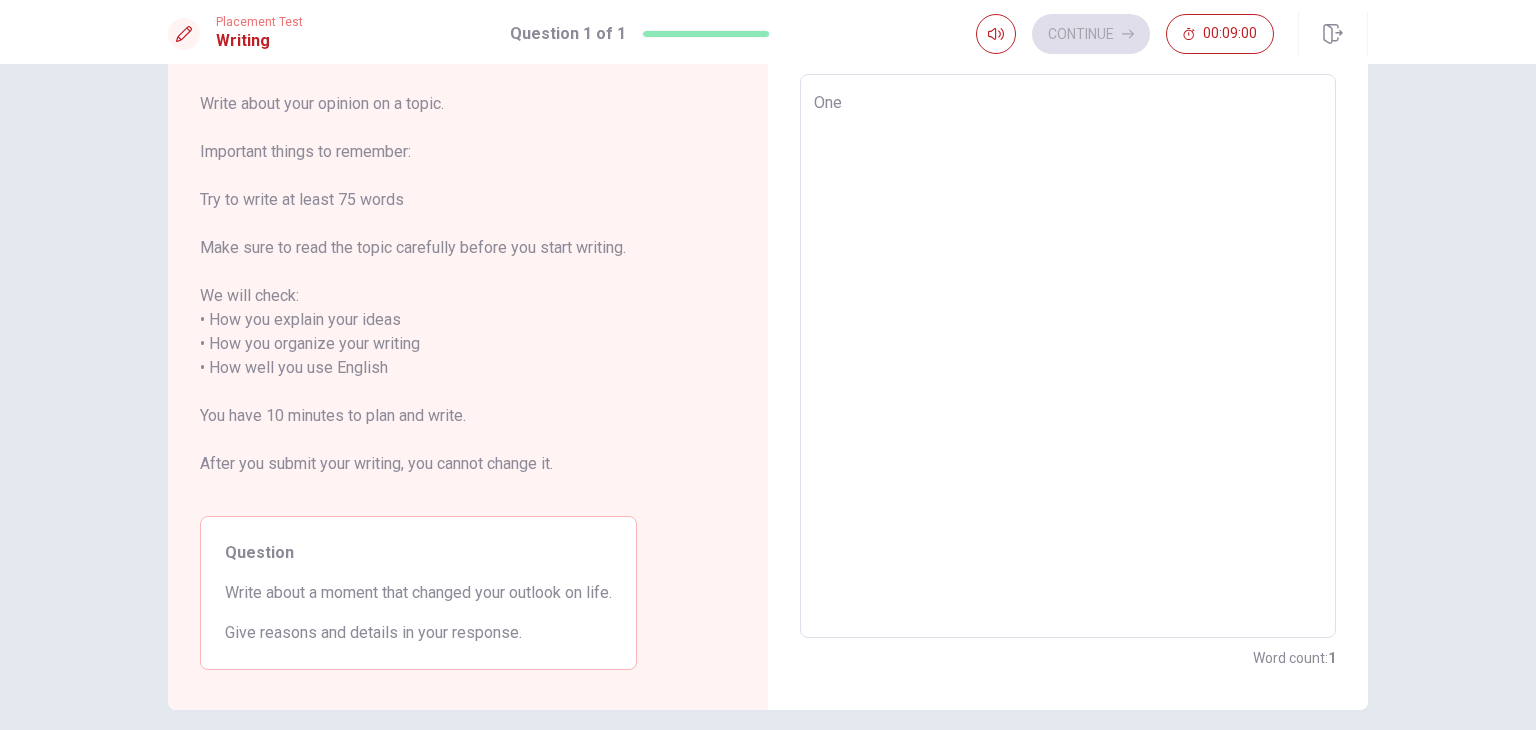 type on "One o" 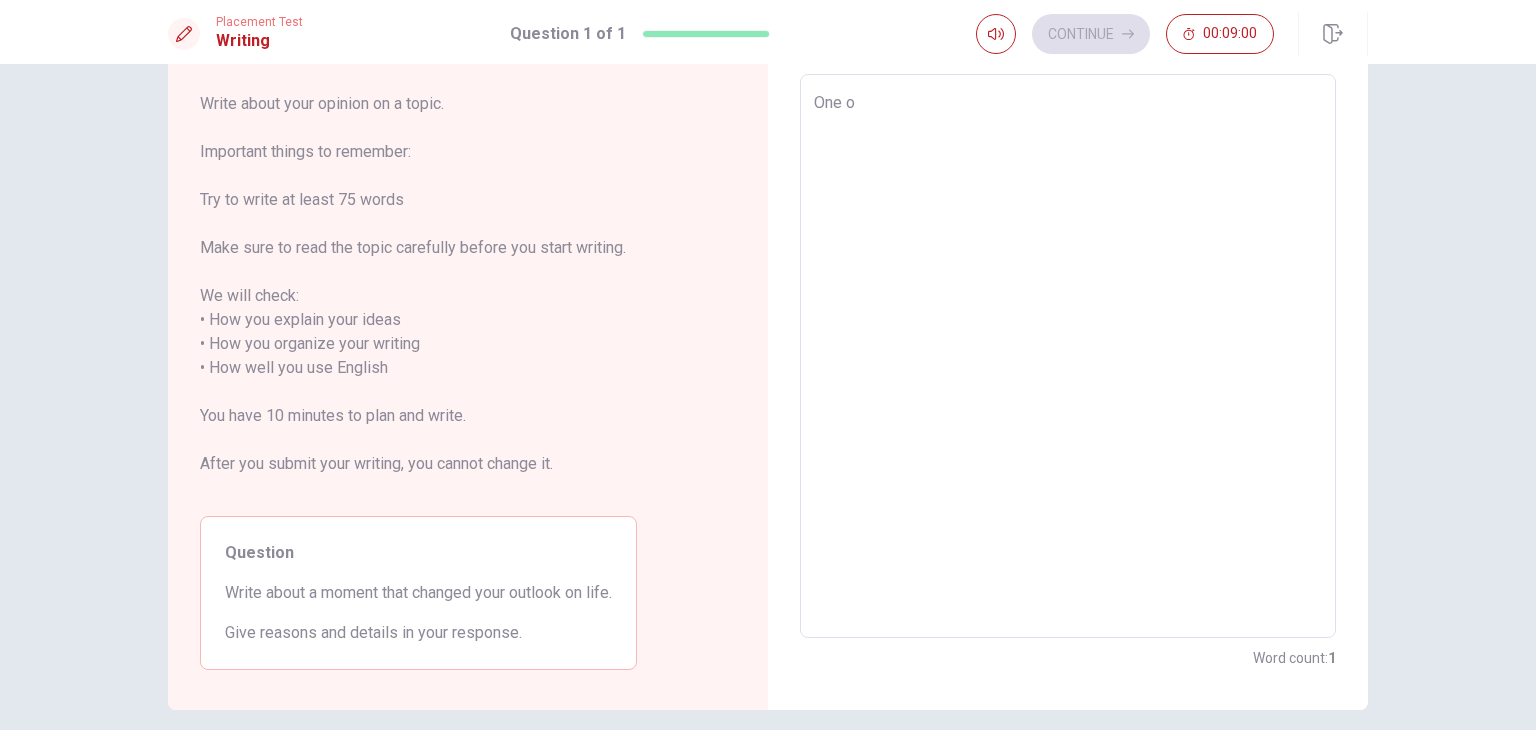 type on "x" 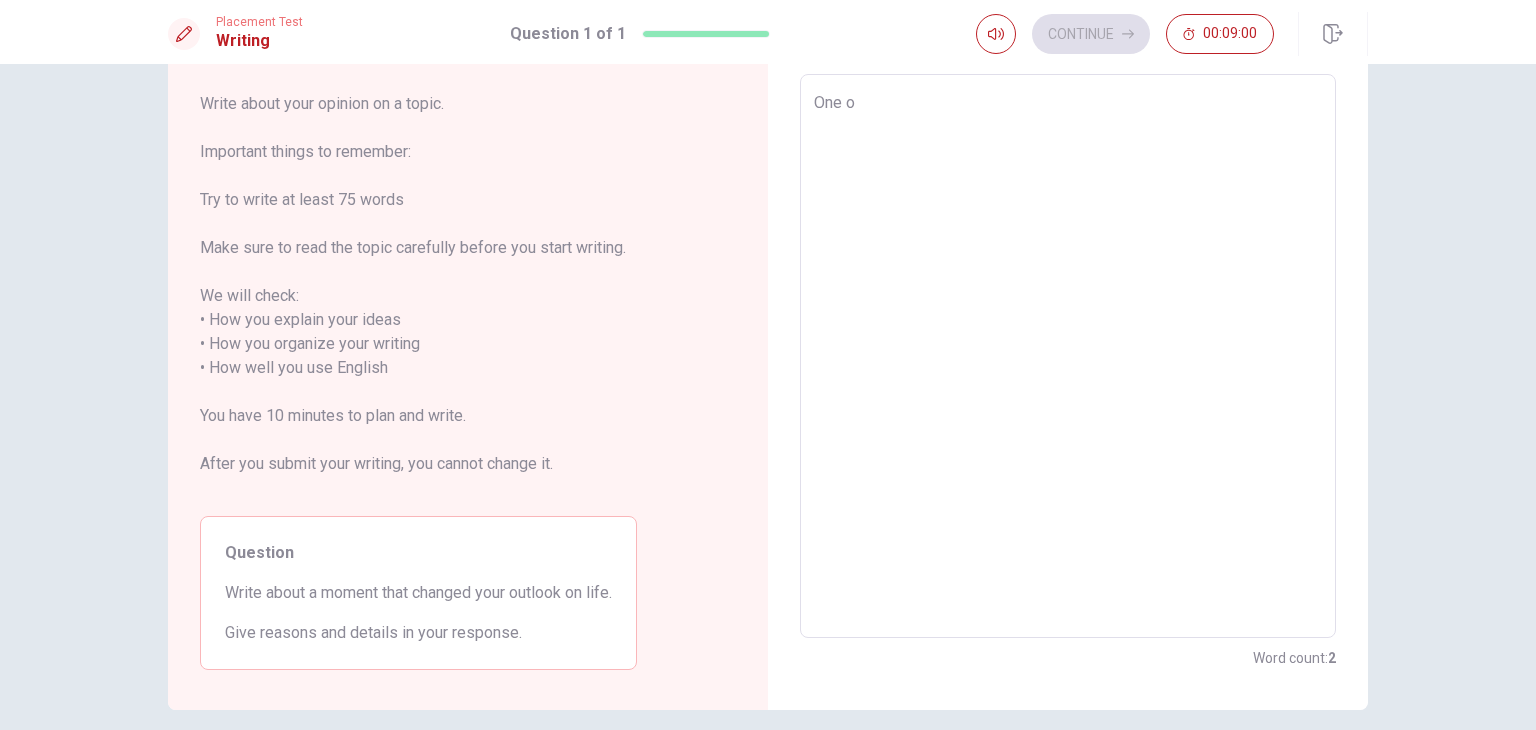 type on "One of" 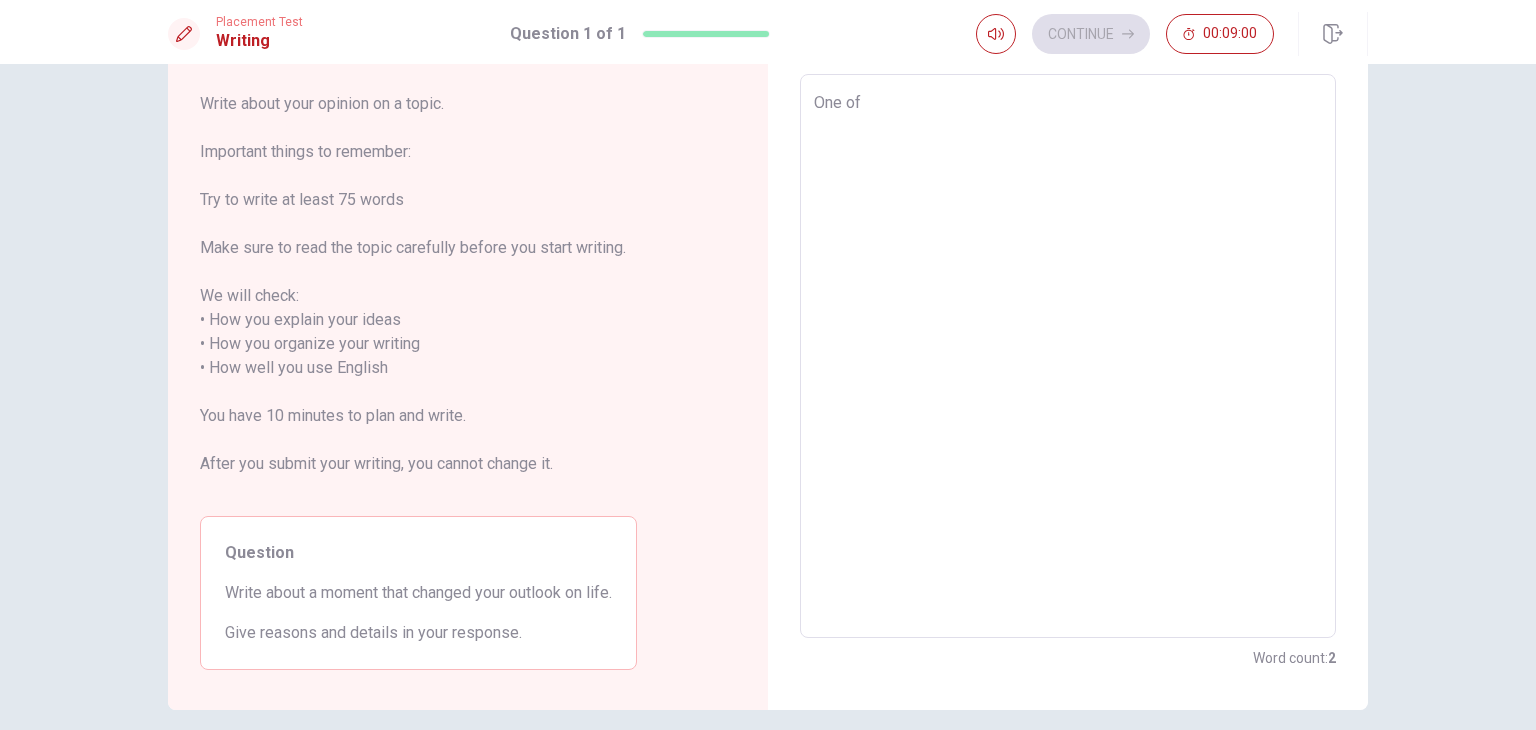 type on "x" 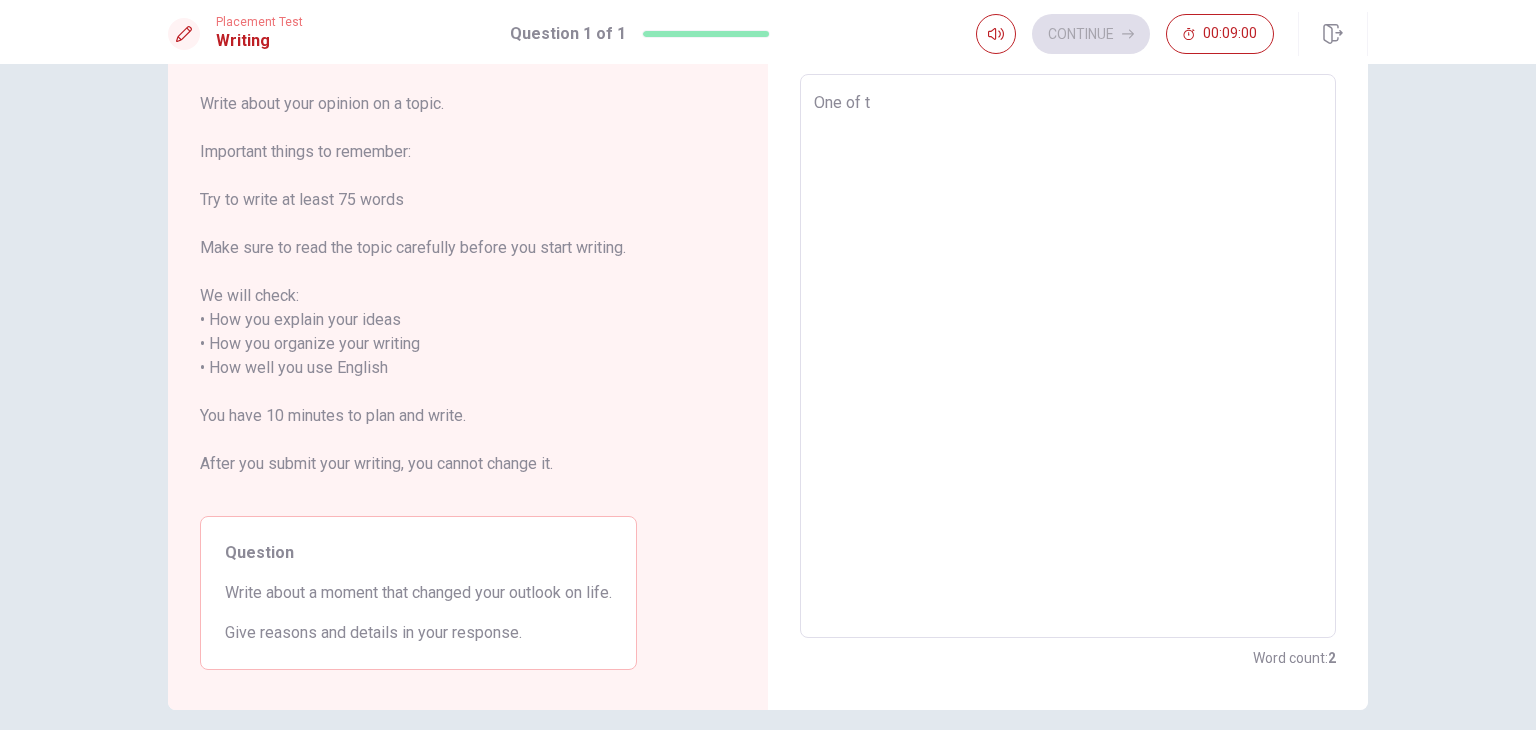 type on "x" 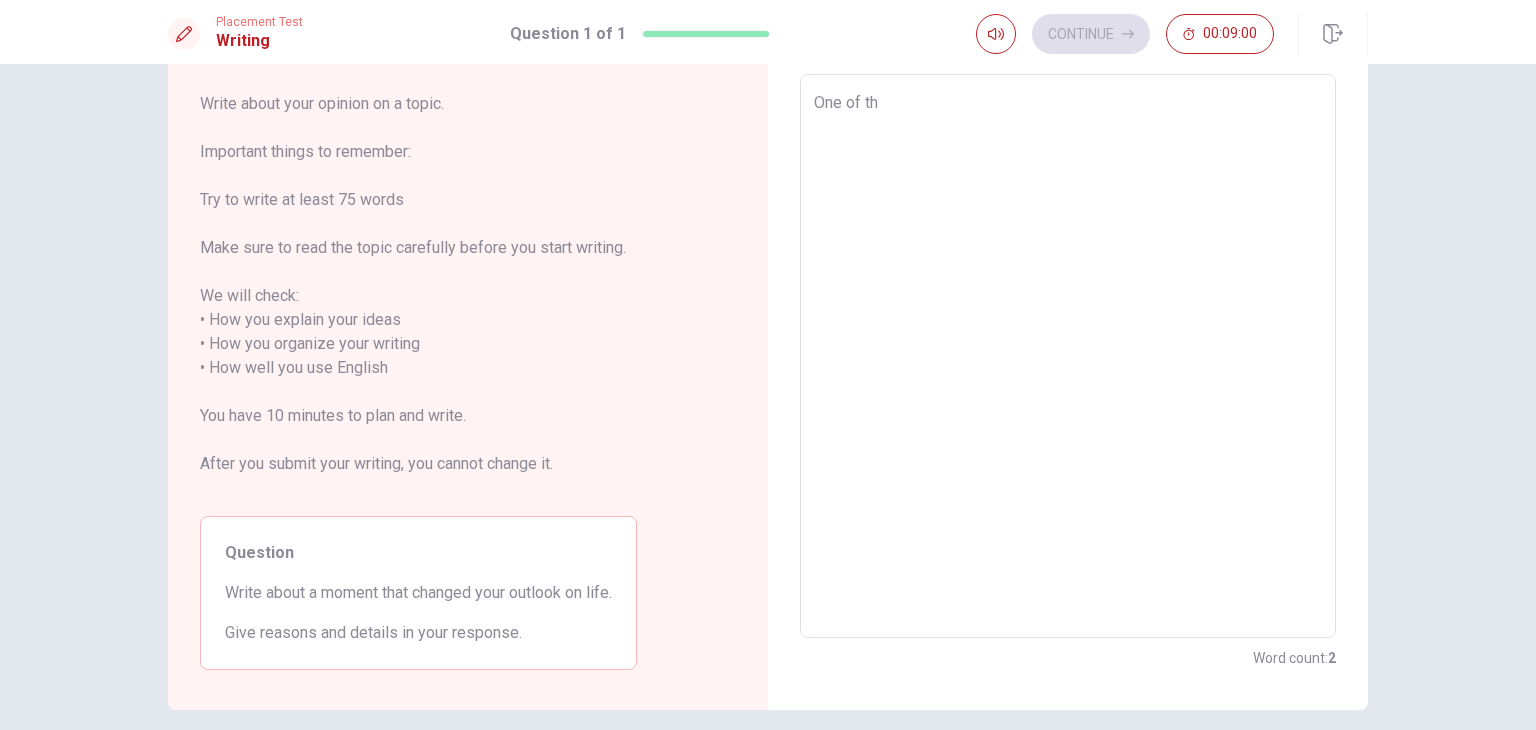 type on "x" 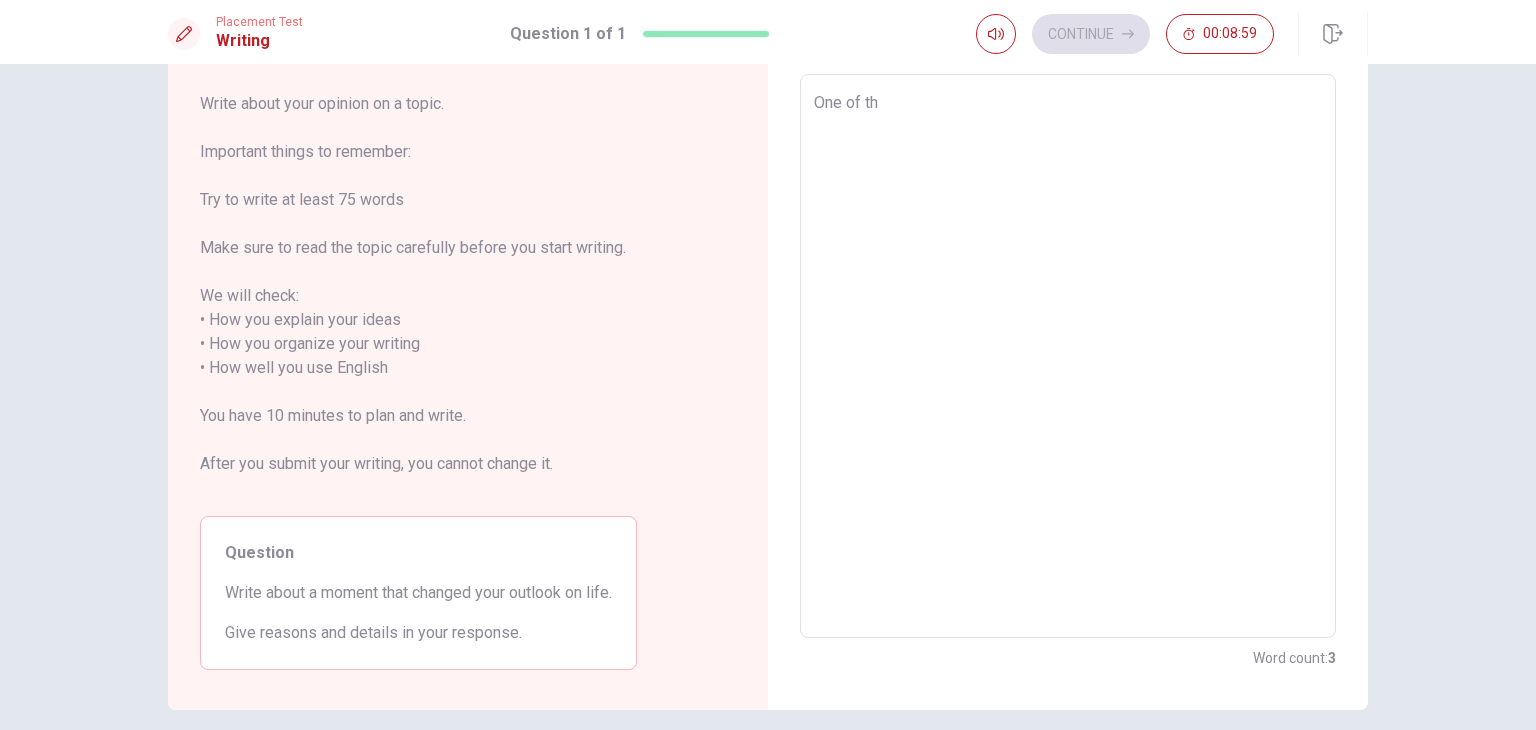 type on "One of the" 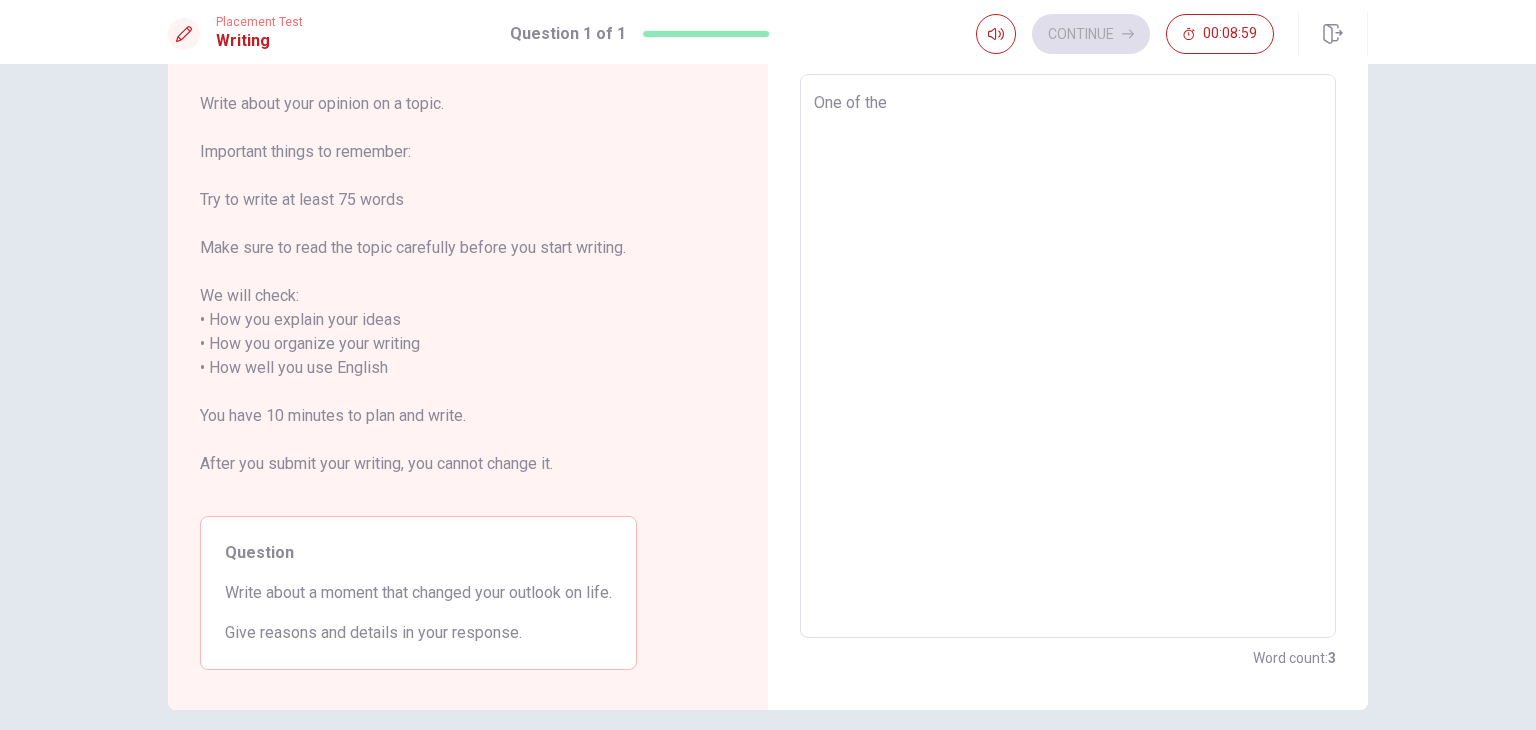 type on "x" 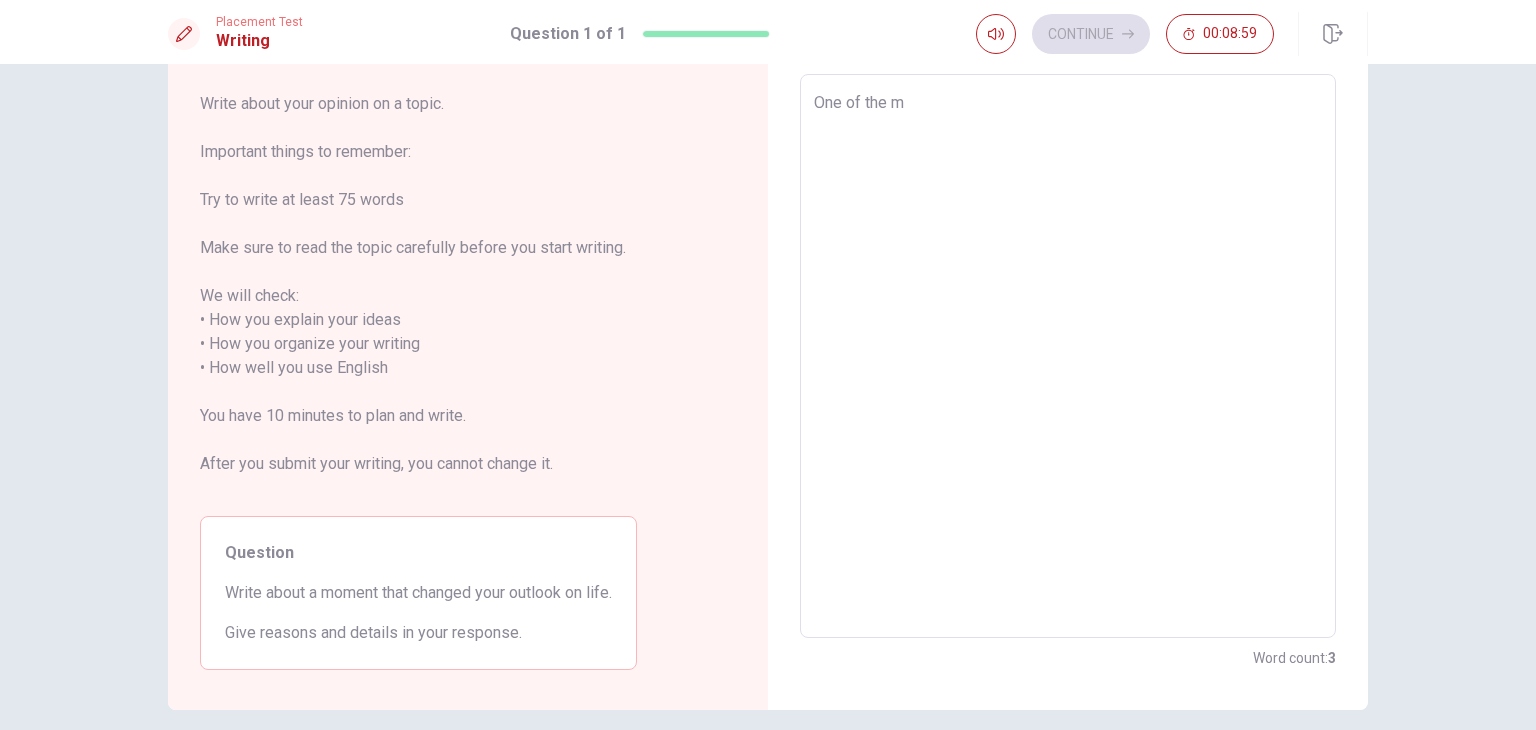 type on "x" 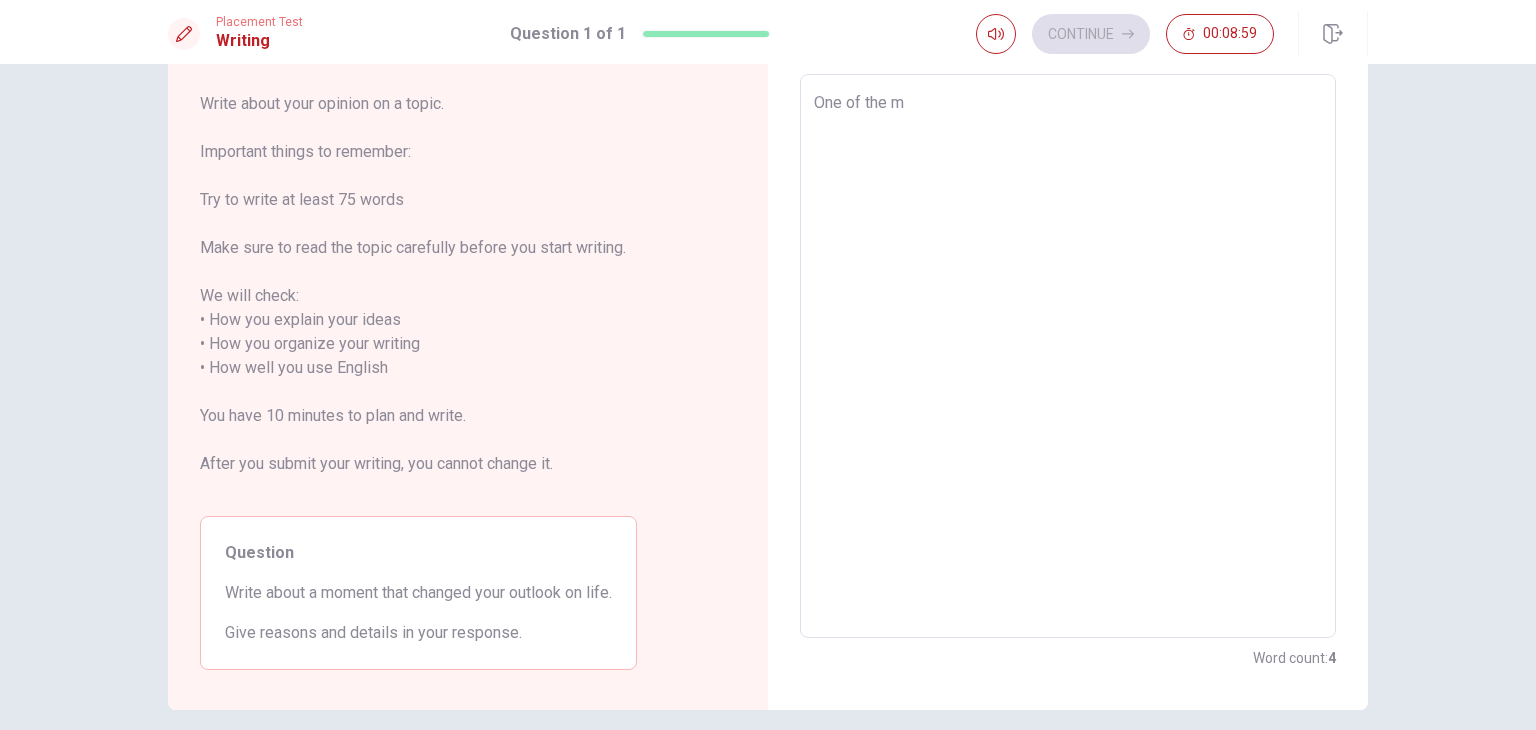 type on "One of the mo" 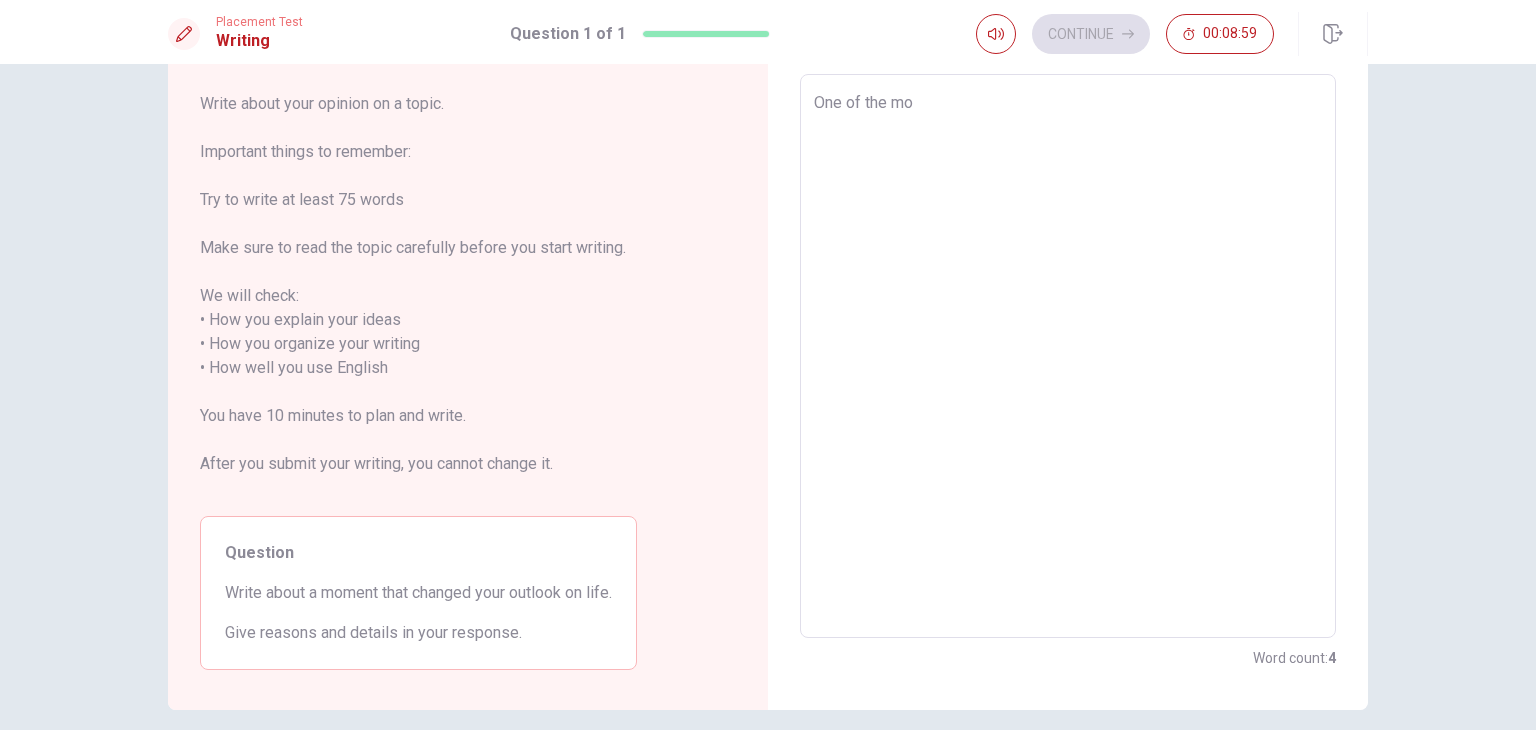 type on "x" 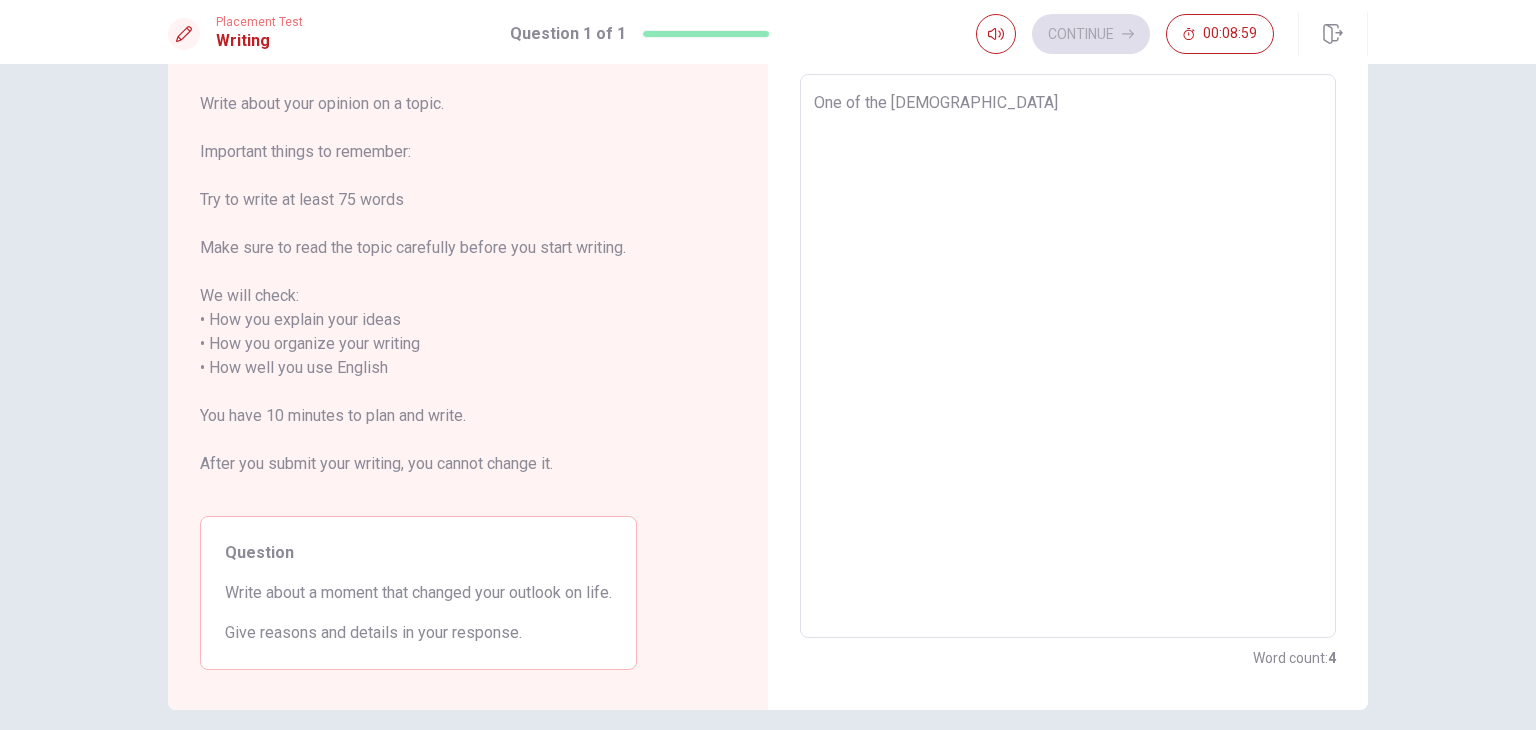 type on "x" 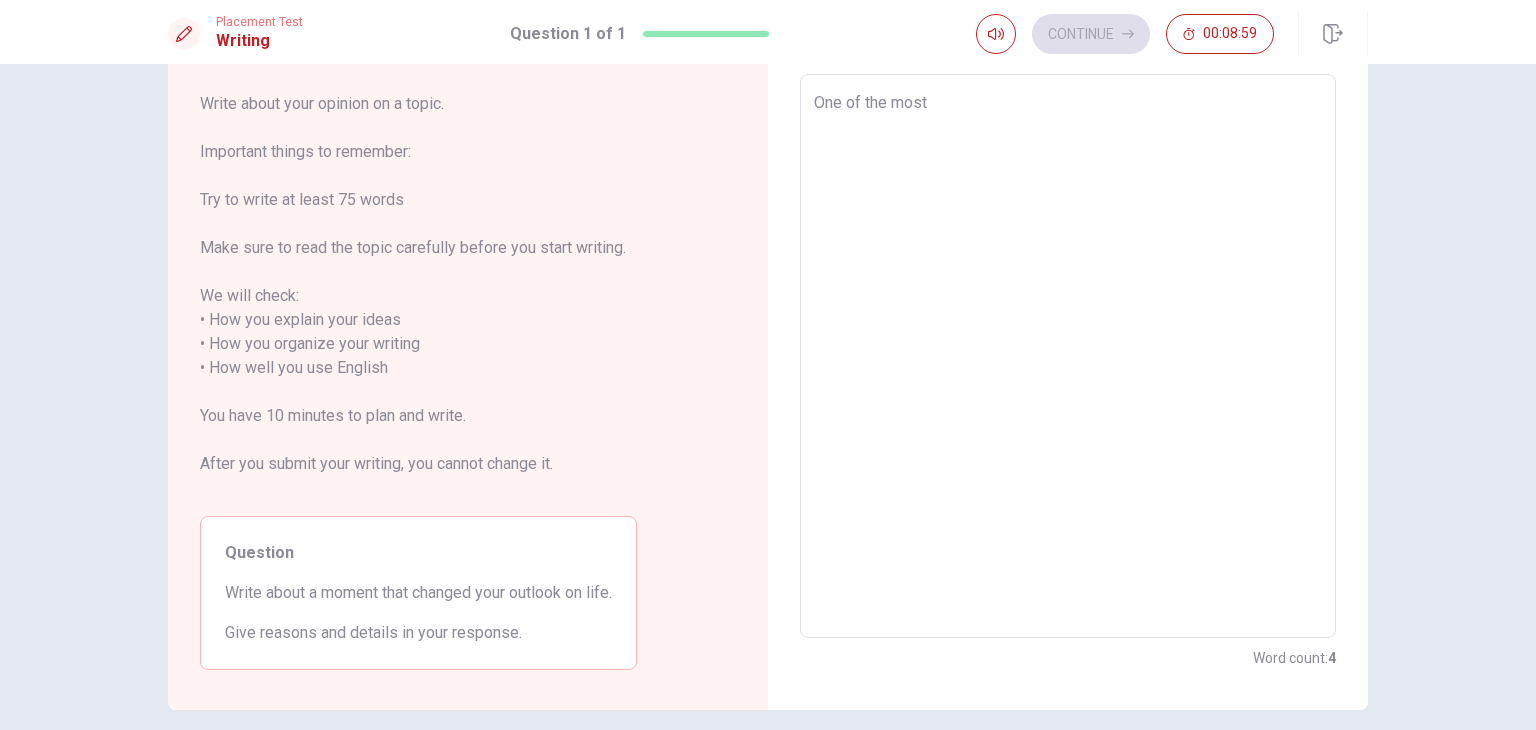 type on "x" 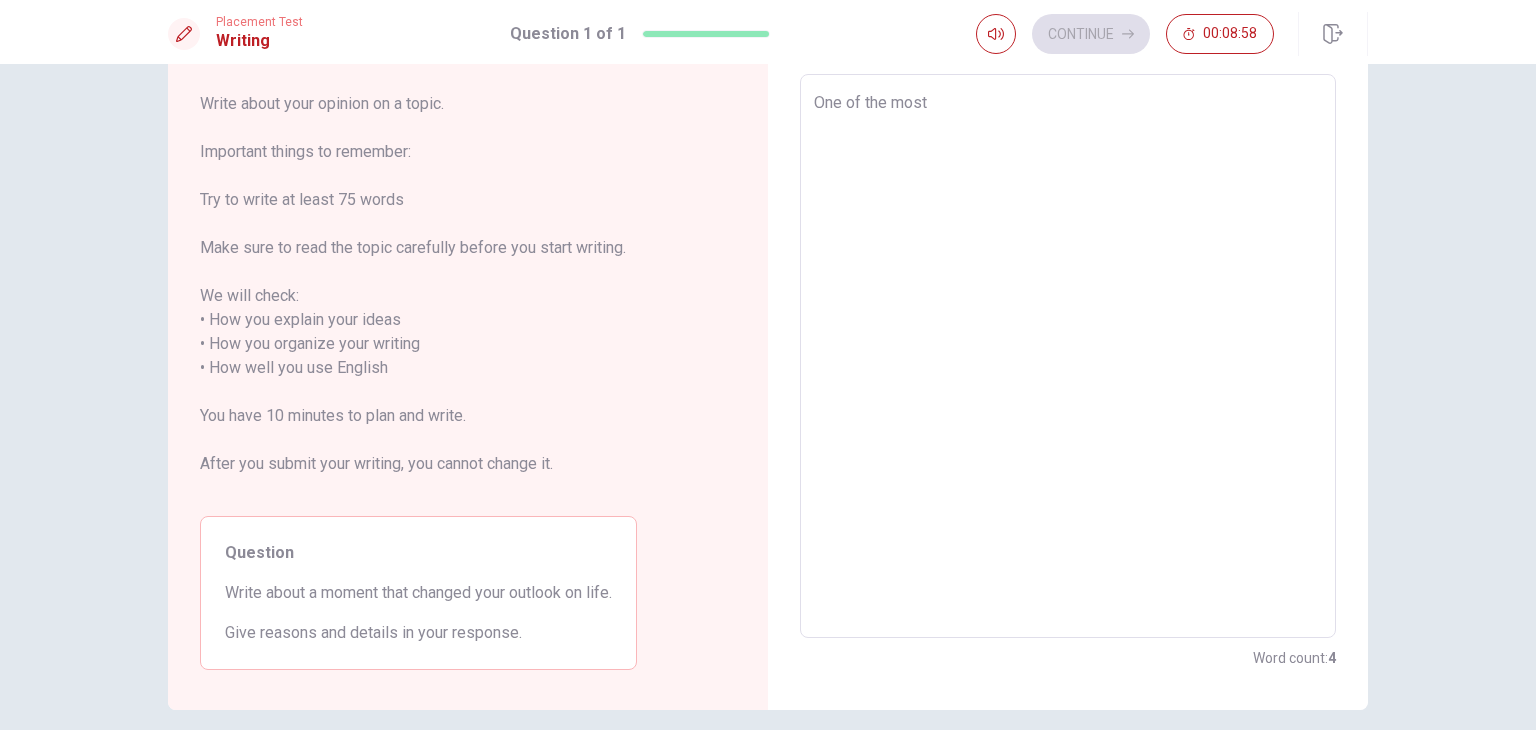 type on "One of the most i" 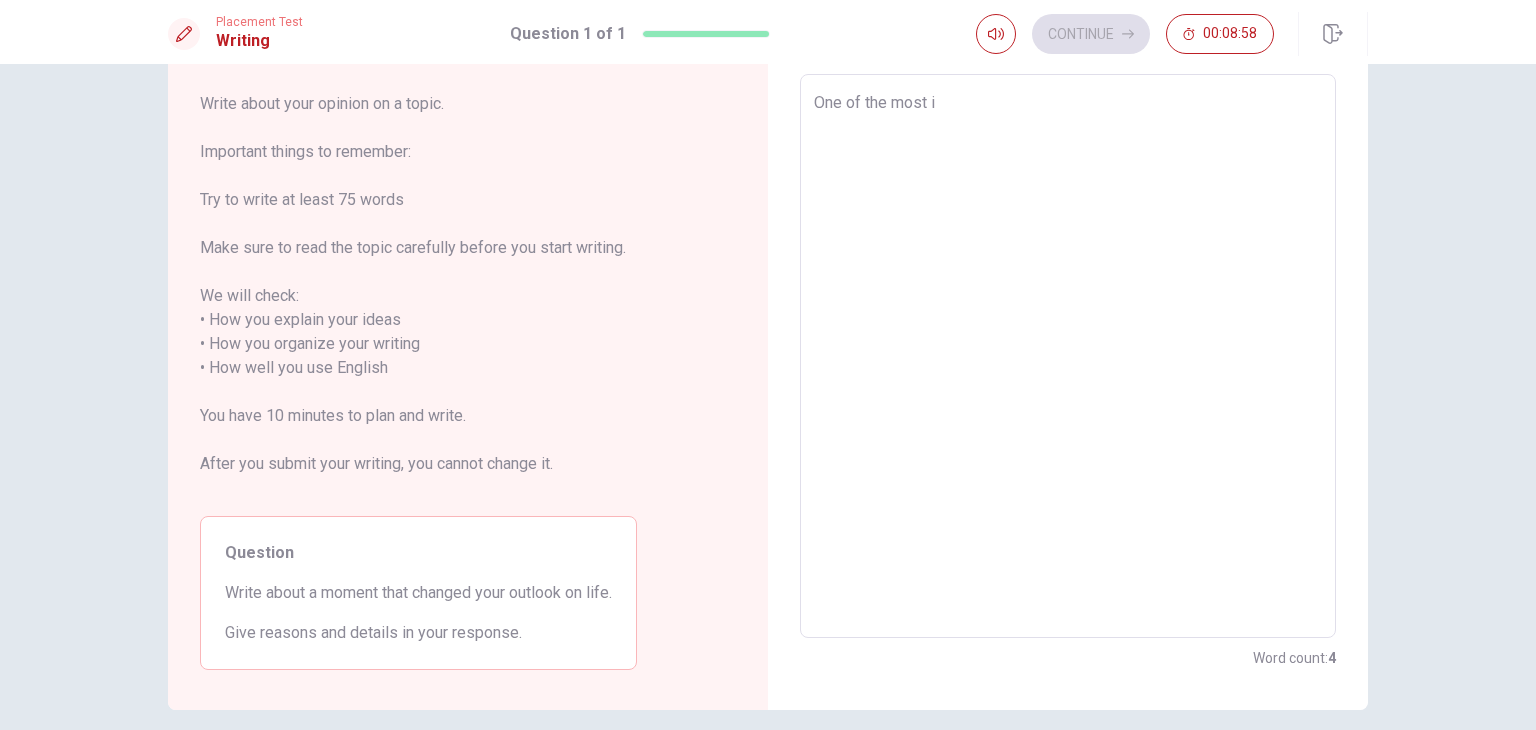 type on "x" 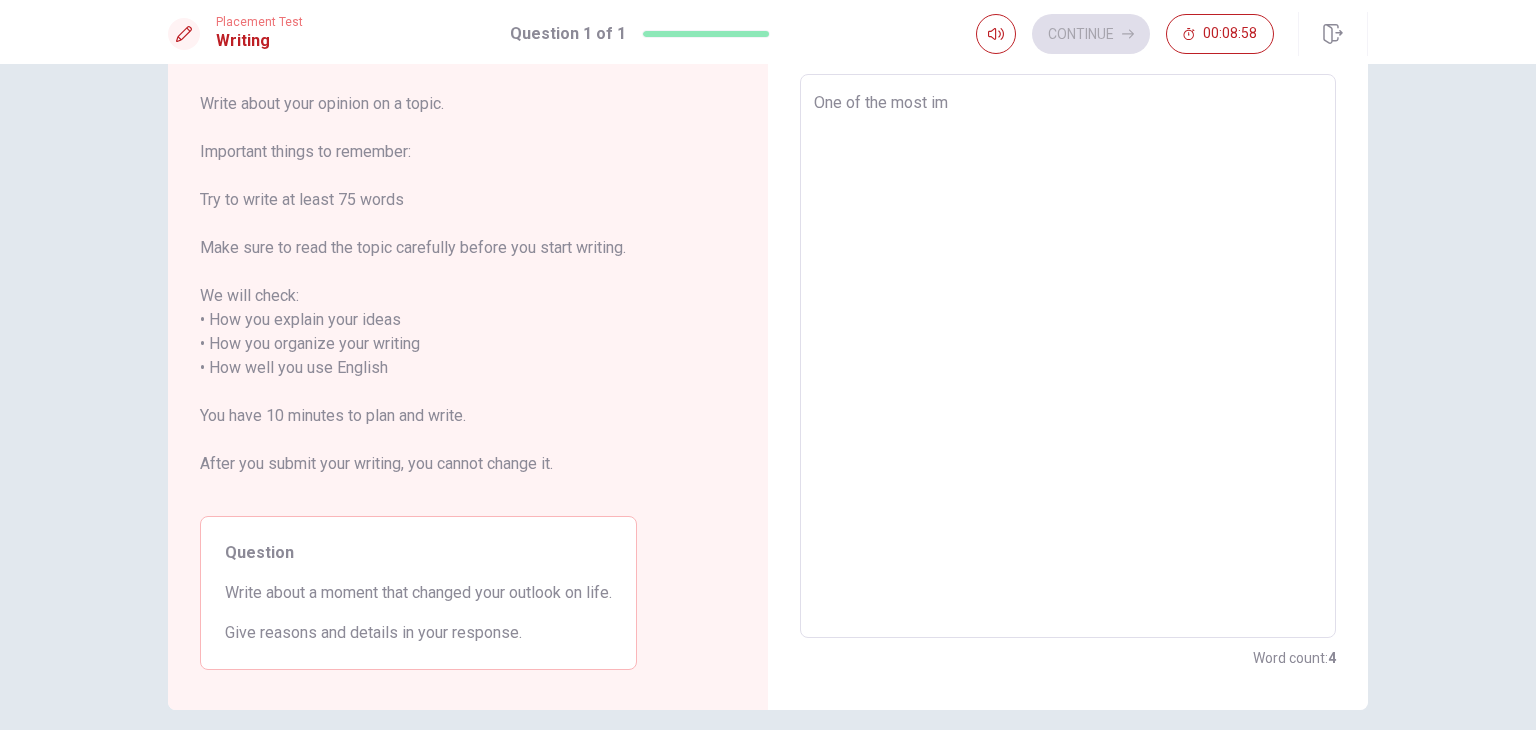 type on "x" 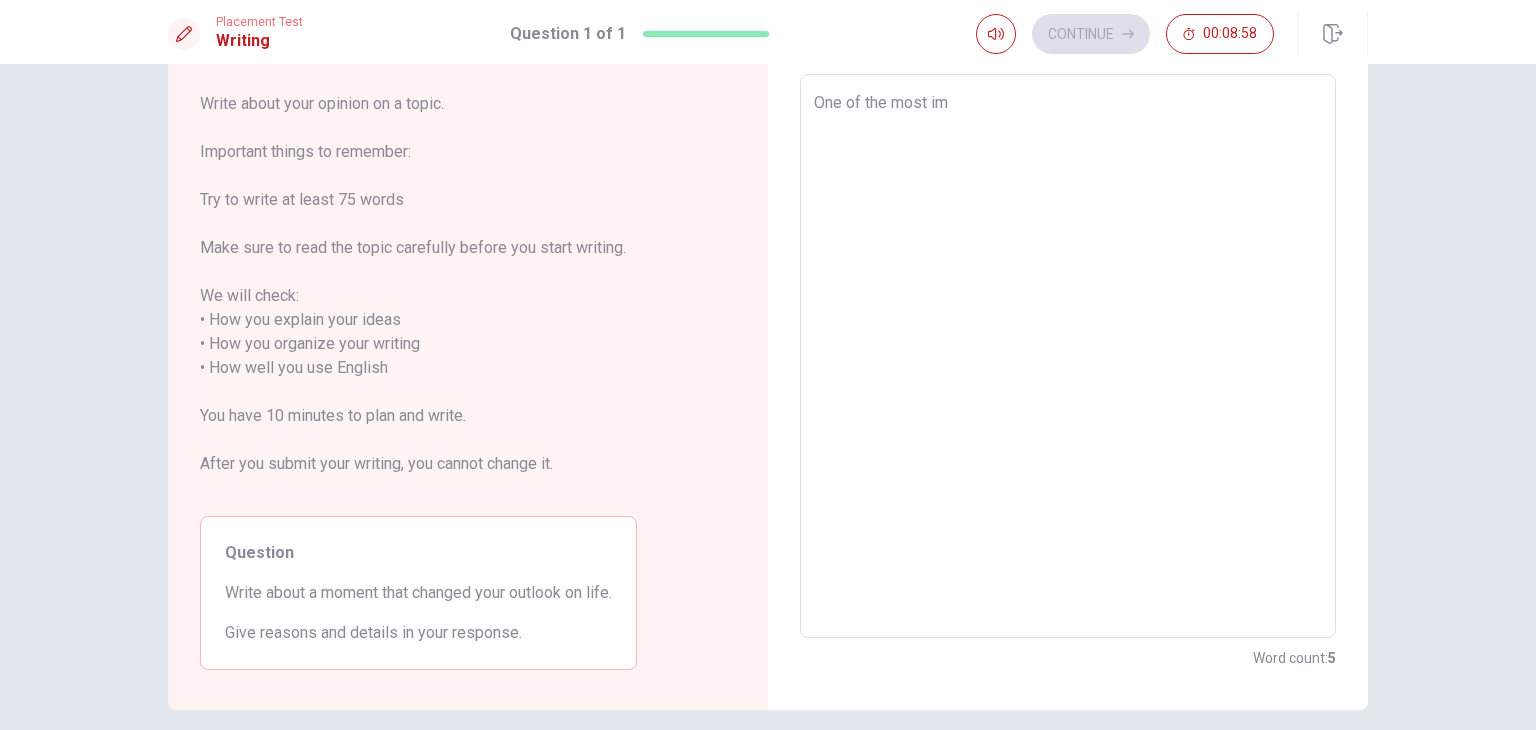 type on "One of the most imp" 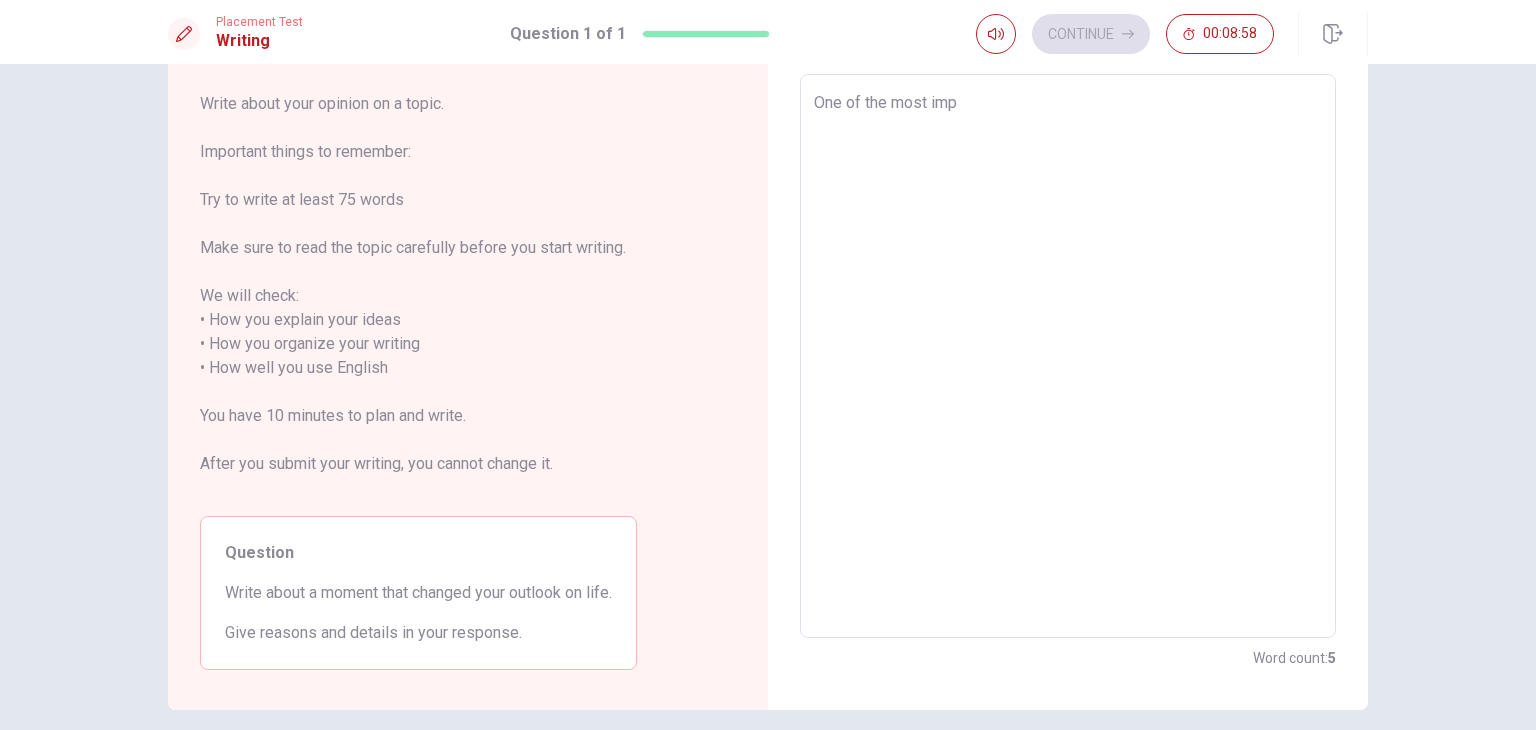 type on "x" 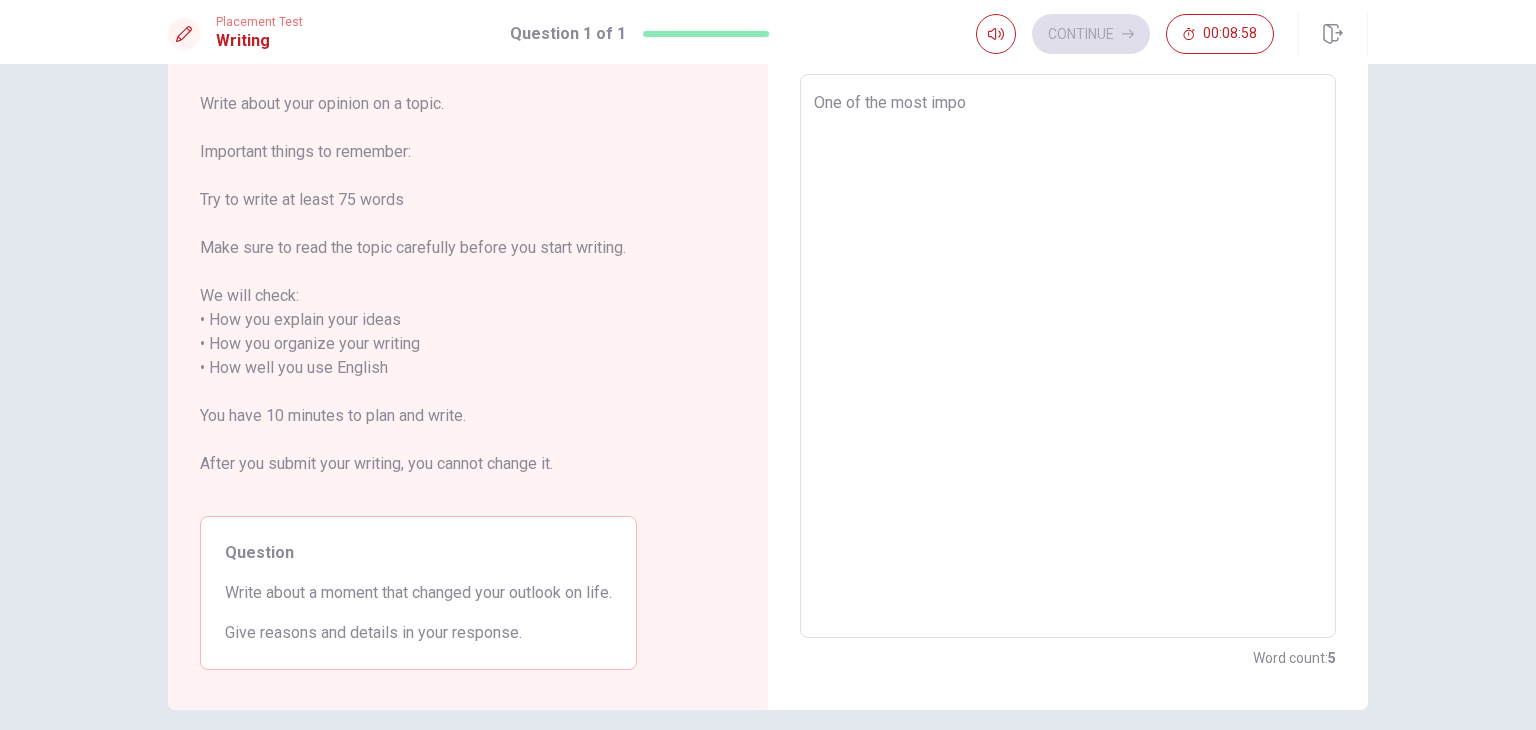 type on "x" 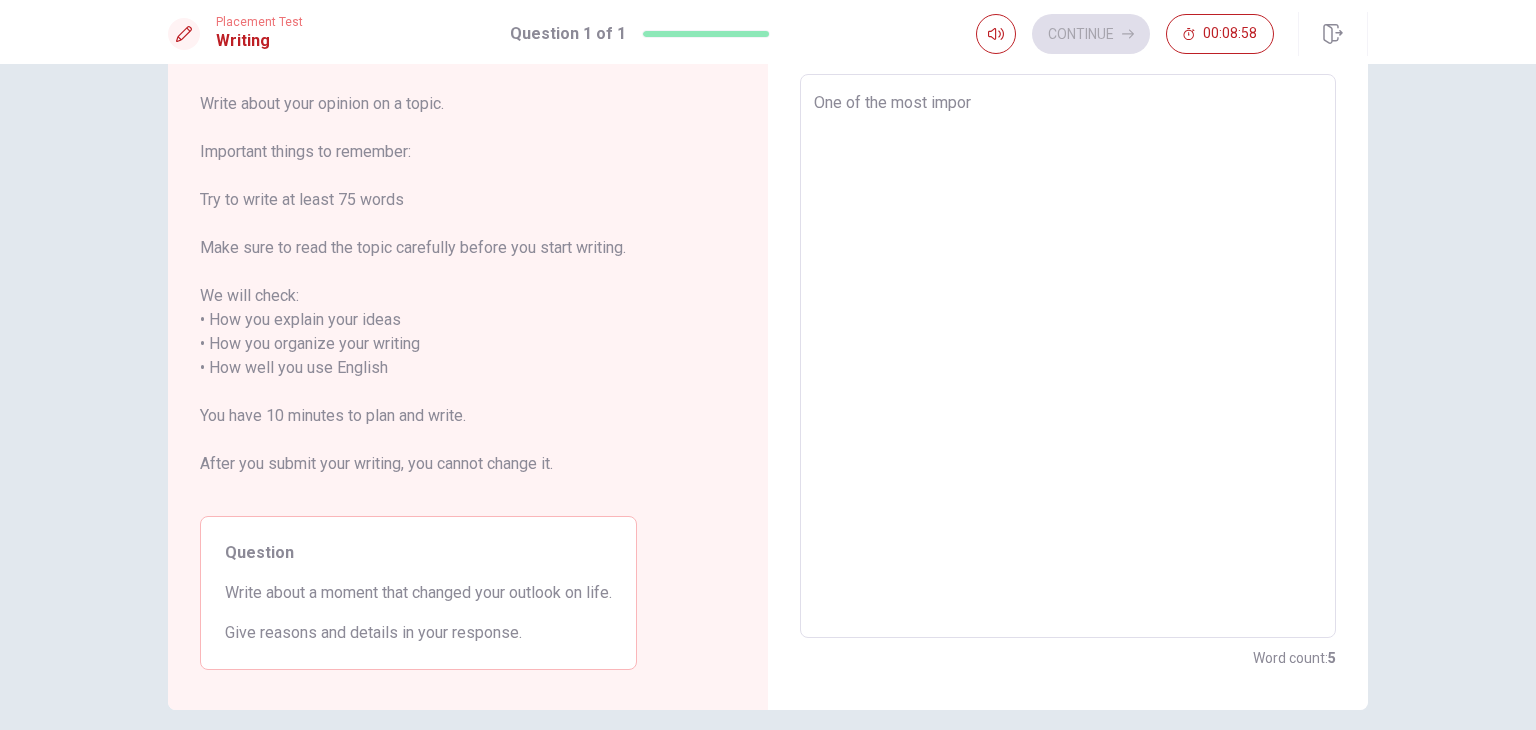 type on "x" 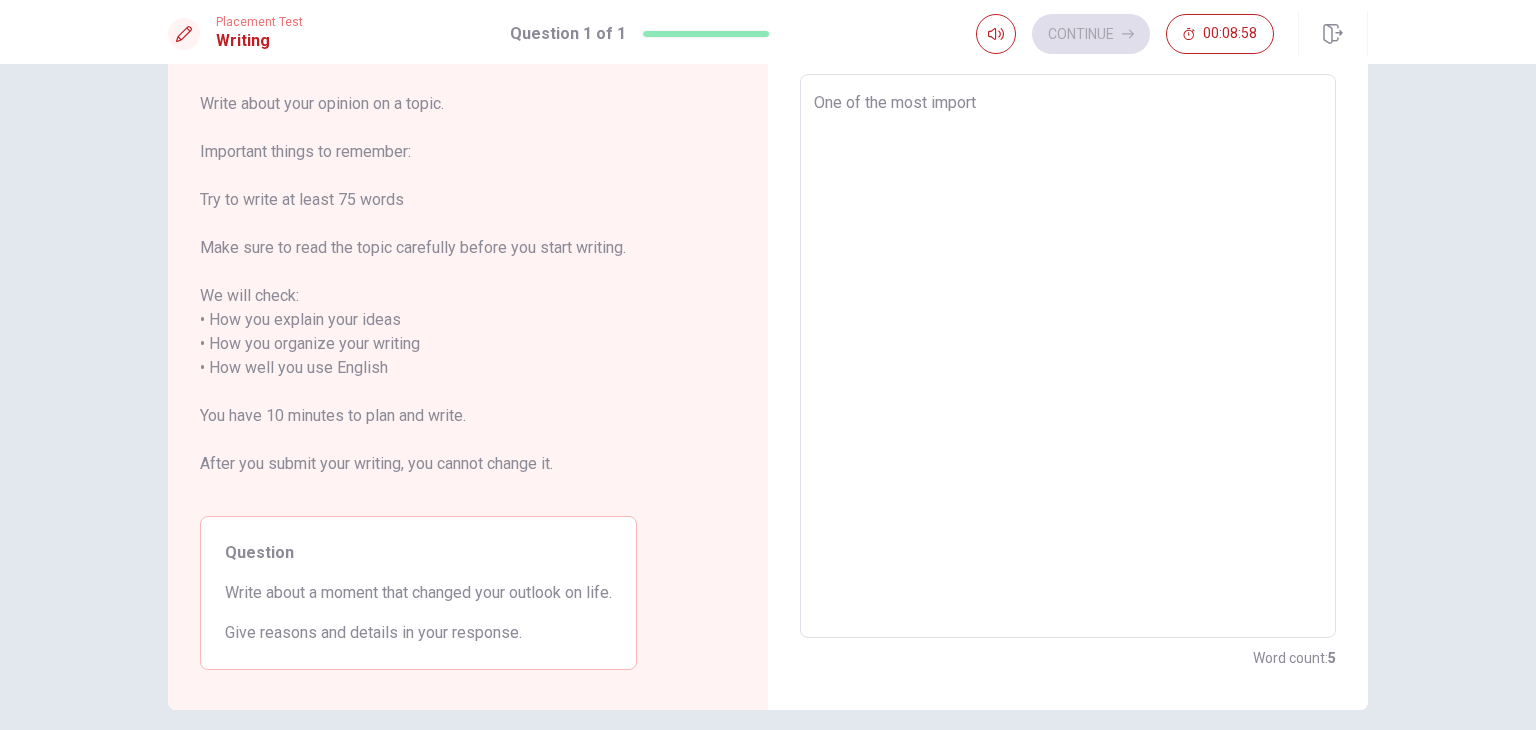 type on "x" 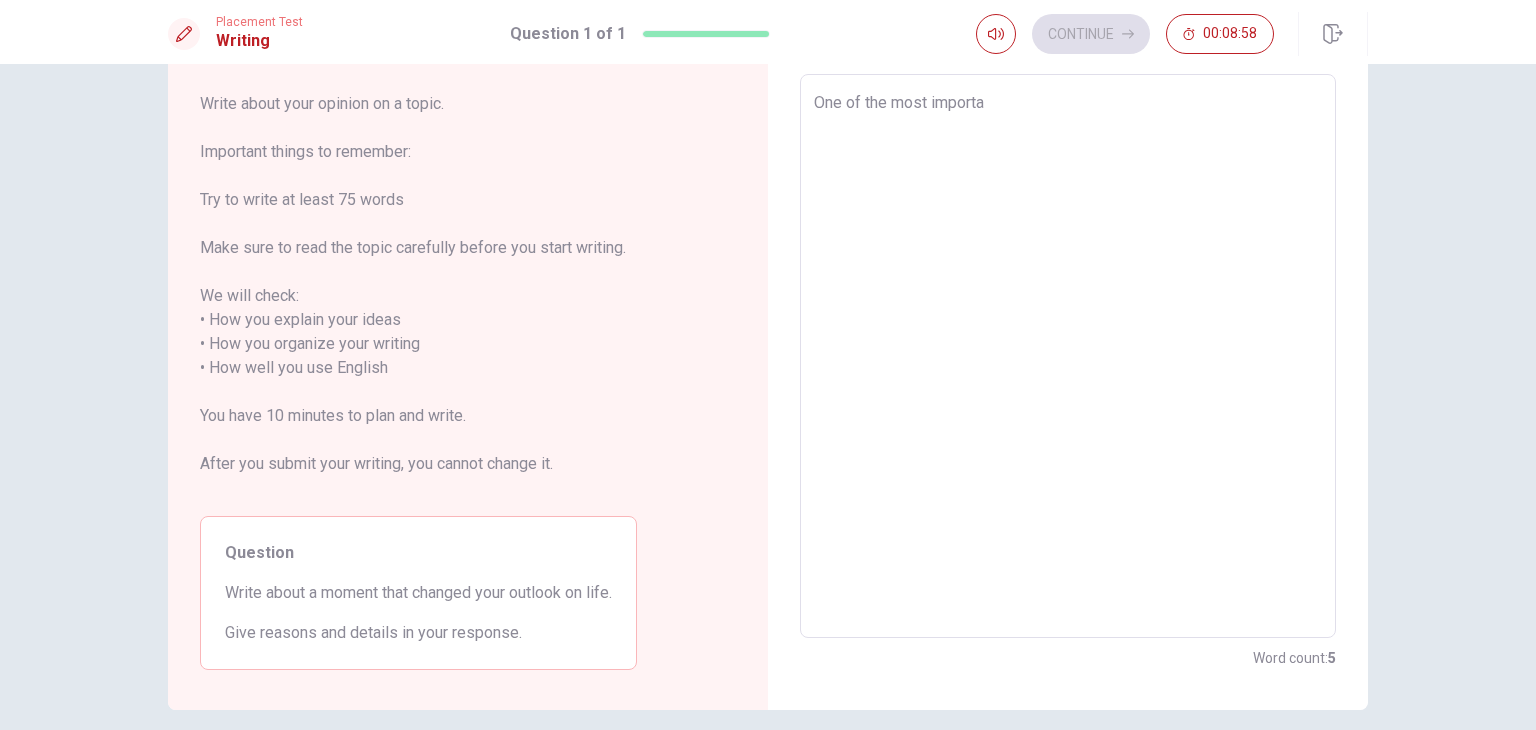 type on "x" 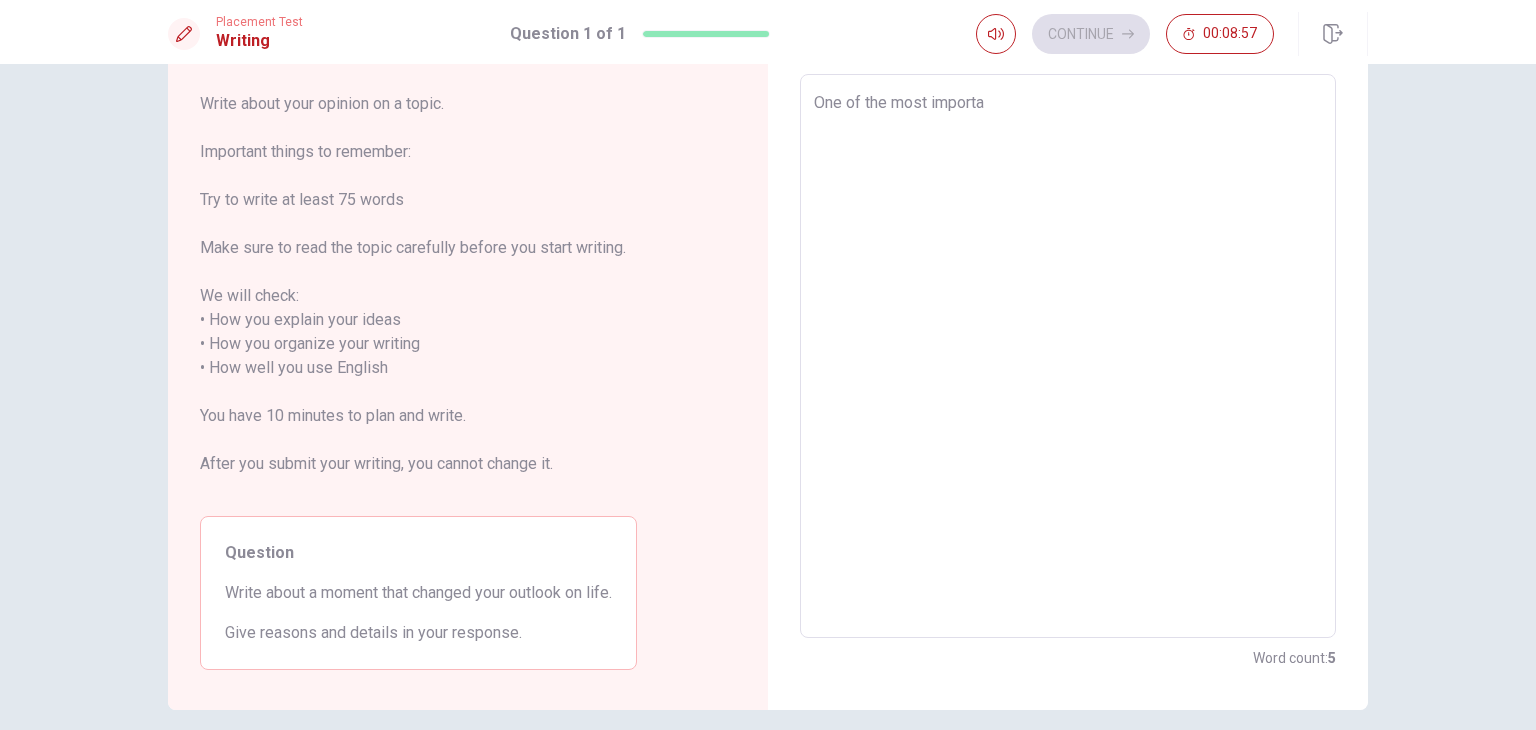 type on "One of the most importan" 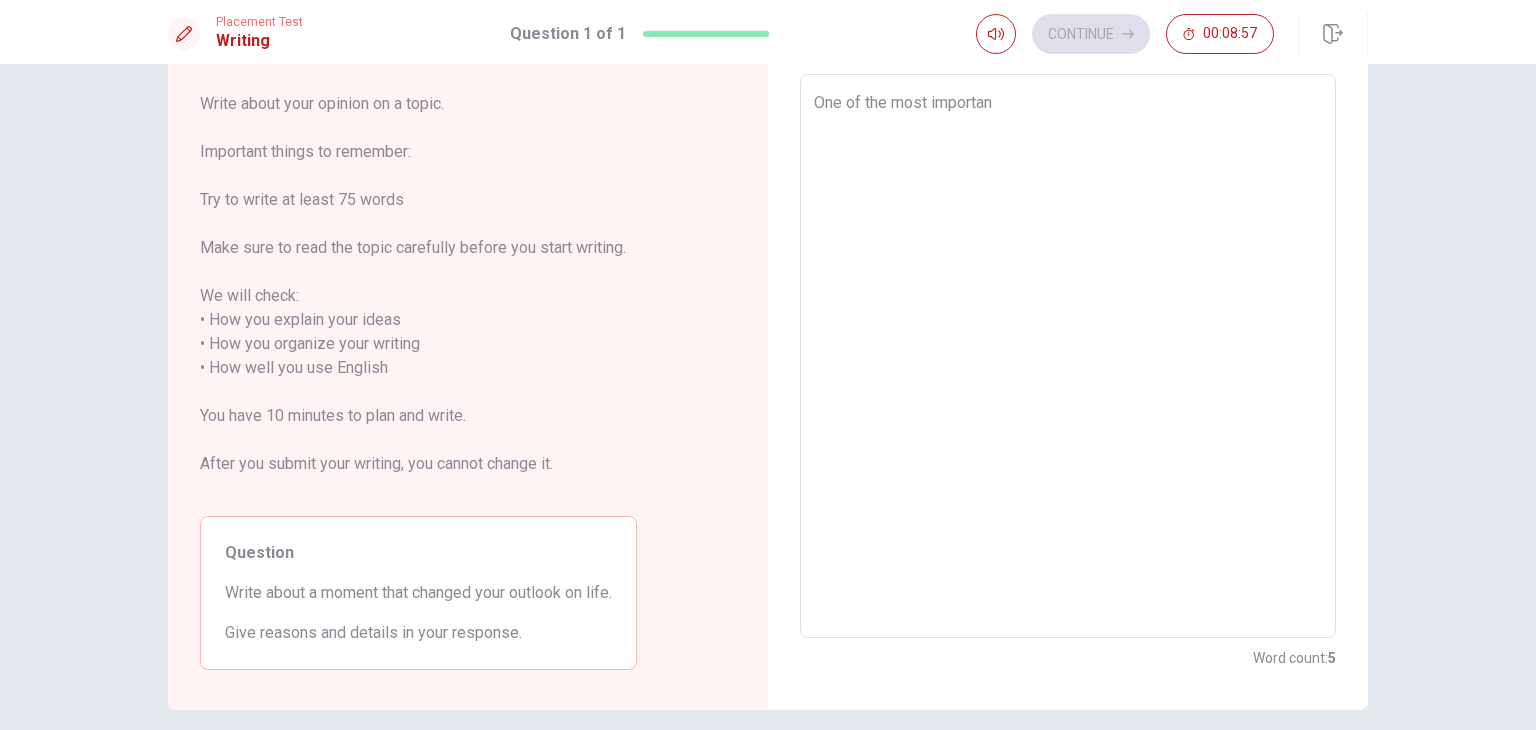 type on "x" 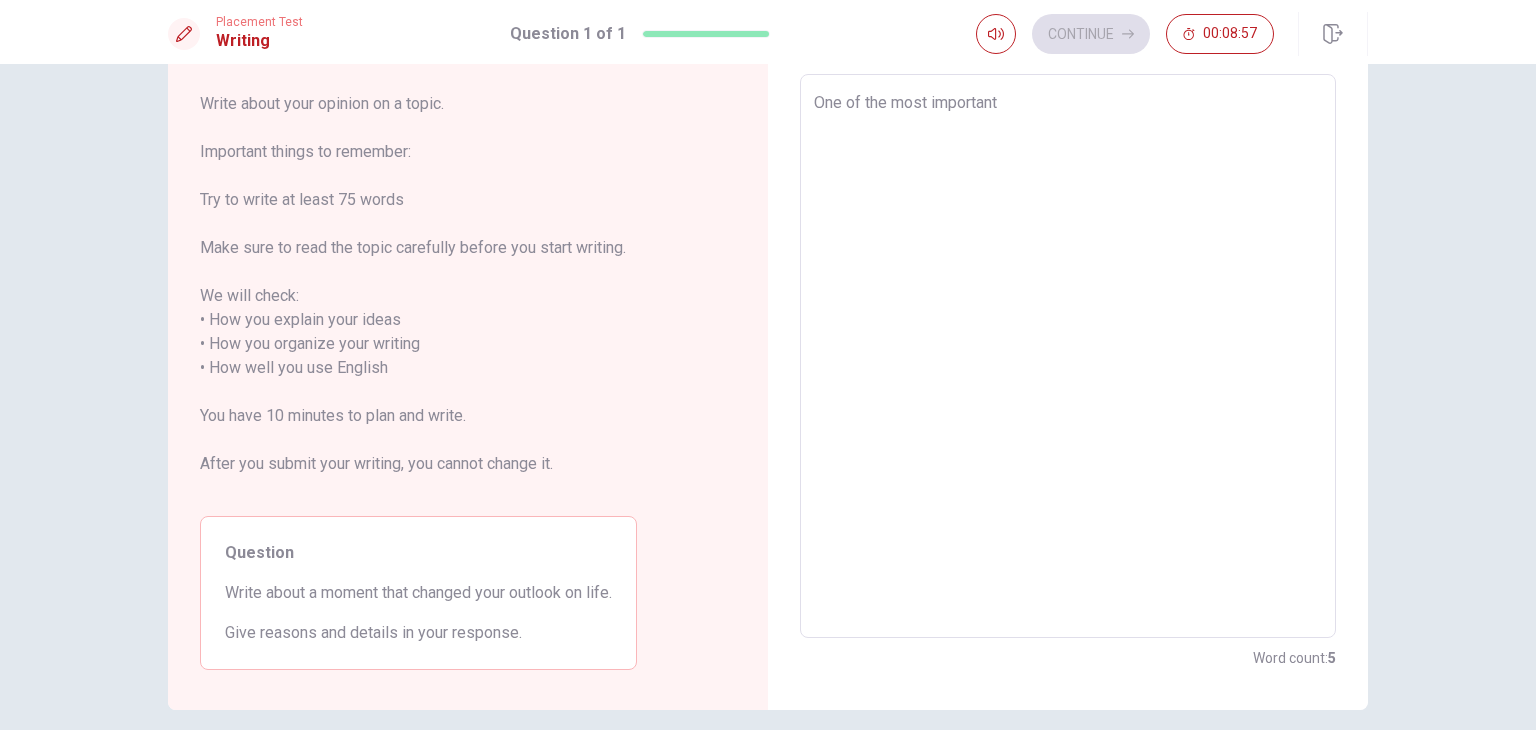 type on "x" 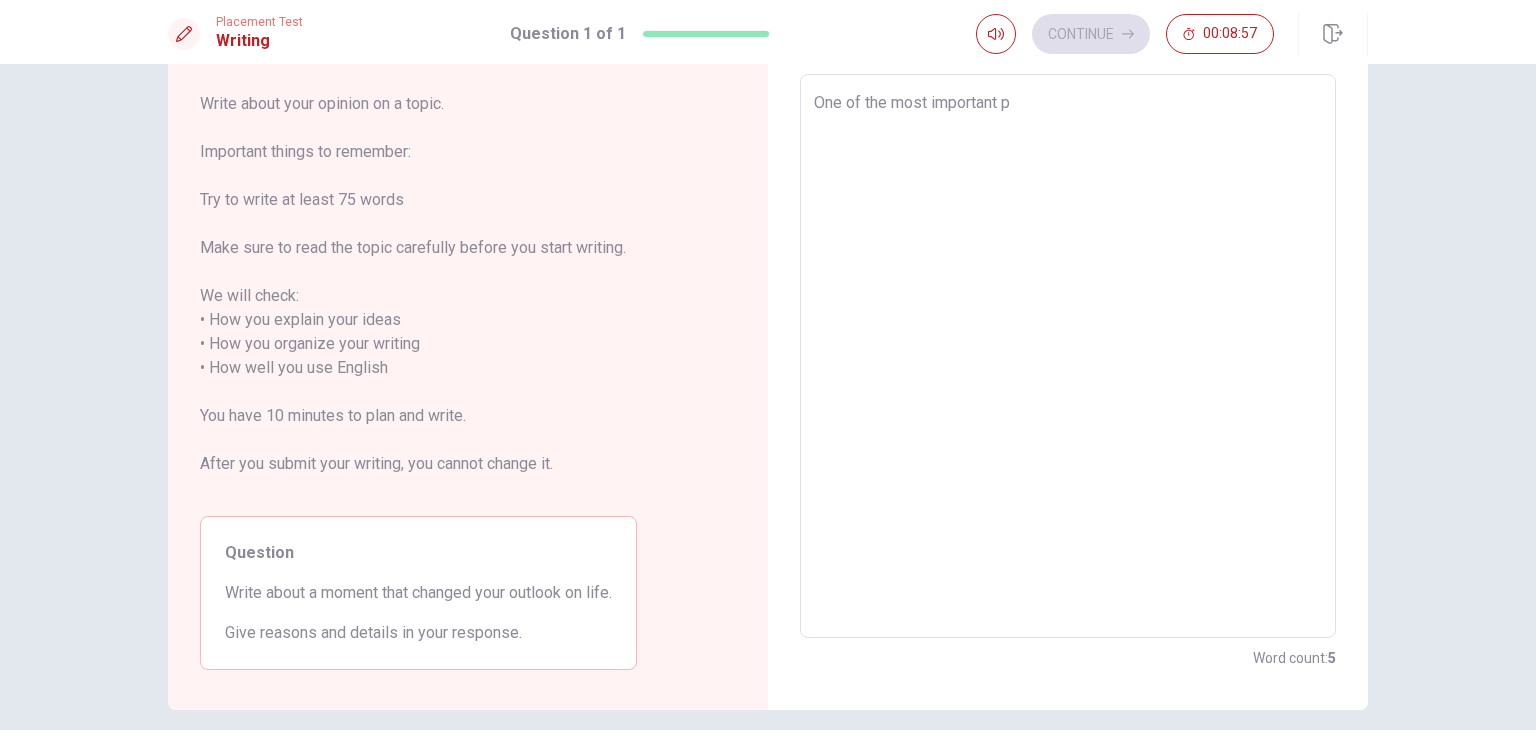 type on "x" 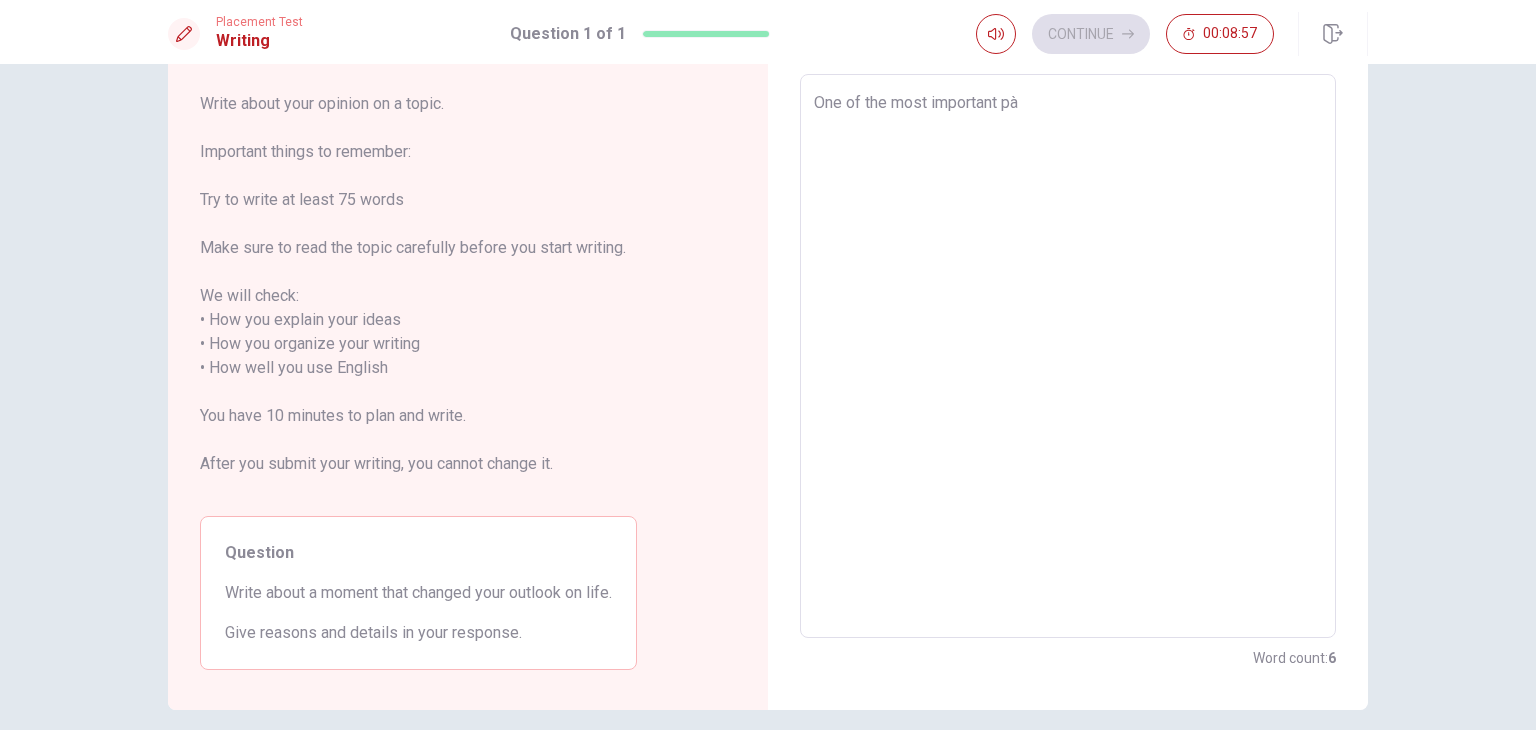 type on "x" 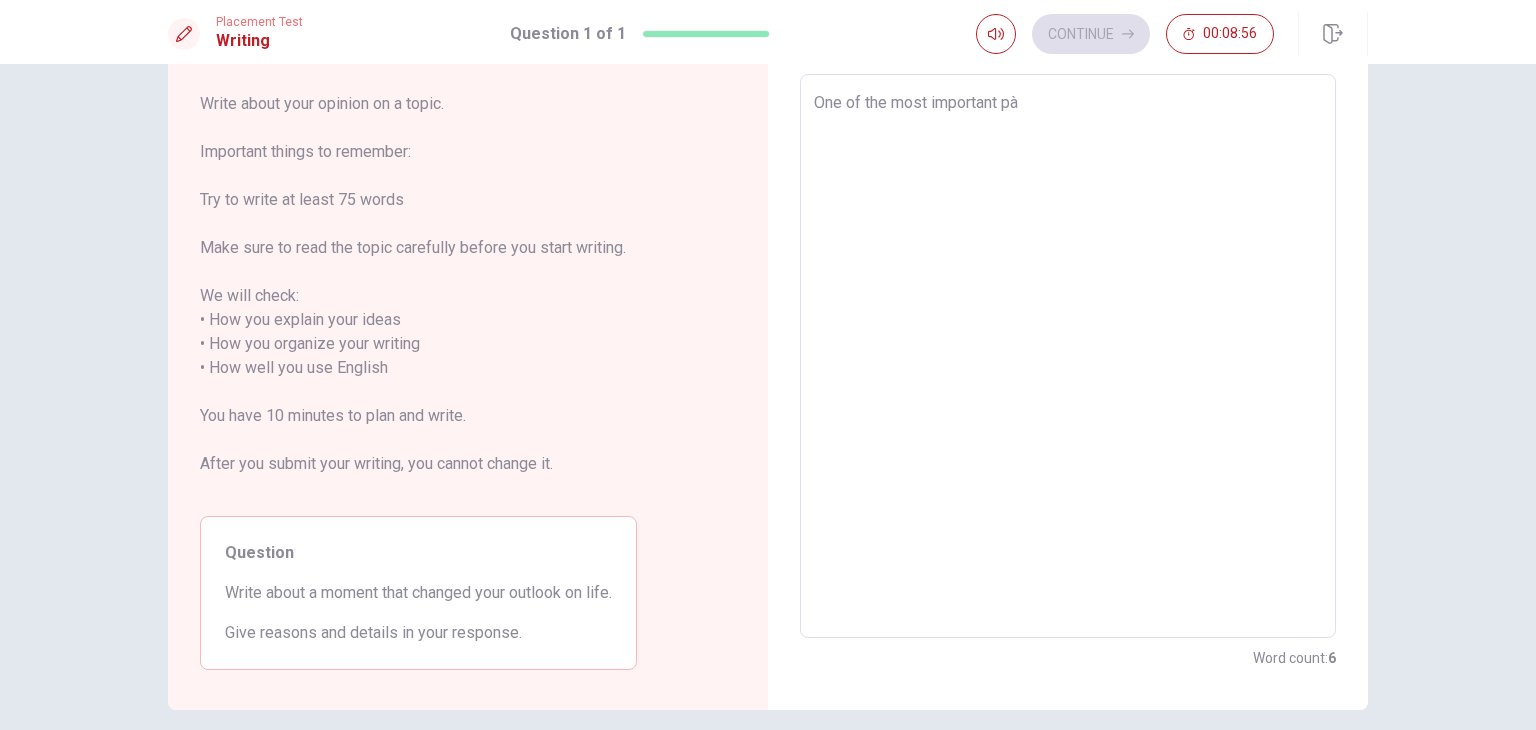 type on "One of the most important p" 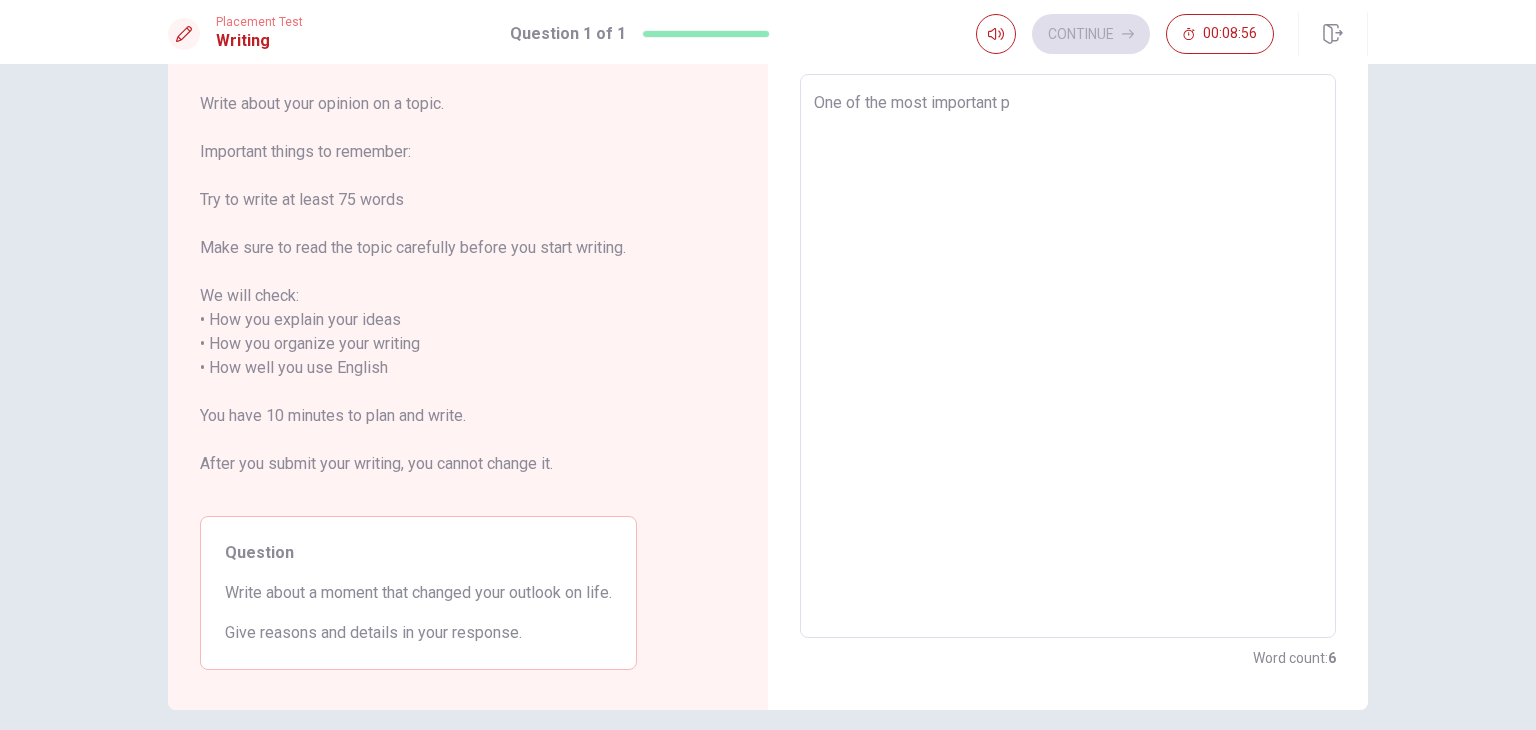 type on "x" 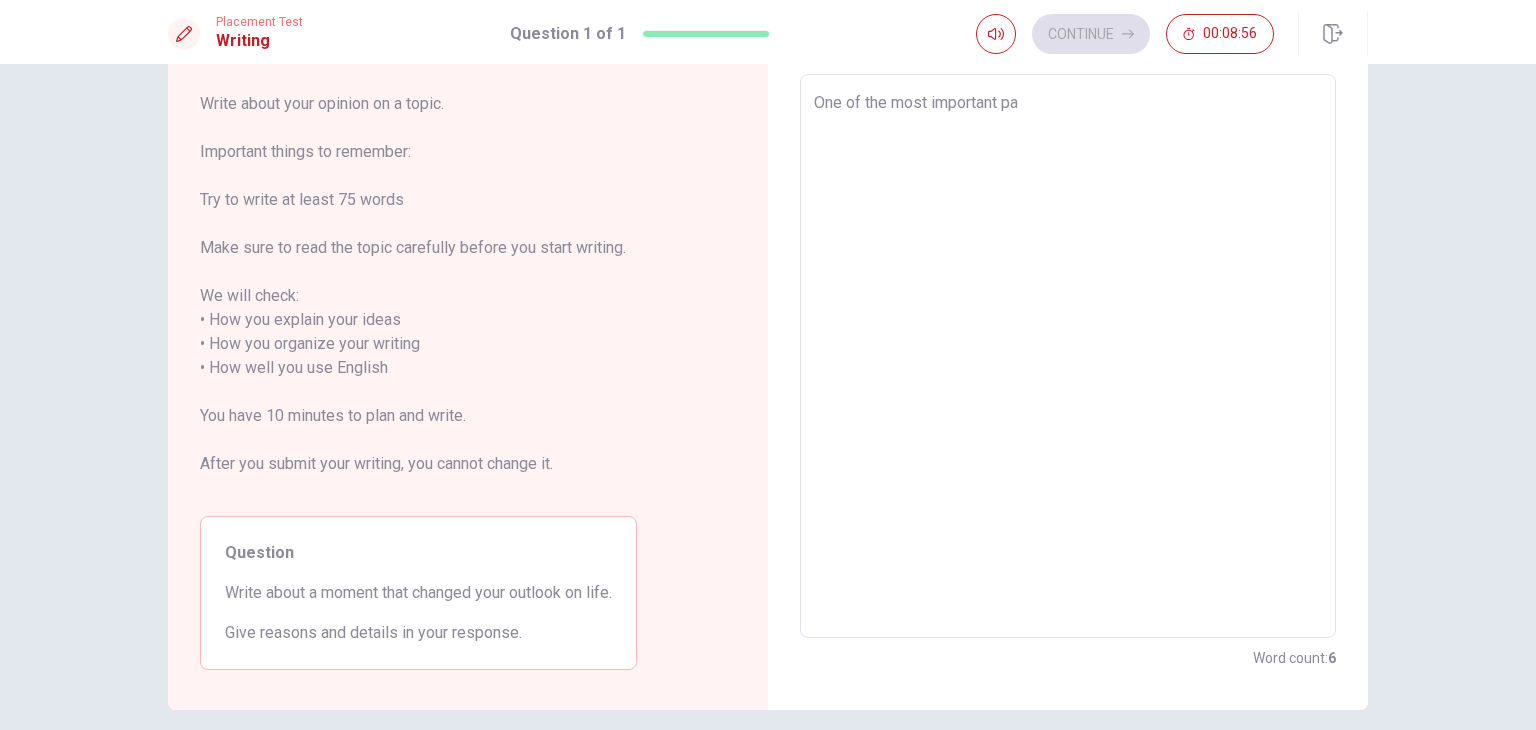 type on "x" 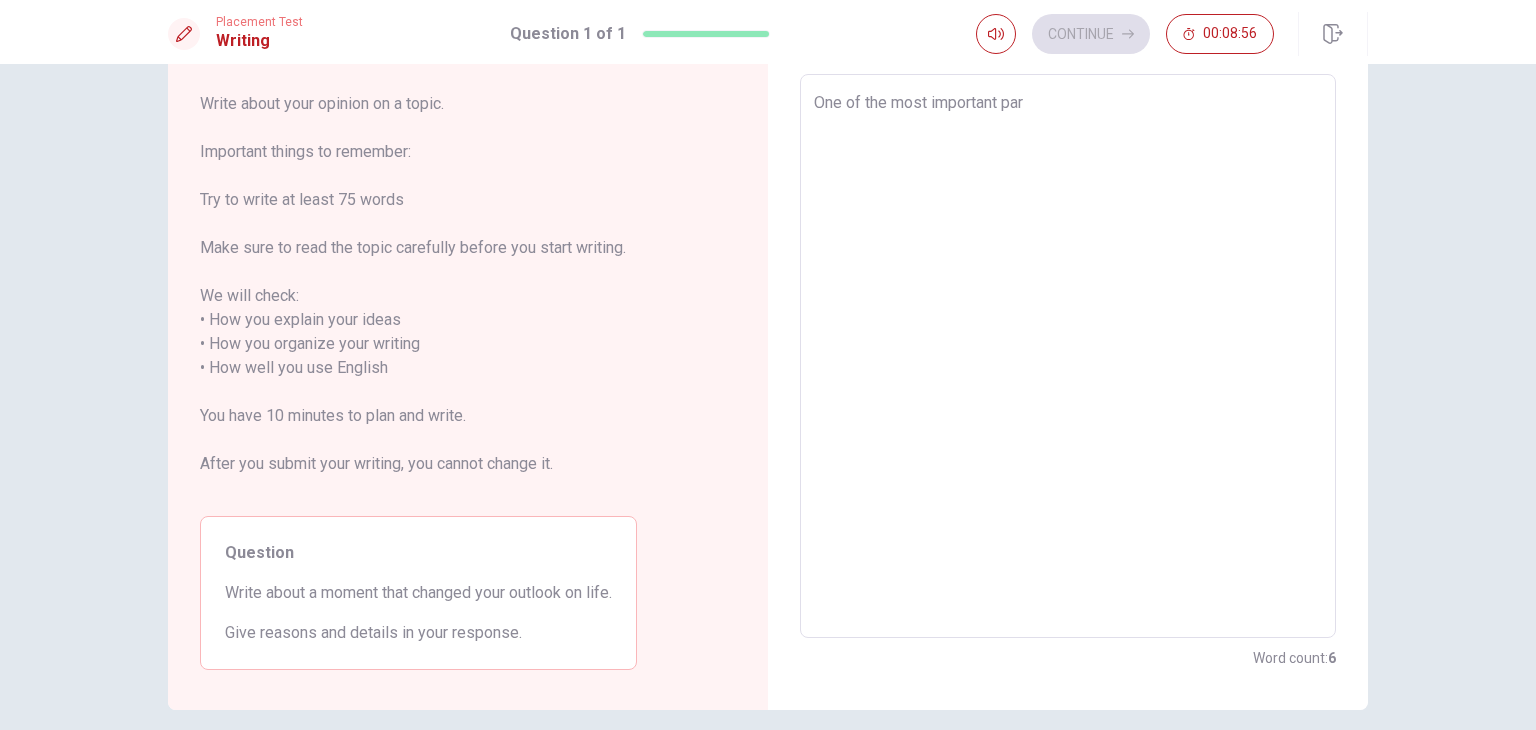 type on "x" 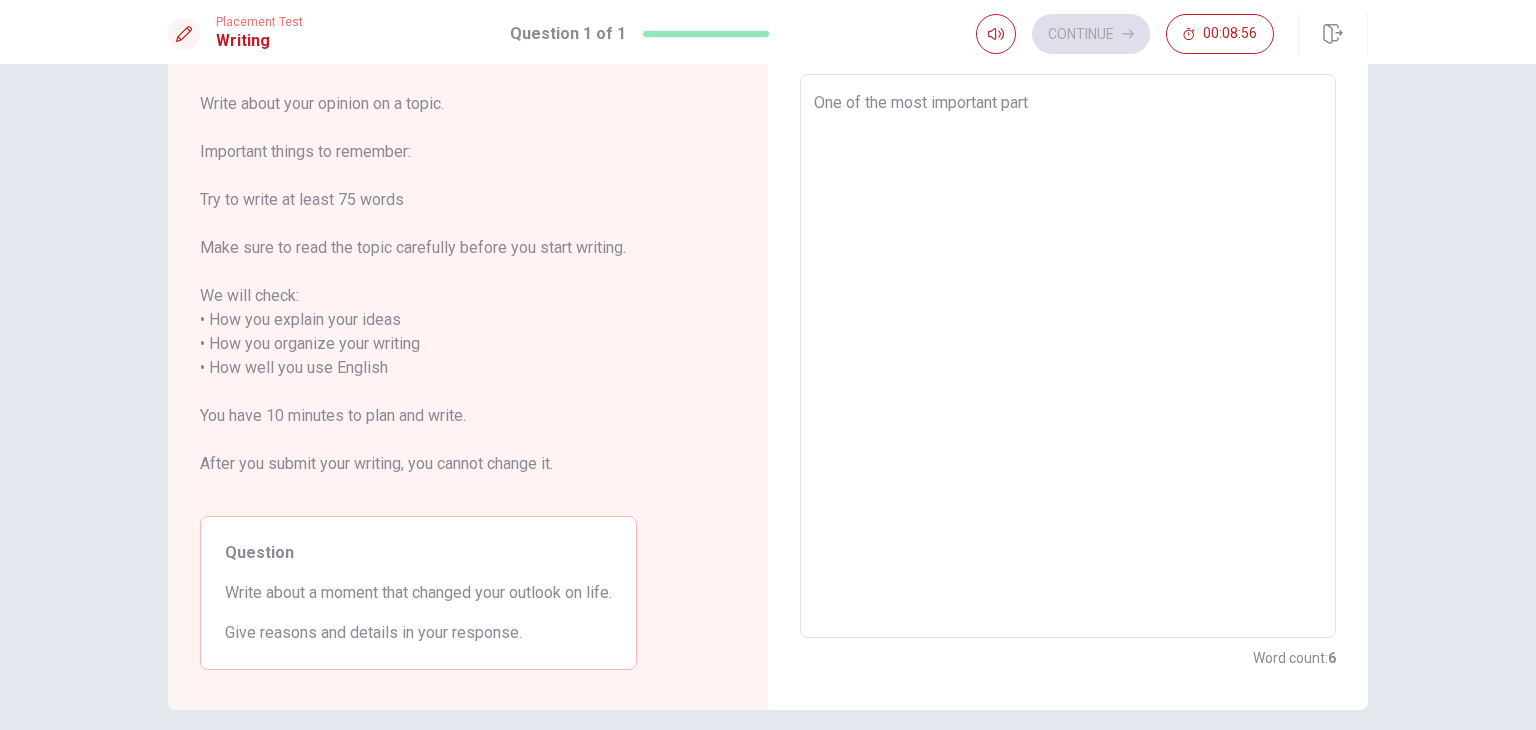 type on "x" 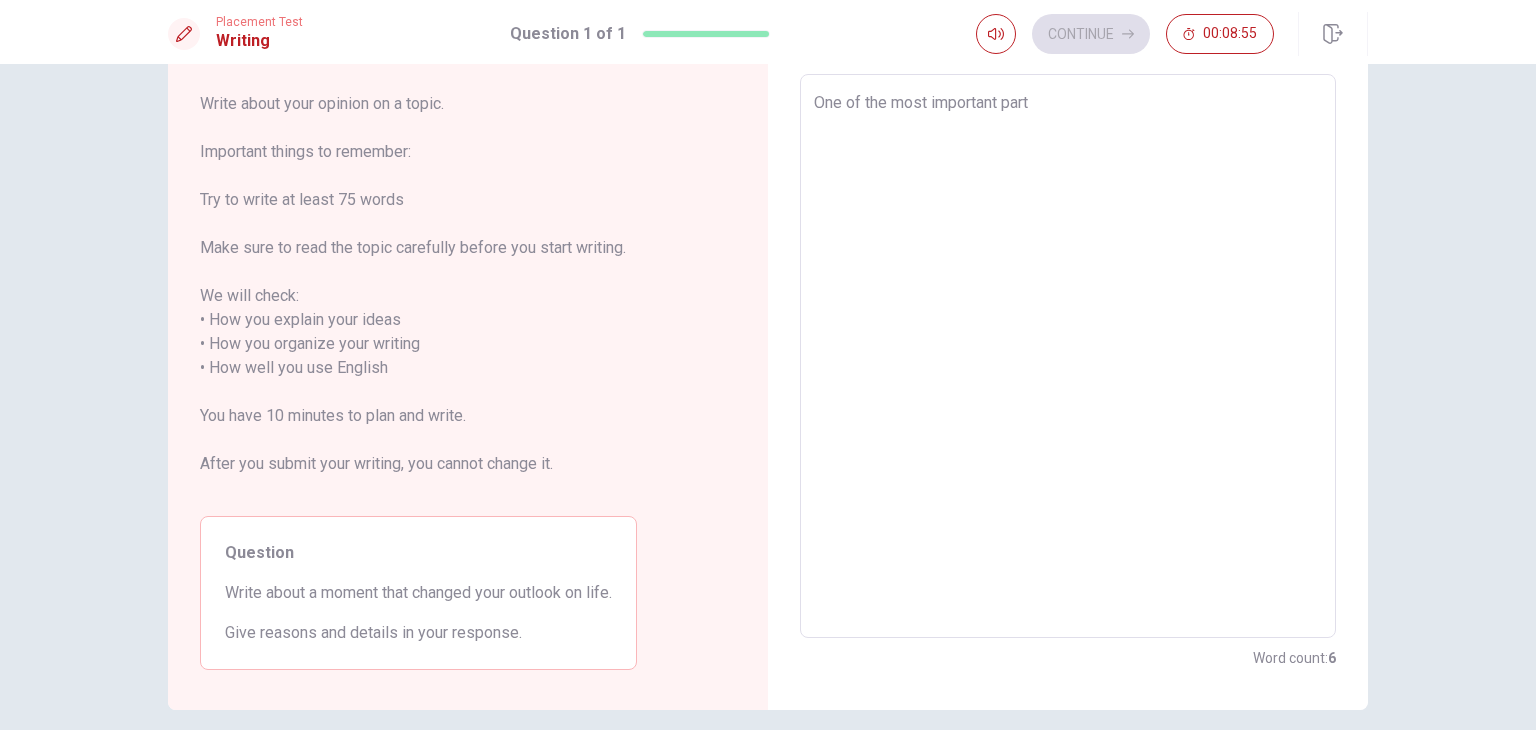 type on "One of the most important parts" 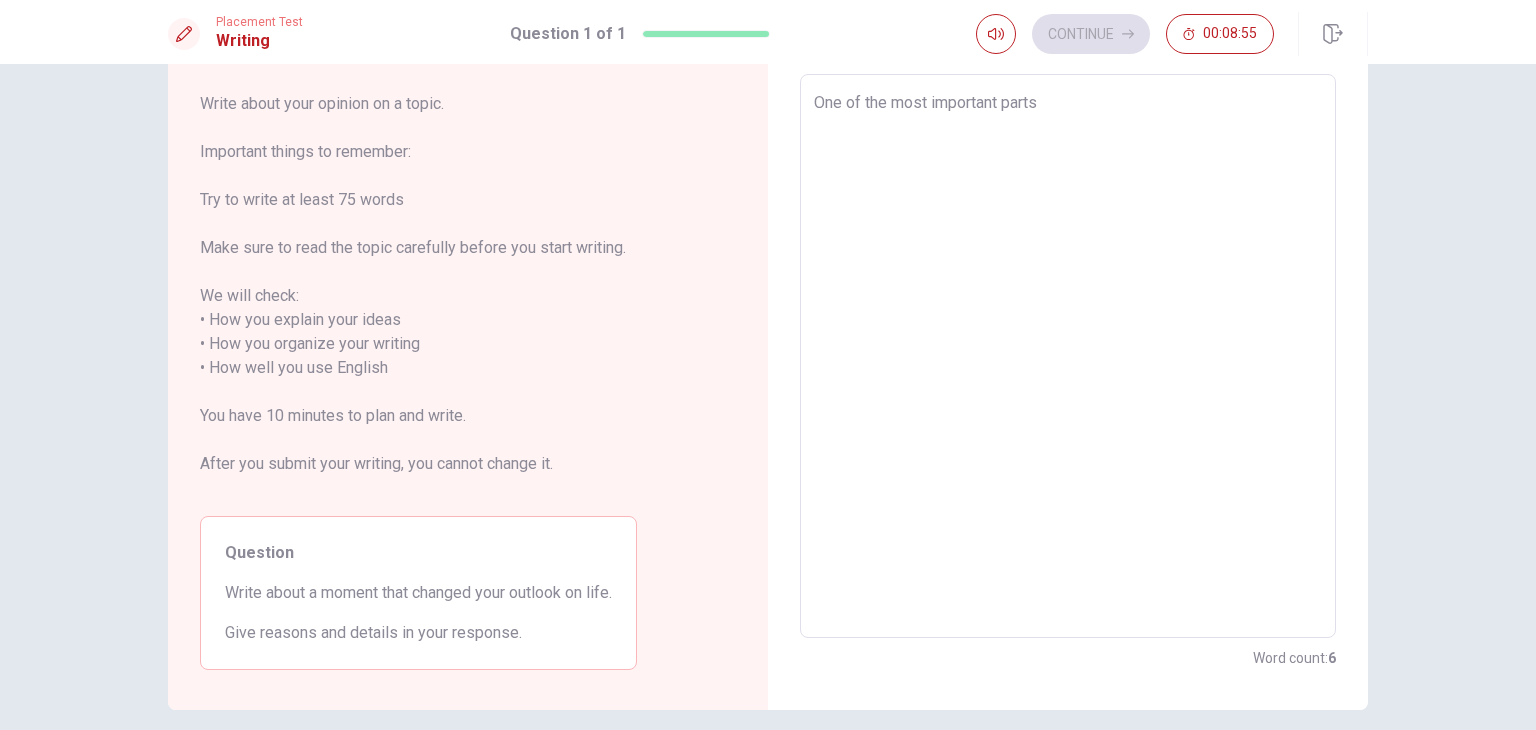 type on "x" 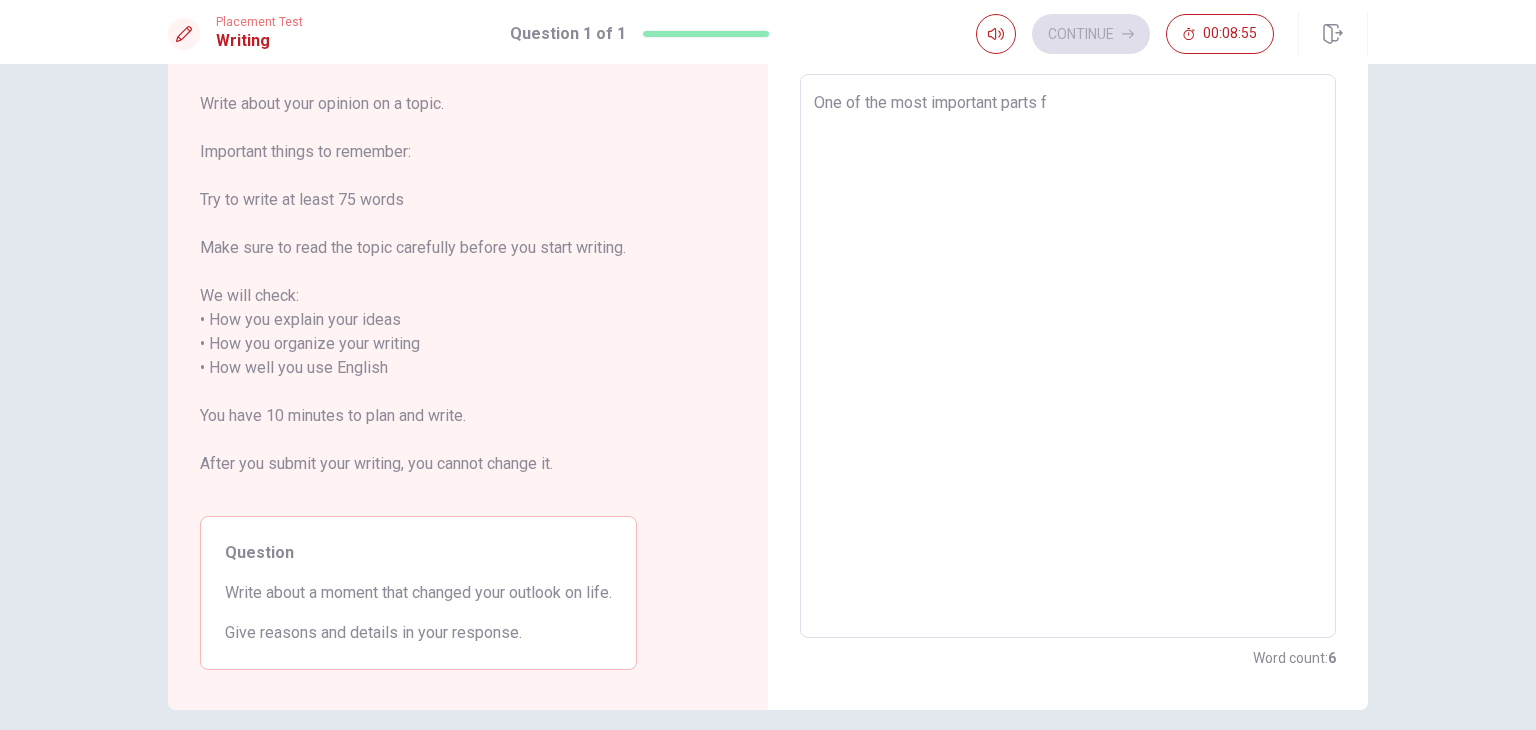 type on "x" 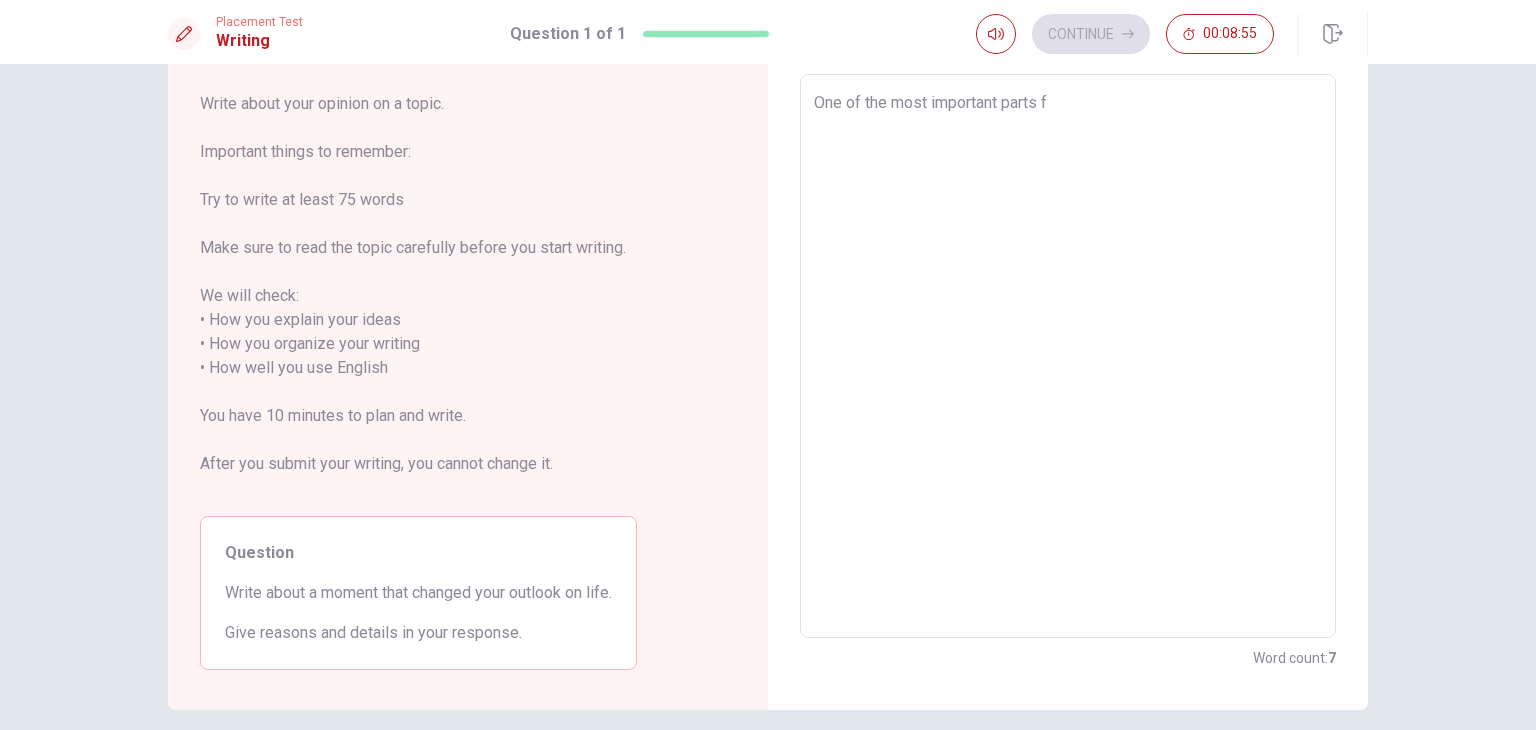type on "One of the most important parts fo" 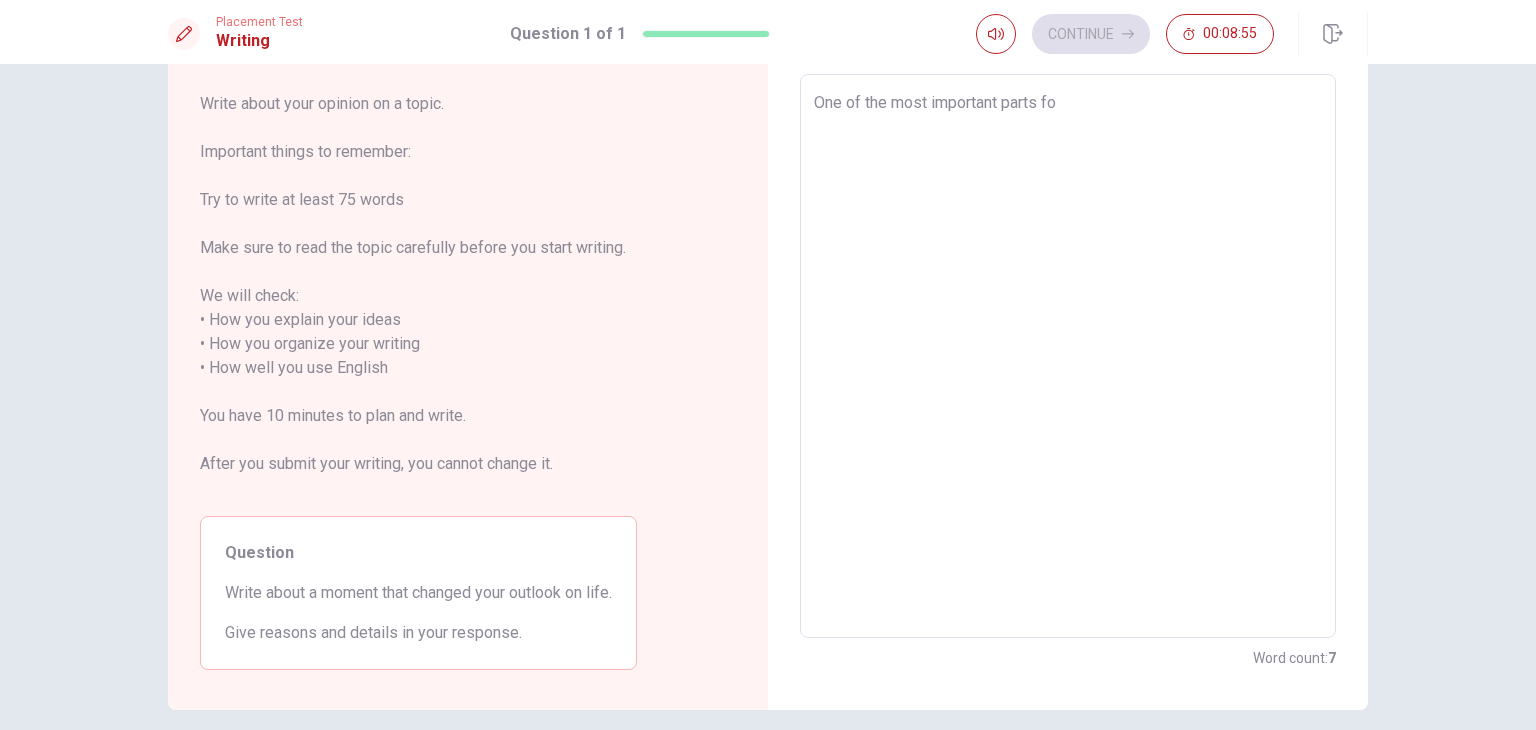 type on "One of the most important parts for" 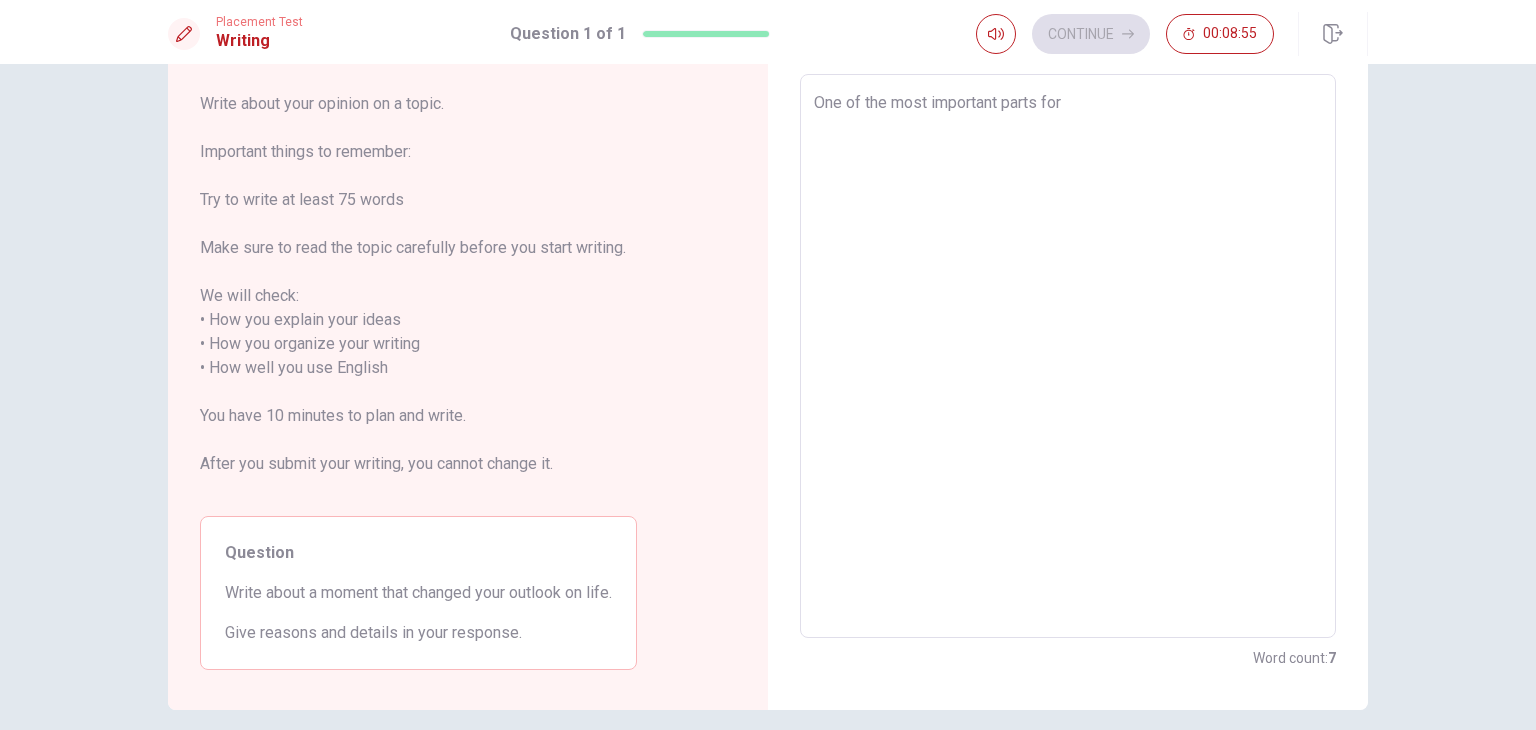 type on "x" 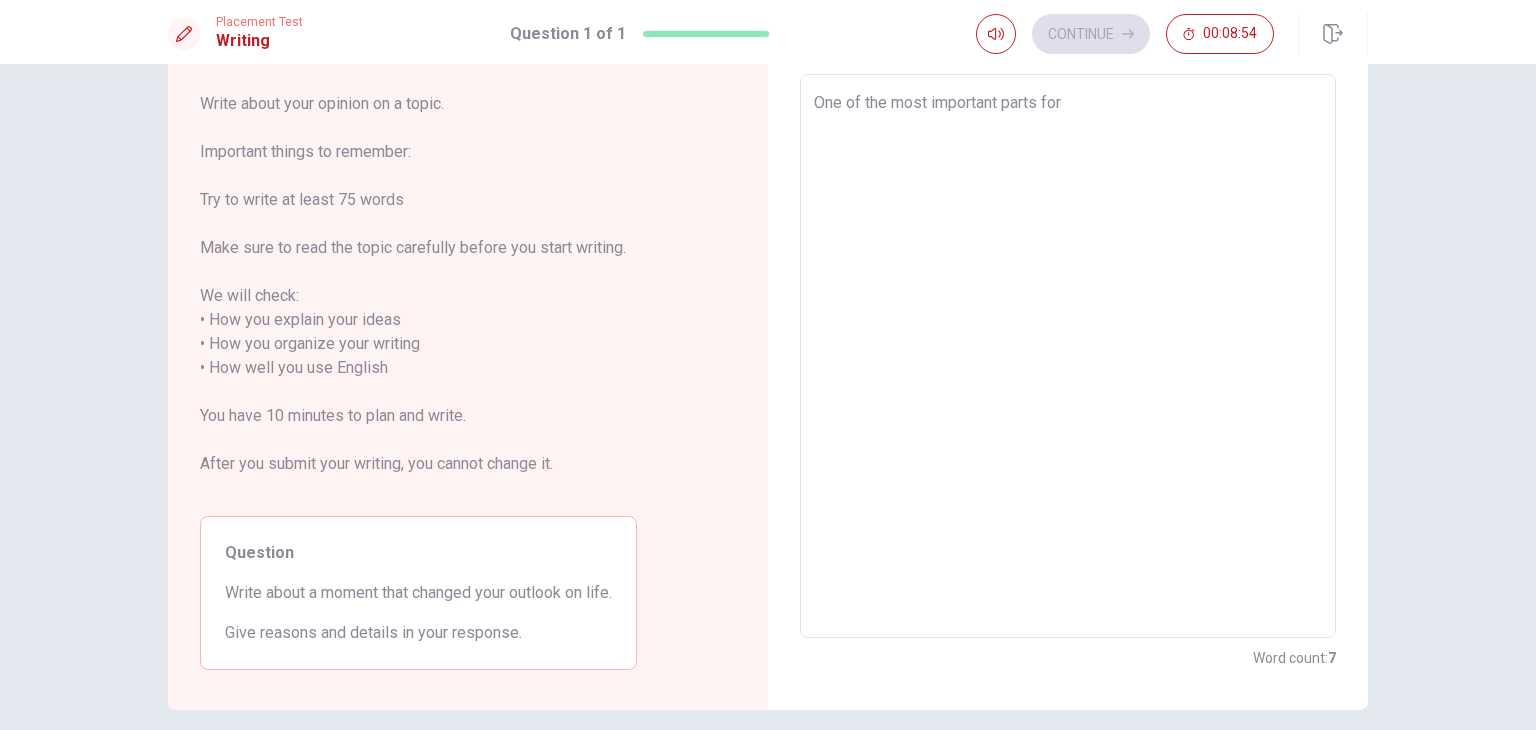 type on "One of the most important parts for" 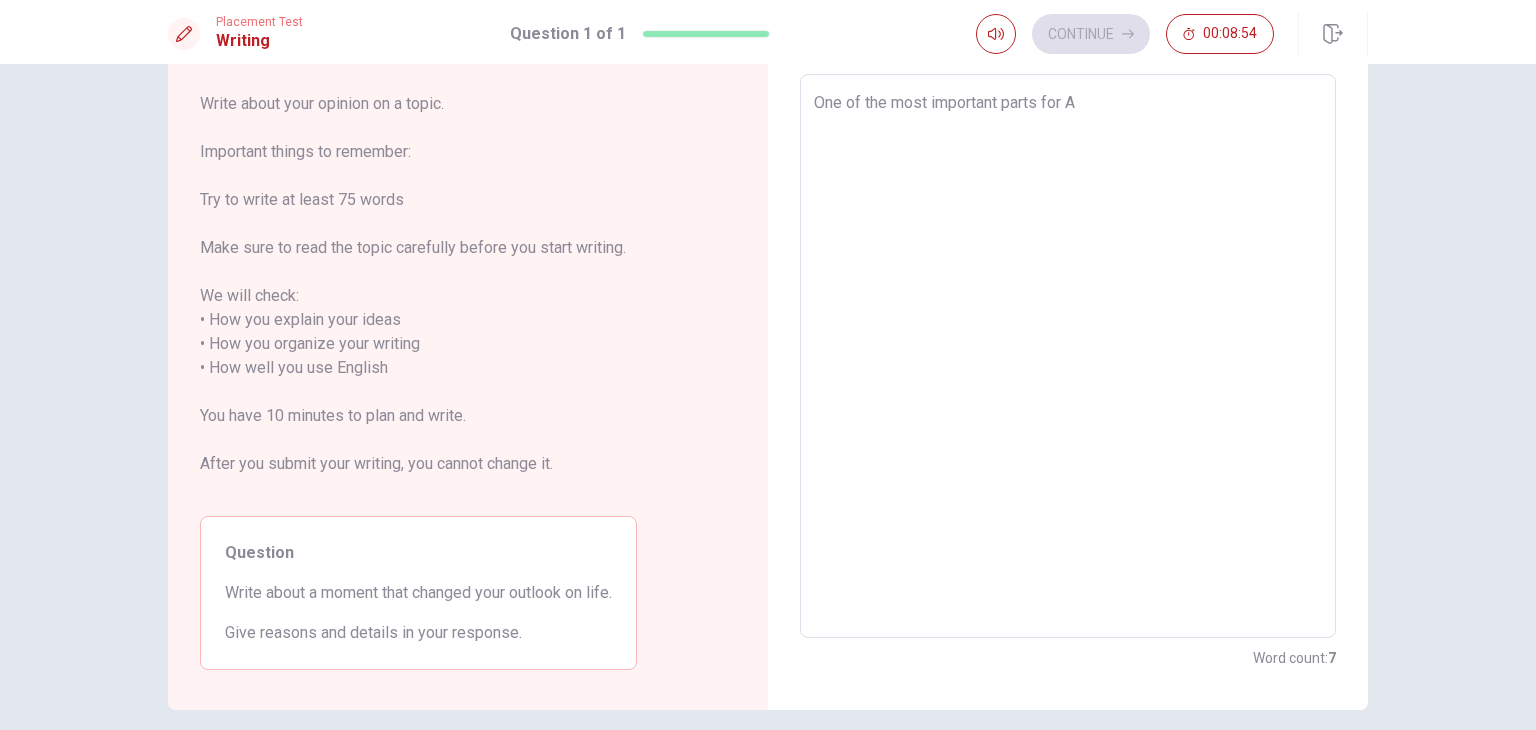 type on "x" 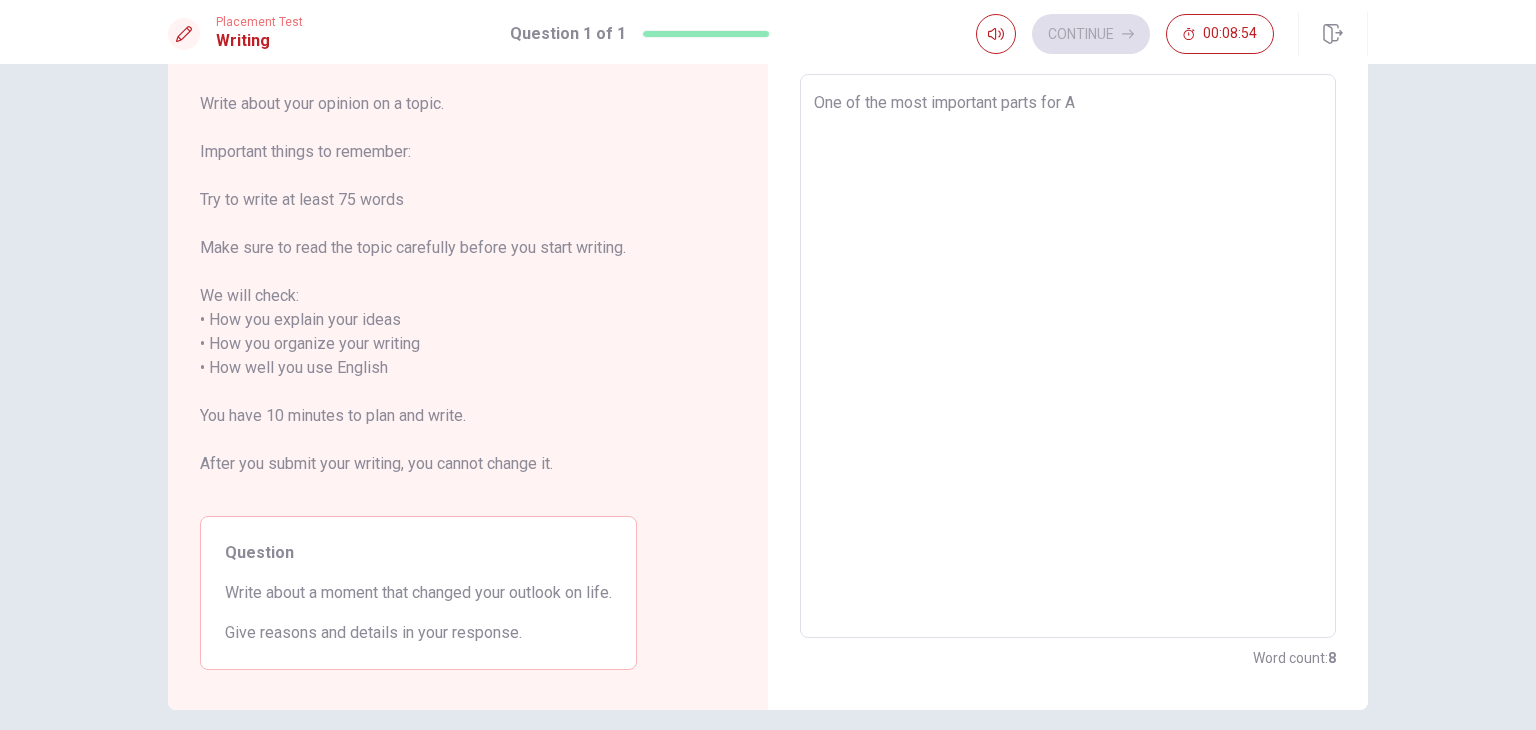 type on "One of the most important parts for A" 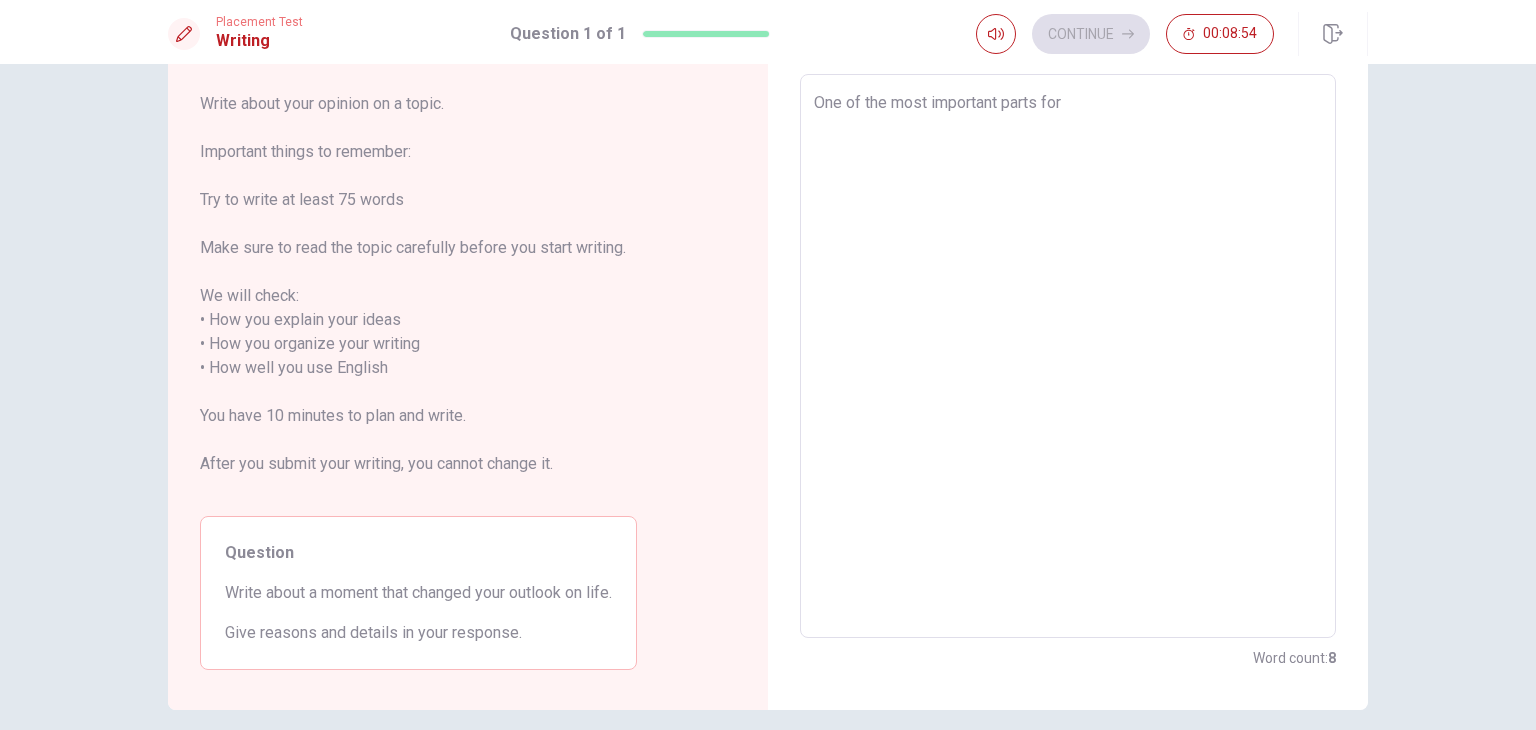 type on "x" 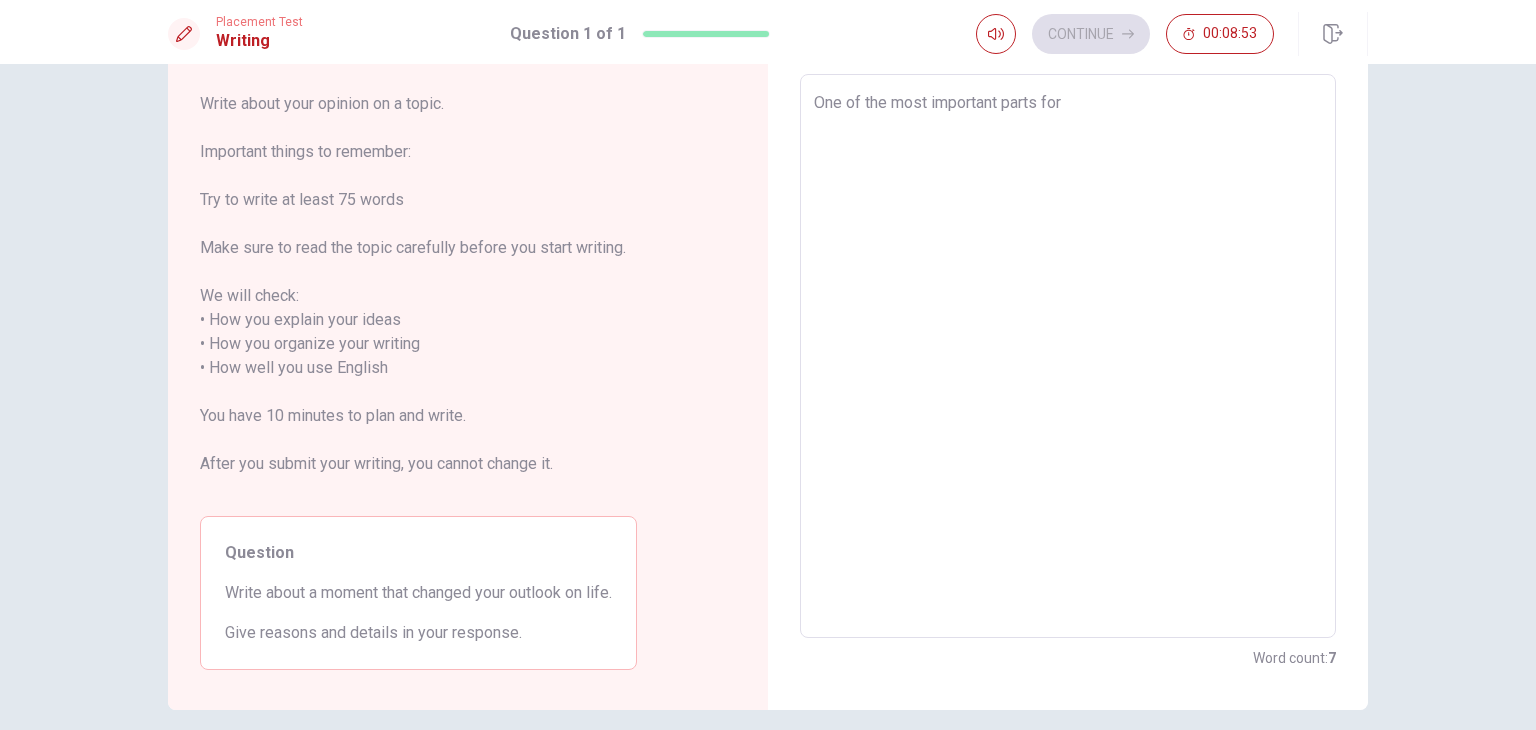 type on "One of the most important parts for a" 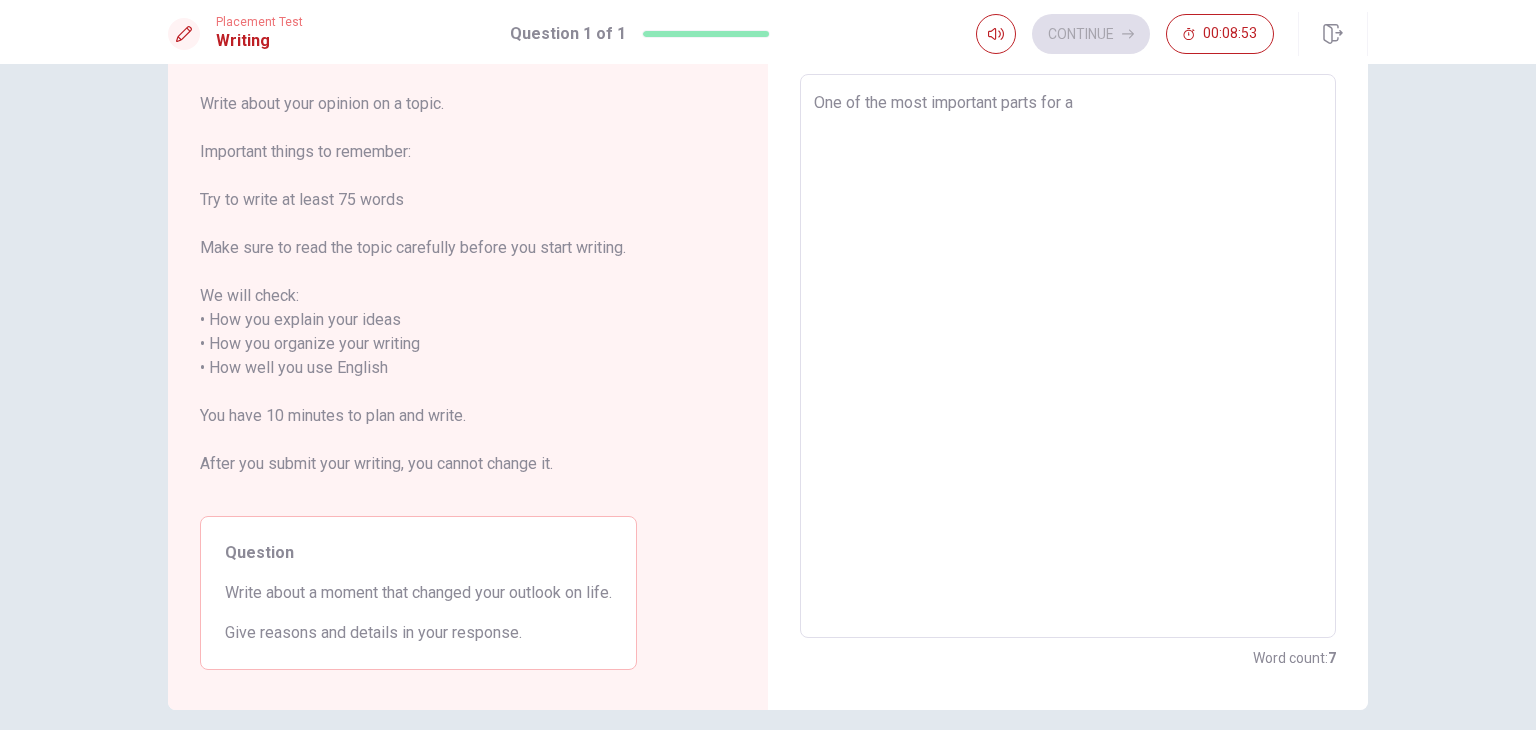 type on "x" 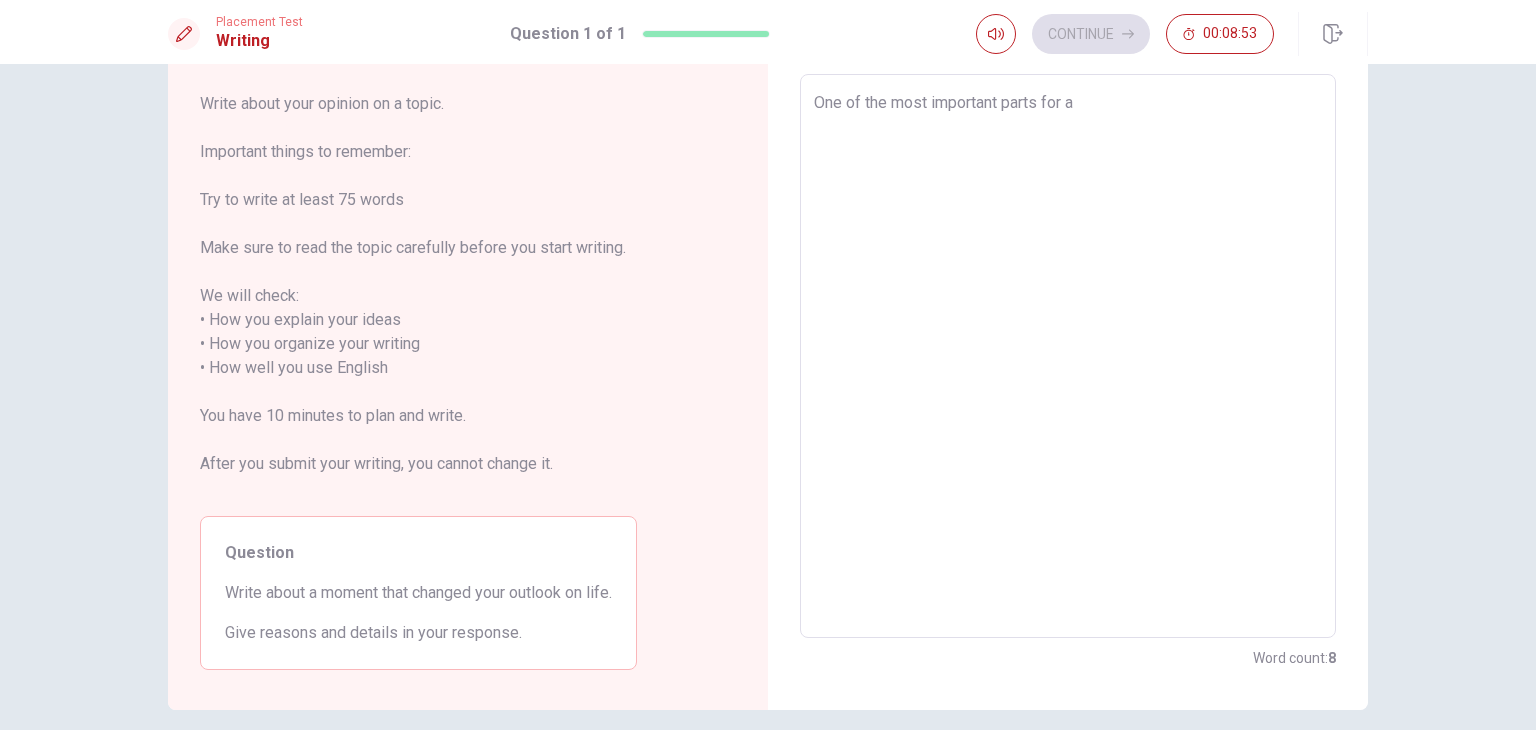type on "One of the most important parts for a" 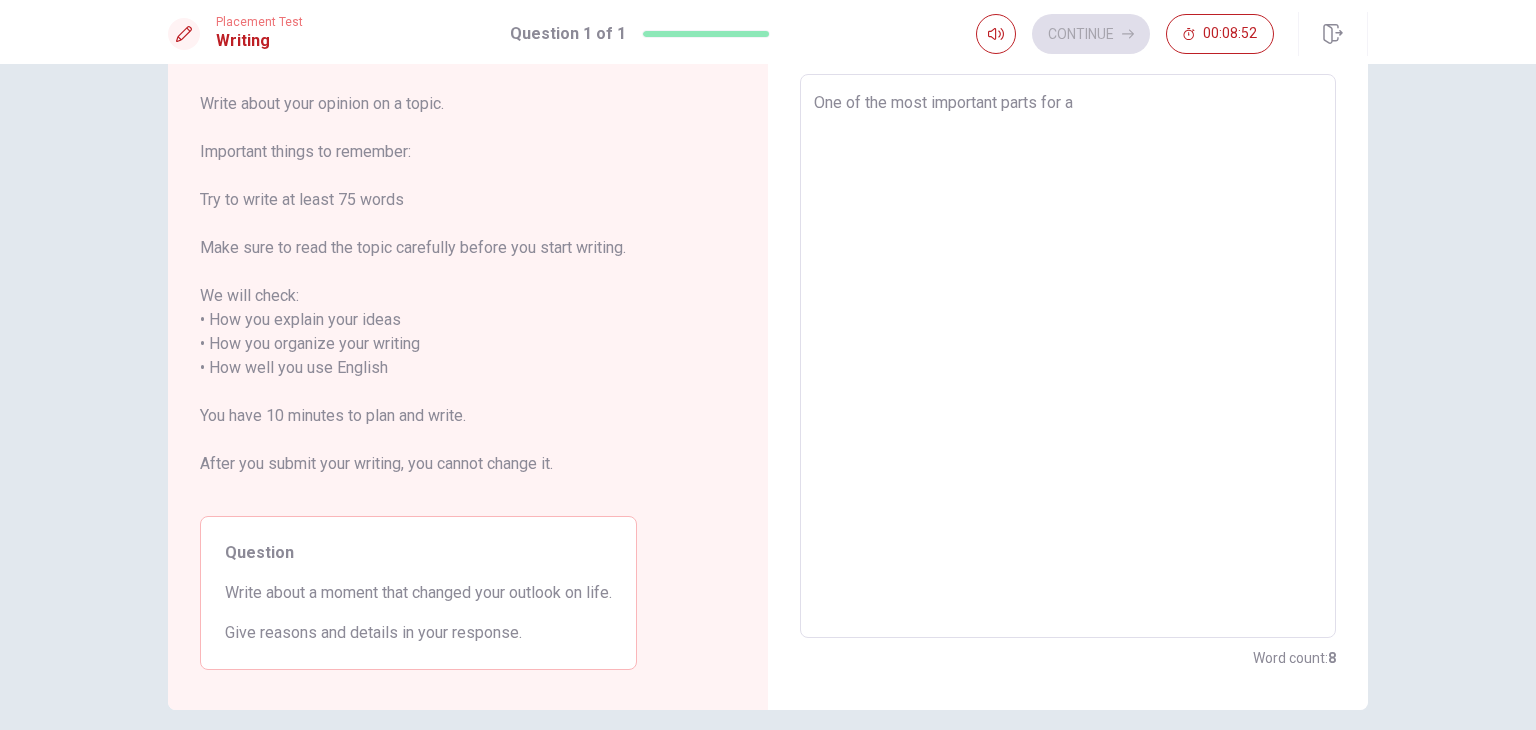 type on "One of the most important parts for a p" 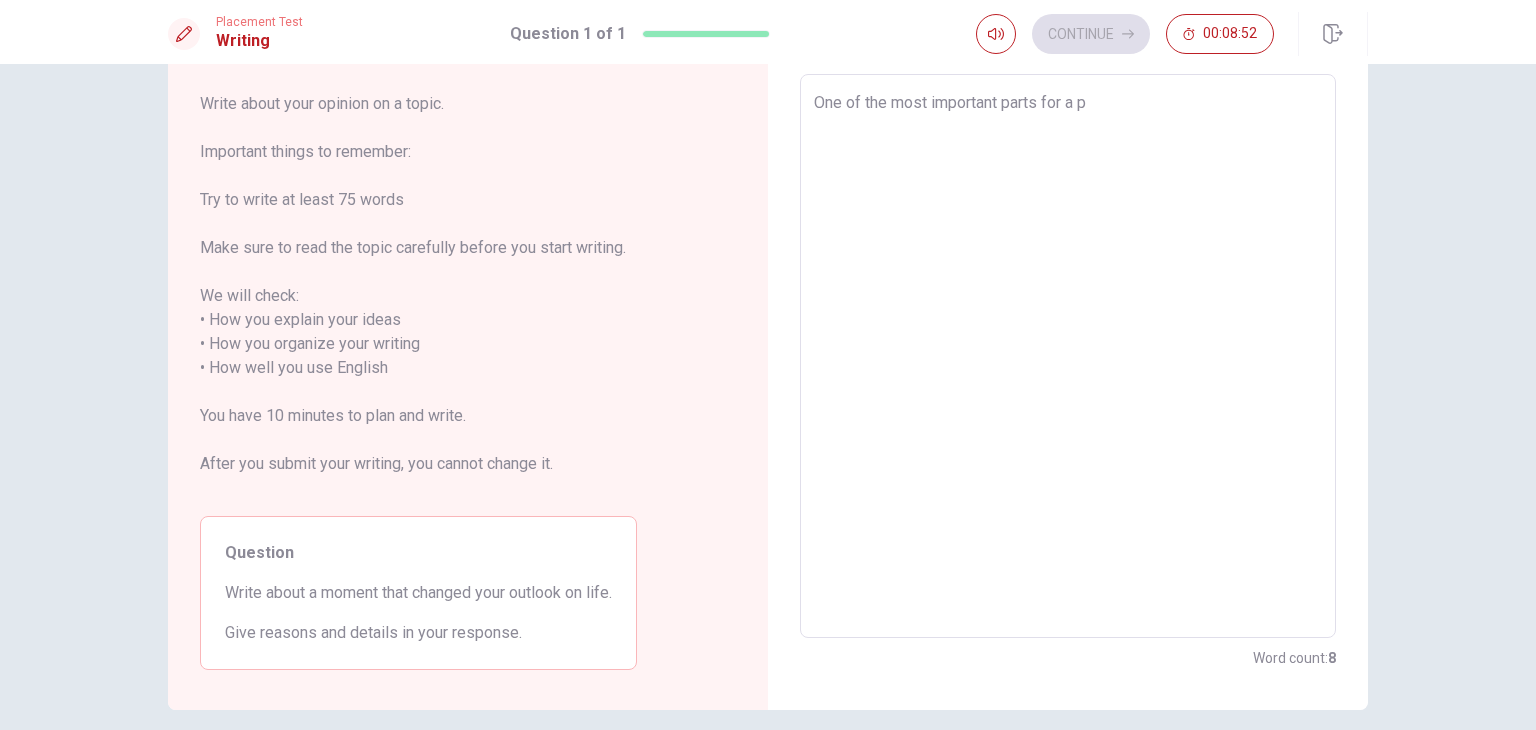 type on "x" 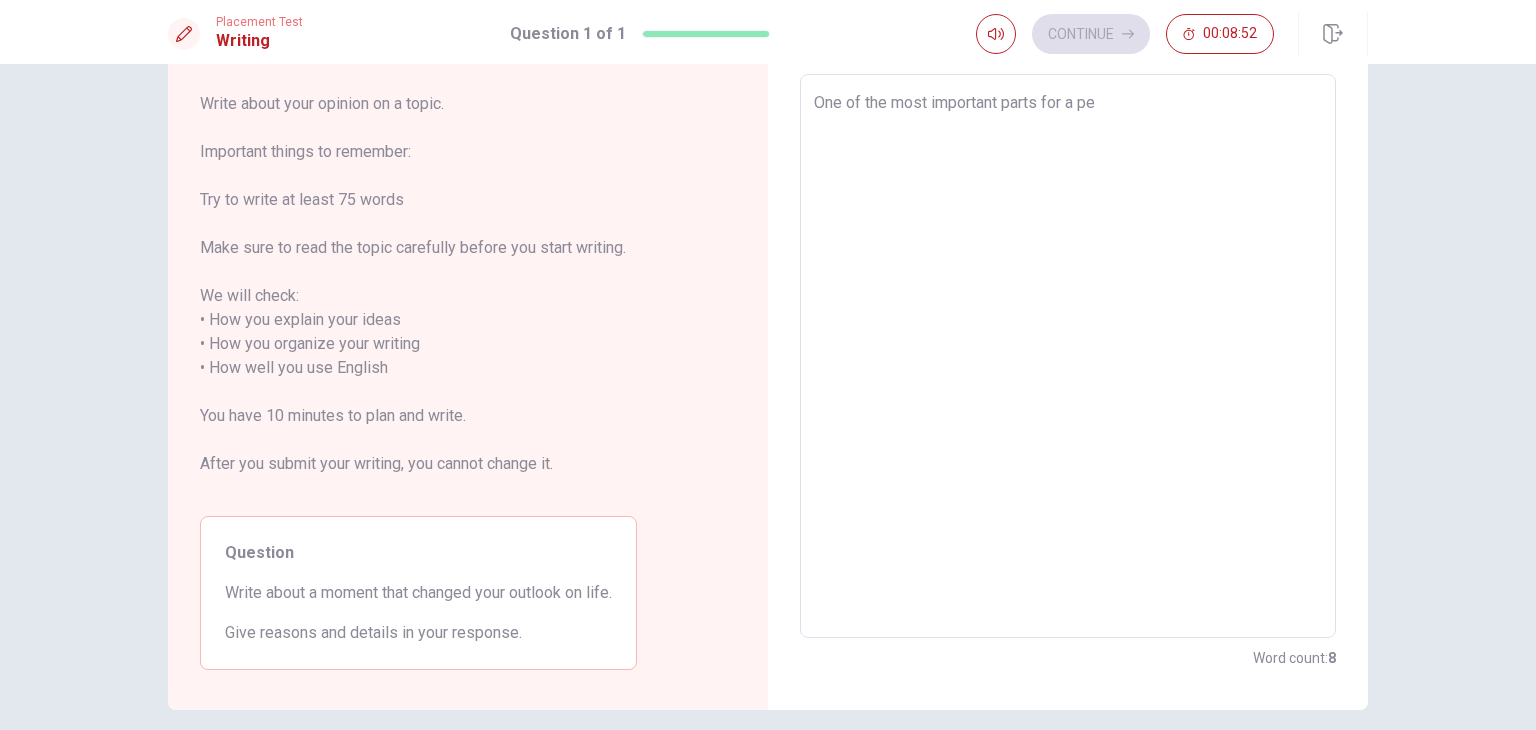 type on "x" 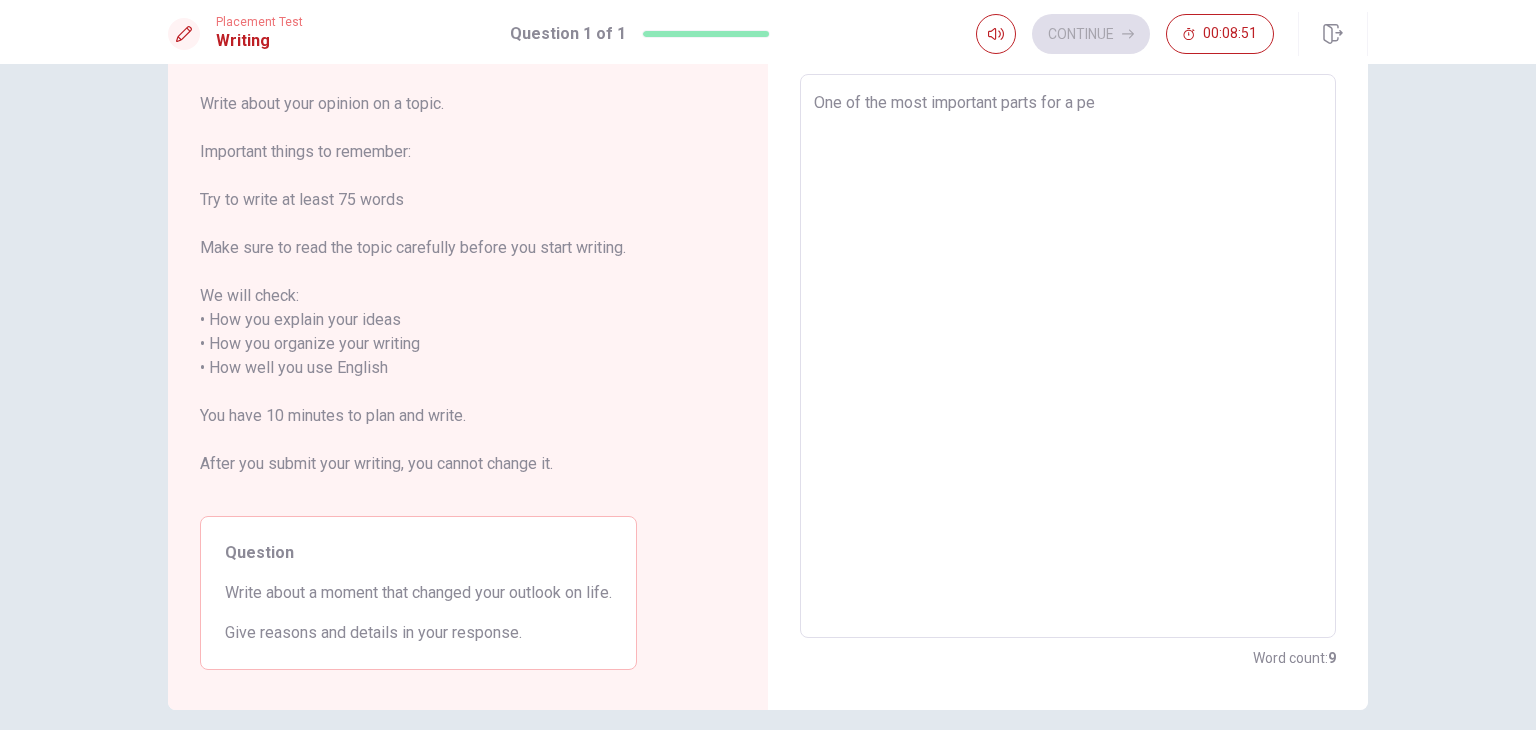 type on "One of the most important parts for a pea" 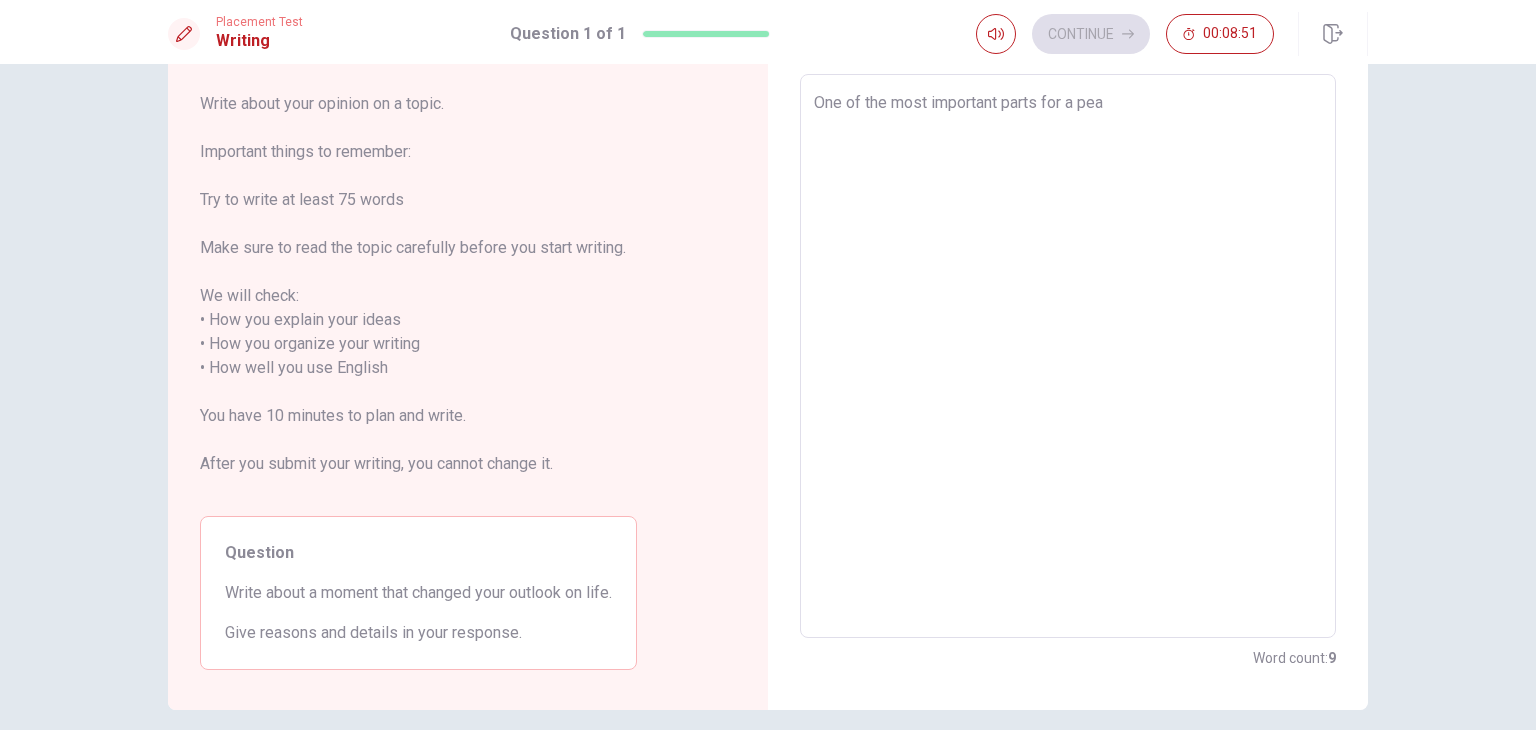 type on "x" 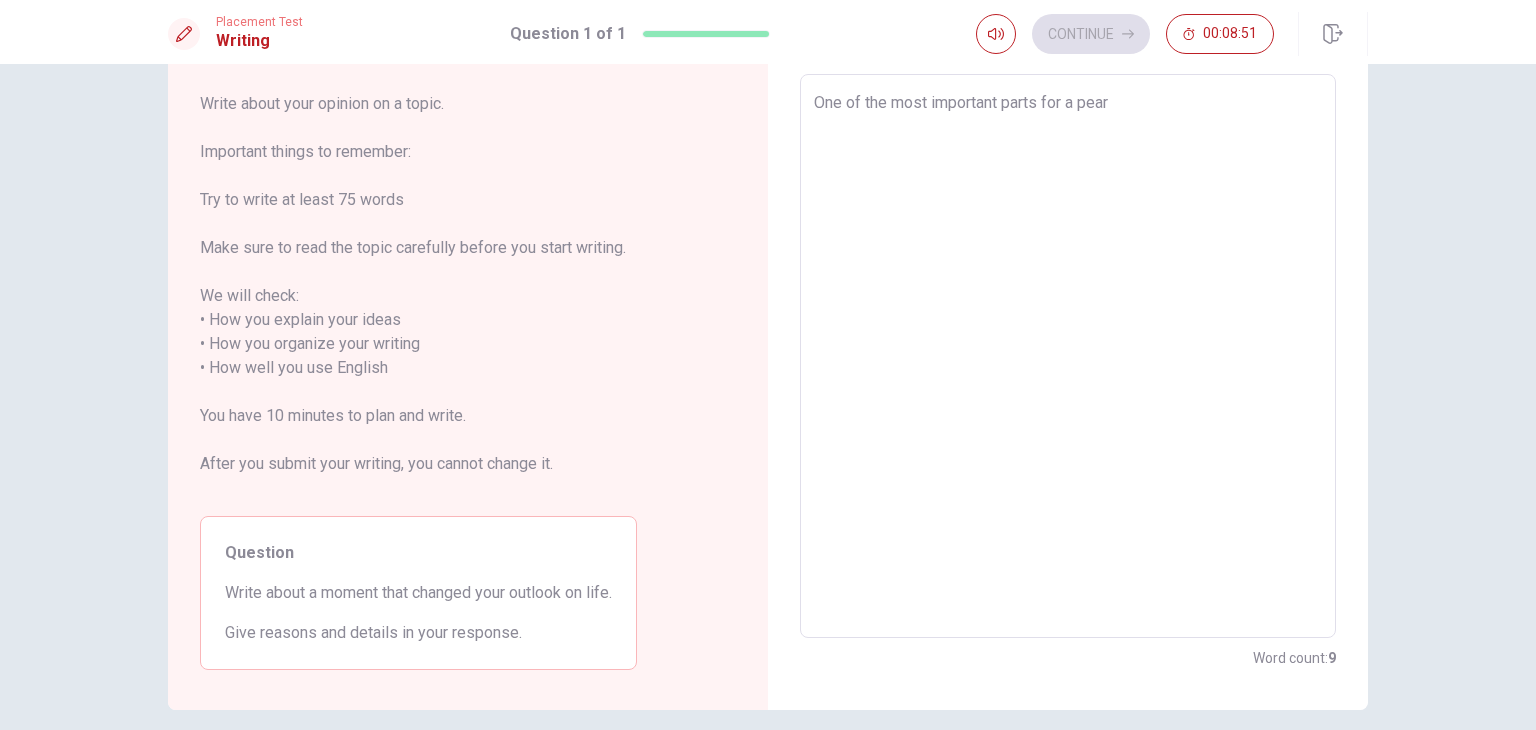 type on "x" 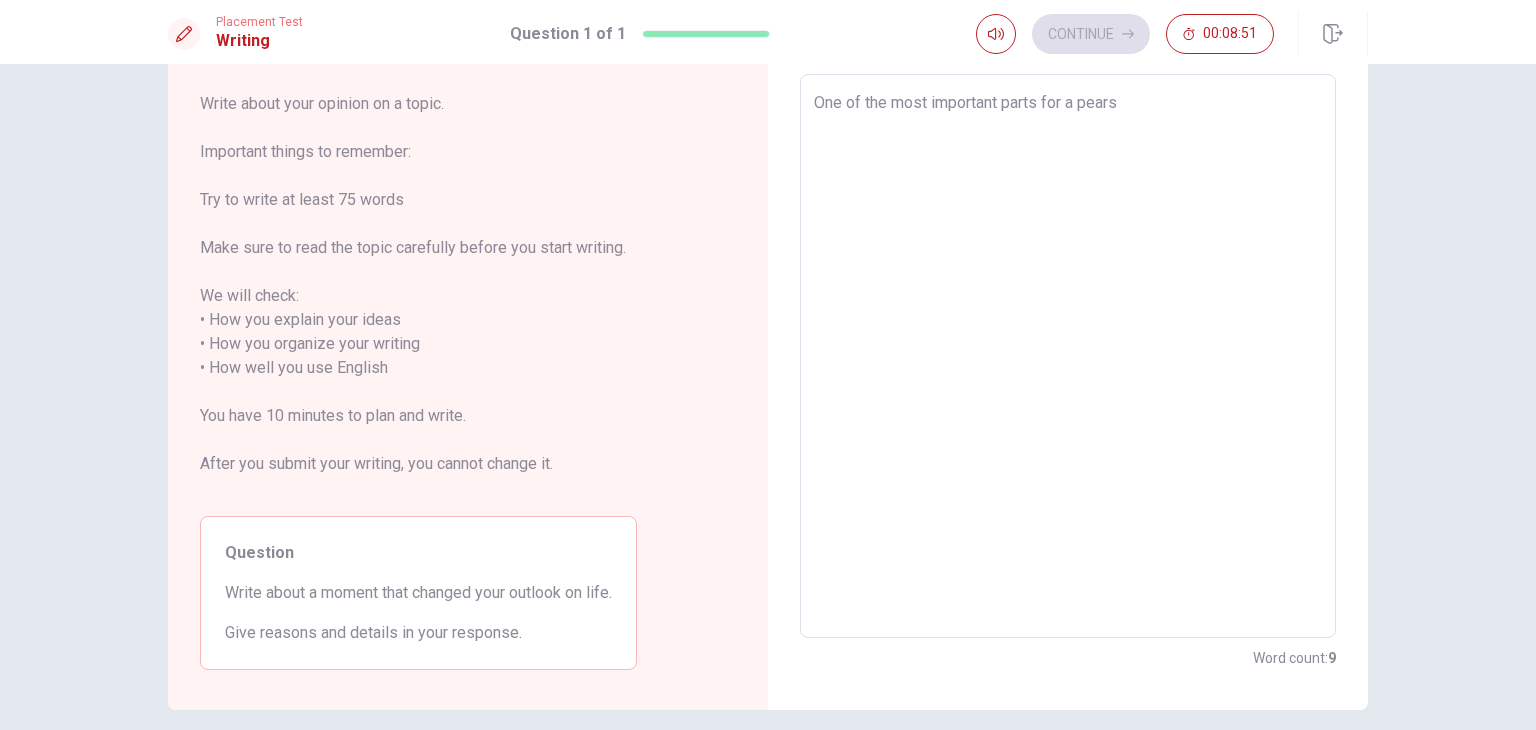 type on "x" 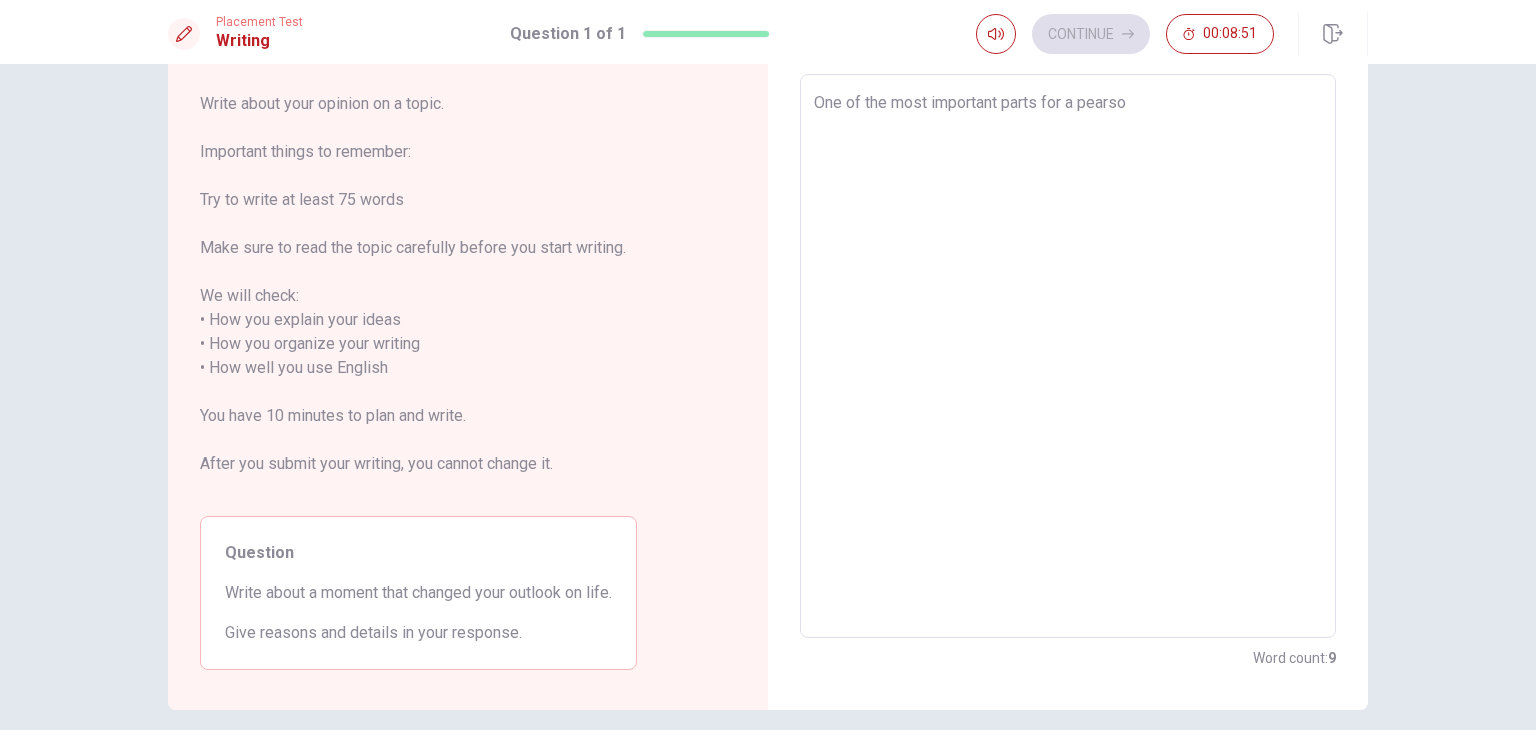 type on "x" 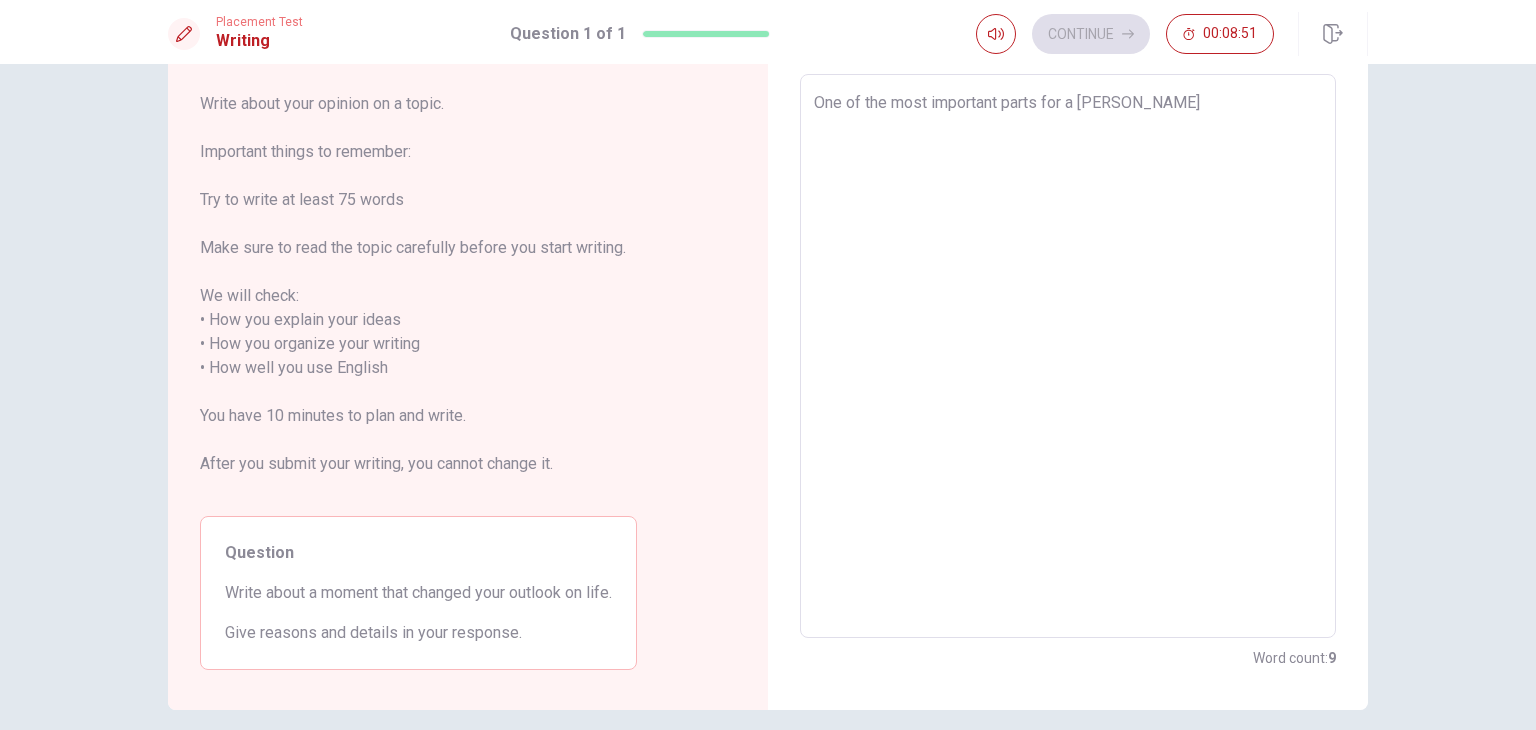 type on "x" 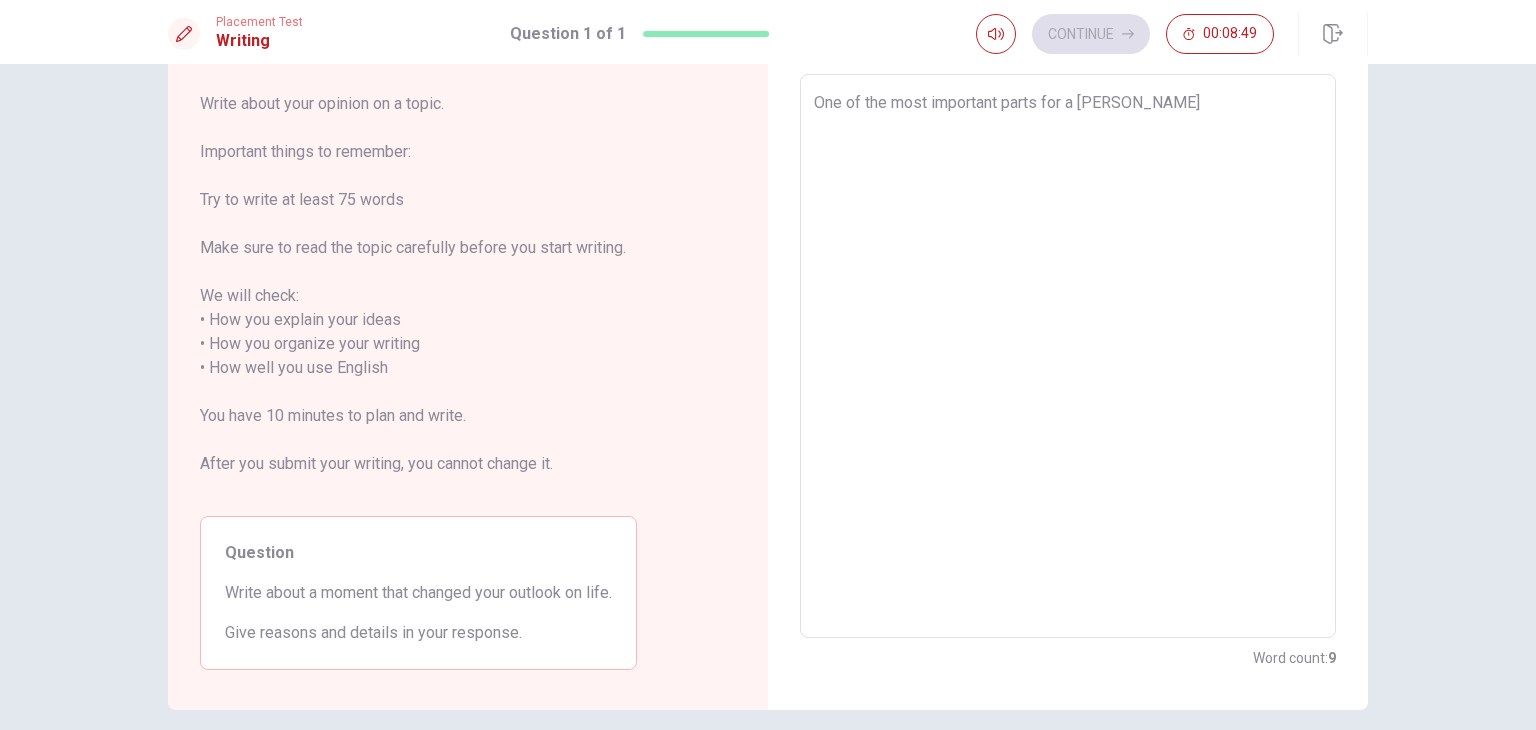type on "x" 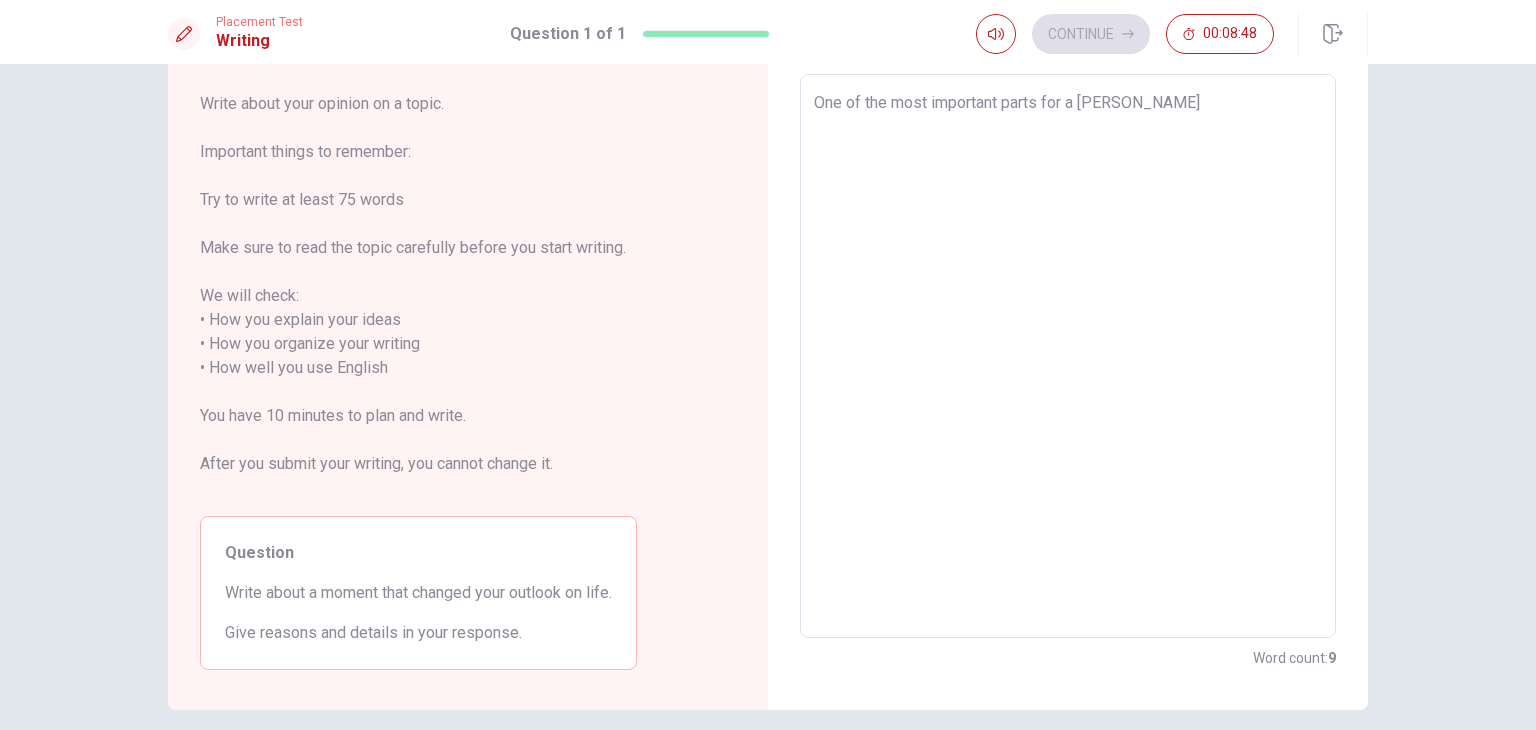 type on "One of the most important parts for a [PERSON_NAME]" 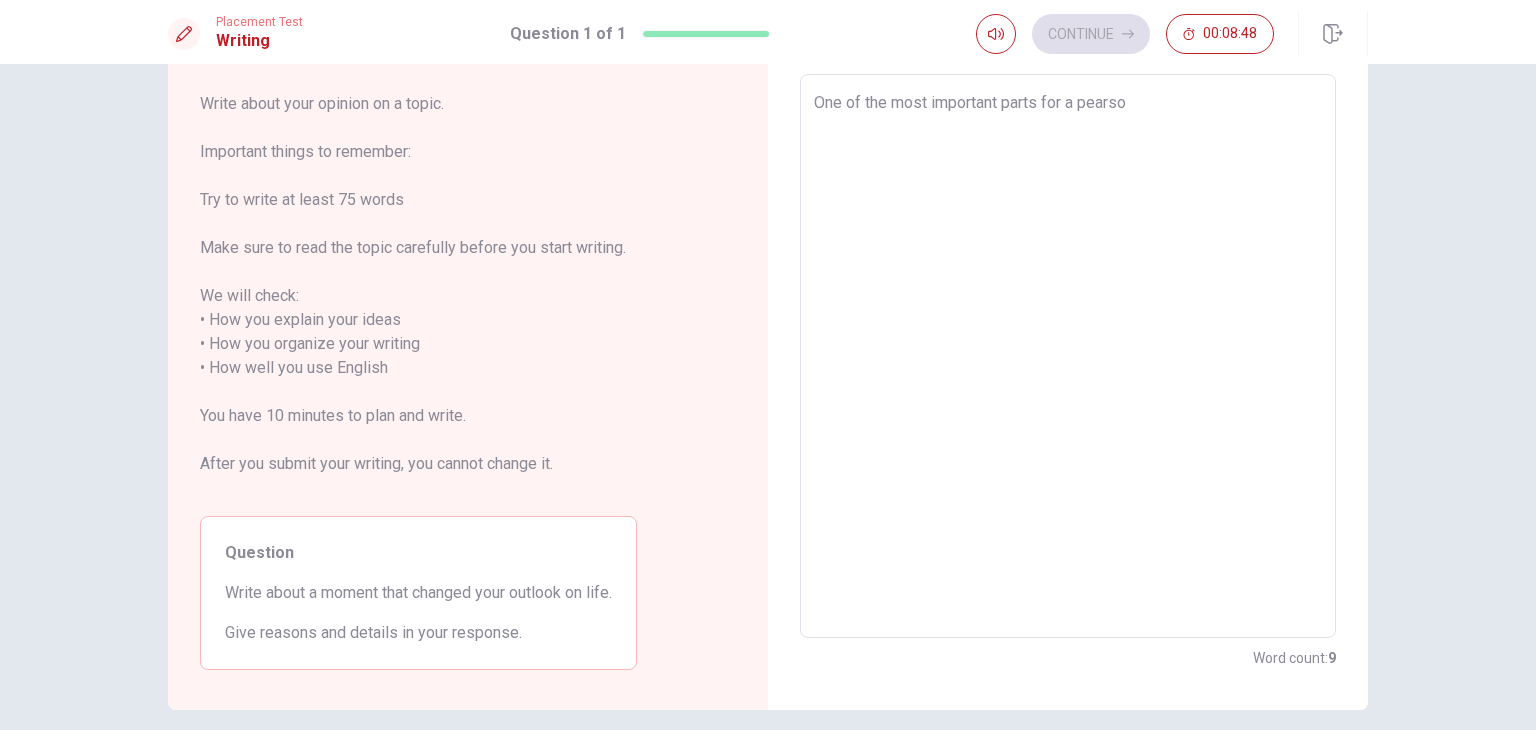 type on "x" 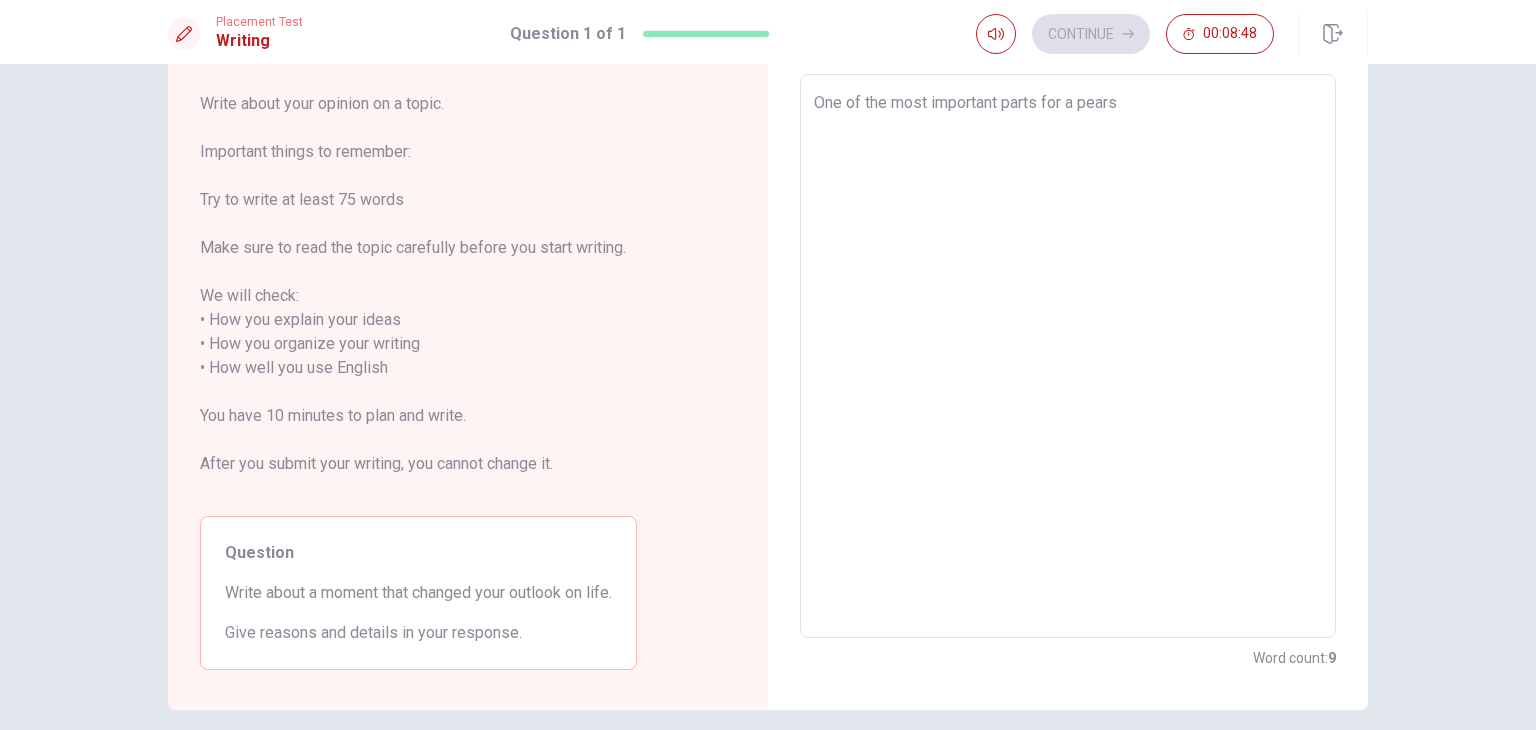 type on "x" 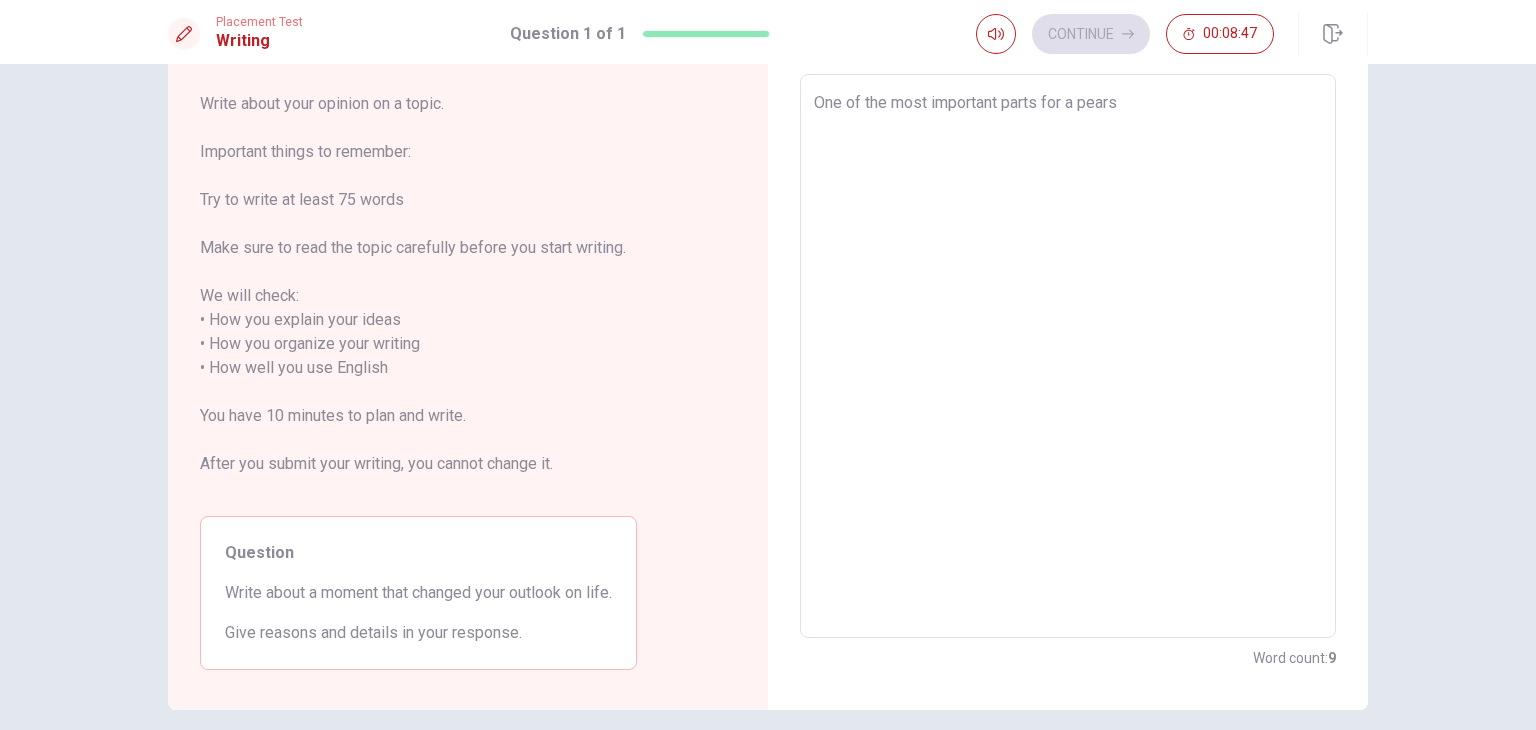 type on "One of the most important parts for a pear" 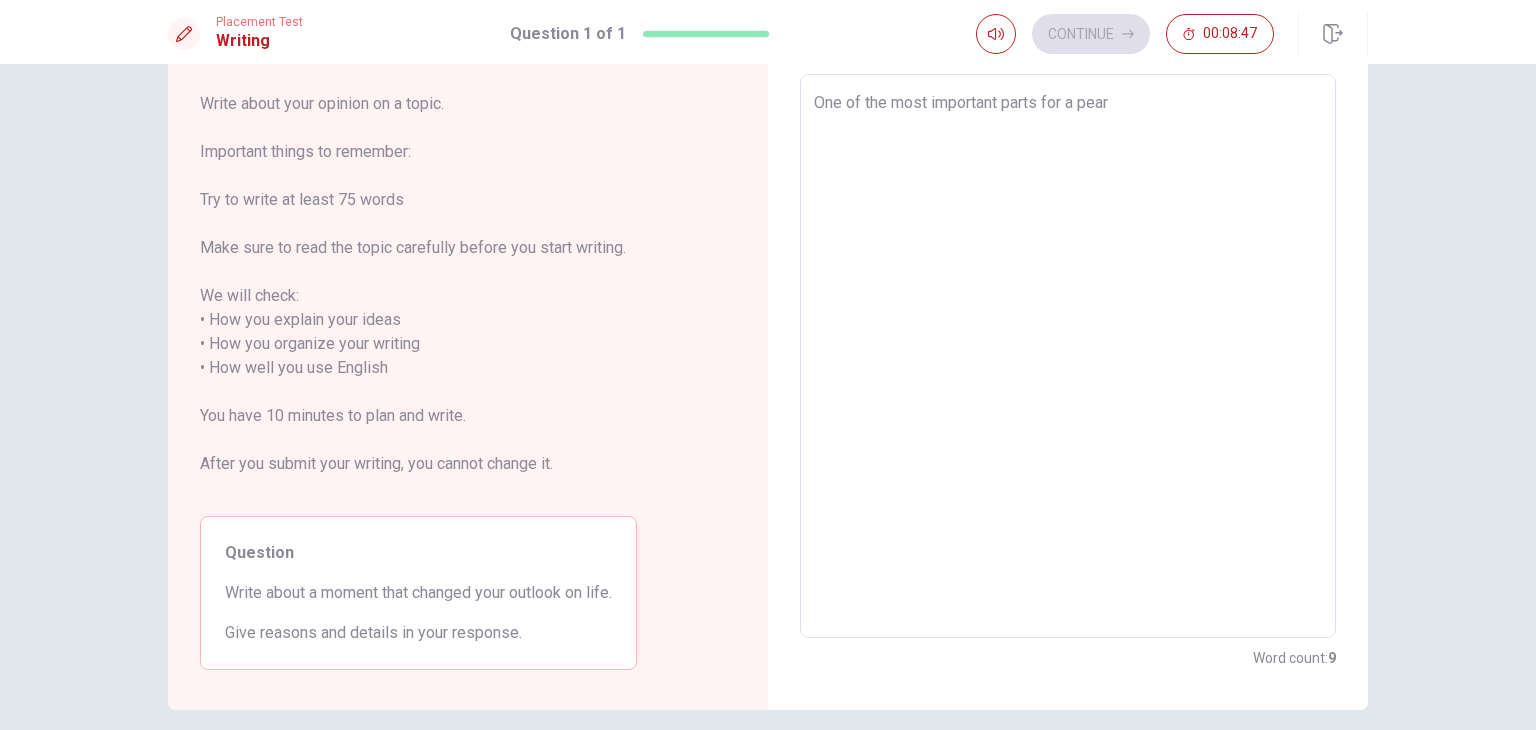 type on "x" 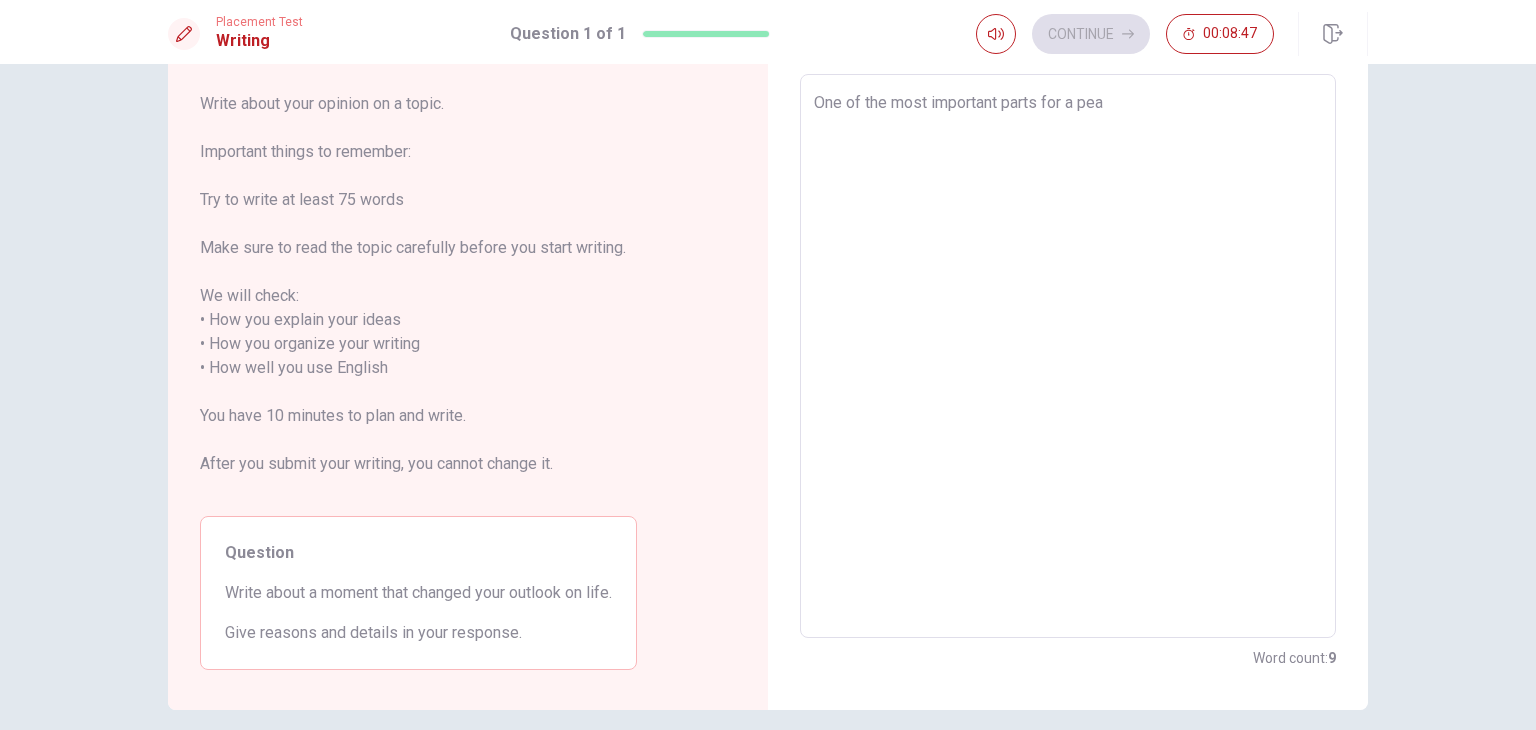 type on "x" 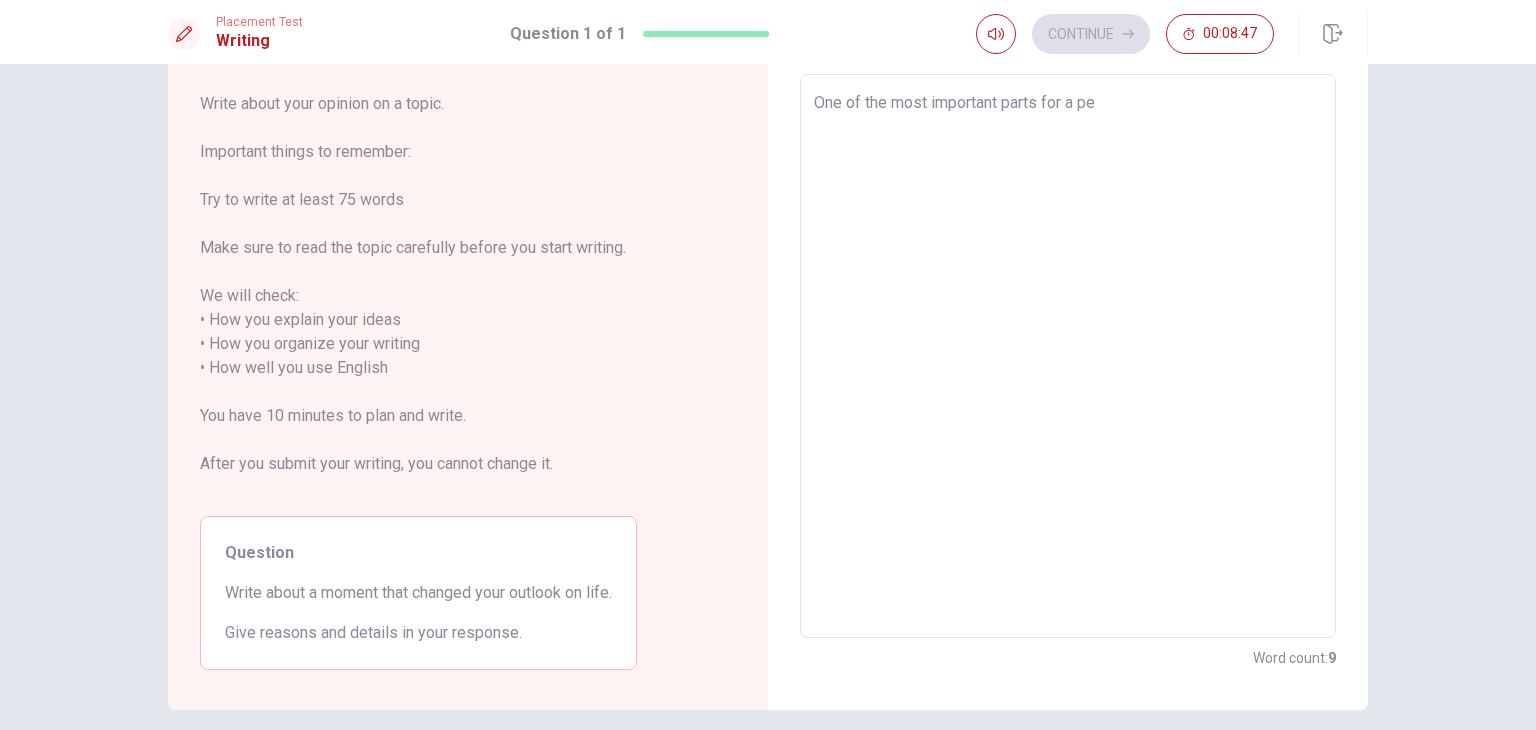 type on "x" 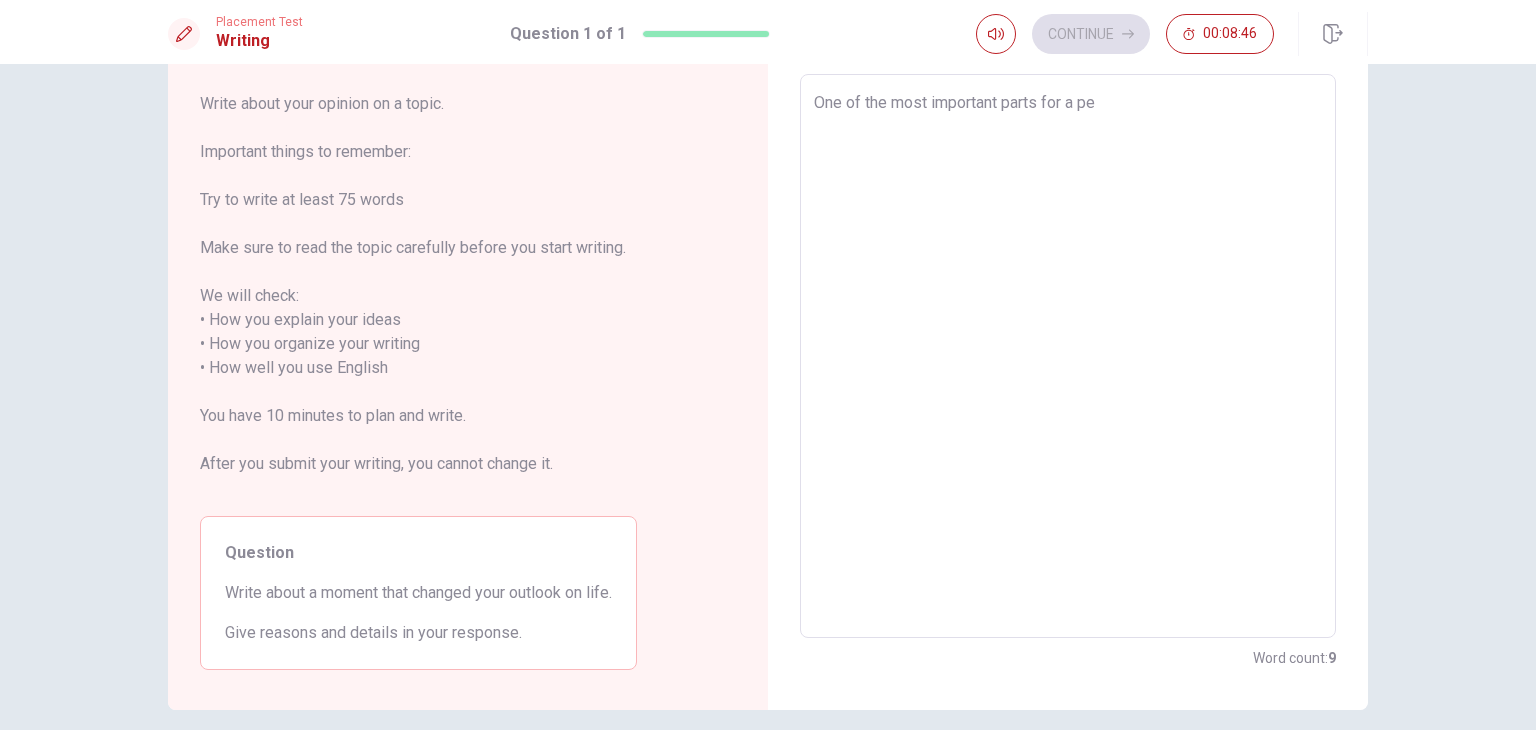 type on "One of the most important parts for a pea" 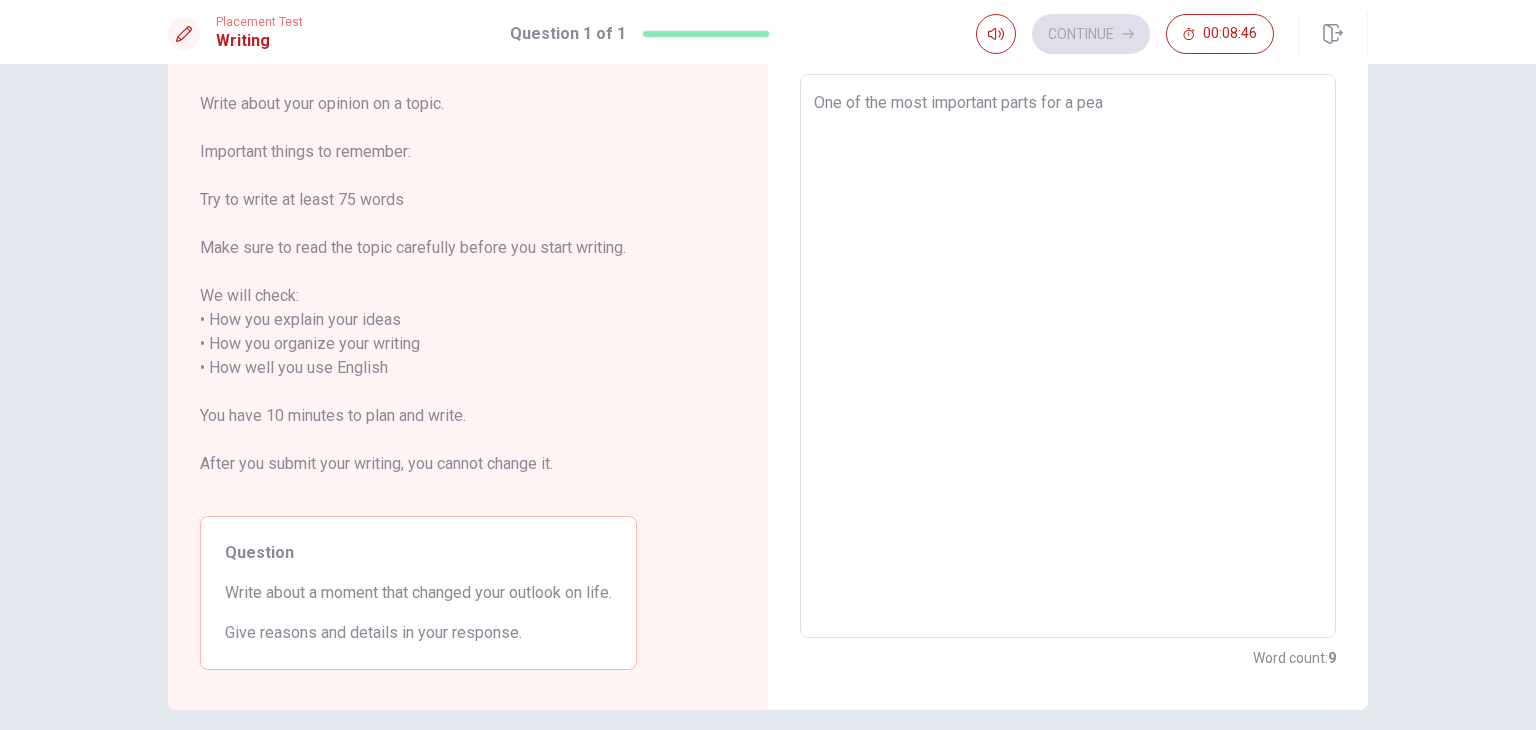 type on "x" 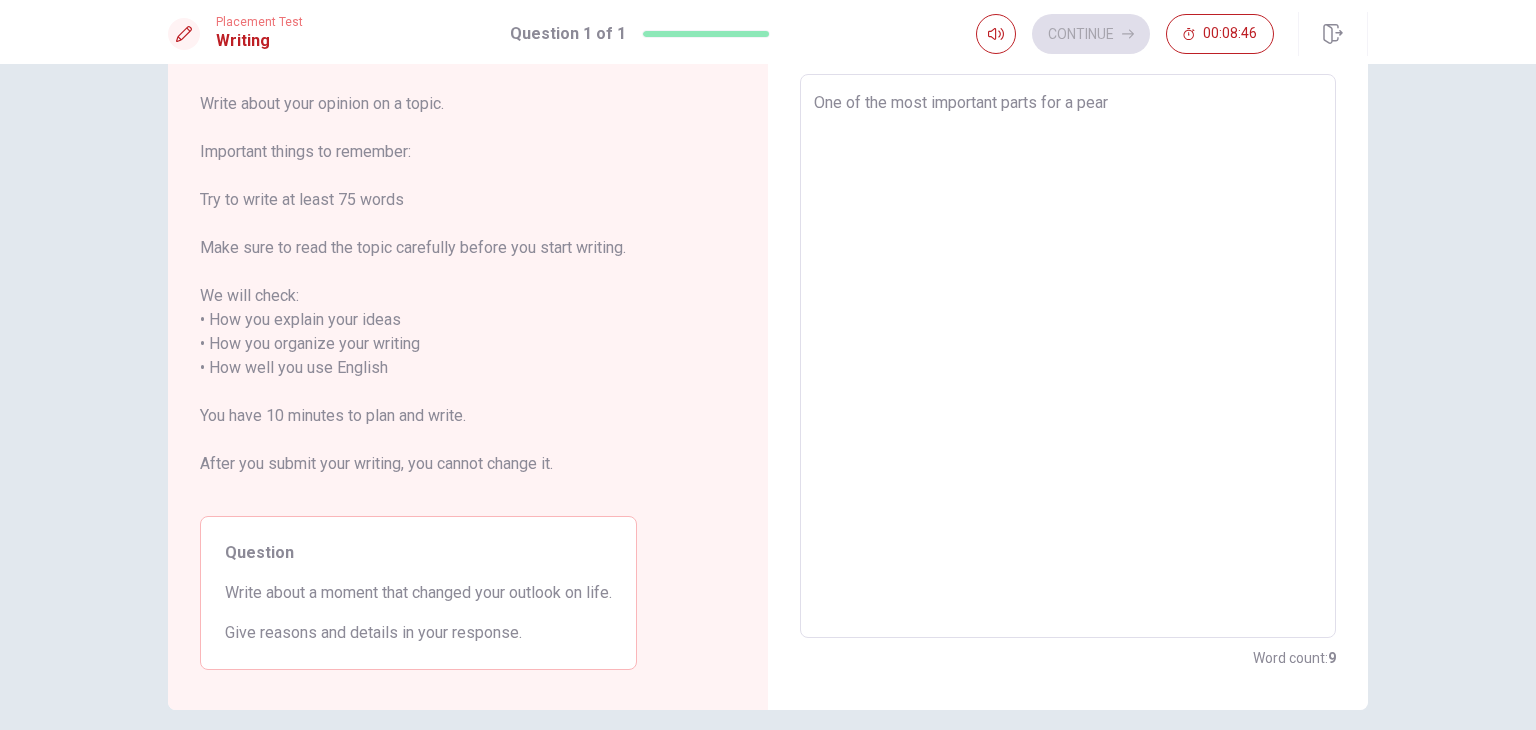 type on "x" 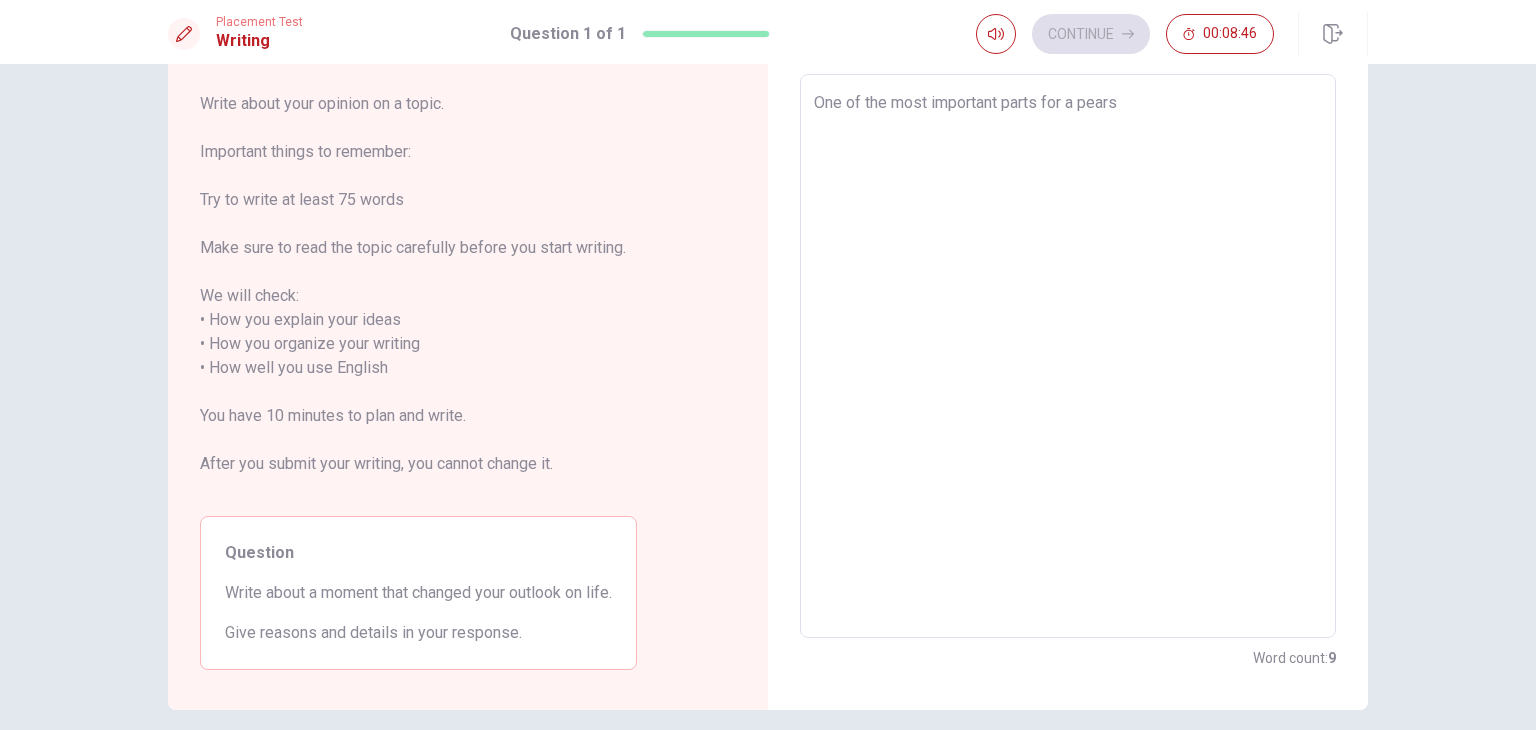 type on "x" 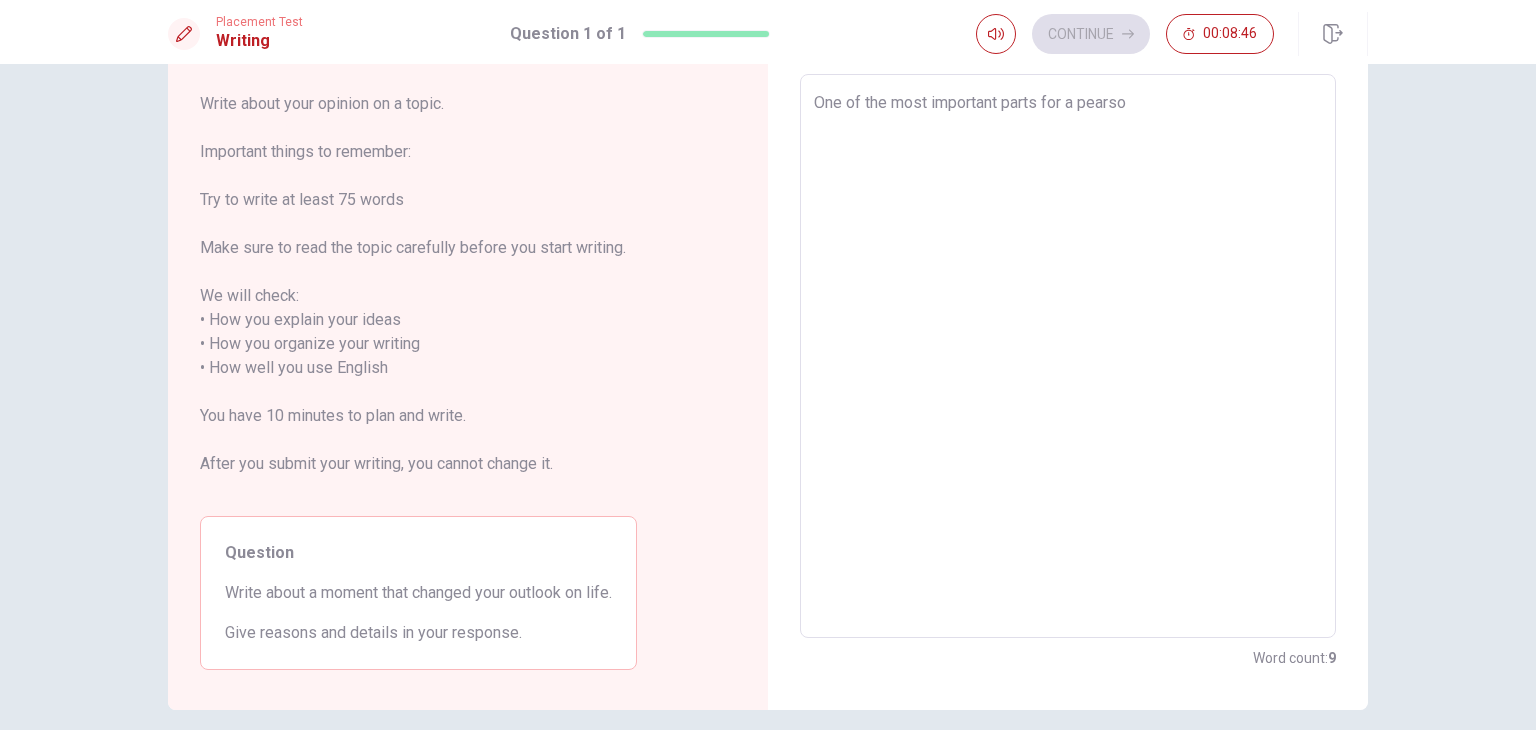 type on "x" 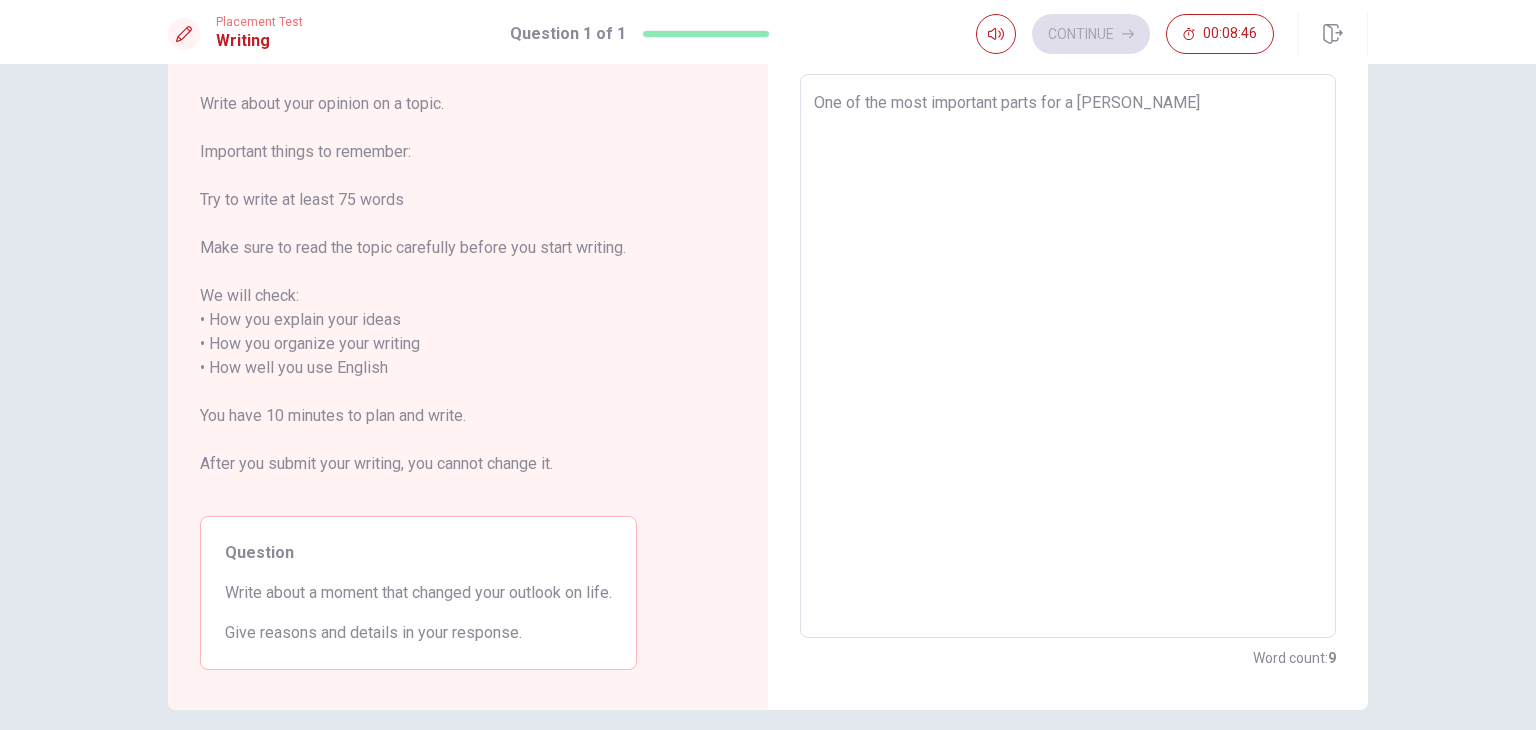 type on "x" 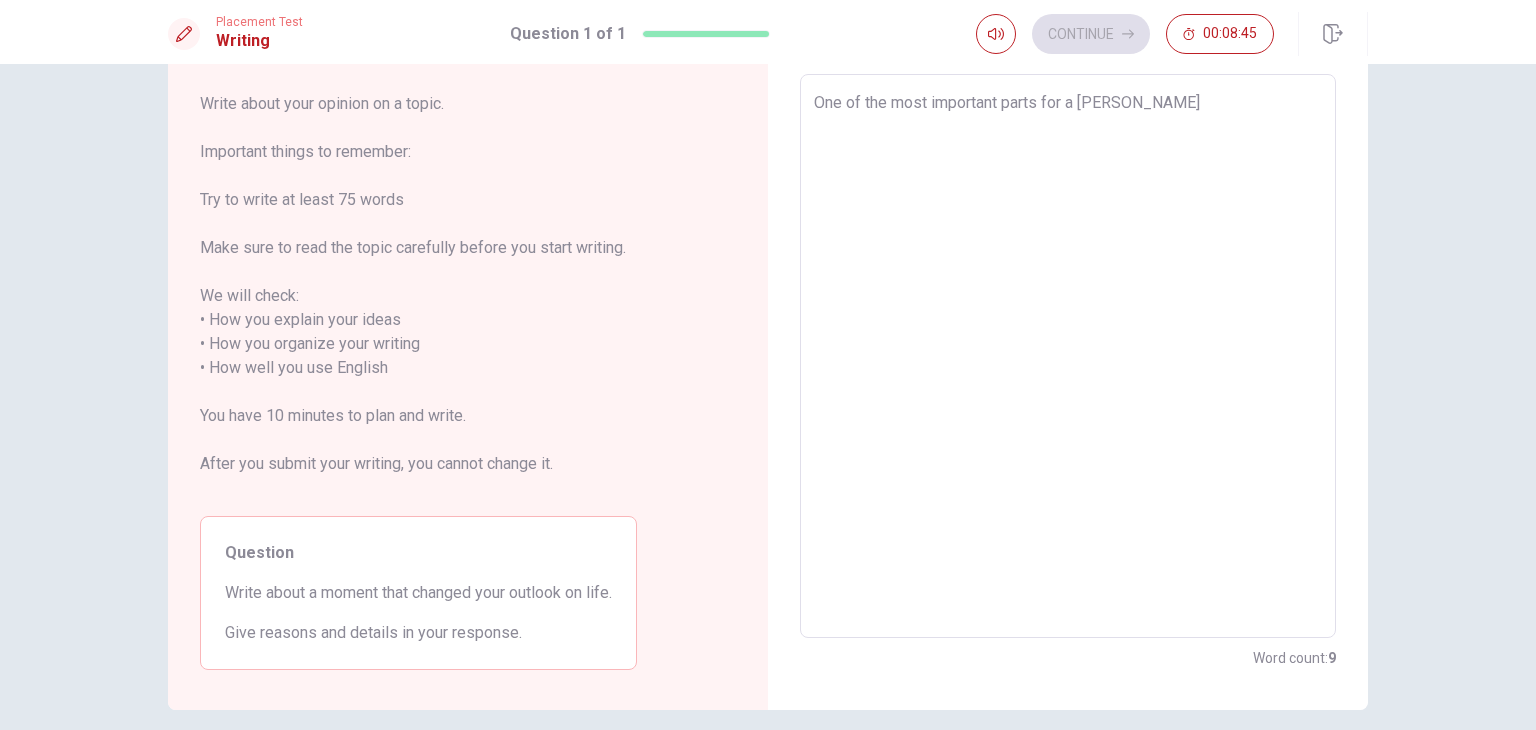 type on "One of the most important parts for a [PERSON_NAME] i" 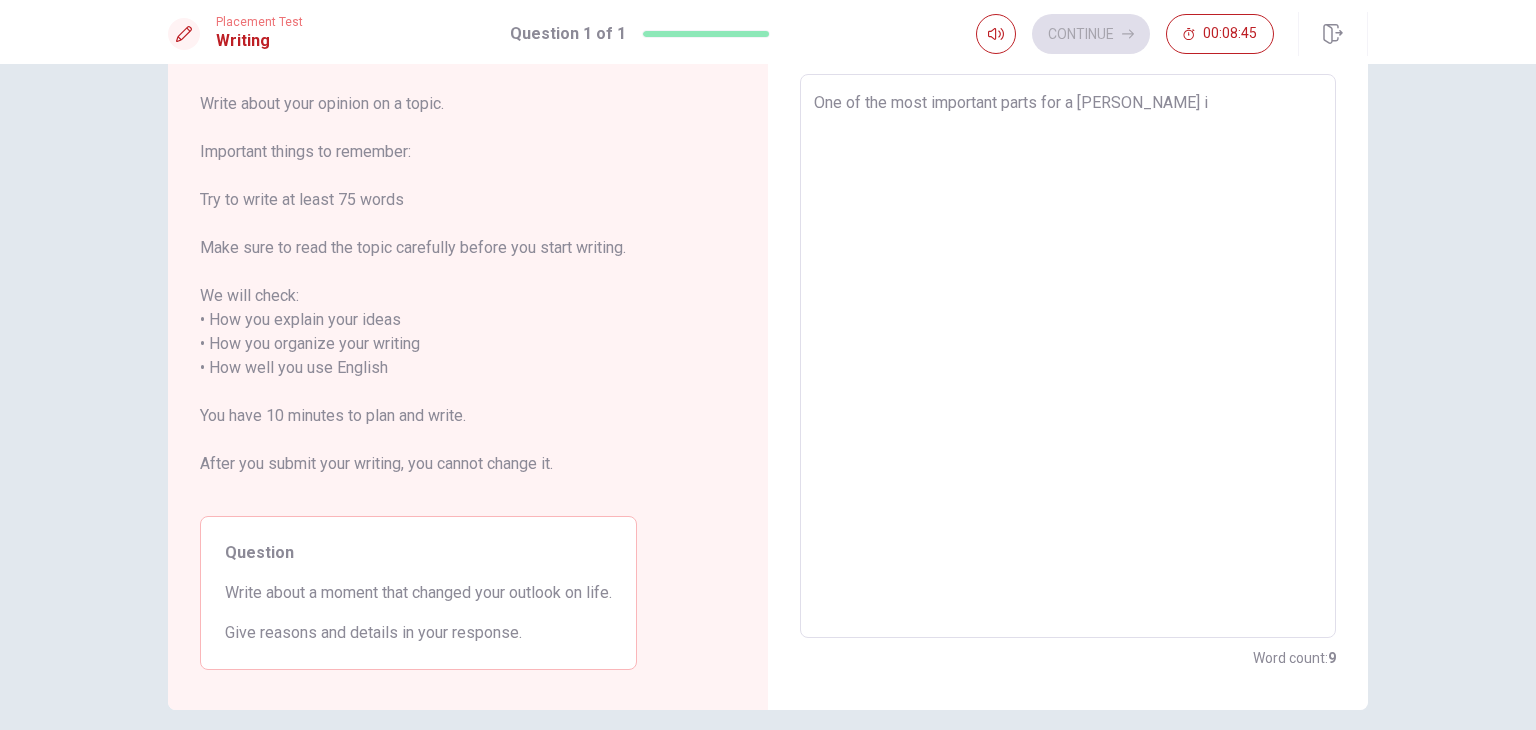 type on "x" 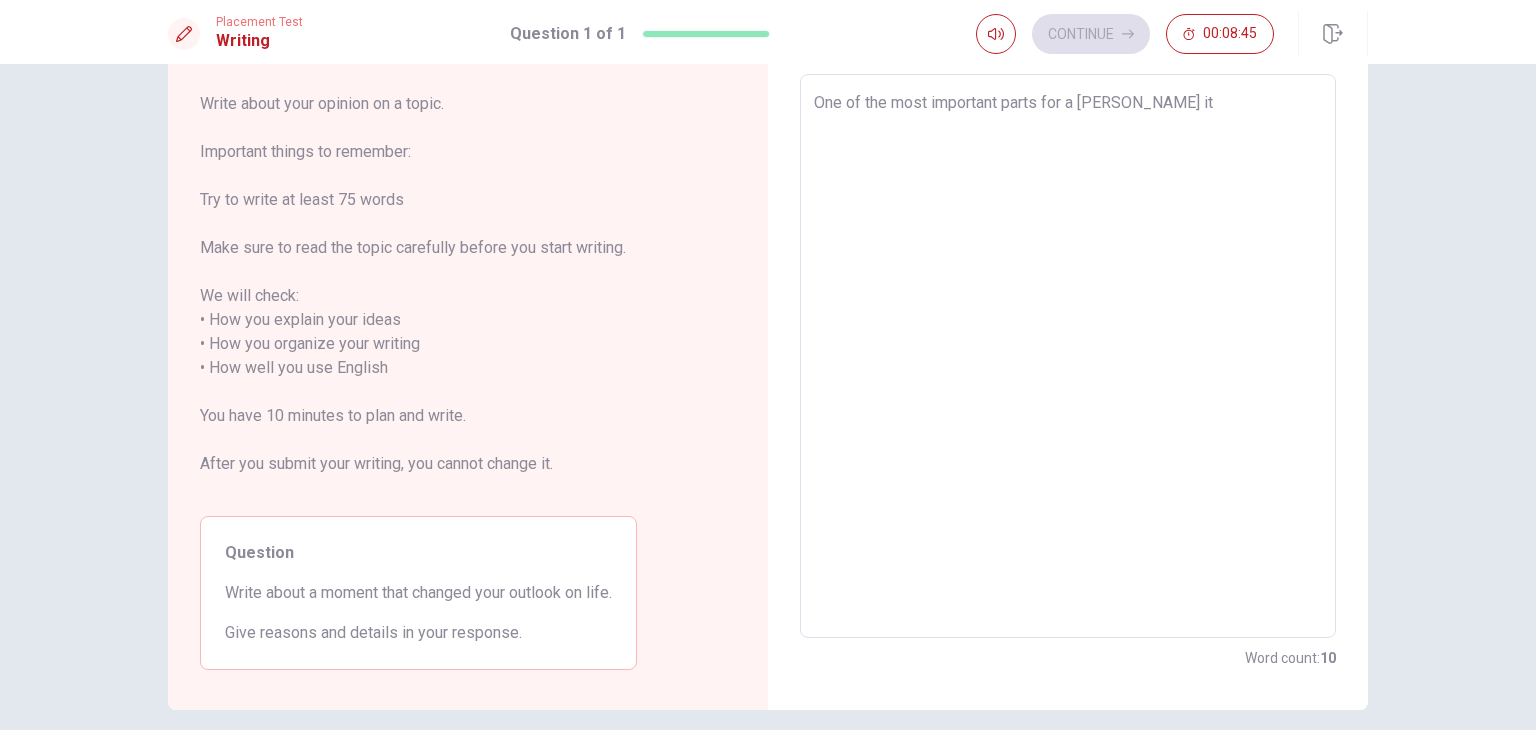 type on "x" 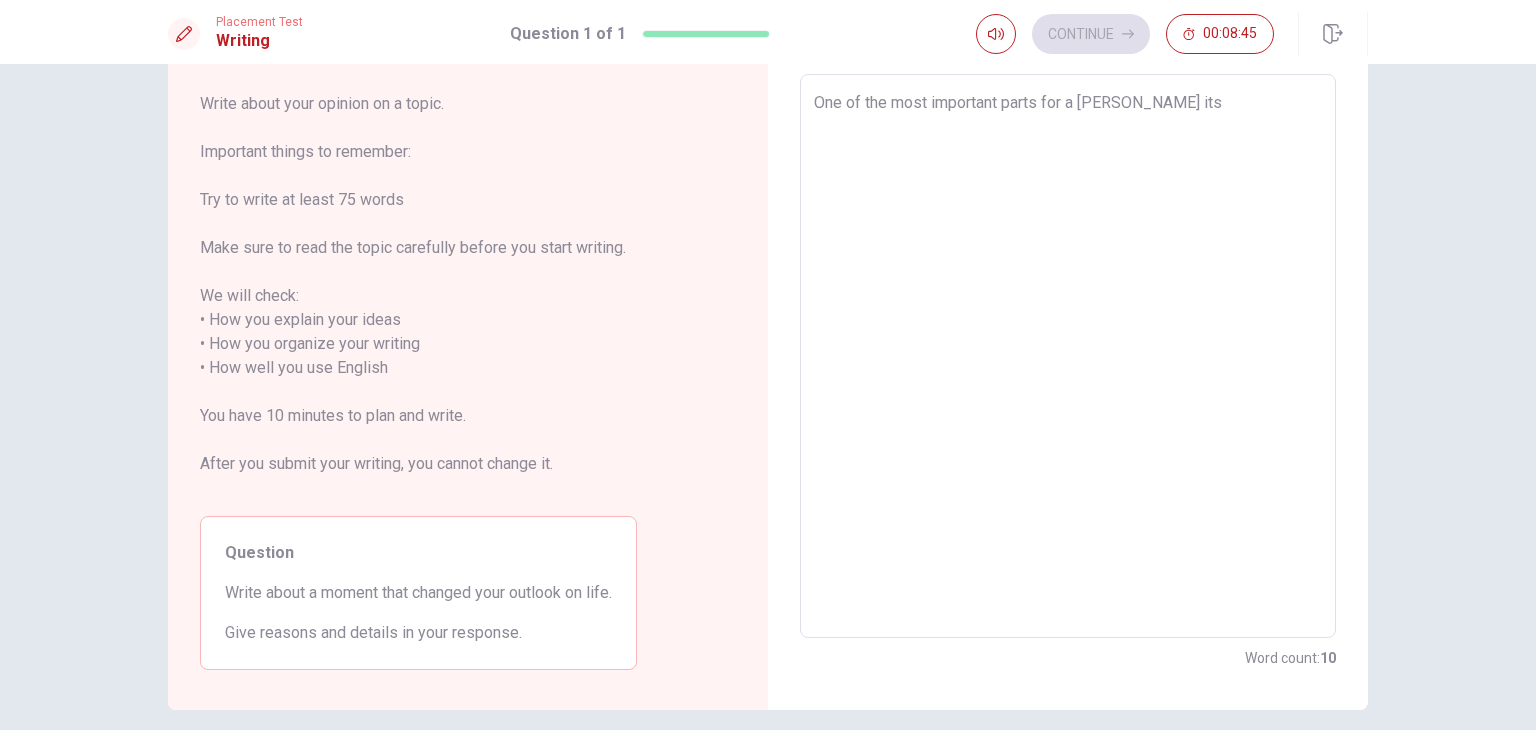 type on "x" 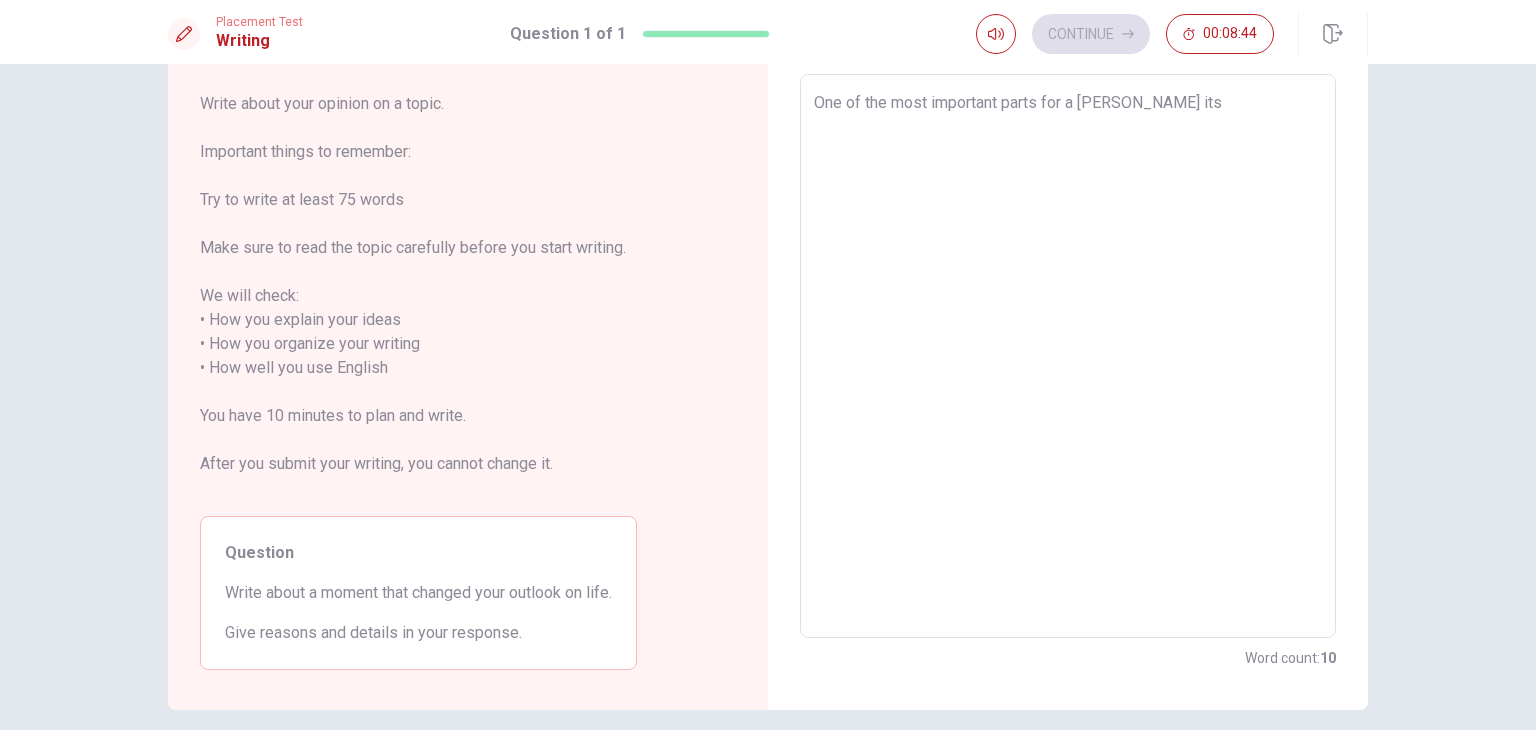 type on "One of the most important parts for a [PERSON_NAME] its" 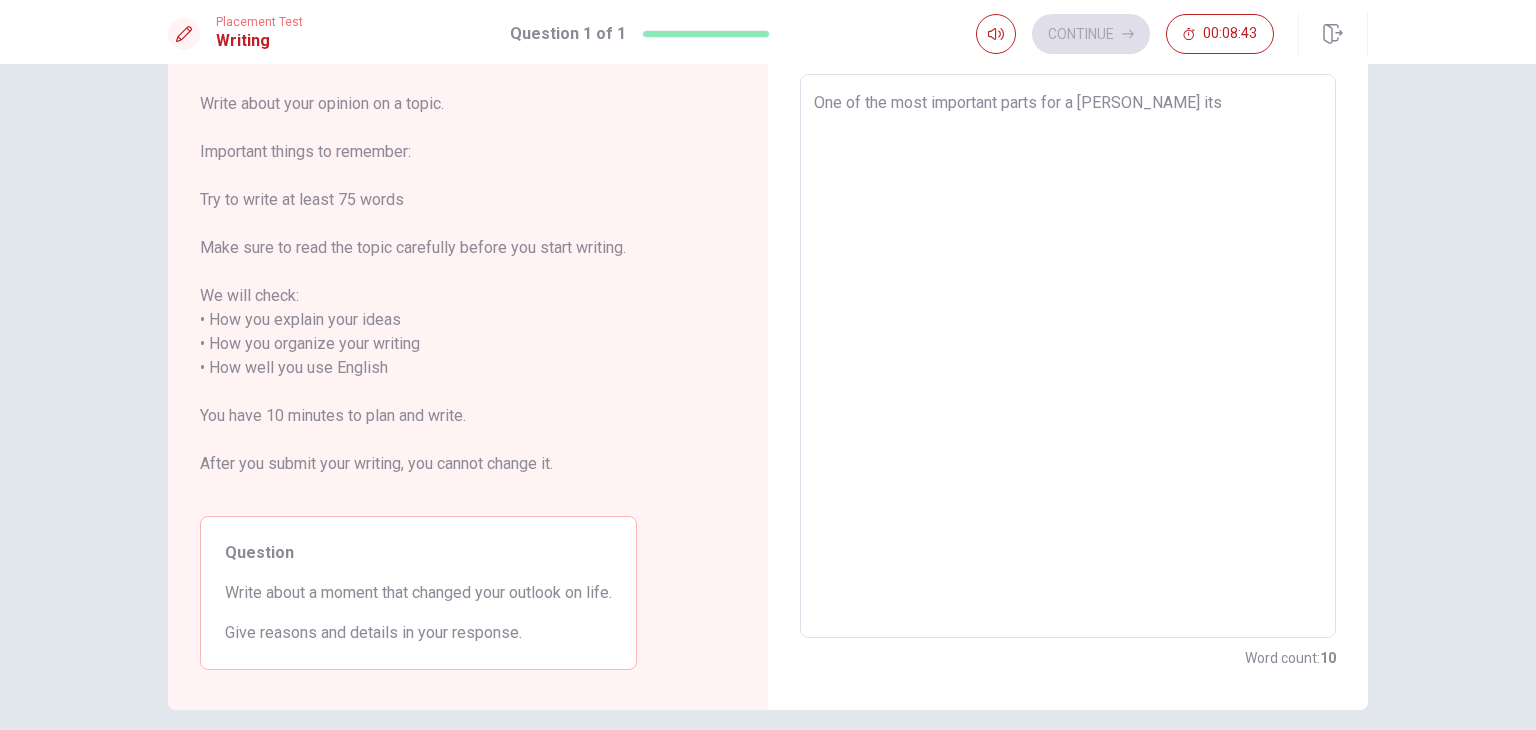type on "x" 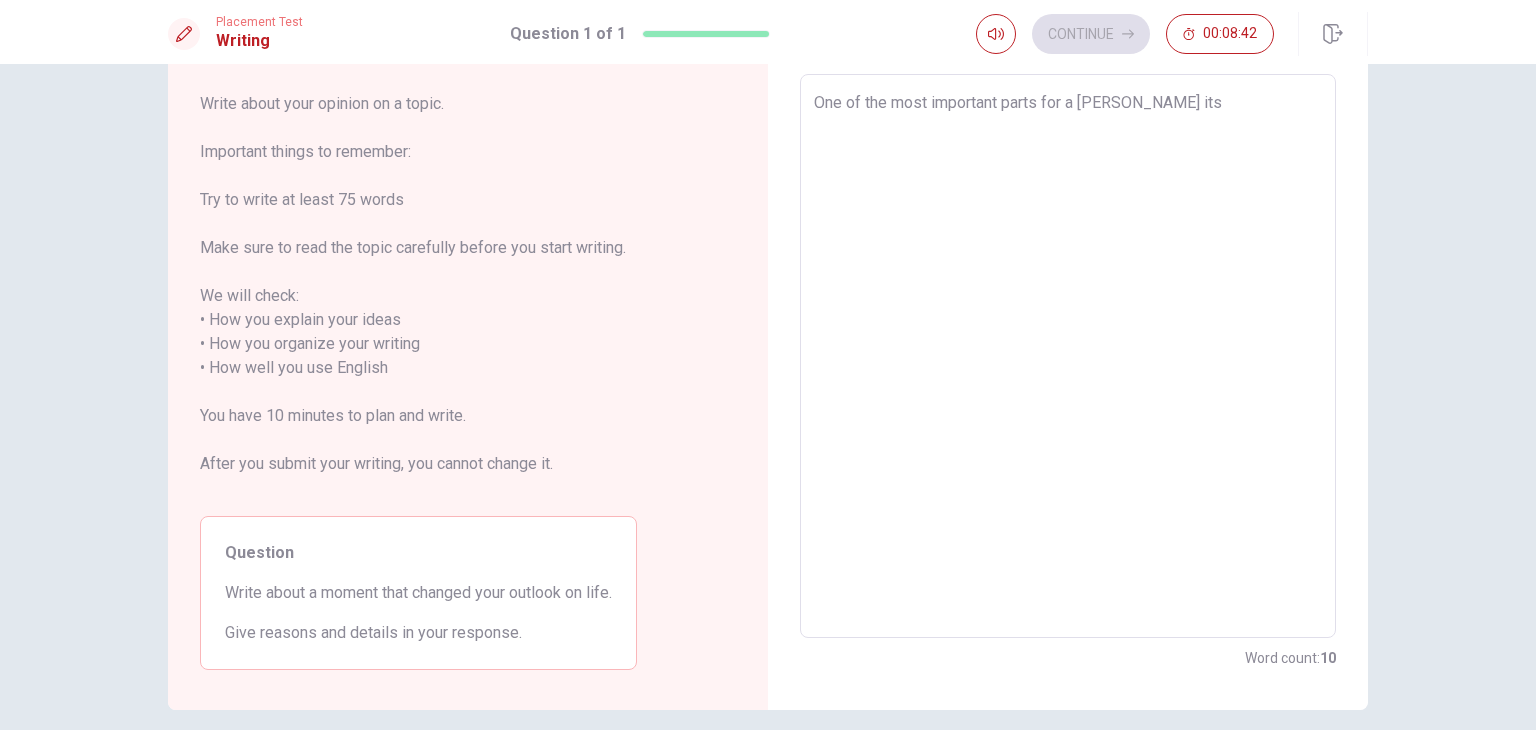 type on "One of the most important parts for a [PERSON_NAME] it" 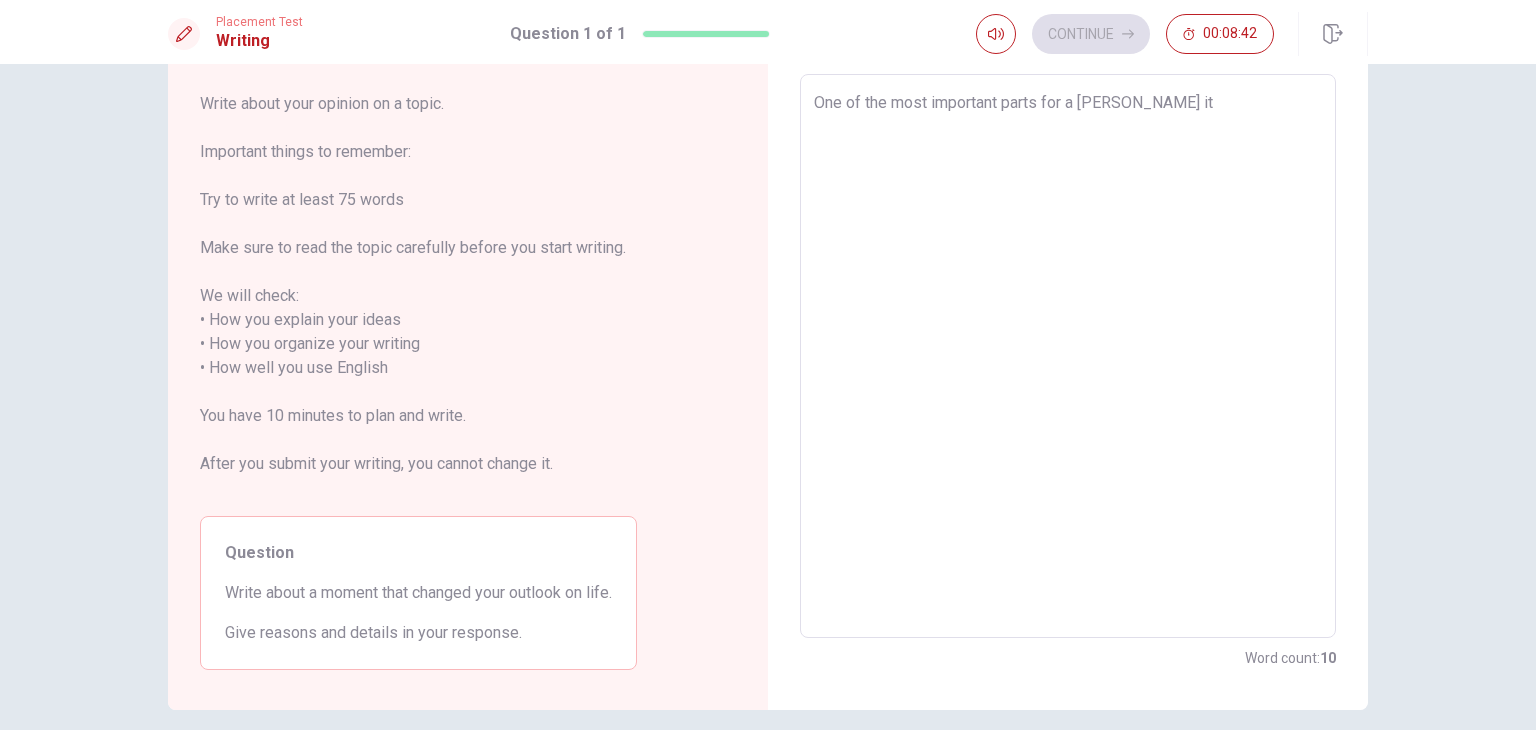 type on "x" 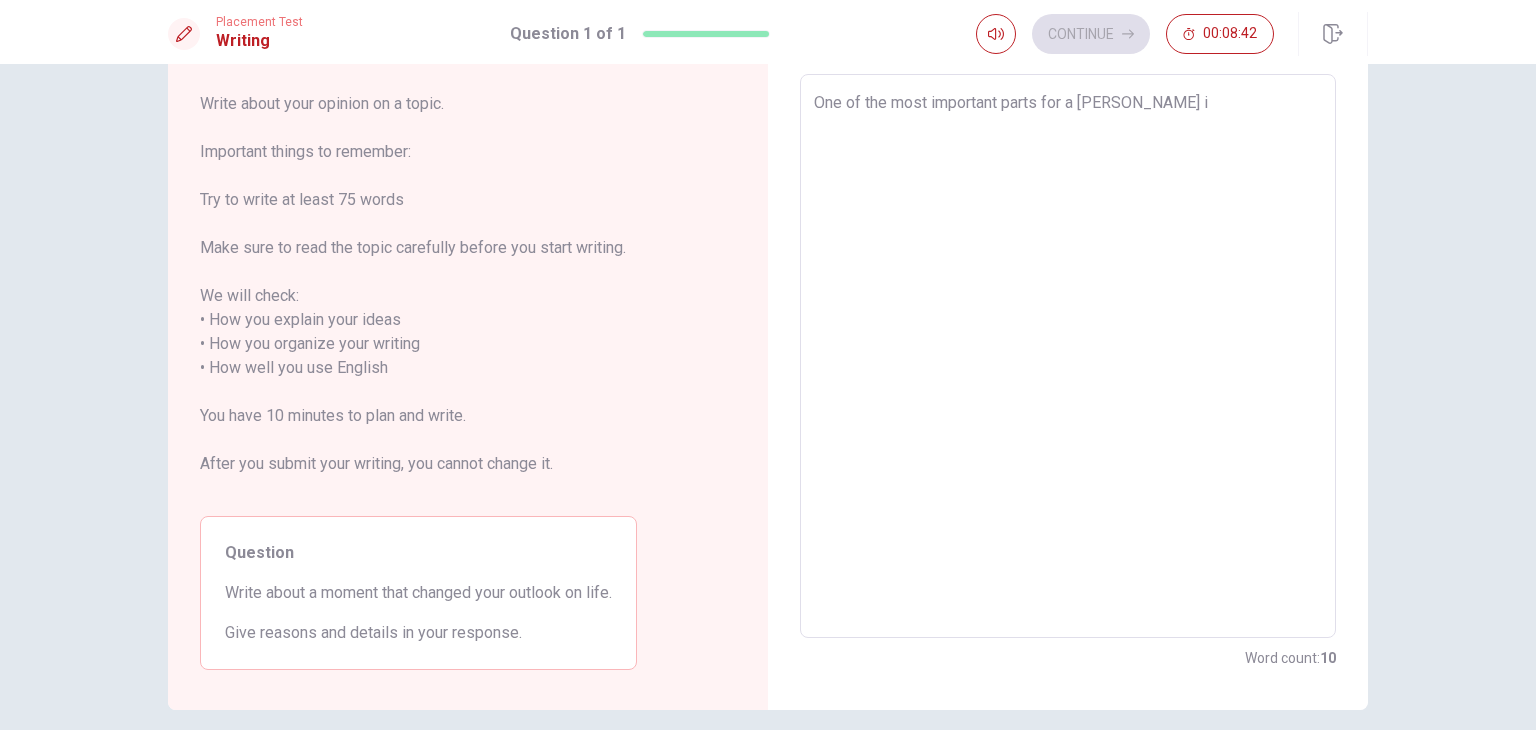 type on "x" 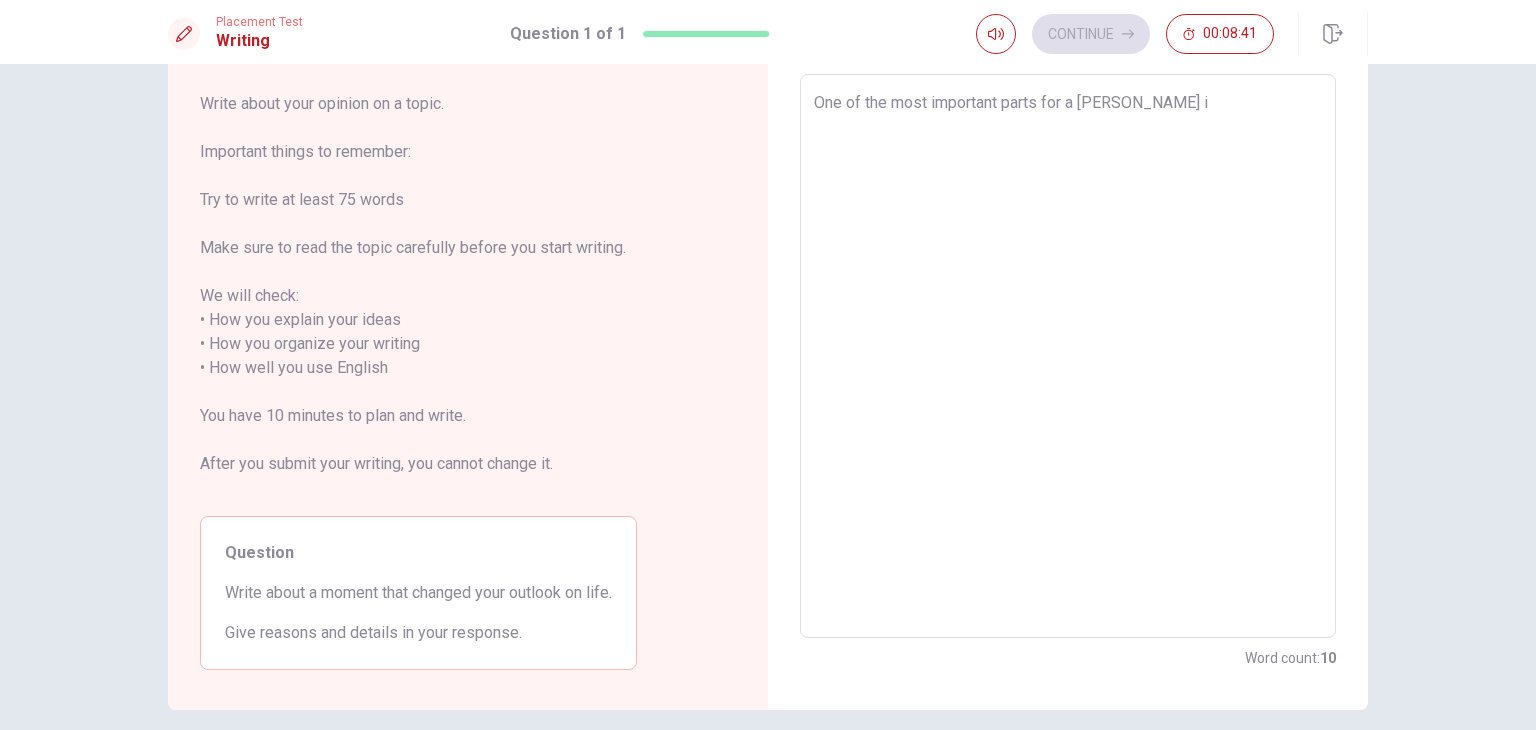 type on "One of the most important parts for a [PERSON_NAME]" 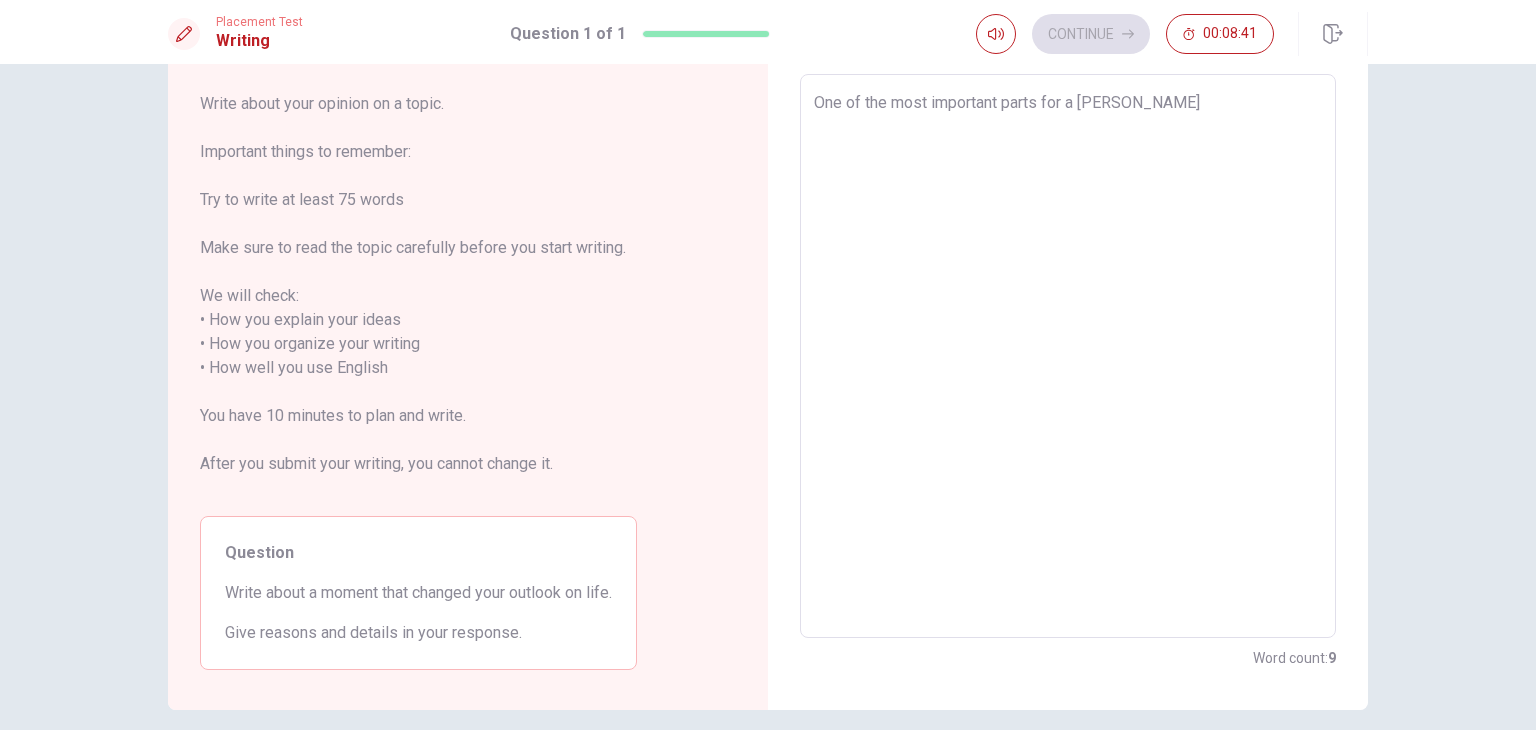 type on "x" 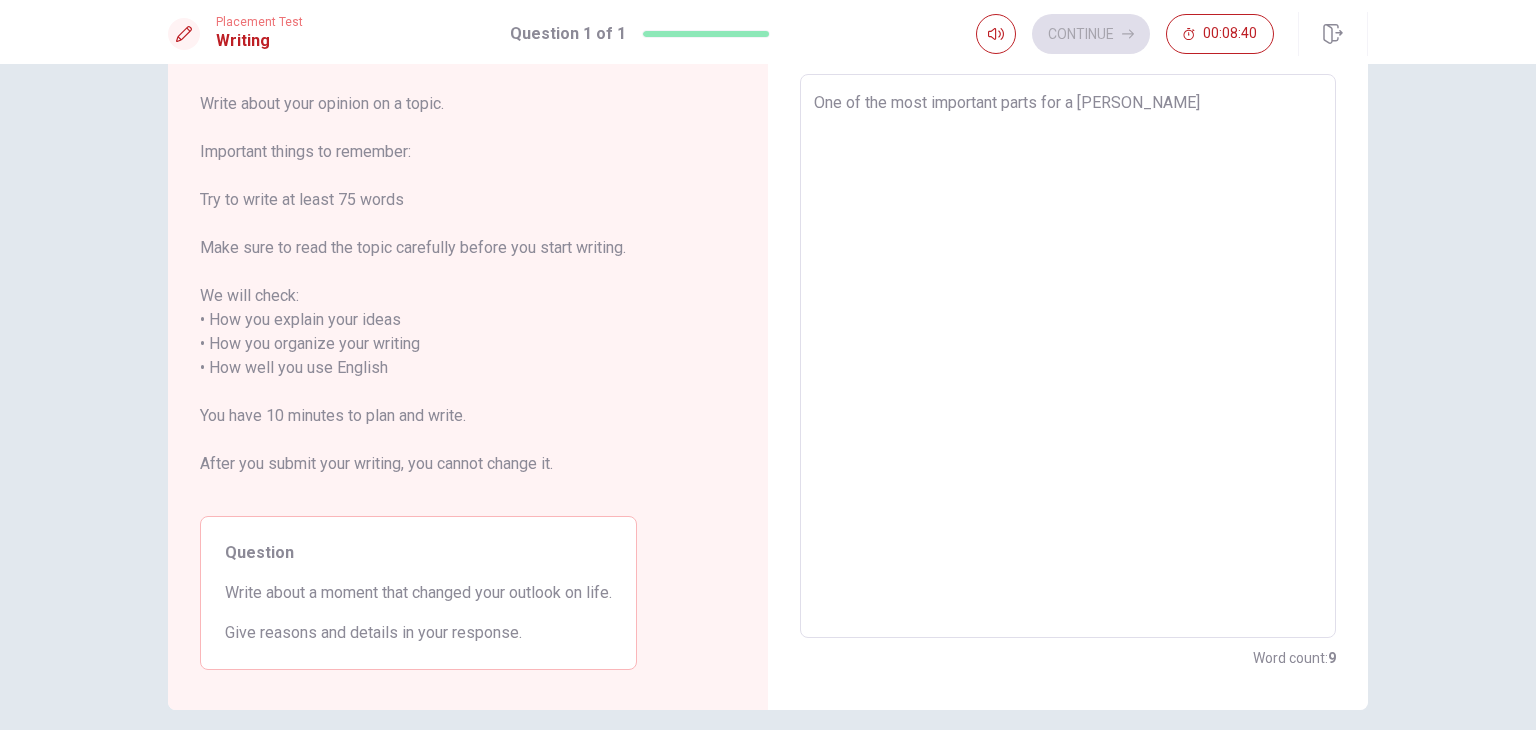 type on "One of the most important parts for a [PERSON_NAME]" 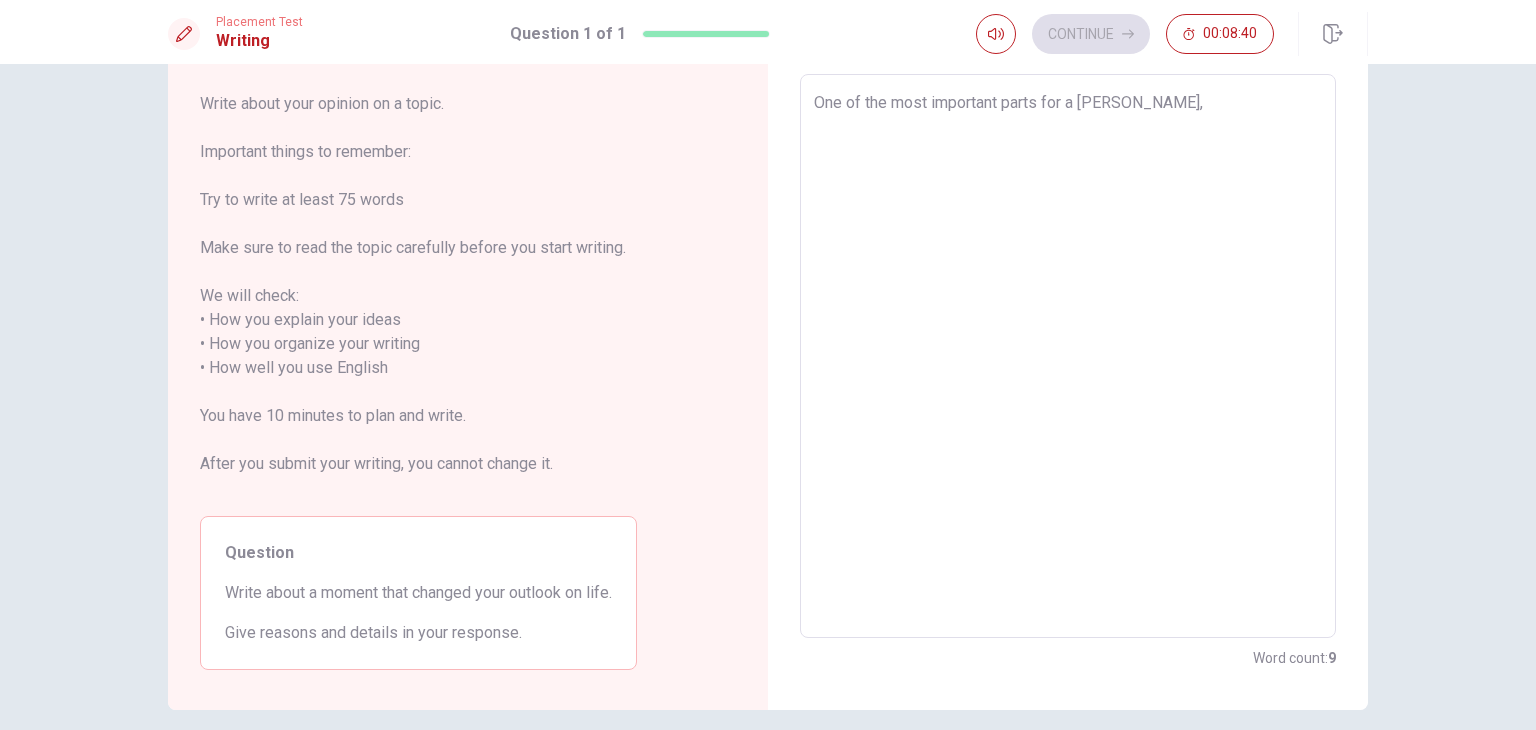 type on "x" 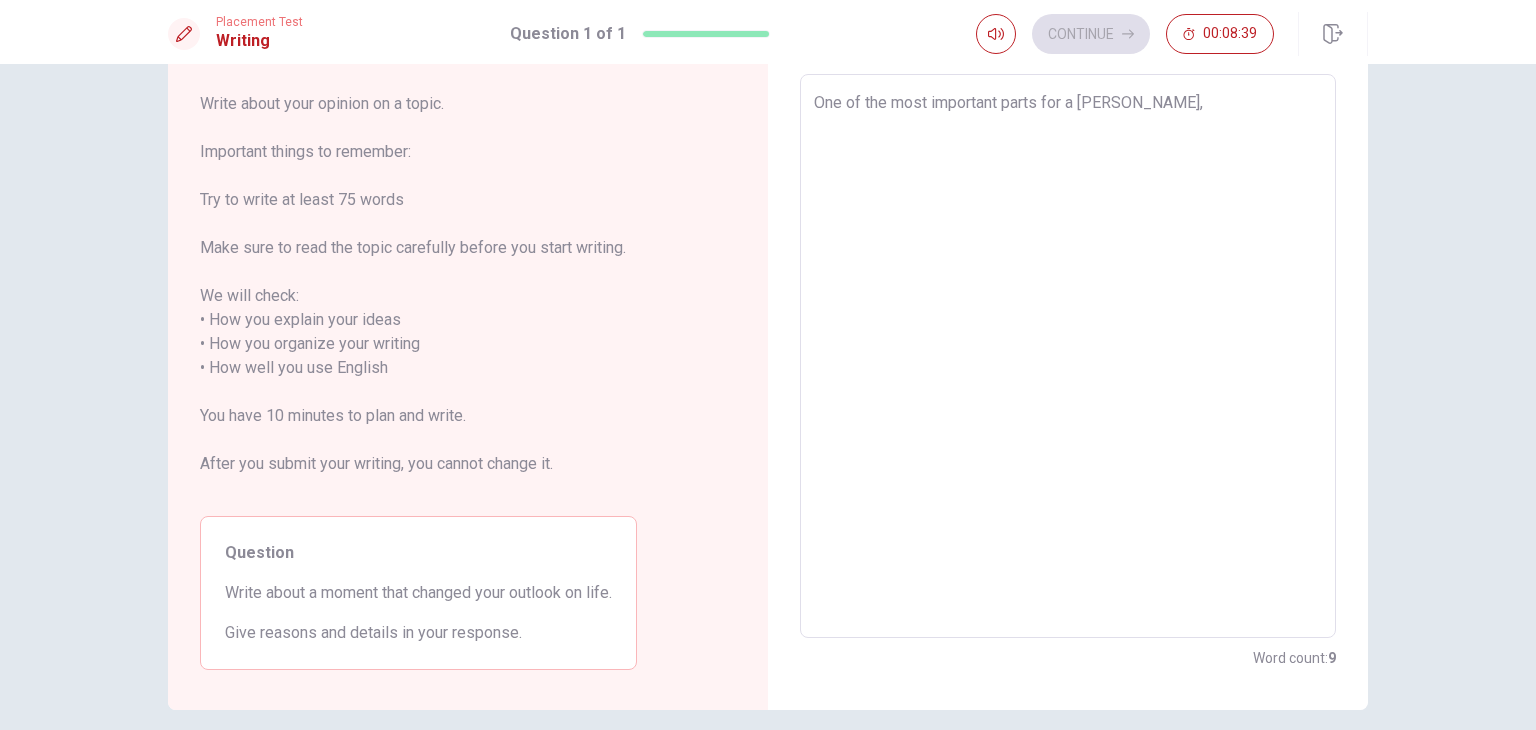 type on "One of the most important parts for a [PERSON_NAME]" 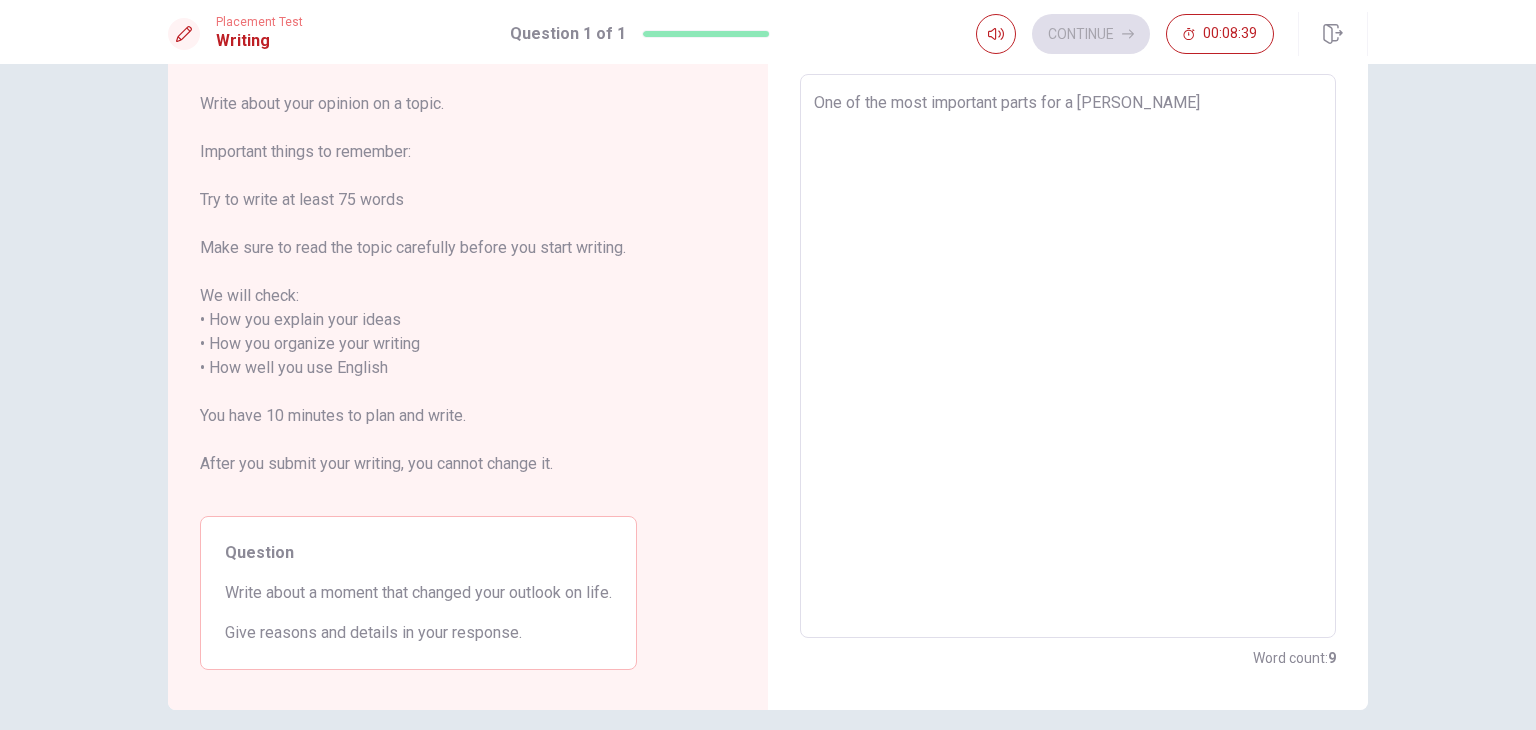 type on "x" 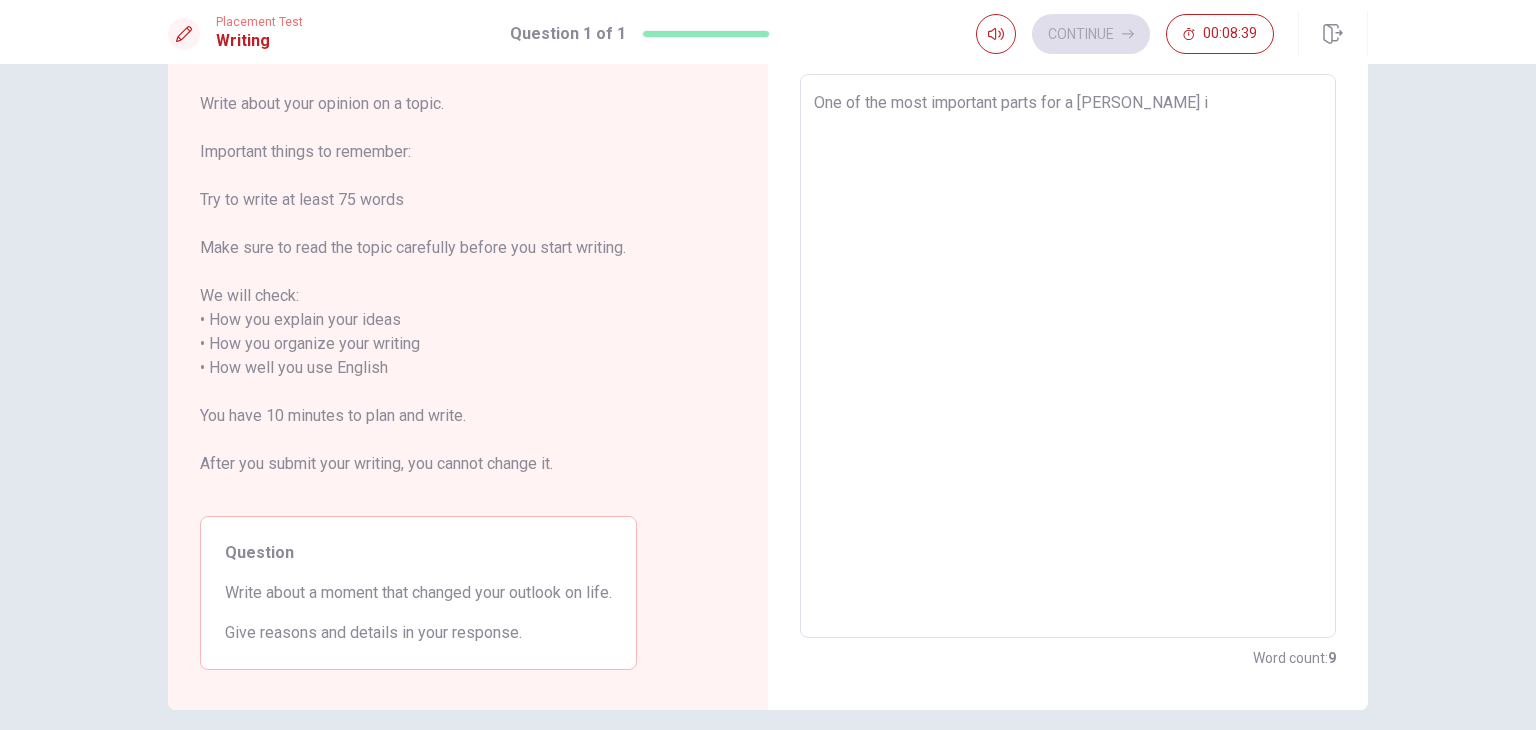 type on "x" 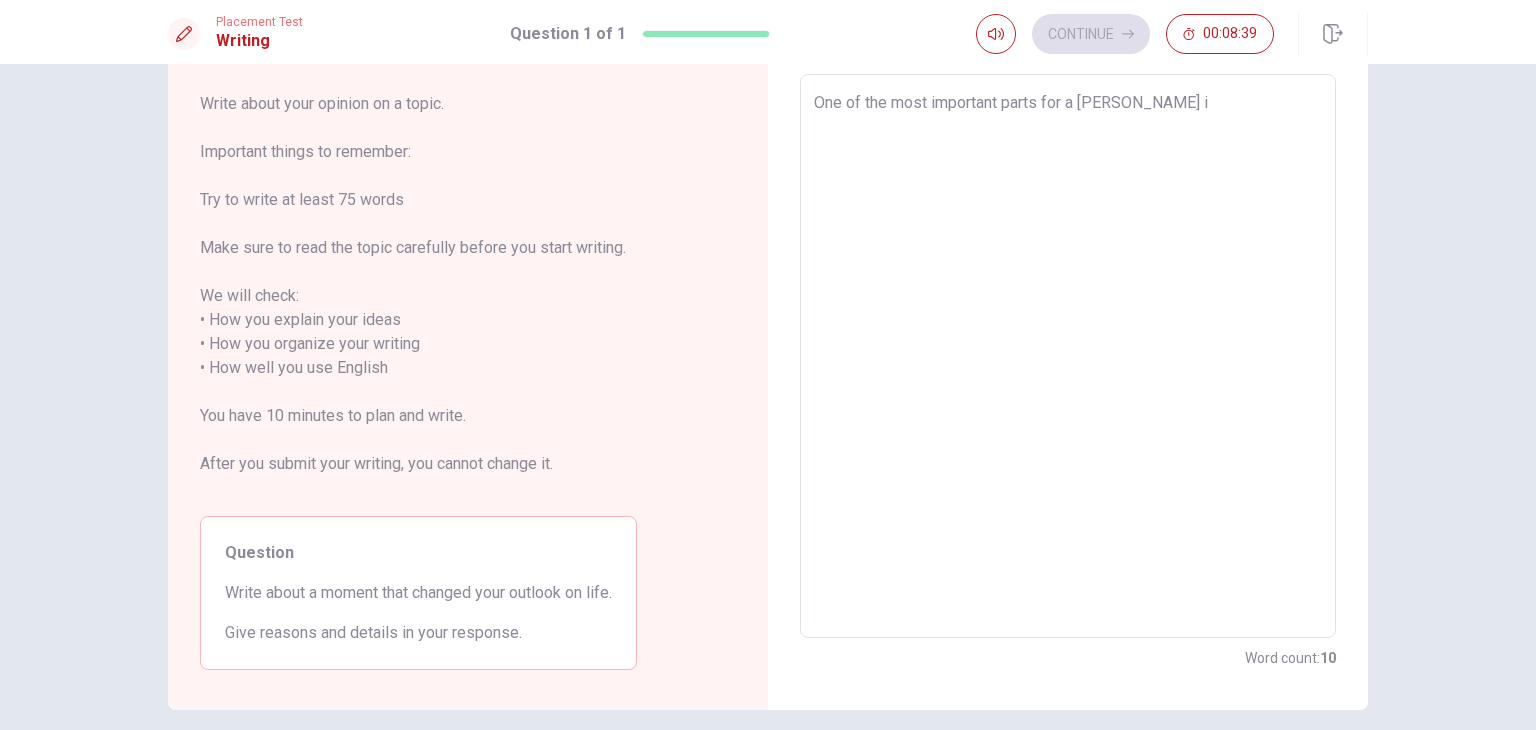 type on "One of the most important parts for a [PERSON_NAME] is" 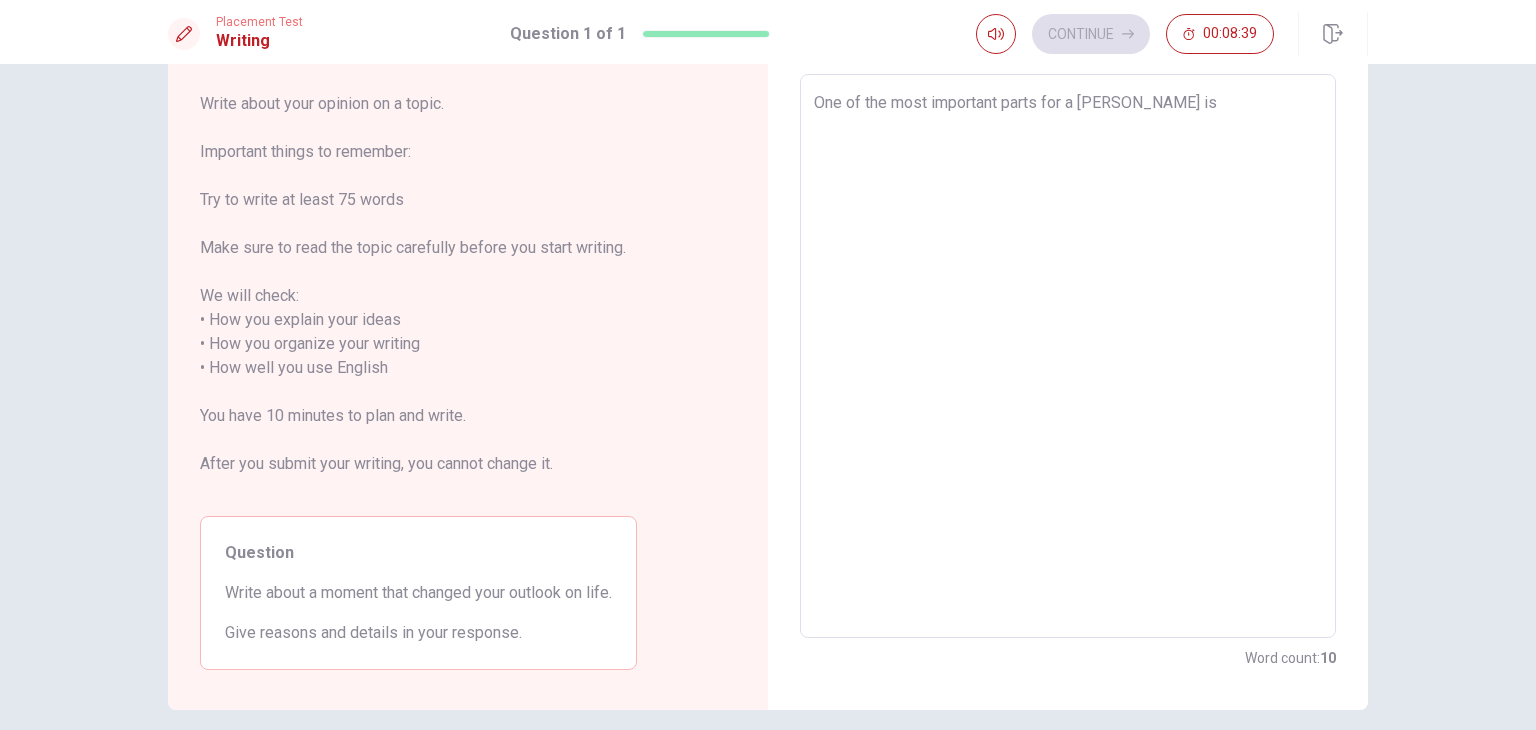 type on "x" 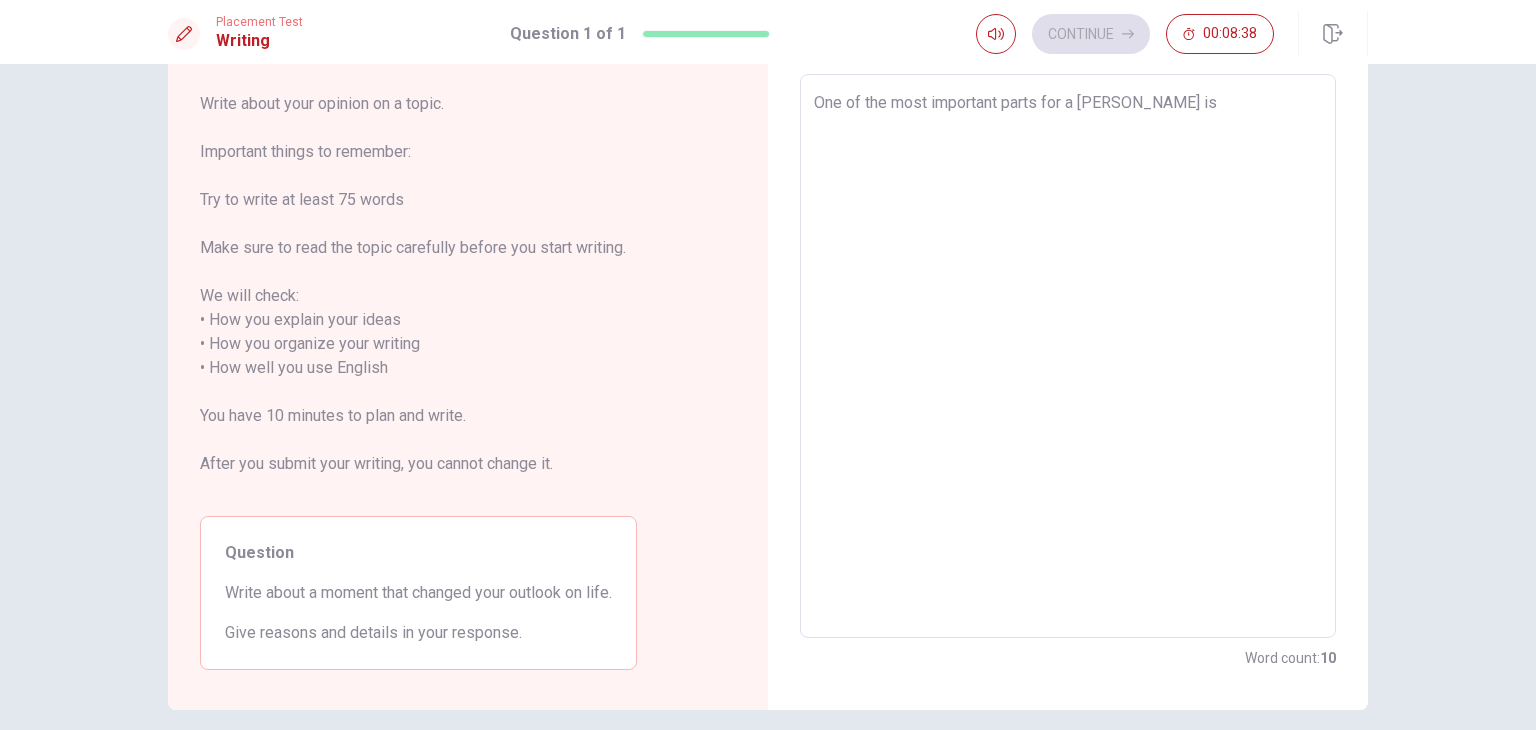 type on "One of the most important parts for a [PERSON_NAME] is" 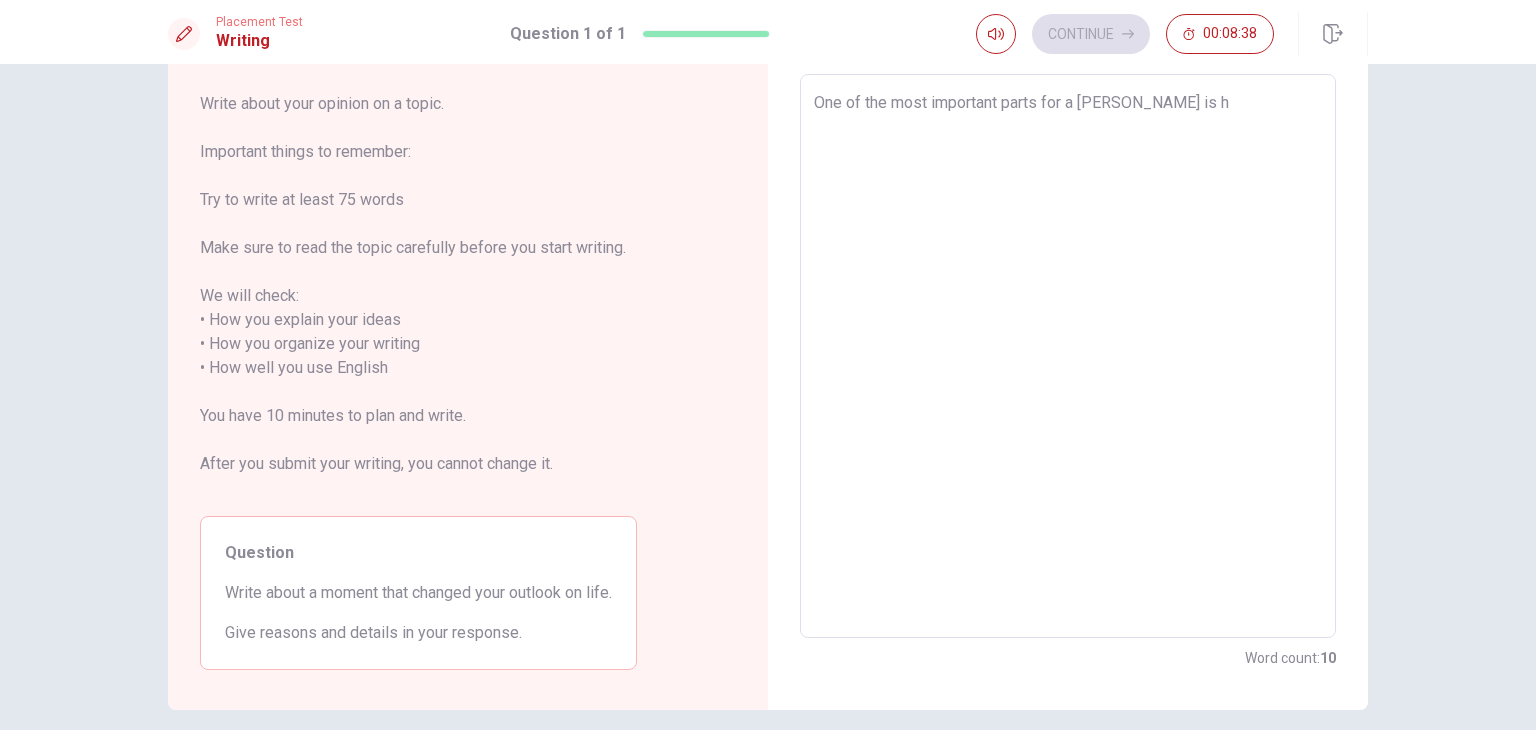type on "x" 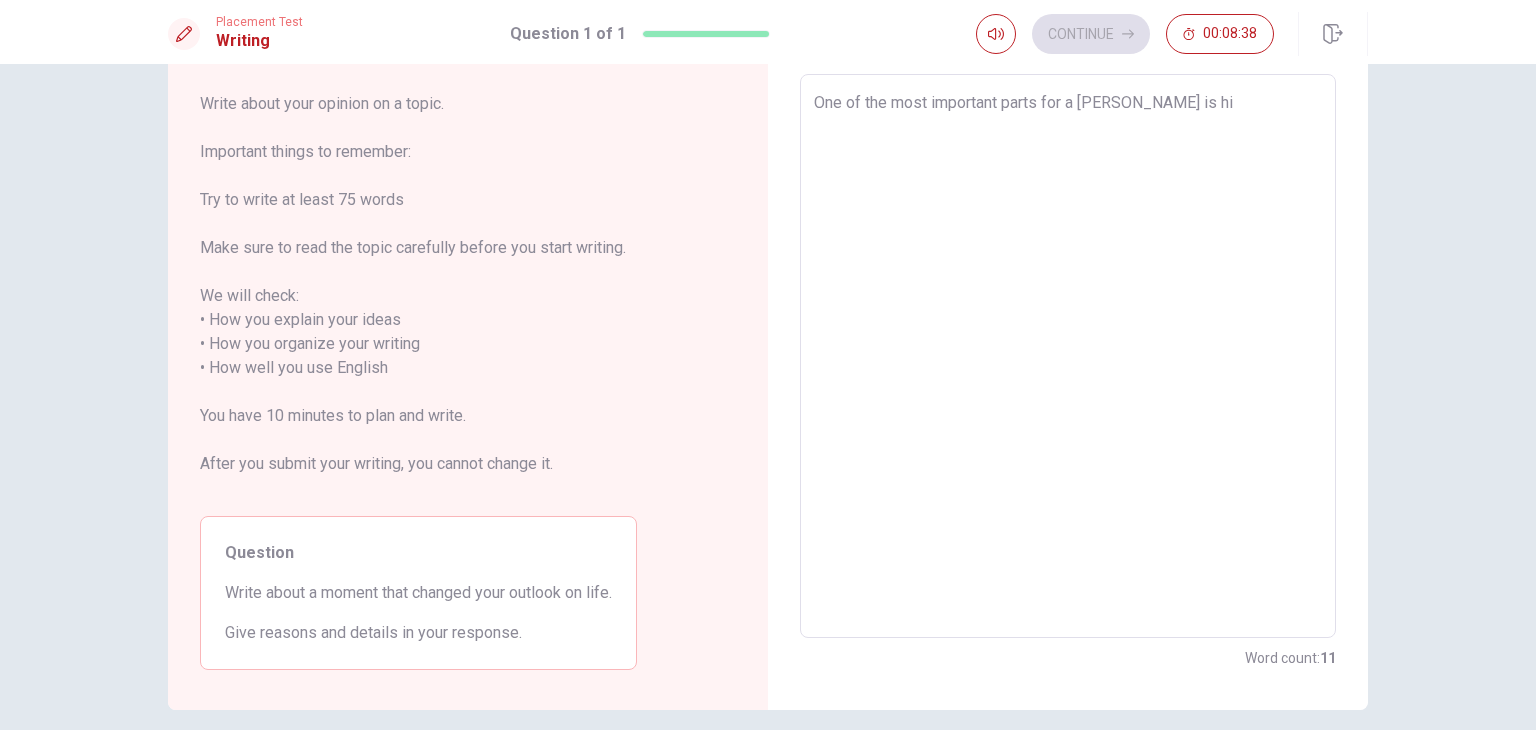 type on "x" 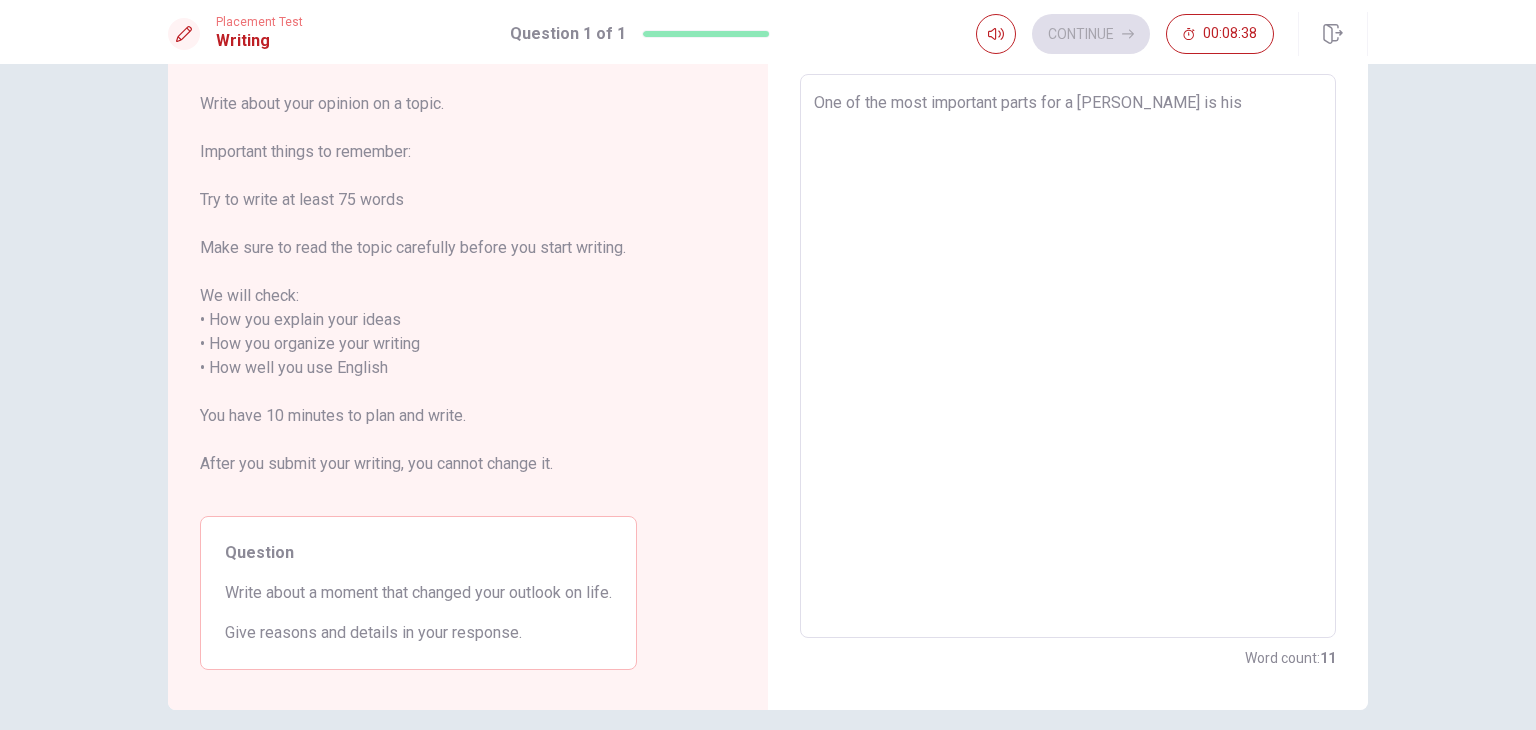 type on "x" 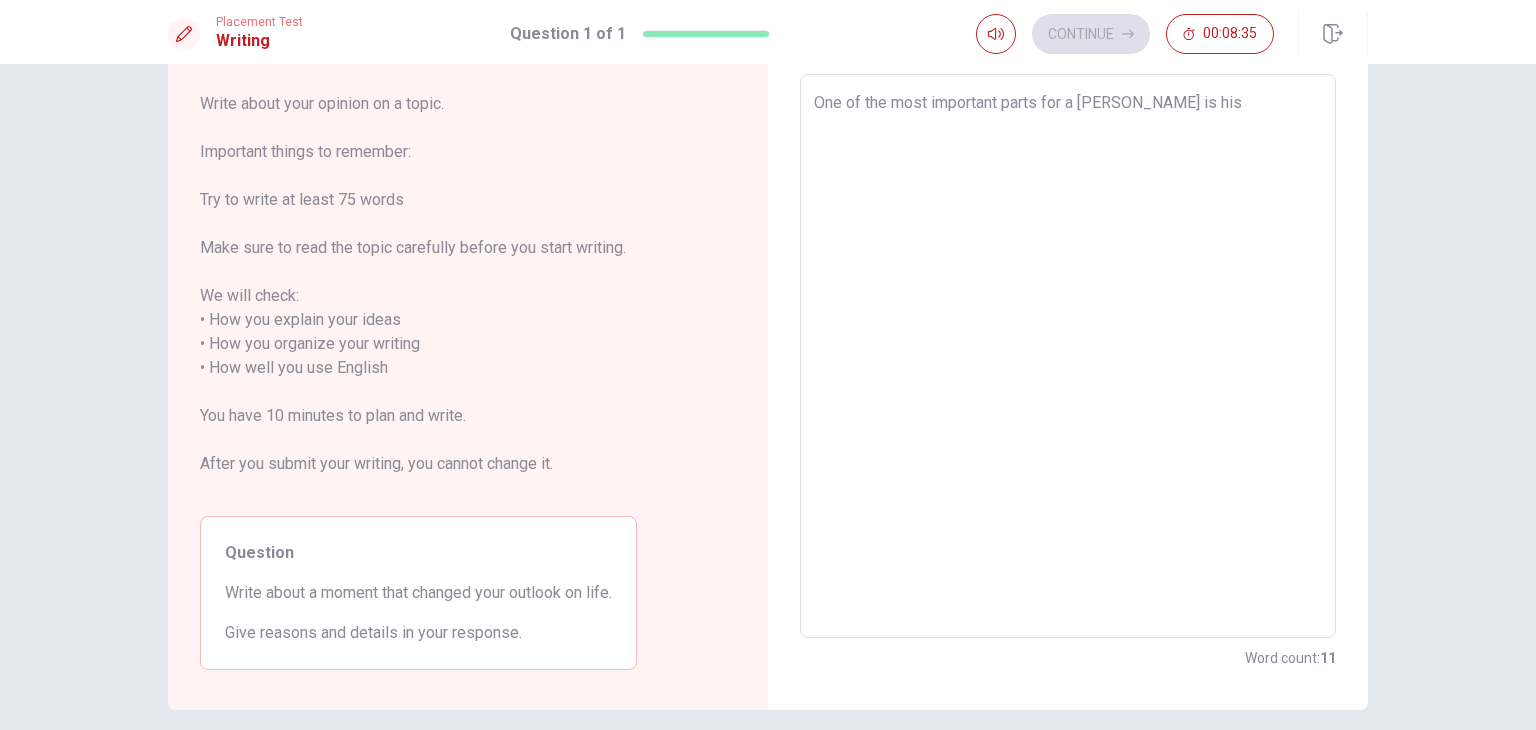 type on "x" 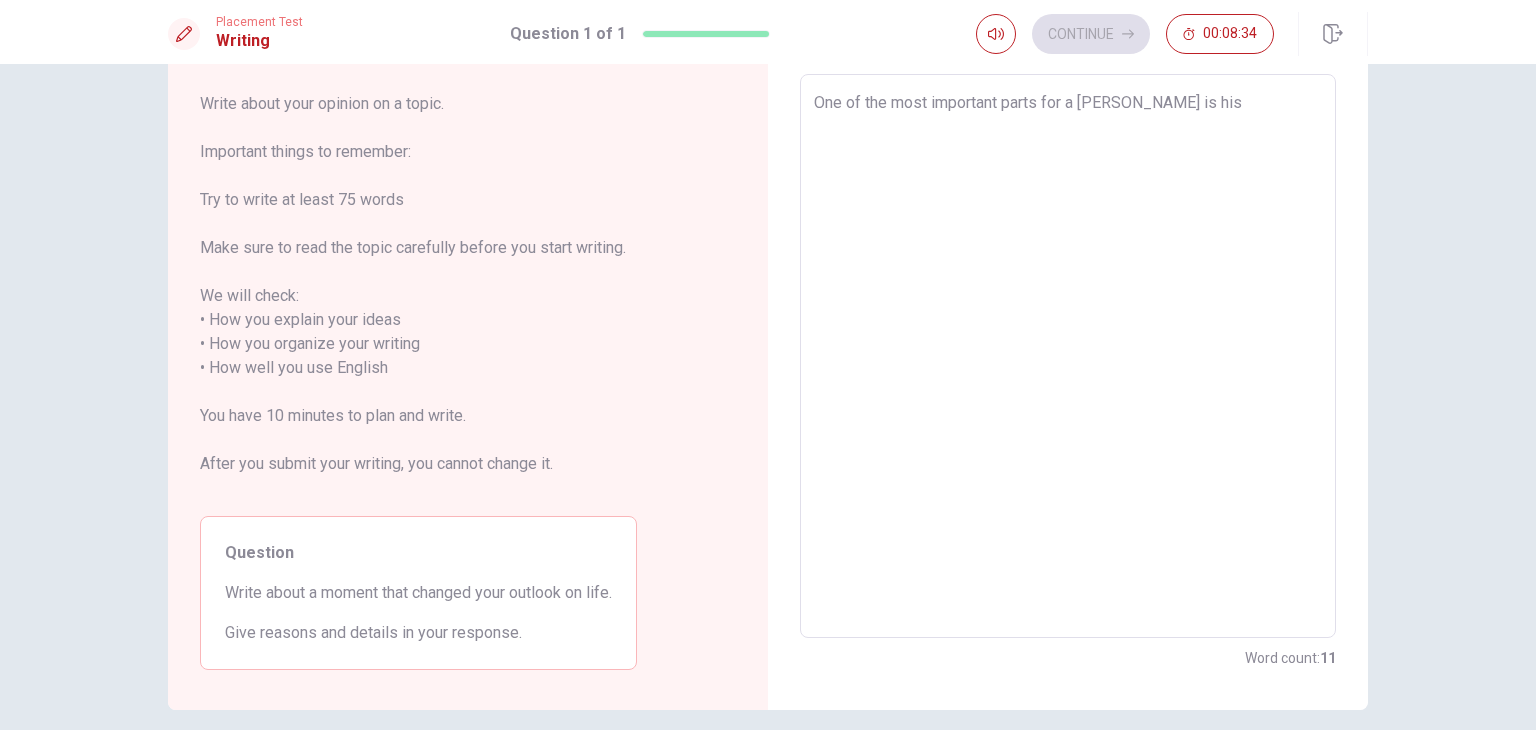 type on "One of the most important parts for a [PERSON_NAME] is his o" 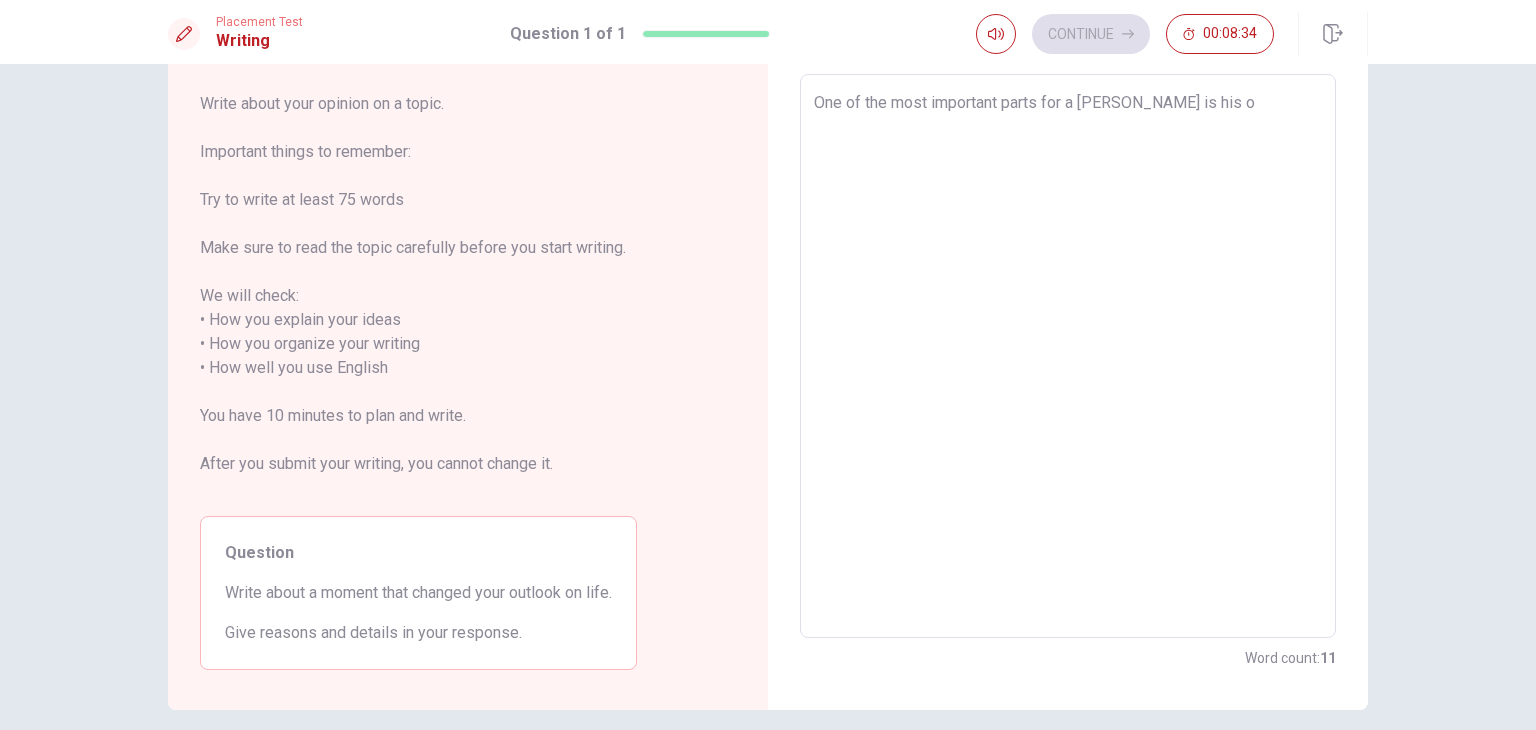 type on "x" 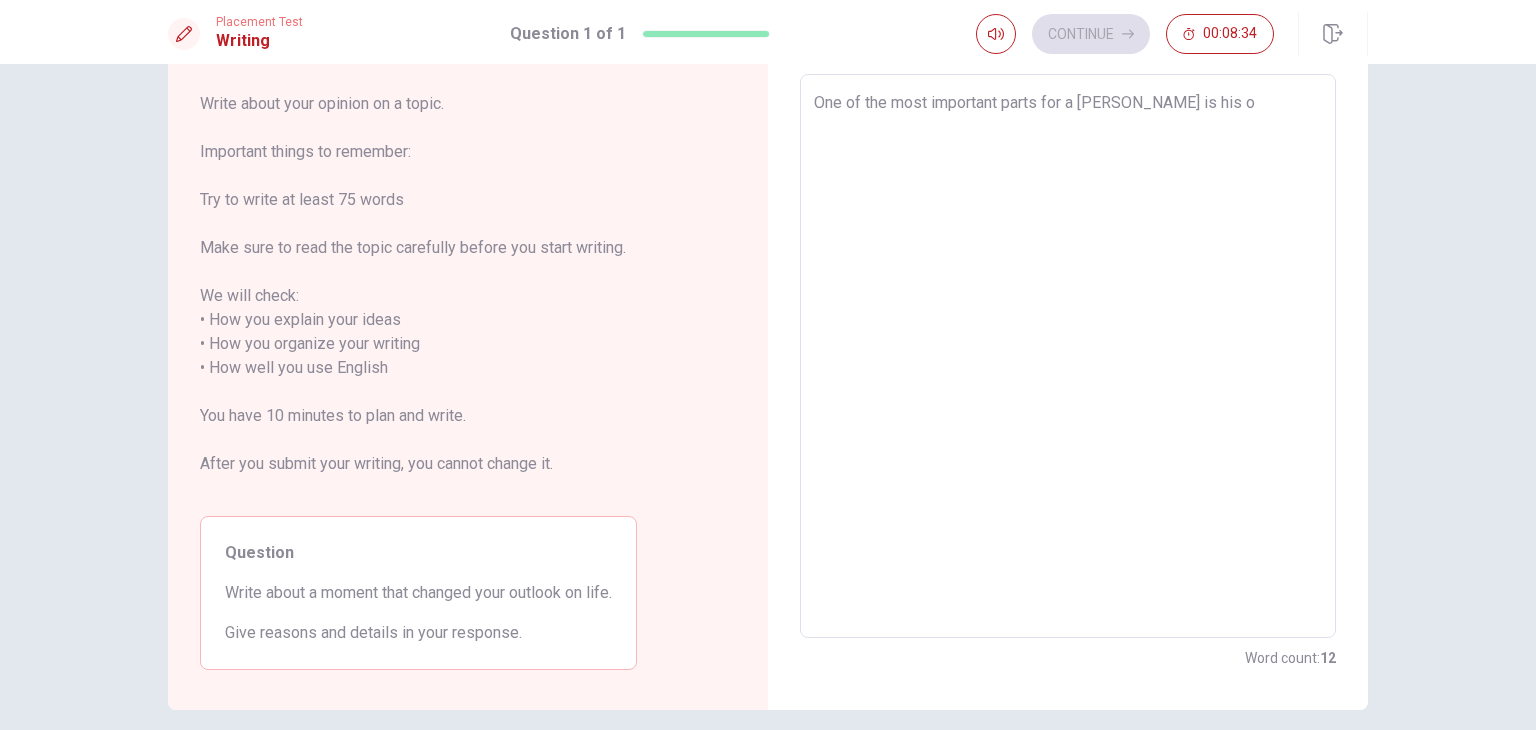 type on "One of the most important parts for a [PERSON_NAME] is his" 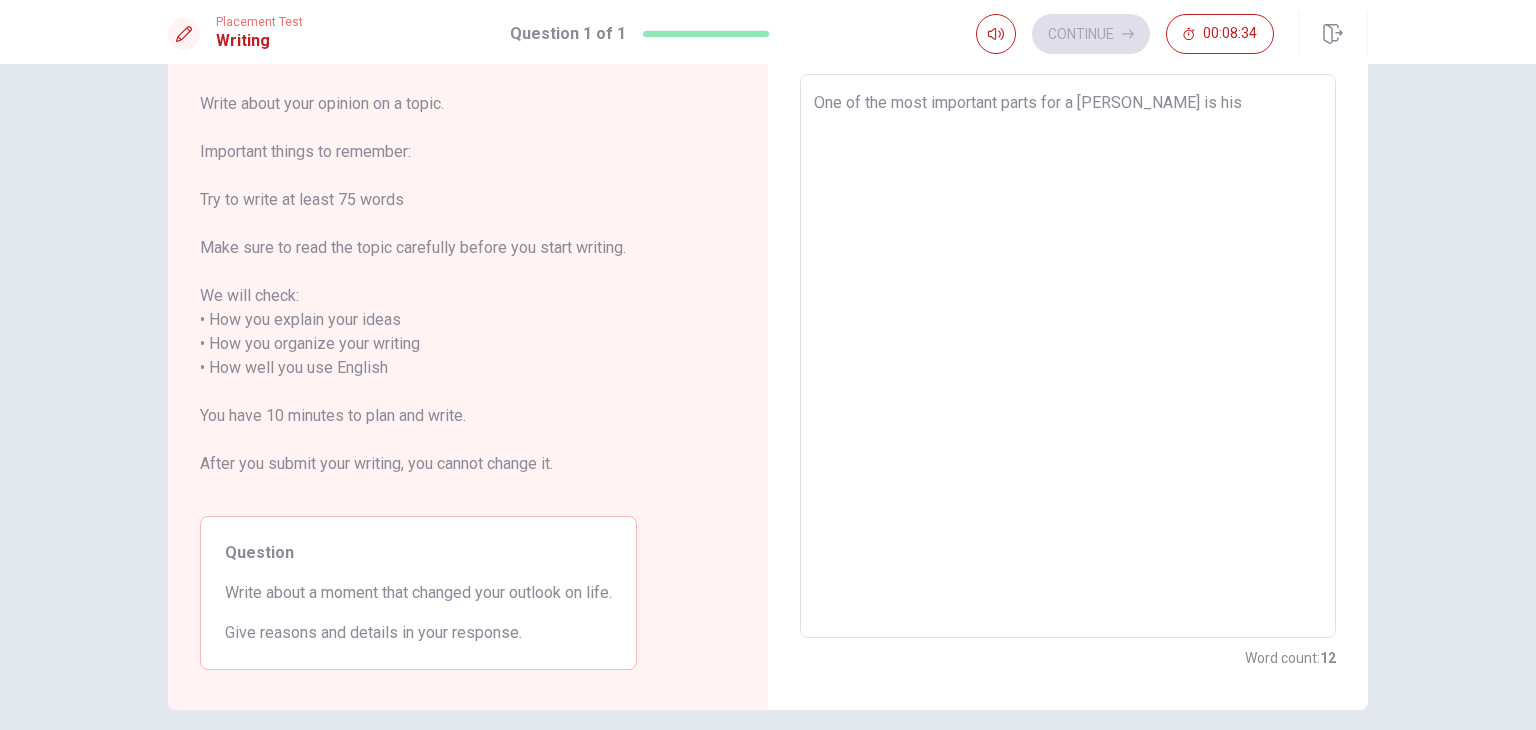 type on "x" 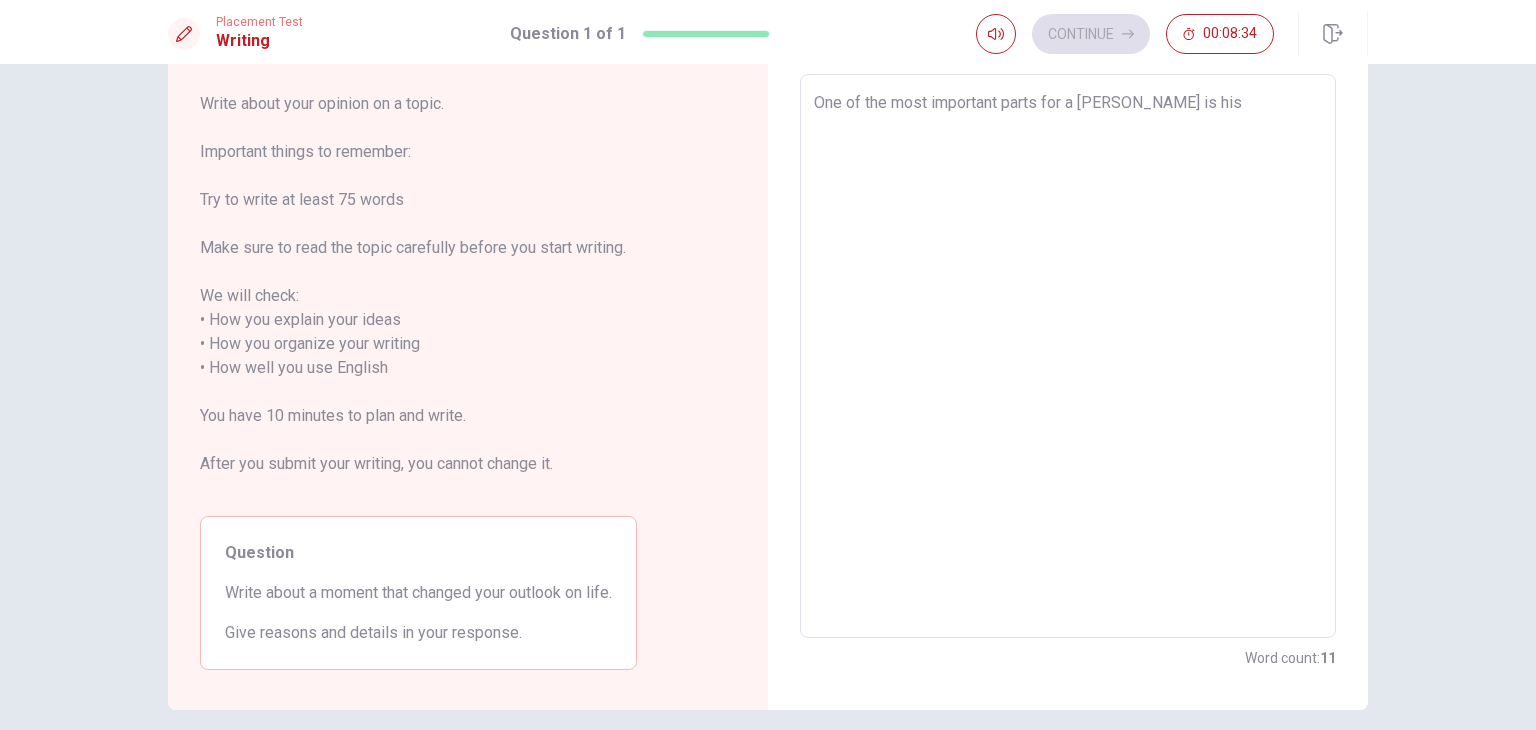 type on "One of the most important parts for a [PERSON_NAME] is his s" 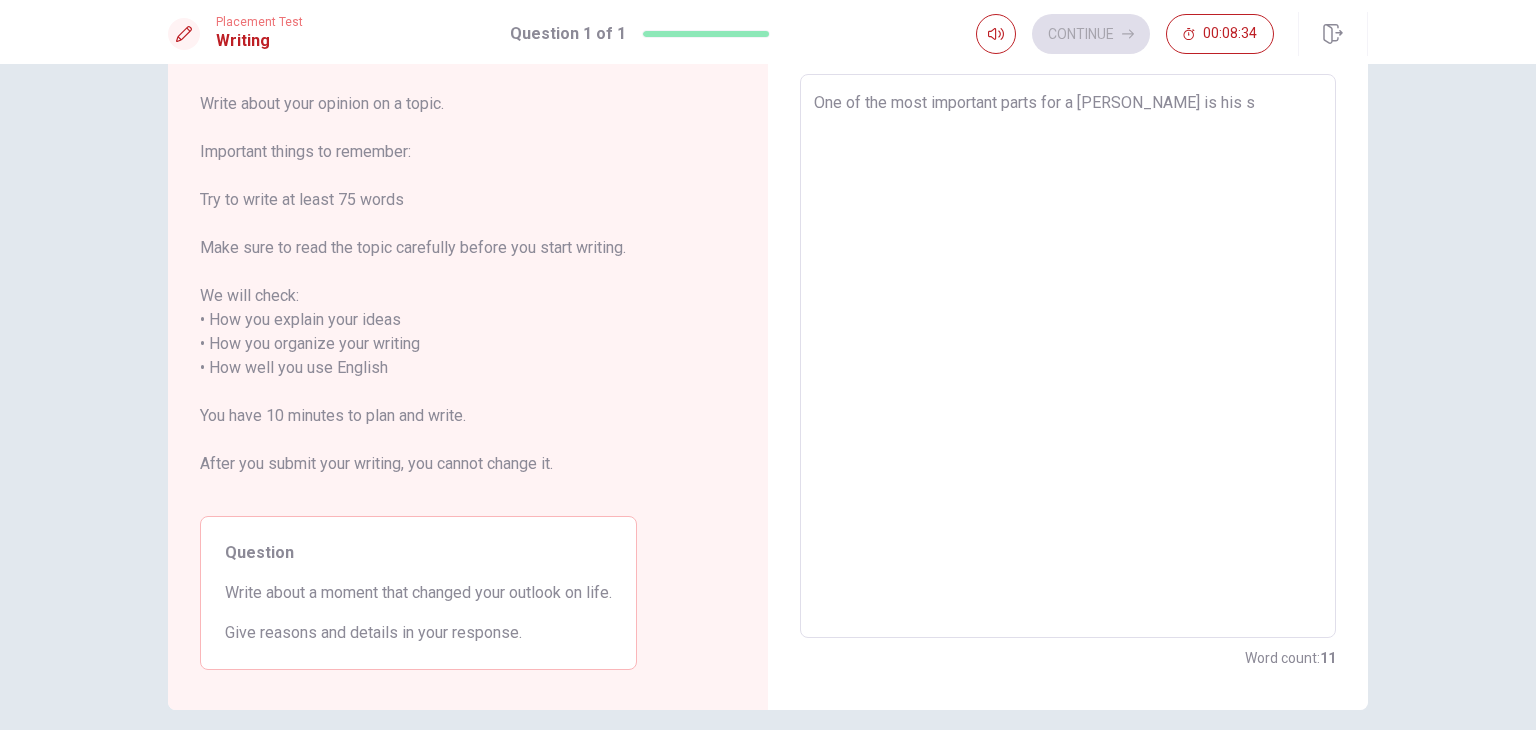 type on "x" 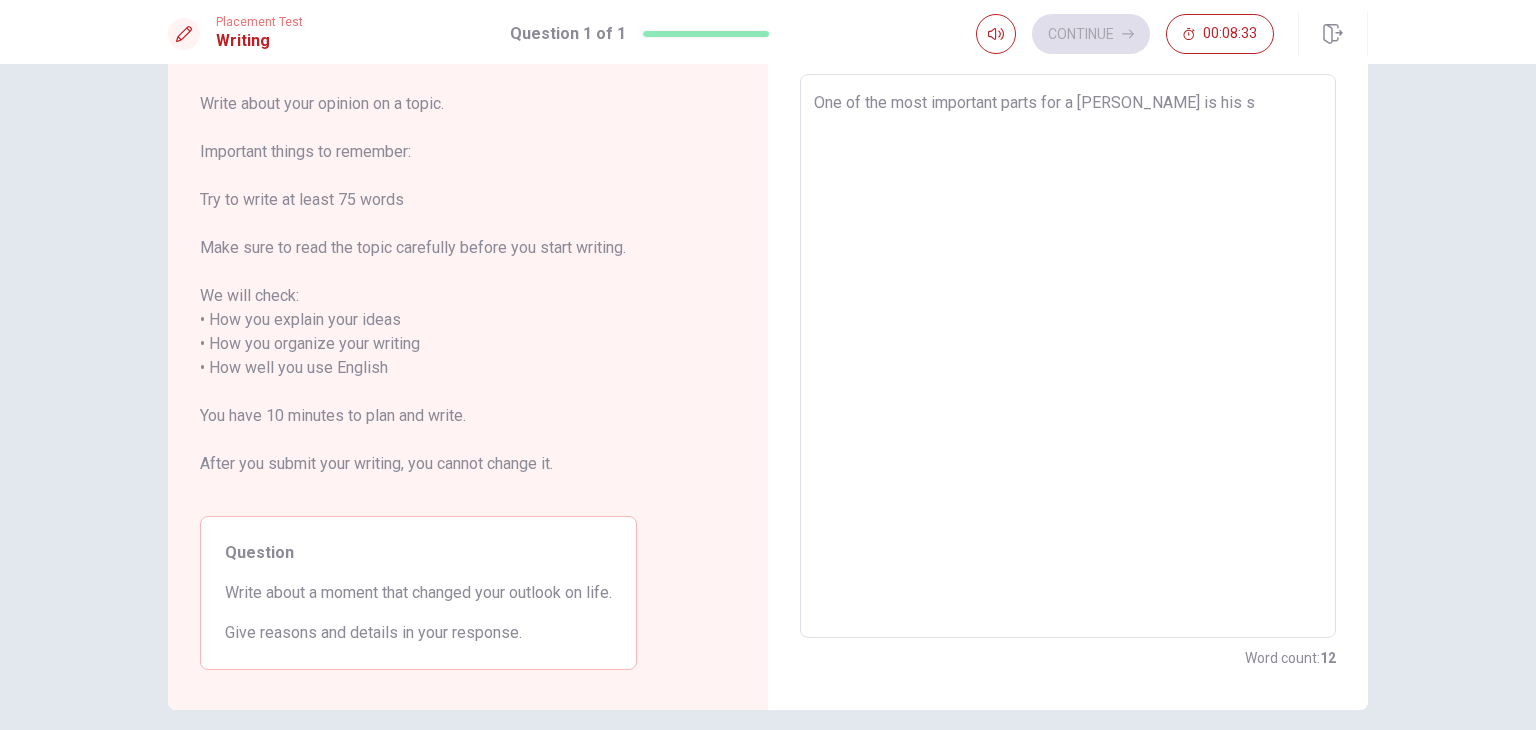 type on "One of the most important parts for a [PERSON_NAME] is his so" 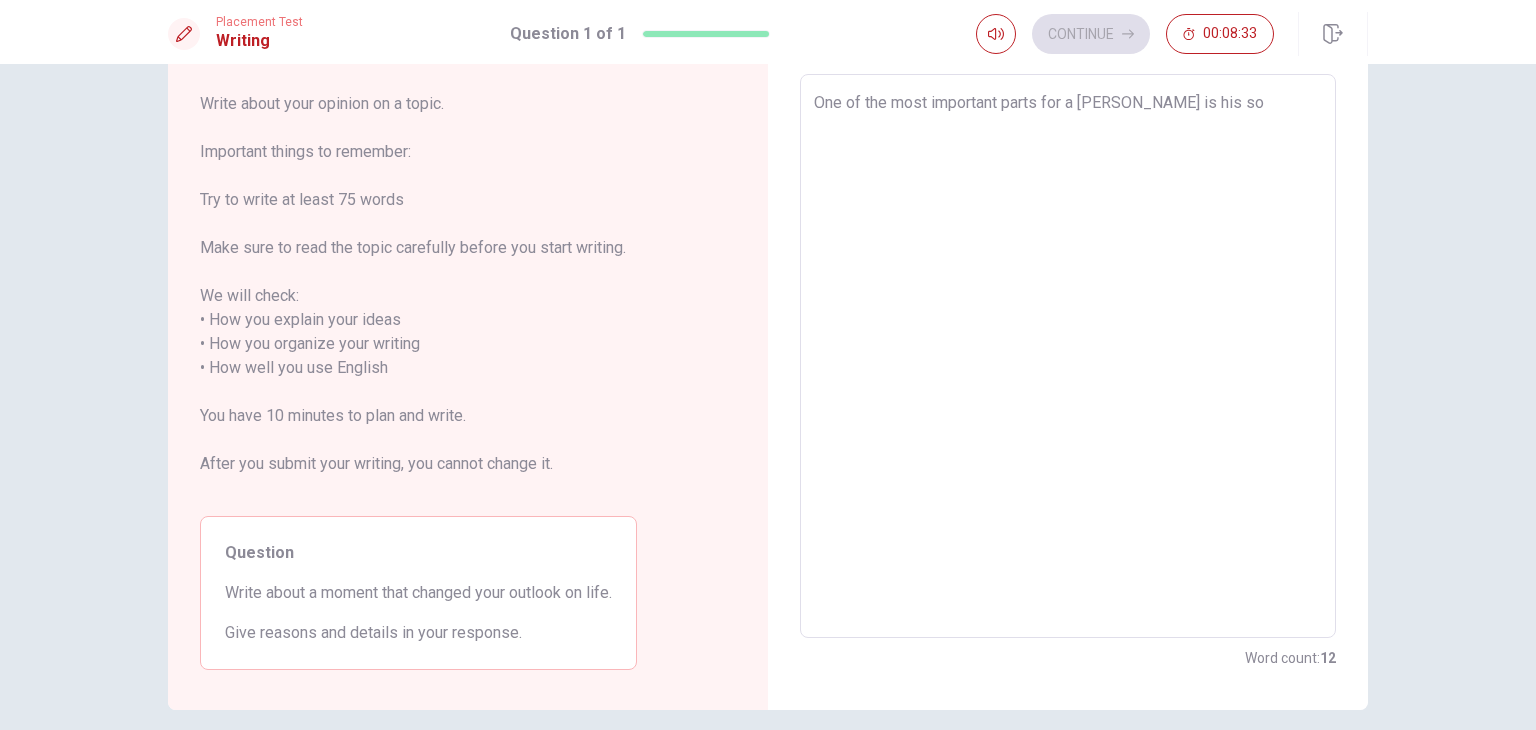 type on "x" 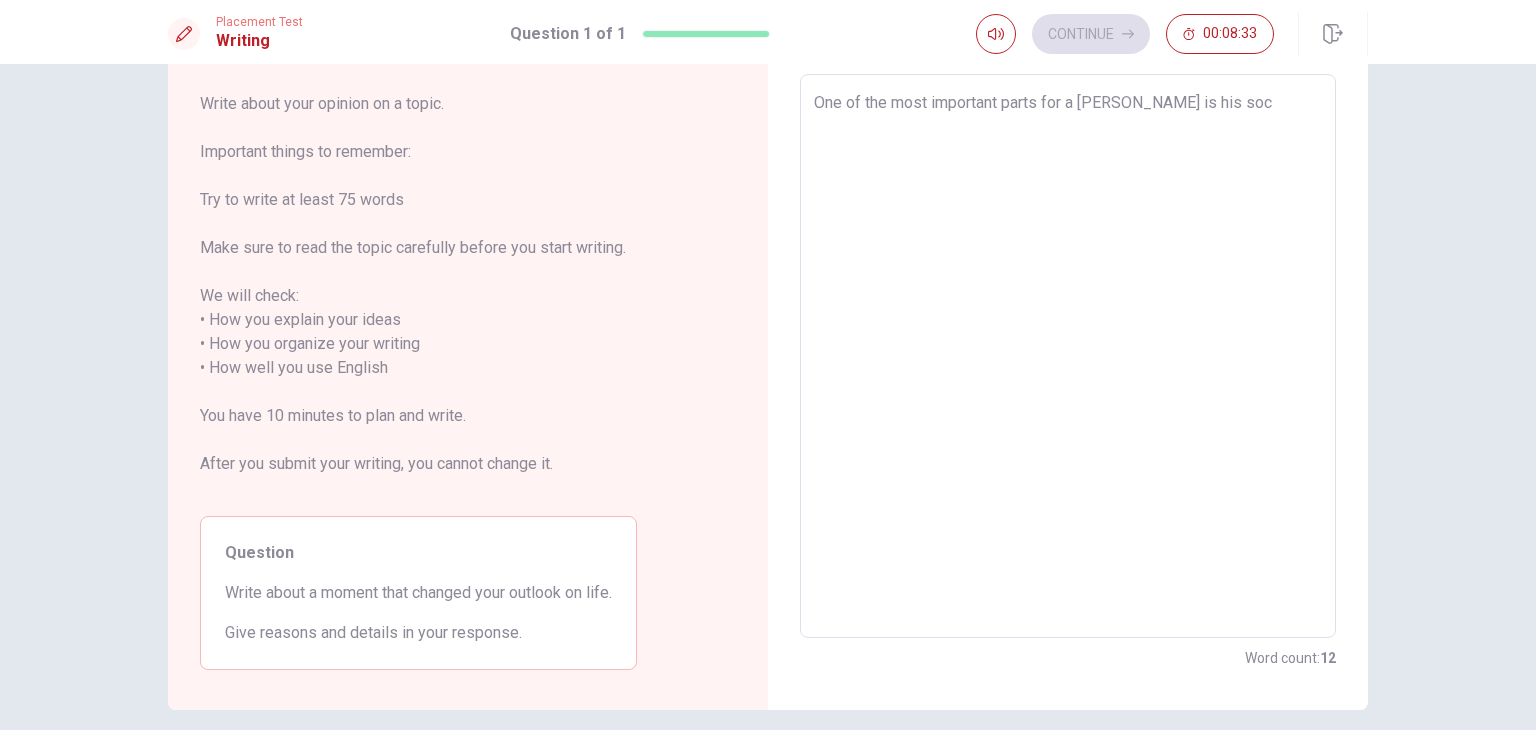 type on "x" 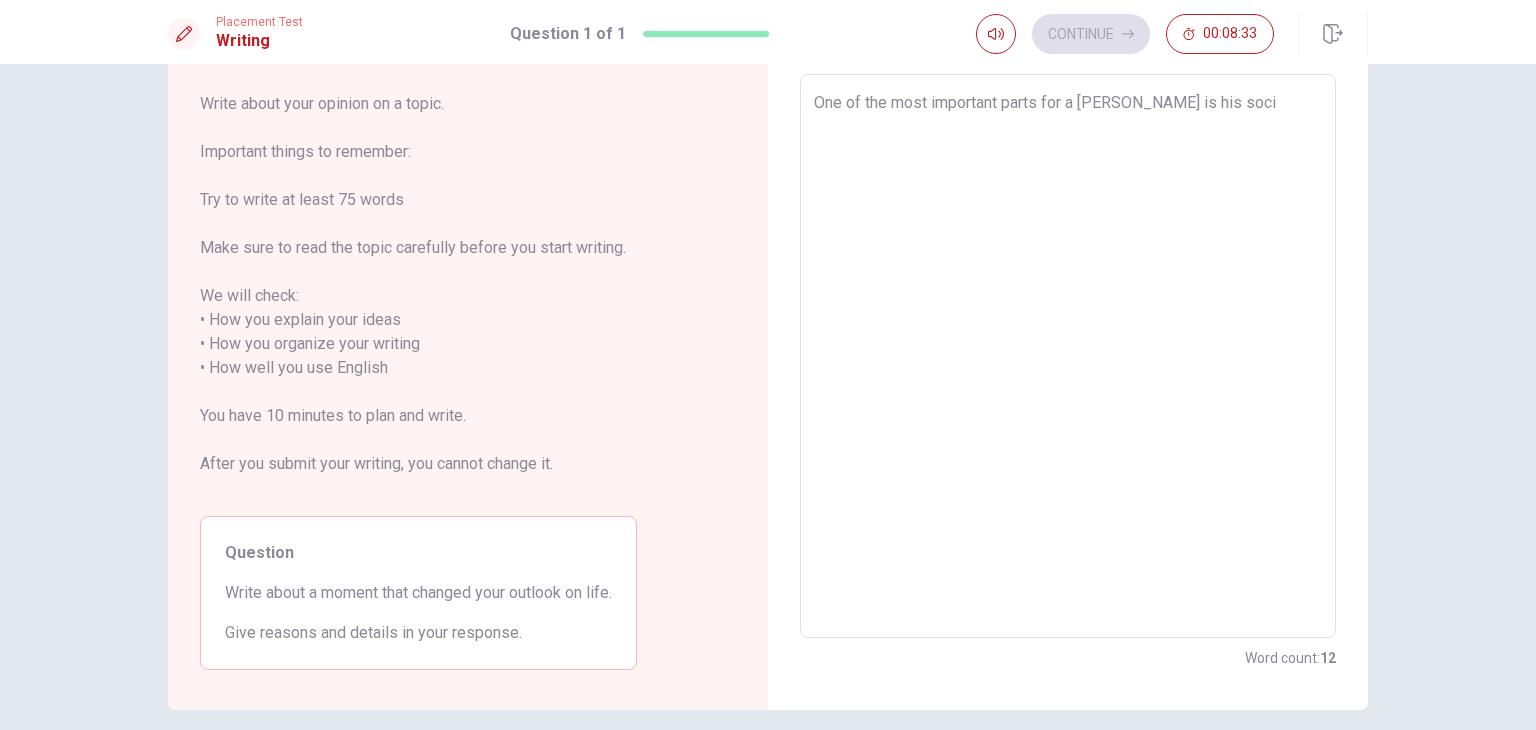 type on "x" 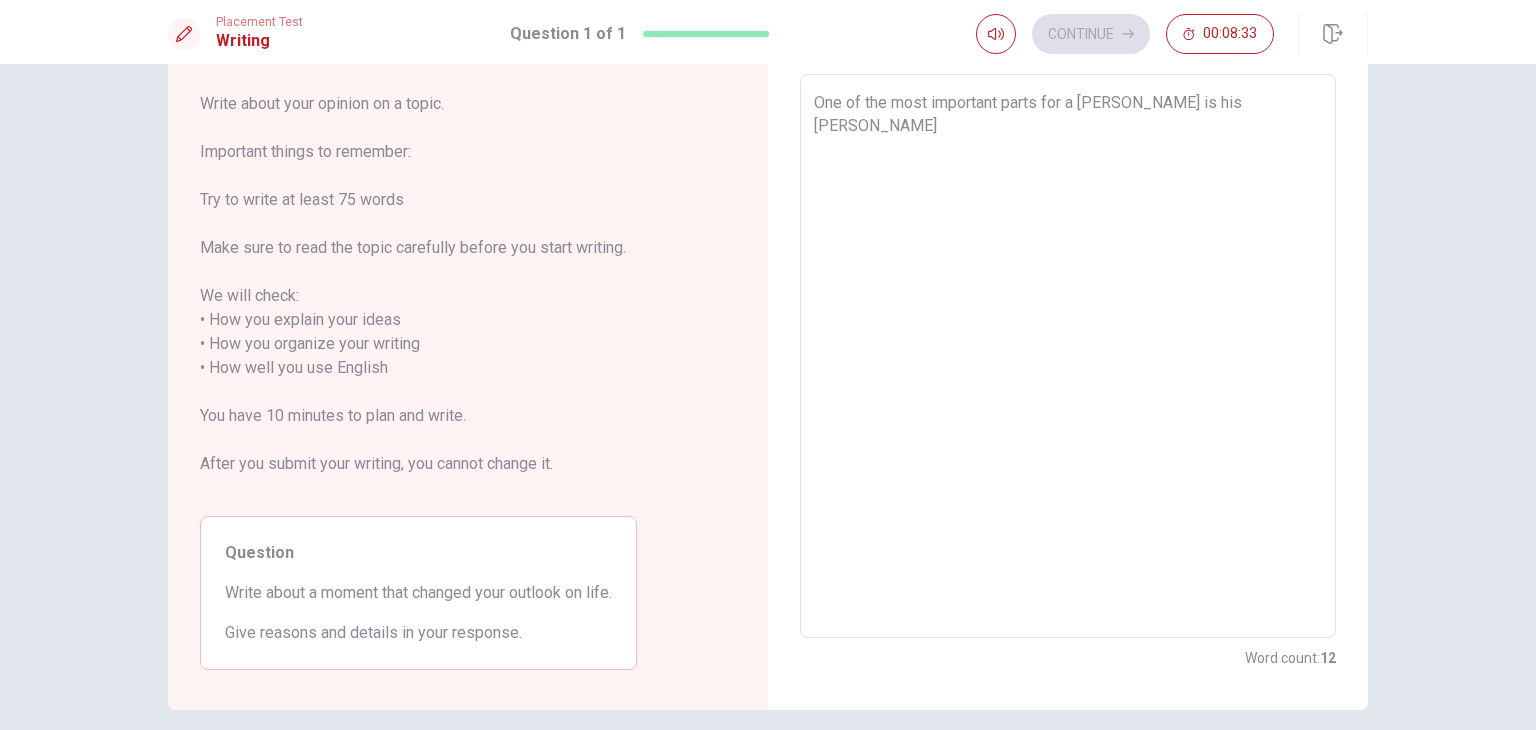 type on "x" 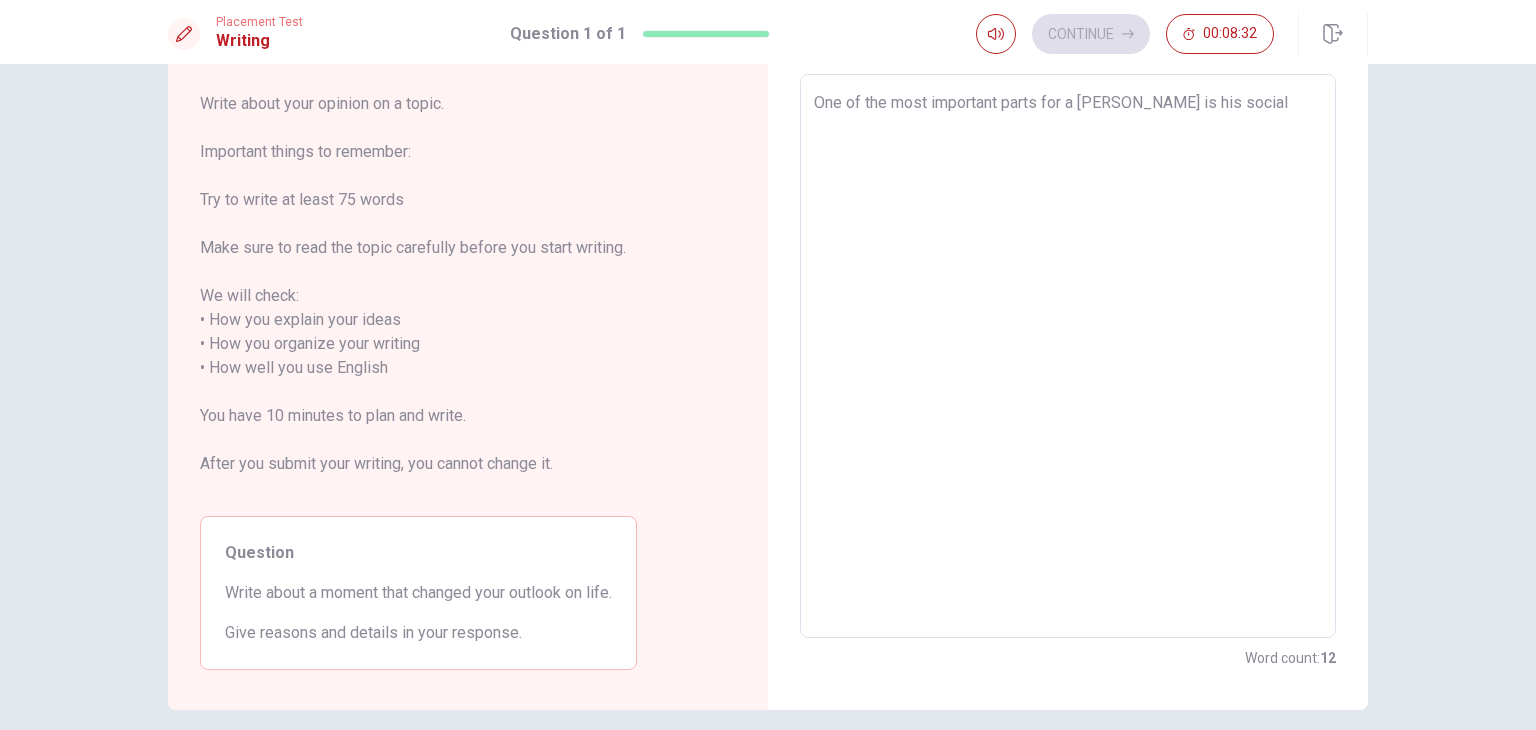 type on "x" 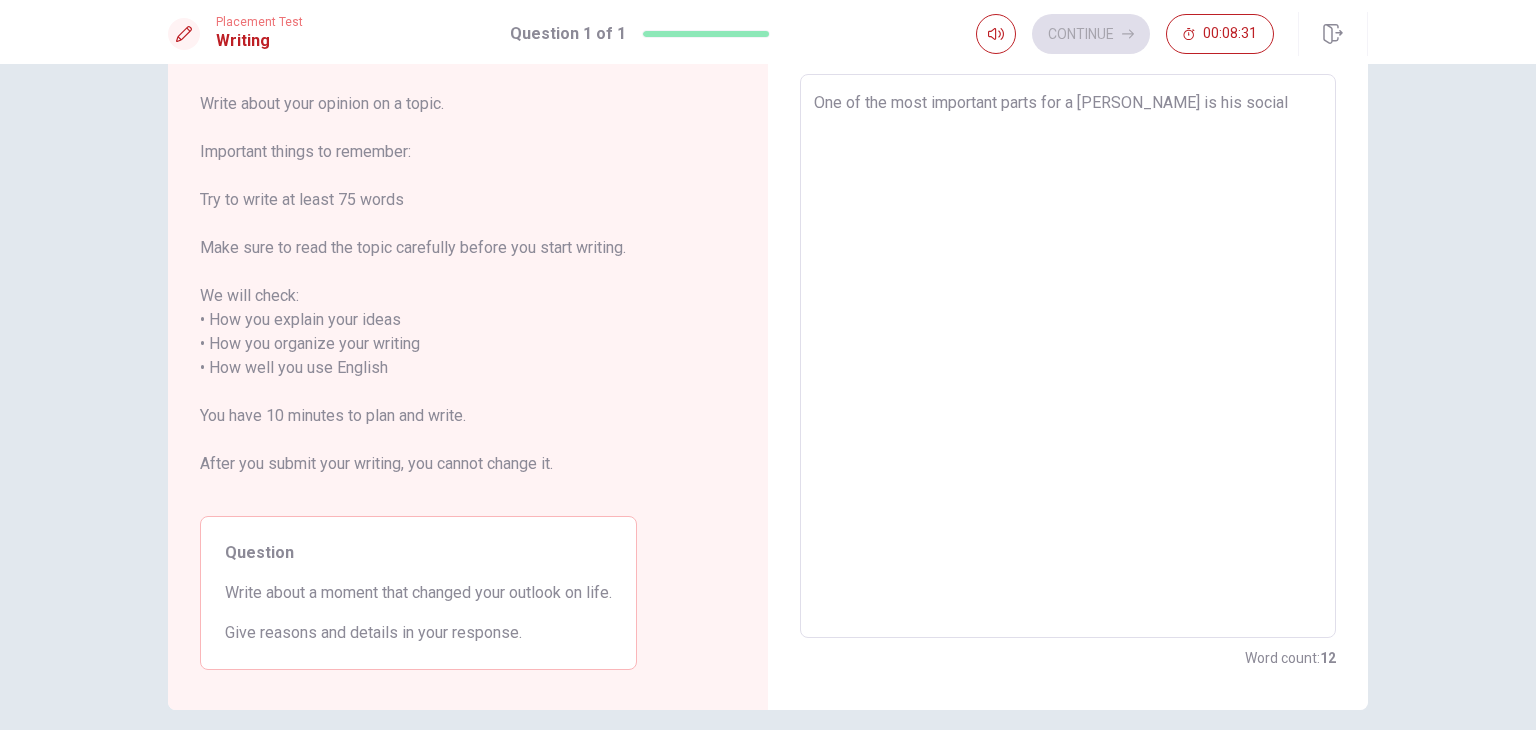 type on "One of the most important parts for a [PERSON_NAME] is his social" 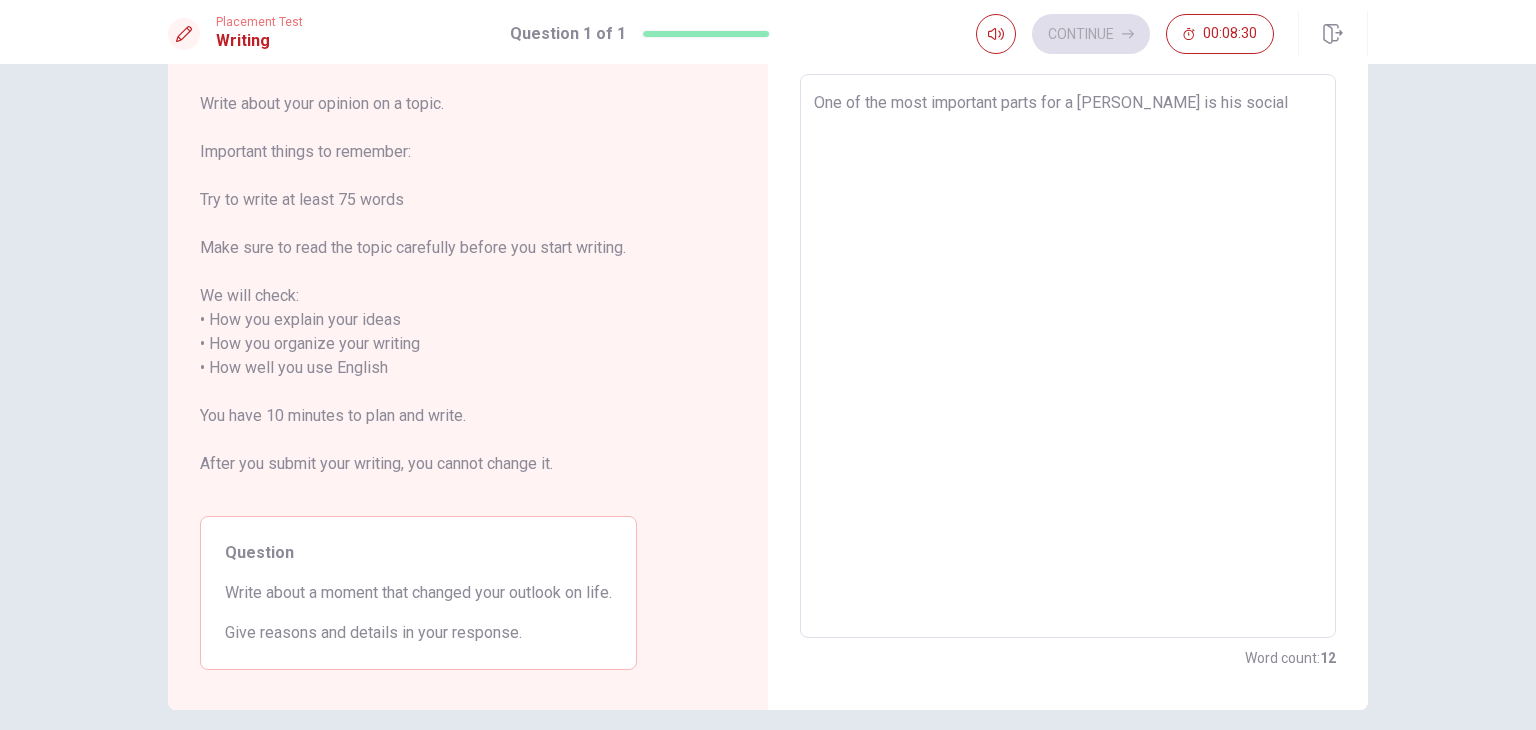 type on "One of the most important parts for a [PERSON_NAME] is his social l" 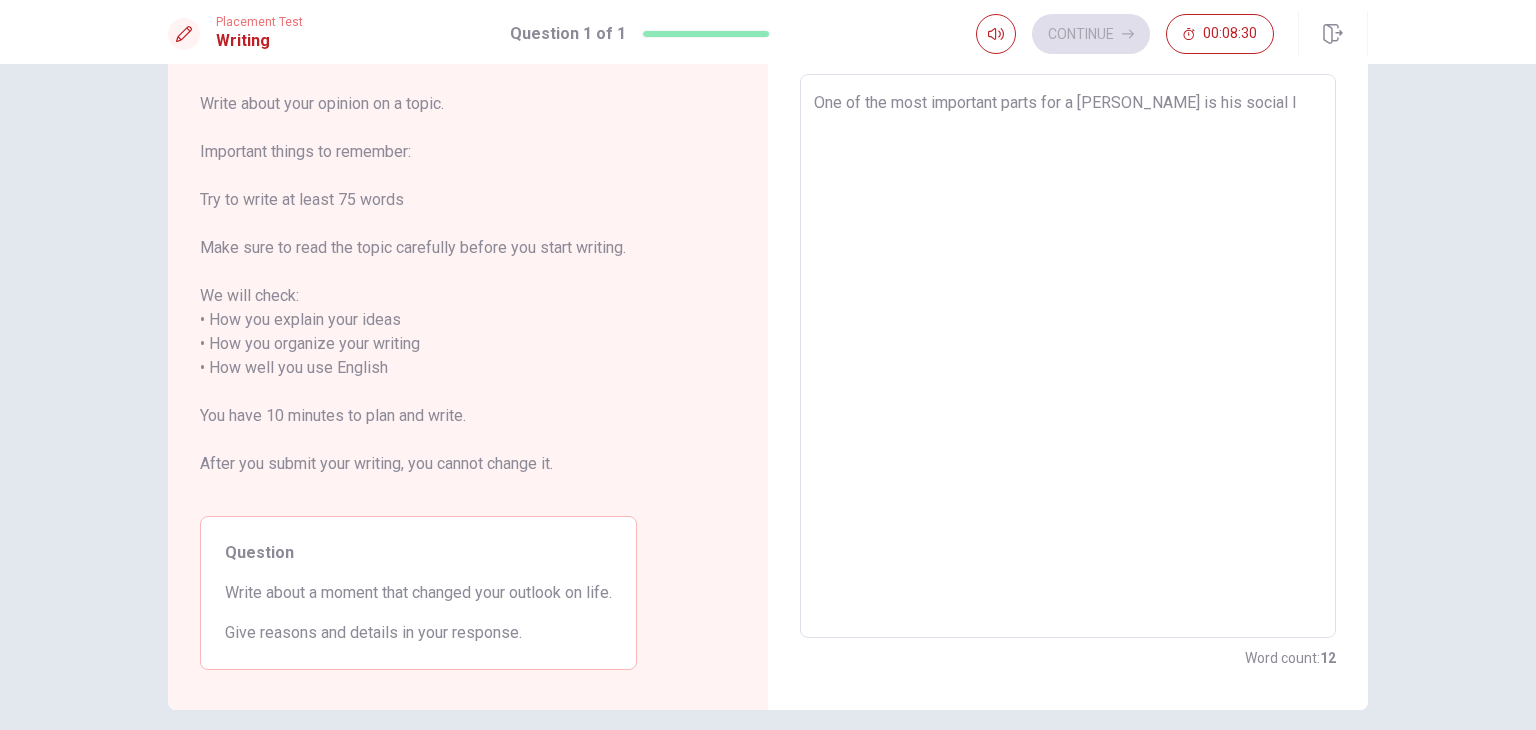 type on "x" 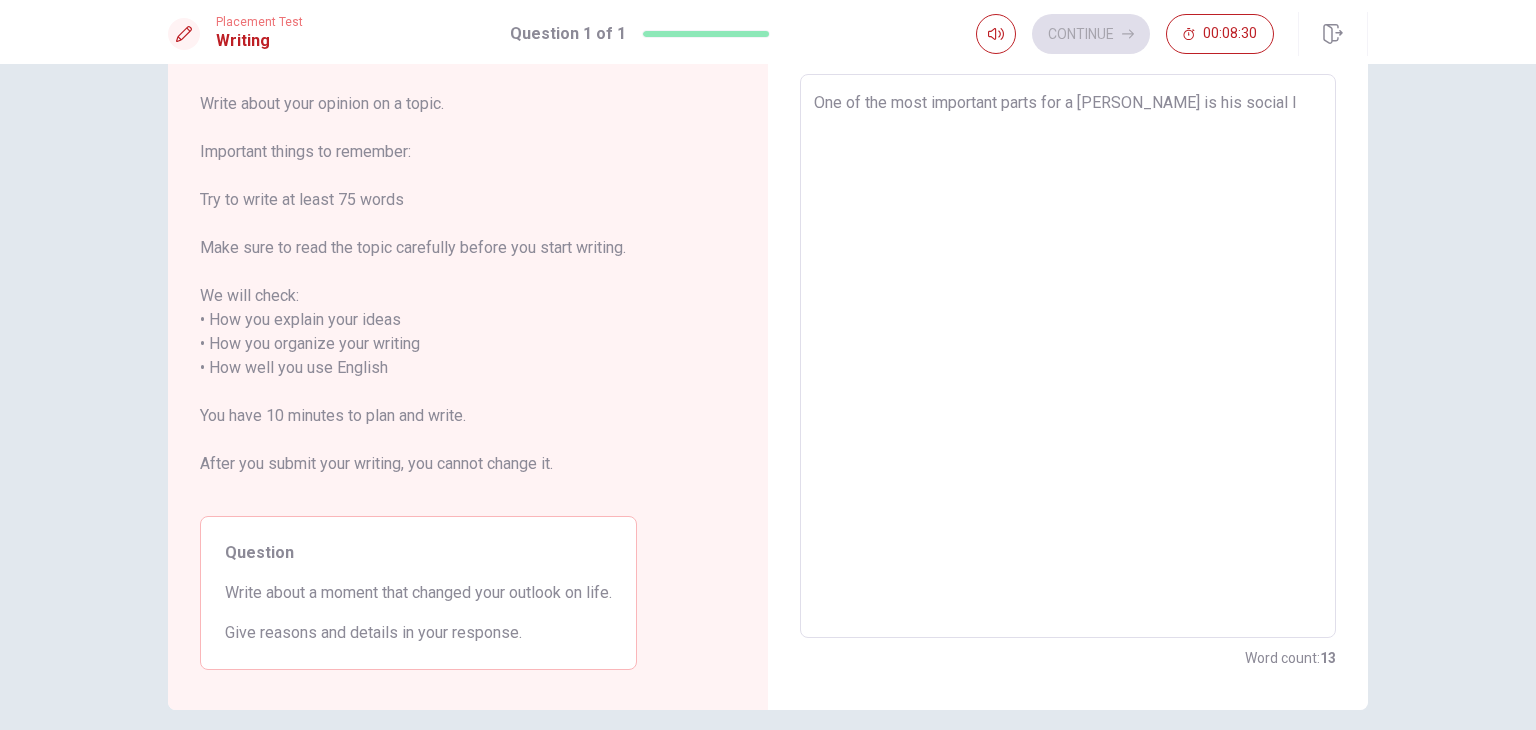 type on "One of the most important parts for a [PERSON_NAME] is his social li" 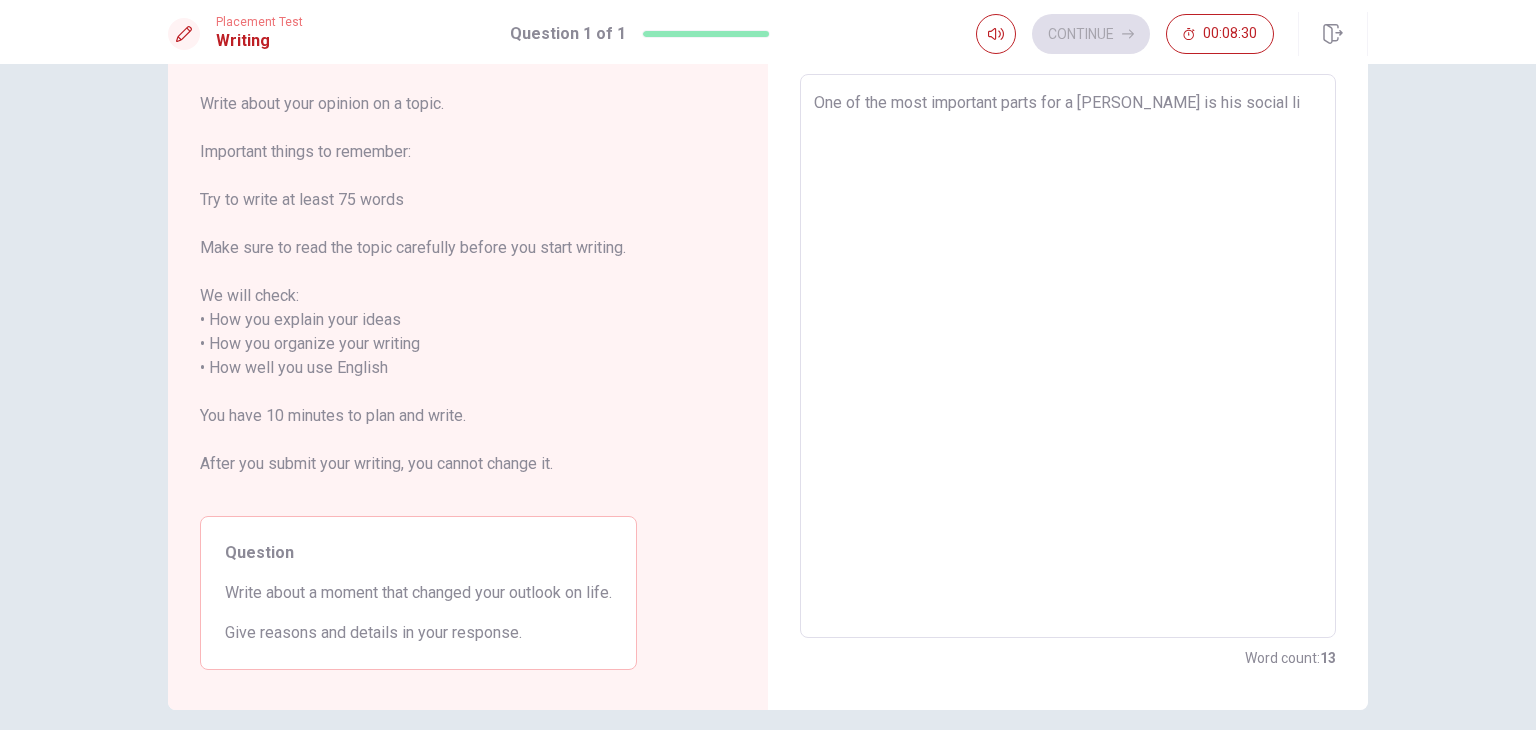 type on "x" 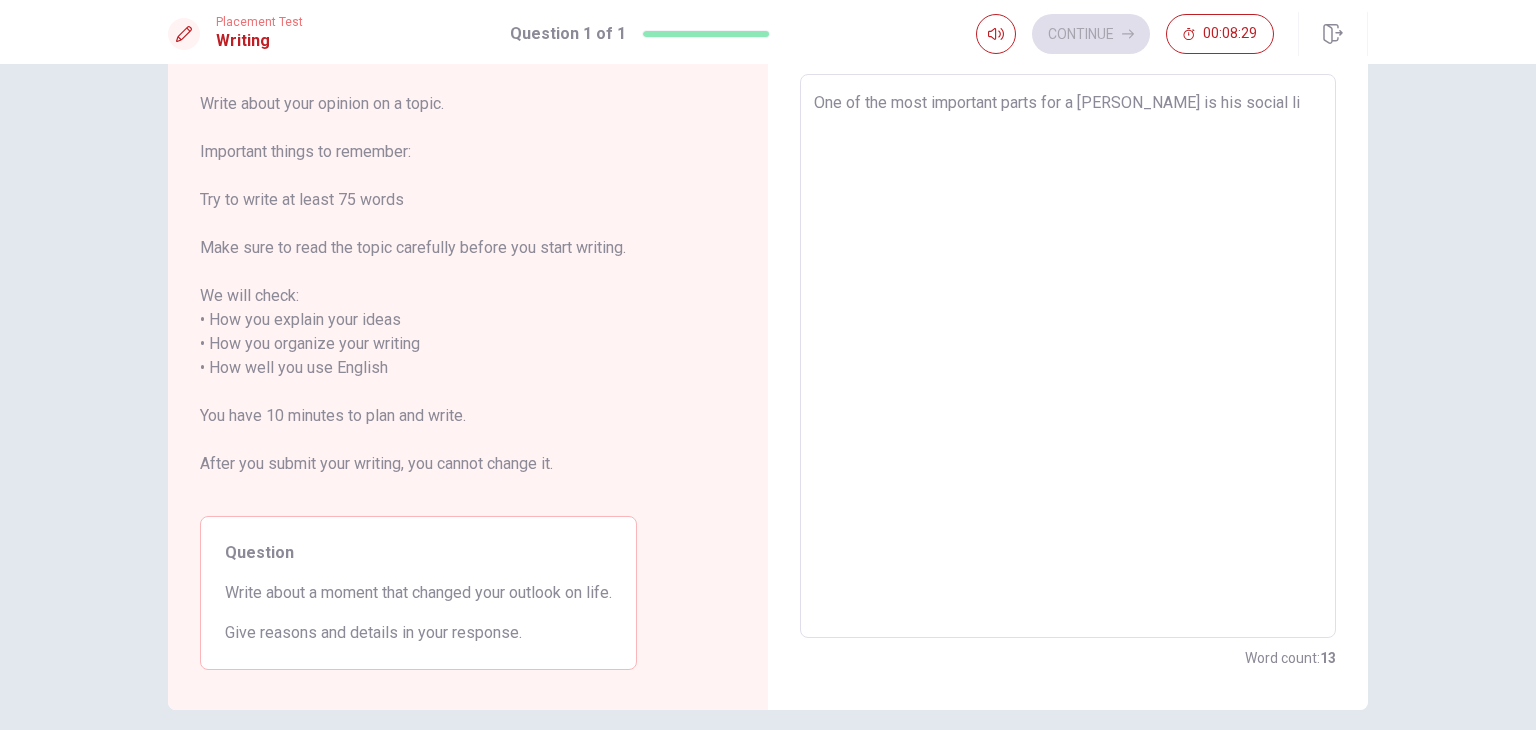 type on "One of the most important parts for a [PERSON_NAME] is his social lif" 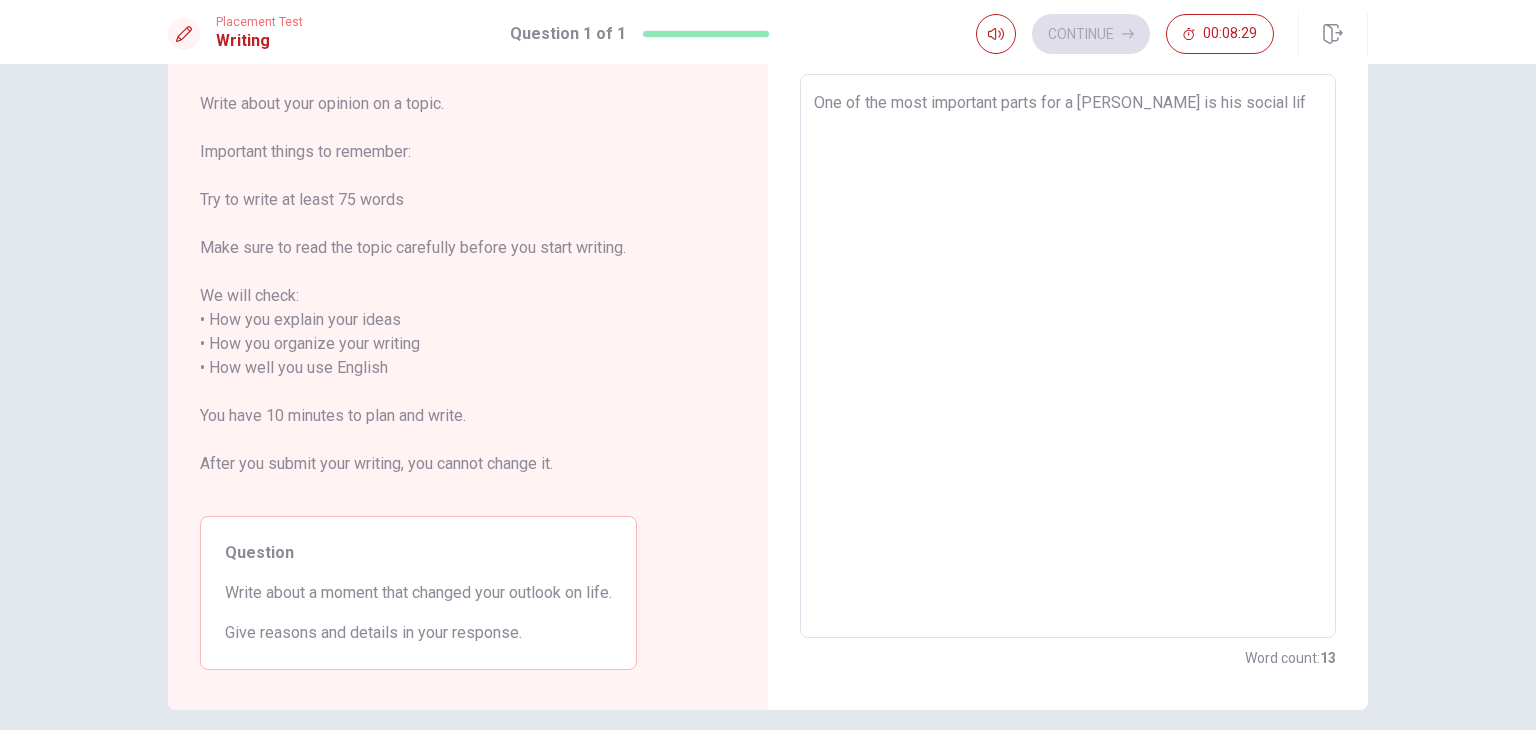 type on "x" 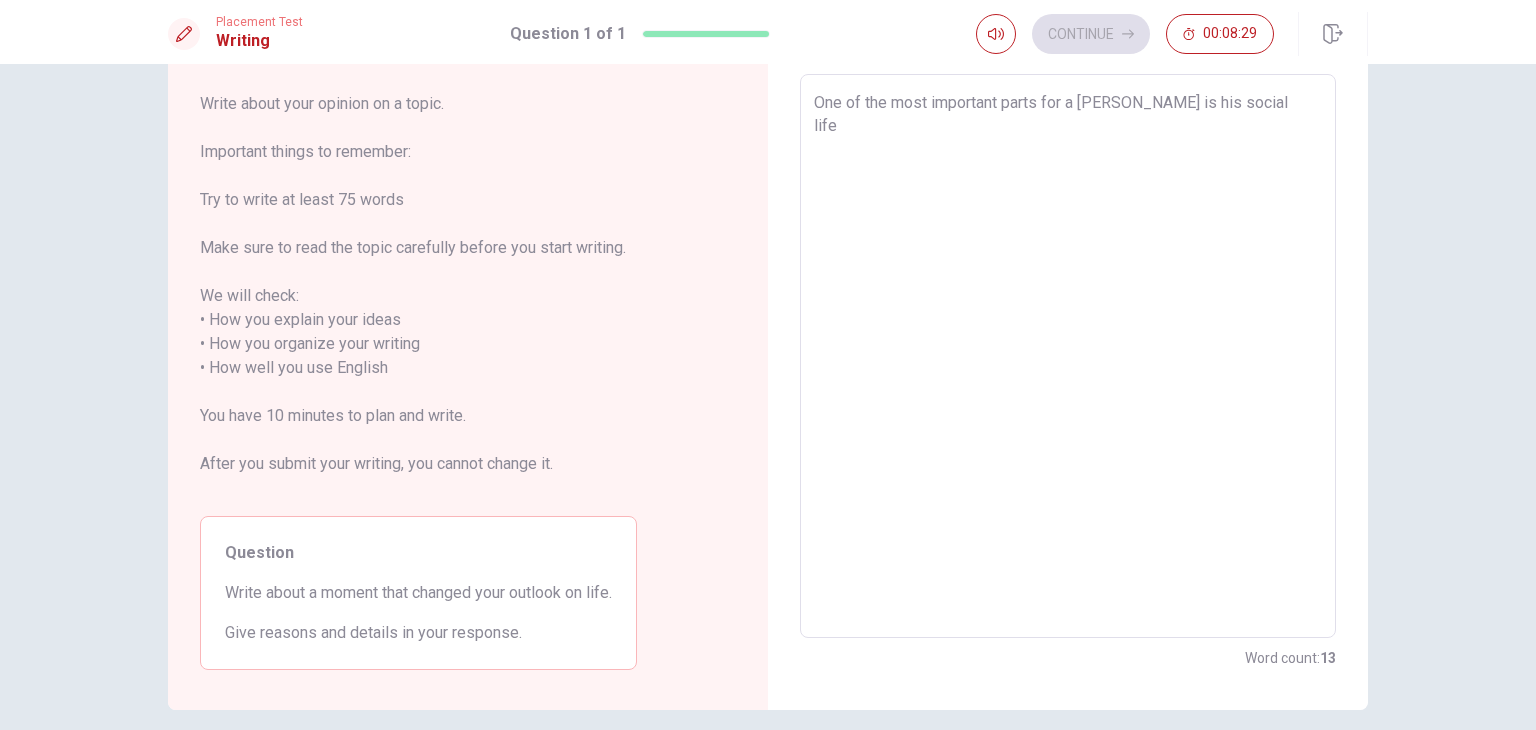 type on "x" 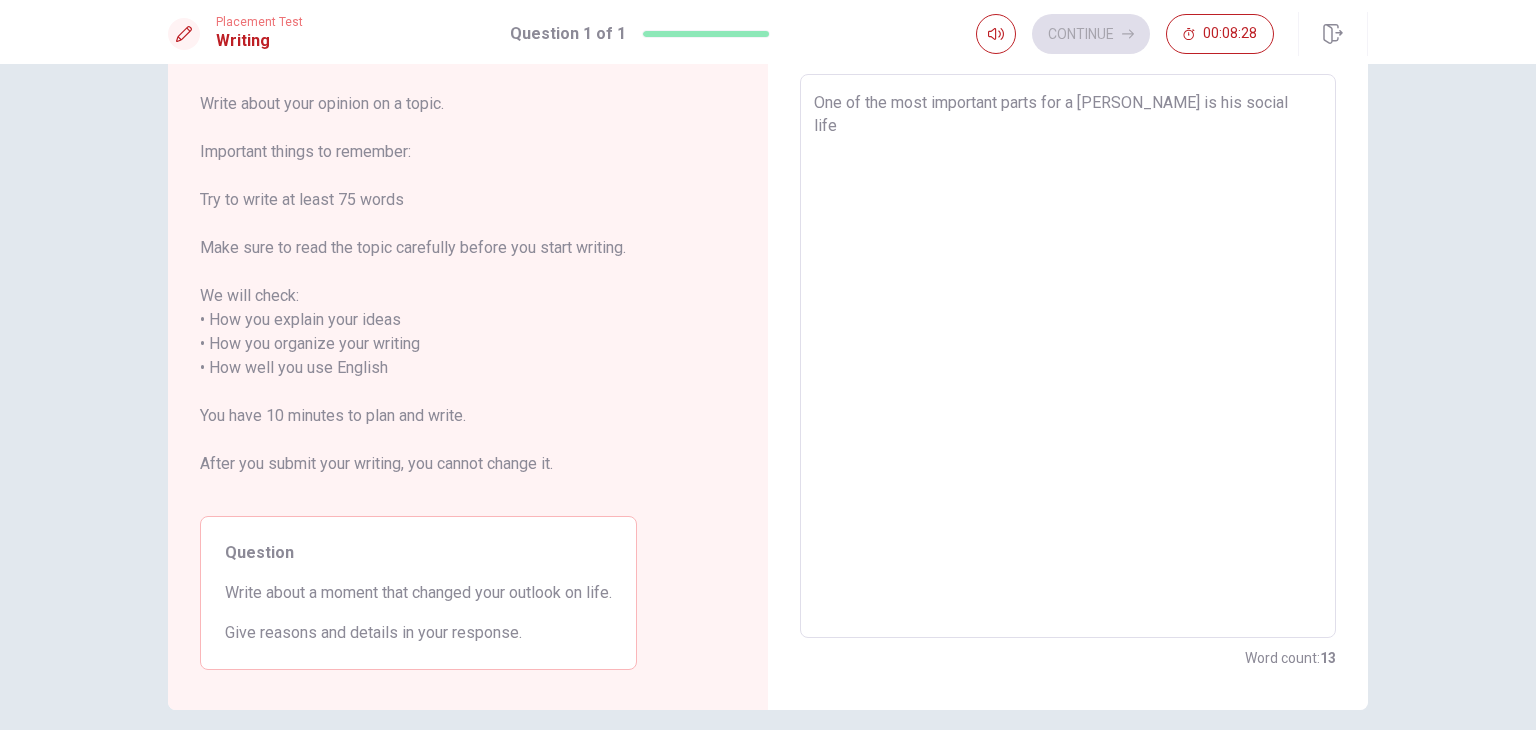 type on "One of the most important parts for a [PERSON_NAME] is his social life" 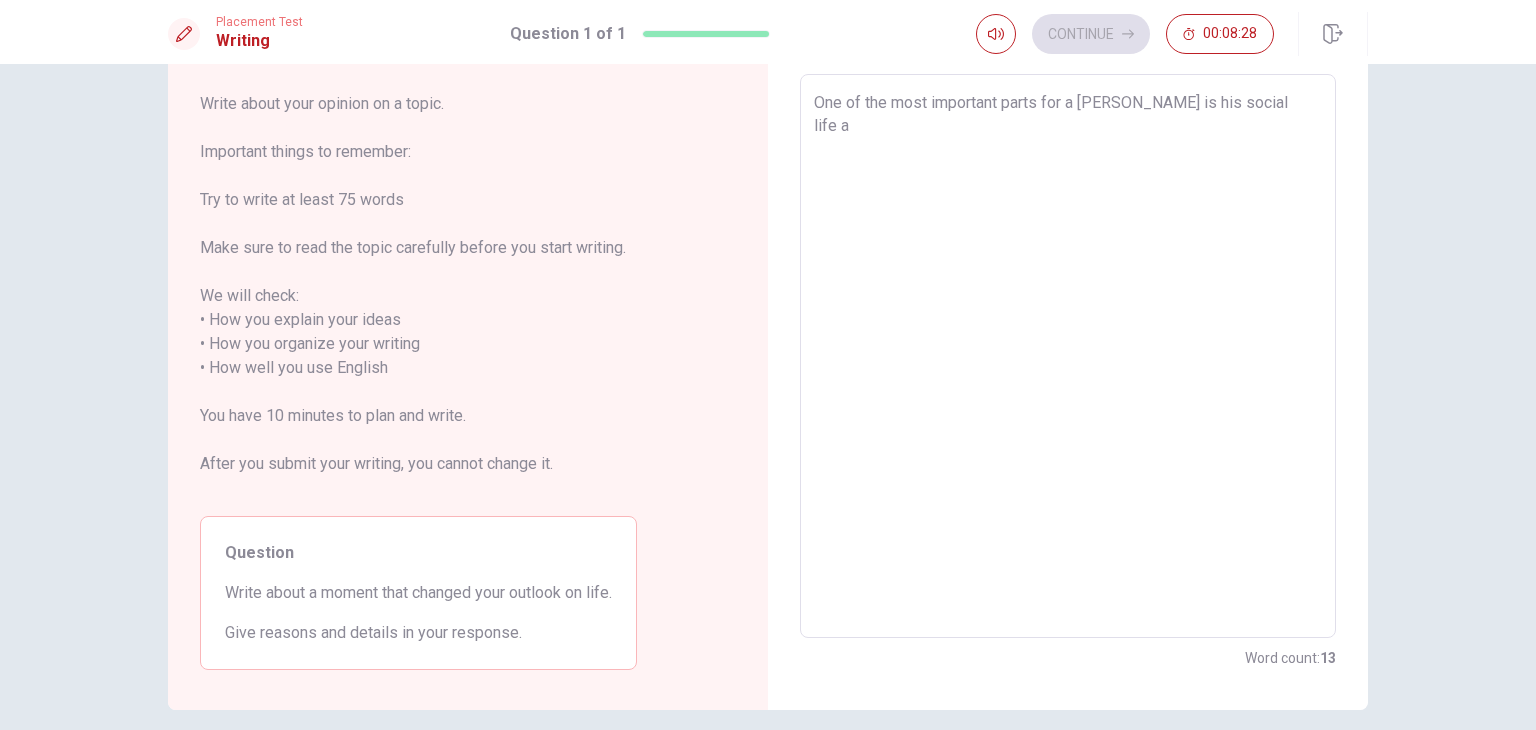 type on "x" 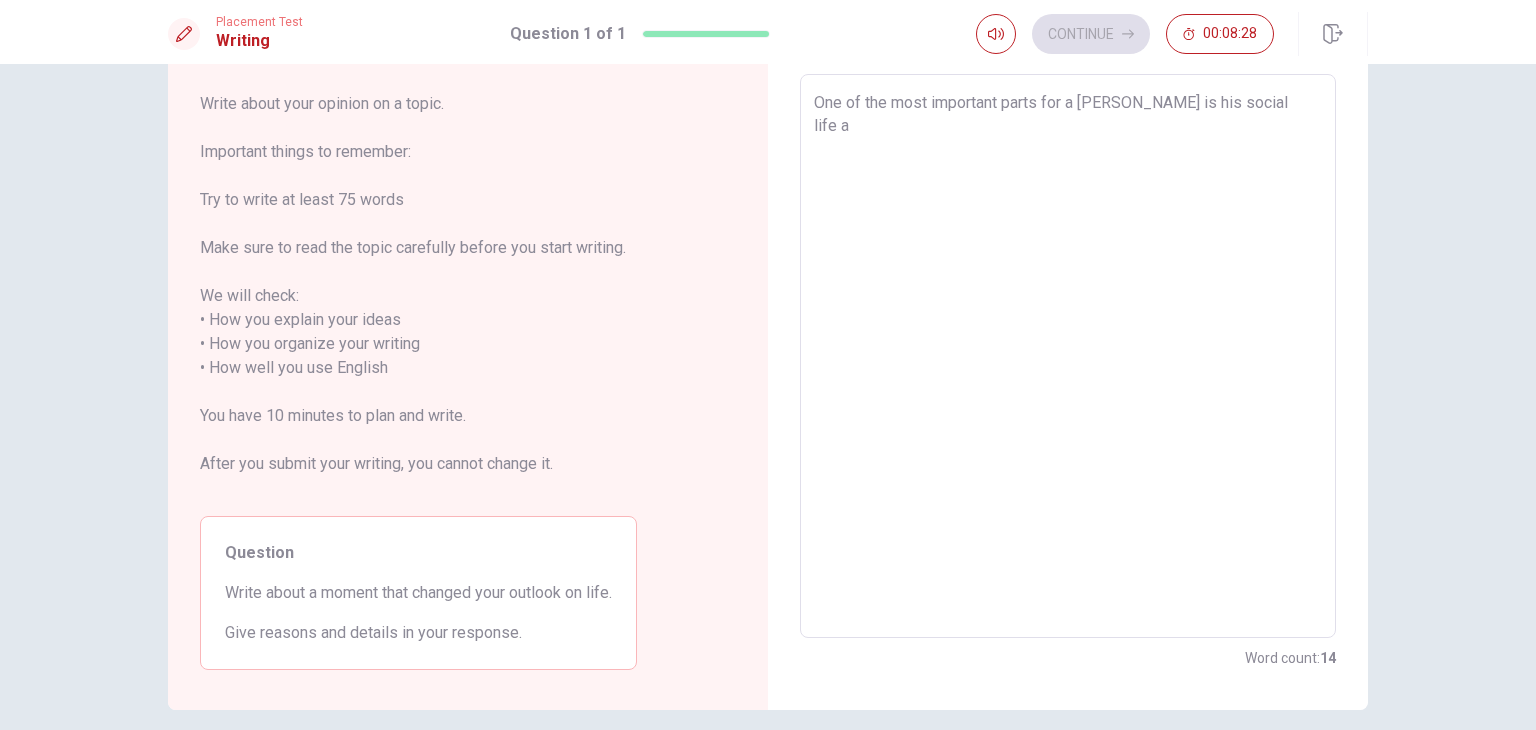 type on "One of the most important parts for a [PERSON_NAME] is his social life an" 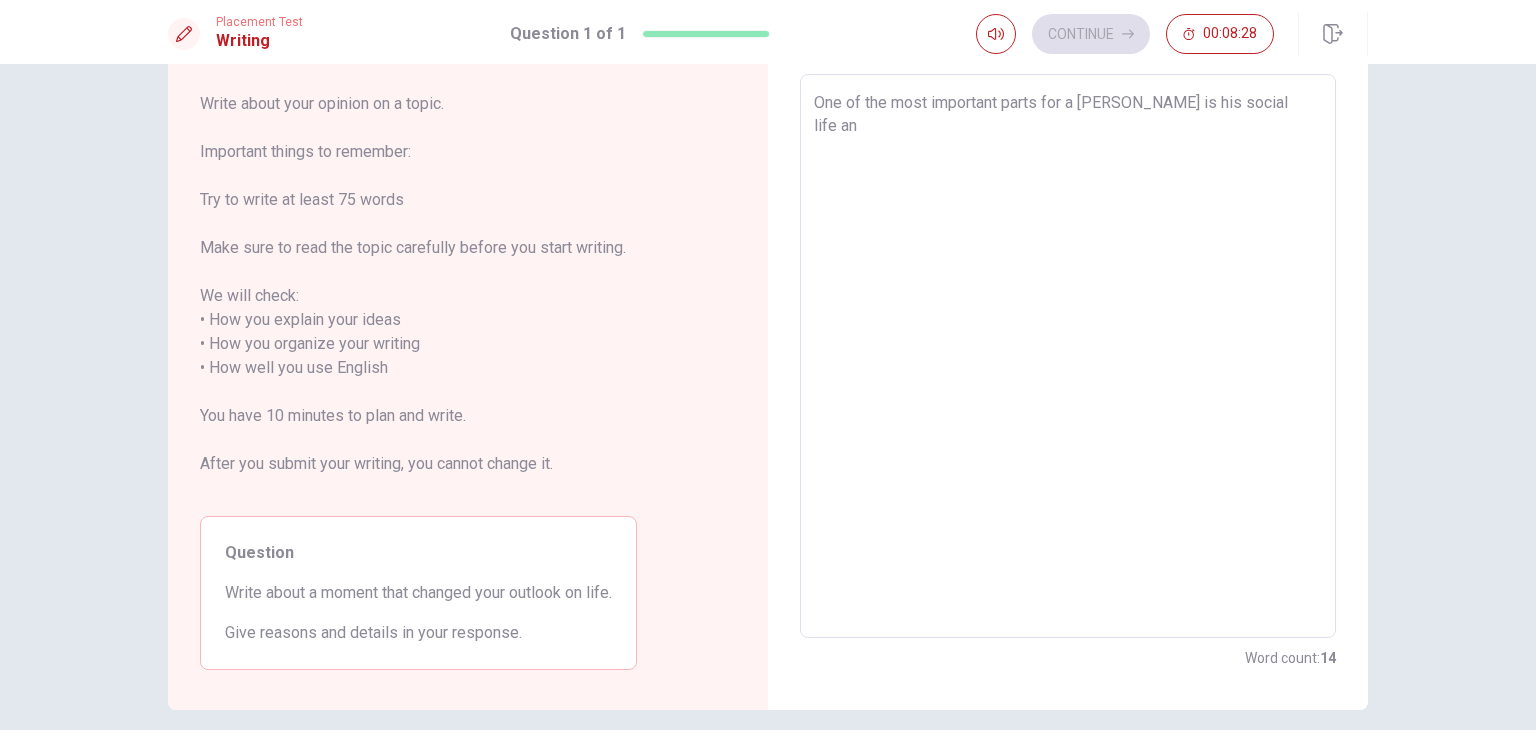 type 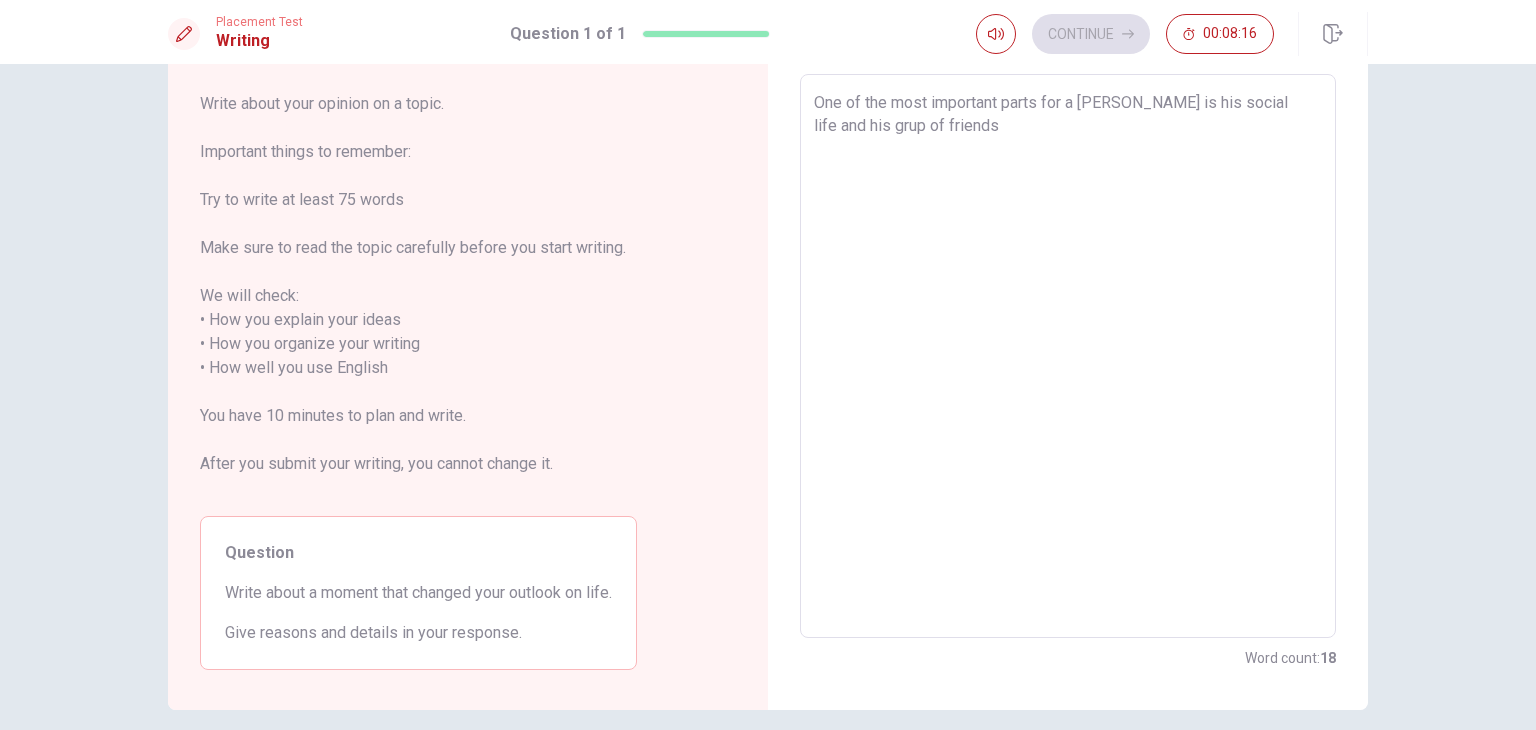 click on "One of the most important parts for a [PERSON_NAME] is his social life and his grup of friends" at bounding box center (1068, 356) 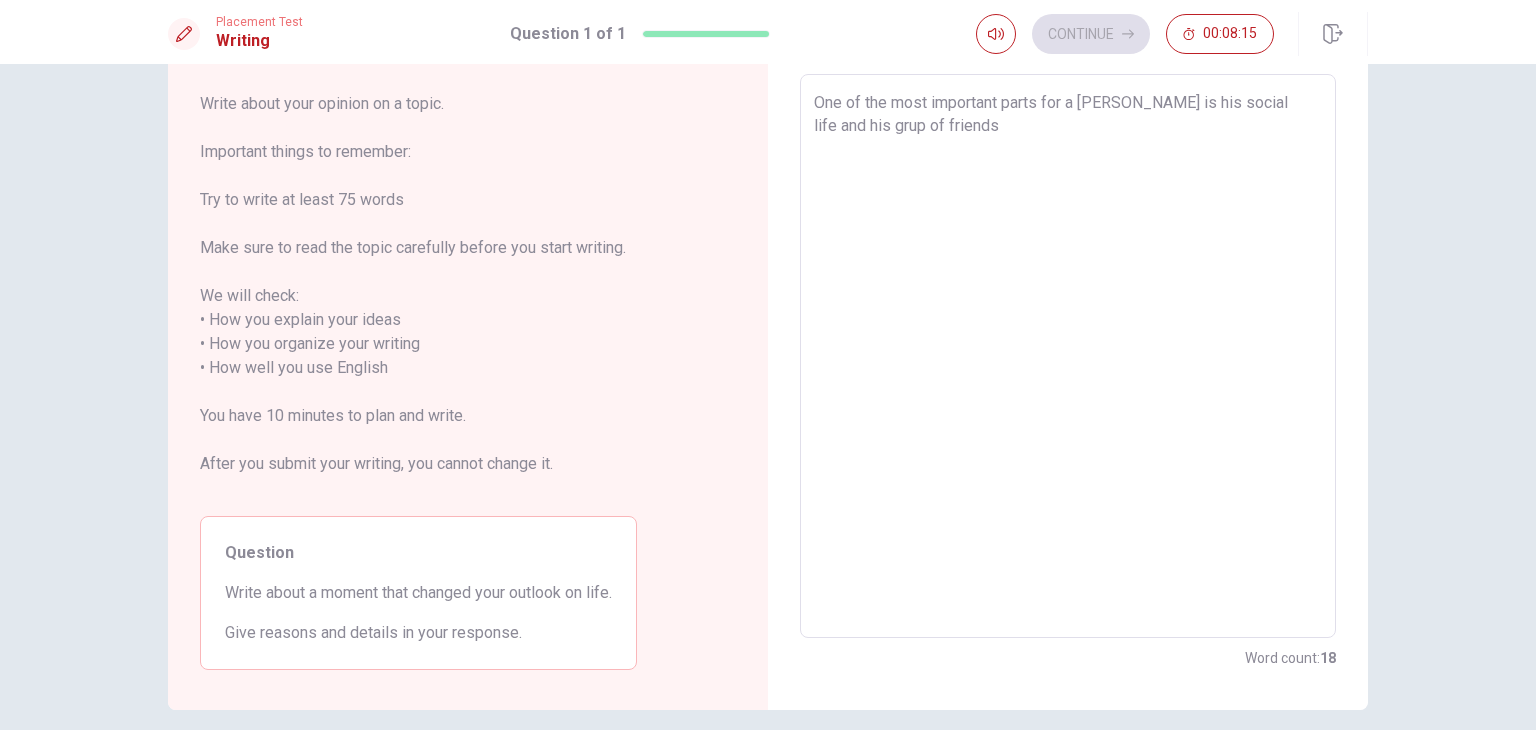 click on "One of the most important parts for a [PERSON_NAME] is his social life and his grup of friends" at bounding box center [1068, 356] 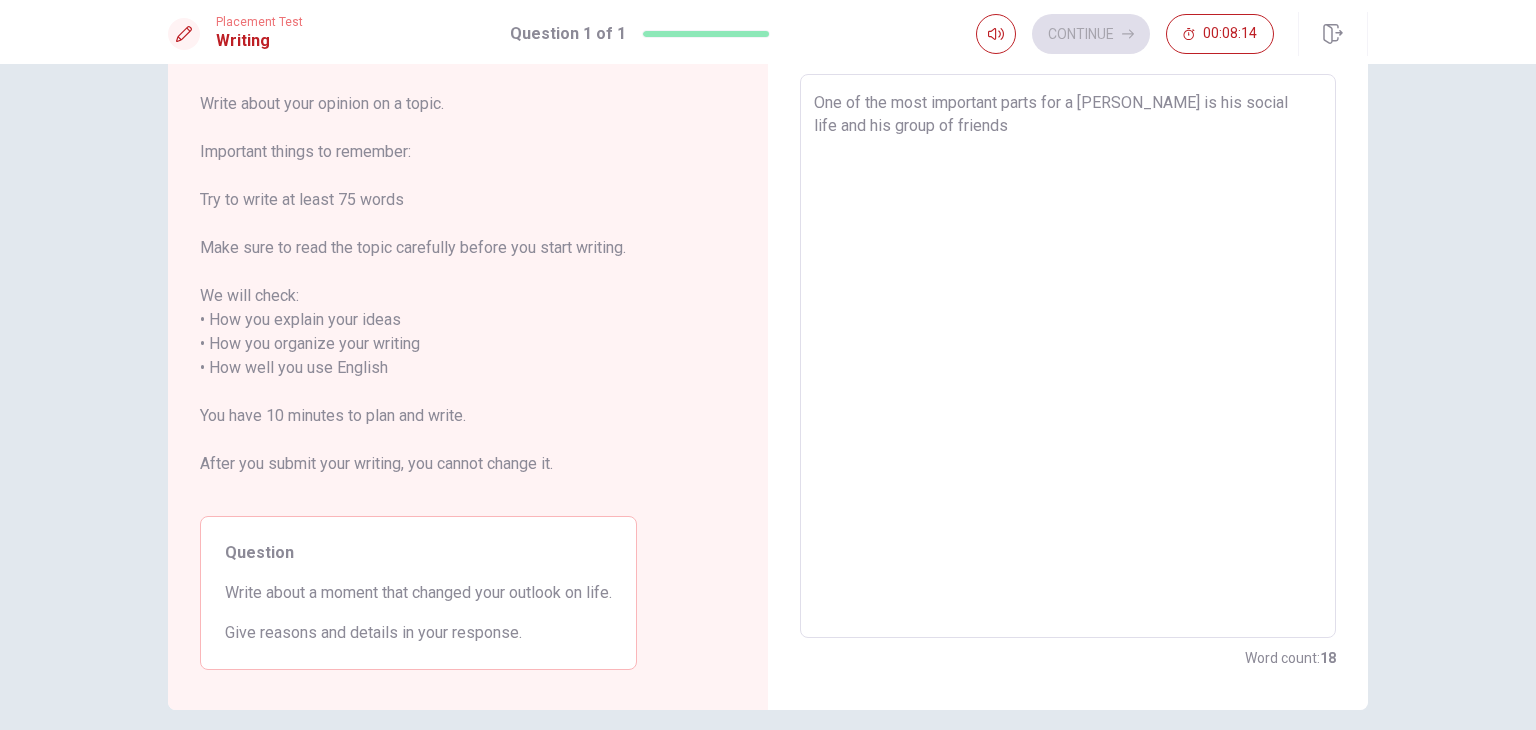 click on "One of the most important parts for a [PERSON_NAME] is his social life and his group of friends" at bounding box center [1068, 356] 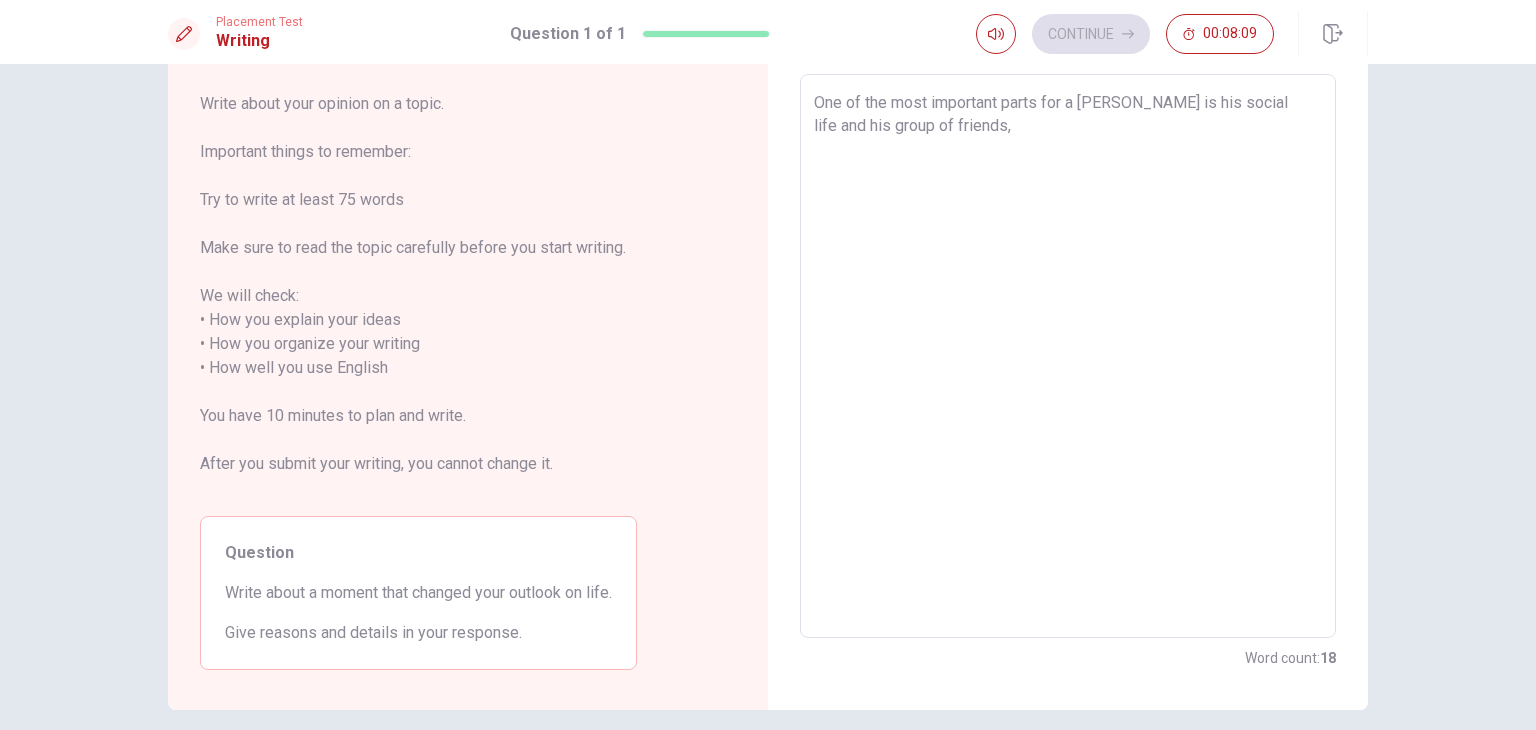 click on "One of the most important parts for a [PERSON_NAME] is his social life and his group of friends," at bounding box center (1068, 356) 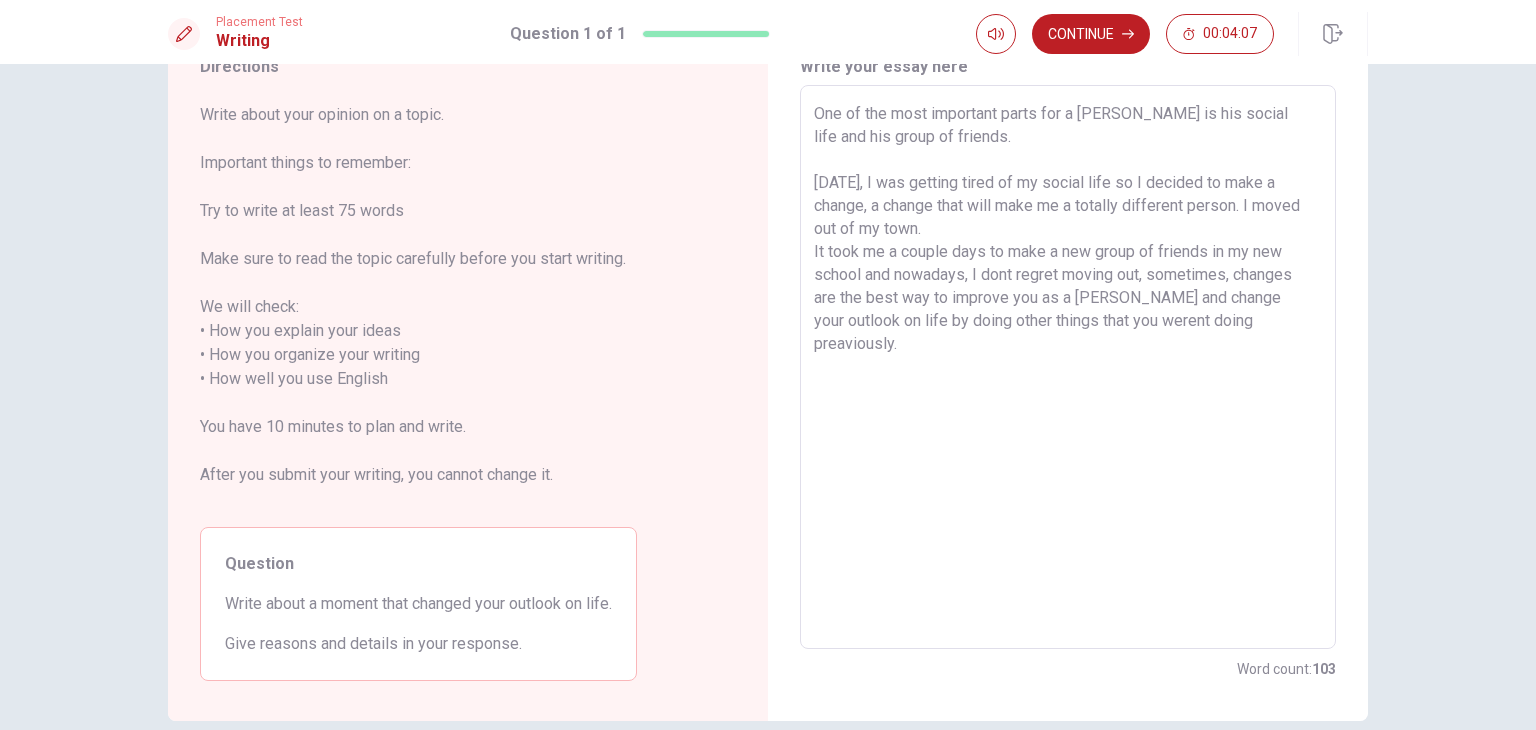 scroll, scrollTop: 100, scrollLeft: 0, axis: vertical 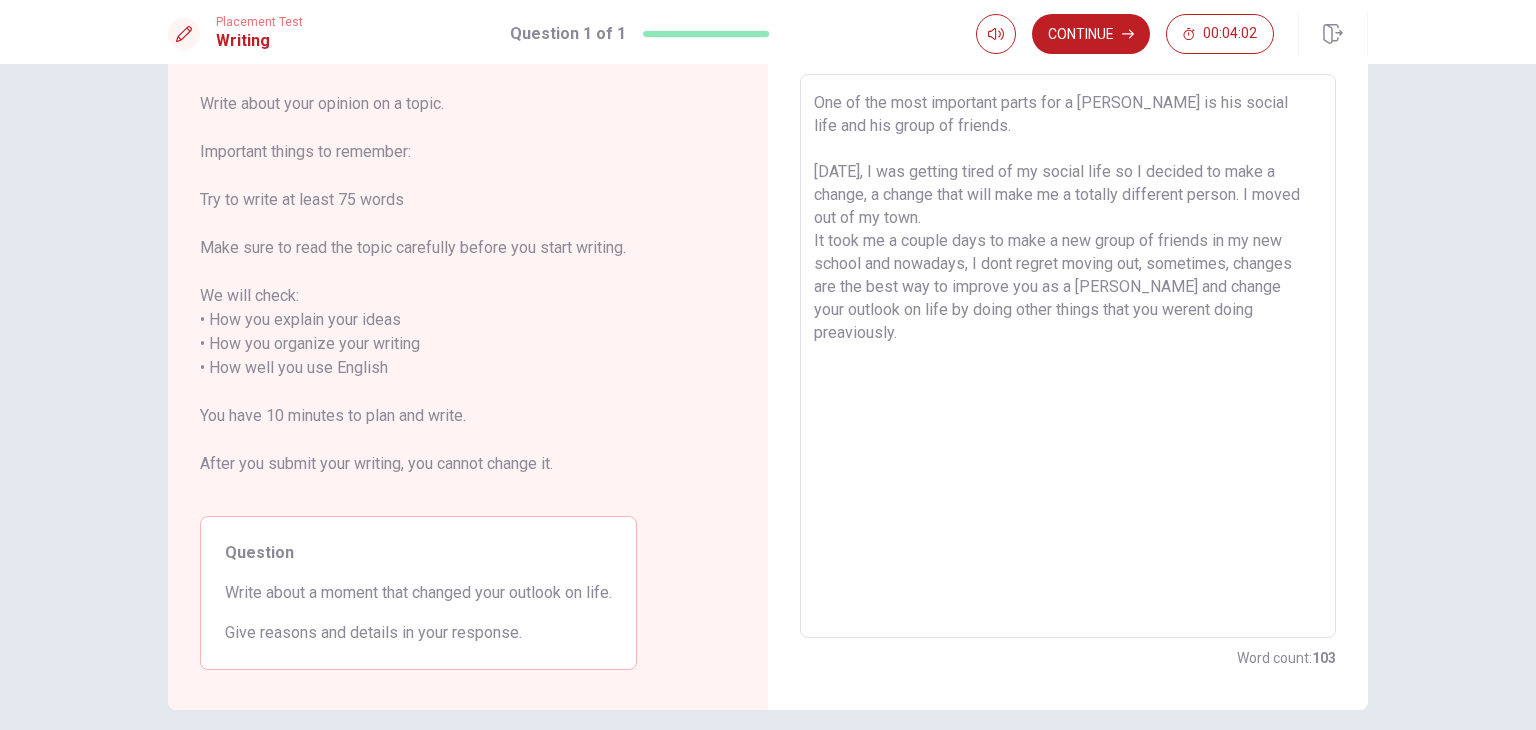 click on "One of the most important parts for a [PERSON_NAME] is his social life and his group of friends.
[DATE], I was getting tired of my social life so I decided to make a change, a change that will make me a totally different person. I moved out of my town.
It took me a couple days to make a new group of friends in my new school and nowadays, I dont regret moving out, sometimes, changes are the best way to improve you as a [PERSON_NAME] and change your outlook on life by doing other things that you werent doing preaviously." at bounding box center (1068, 356) 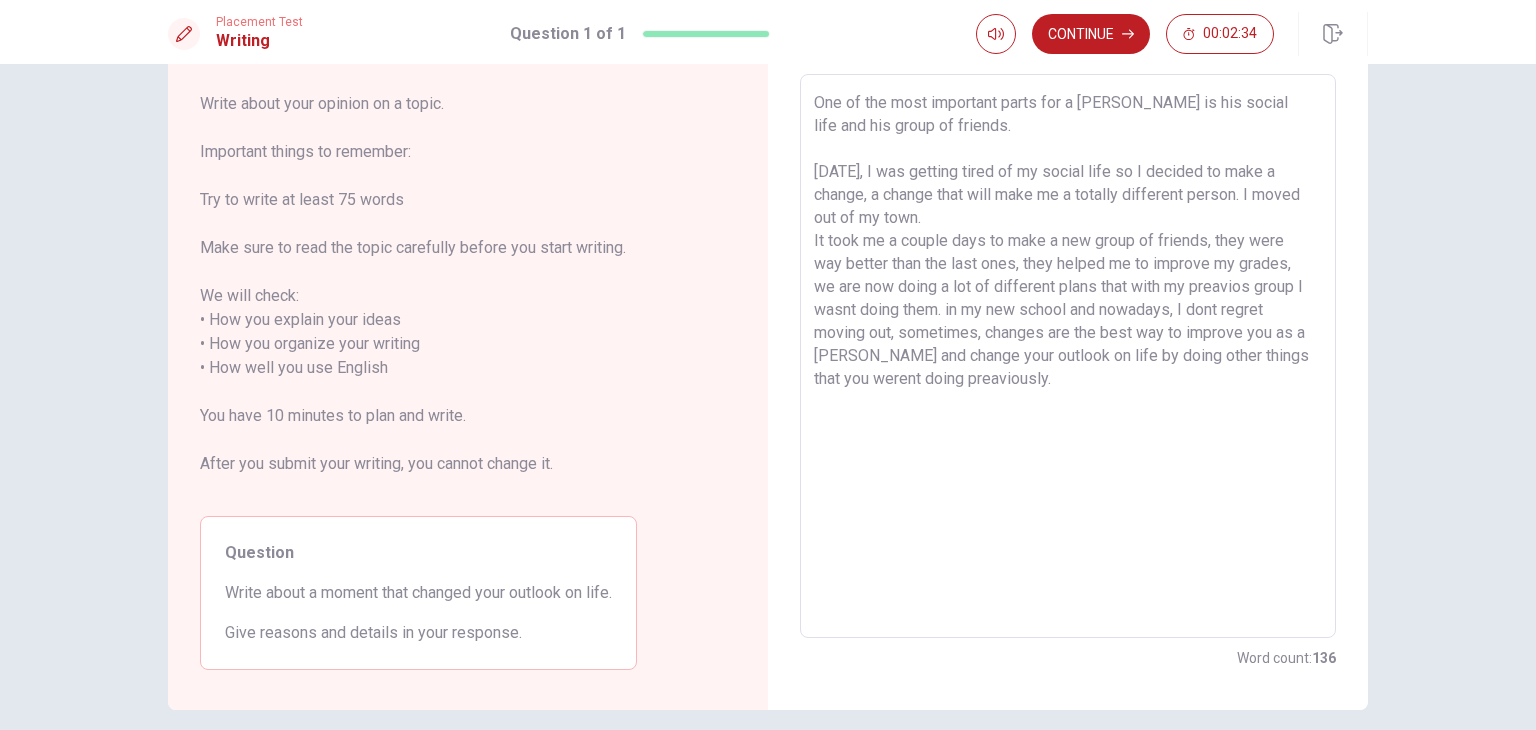 click on "One of the most important parts for a [PERSON_NAME] is his social life and his group of friends.
[DATE], I was getting tired of my social life so I decided to make a change, a change that will make me a totally different person. I moved out of my town.
It took me a couple days to make a new group of friends, they were way better than the last ones, they helped me to improve my grades, we are now doing a lot of different plans that with my preavios group I wasnt doing them. in my new school and nowadays, I dont regret moving out, sometimes, changes are the best way to improve you as a [PERSON_NAME] and change your outlook on life by doing other things that you werent doing preaviously." at bounding box center [1068, 356] 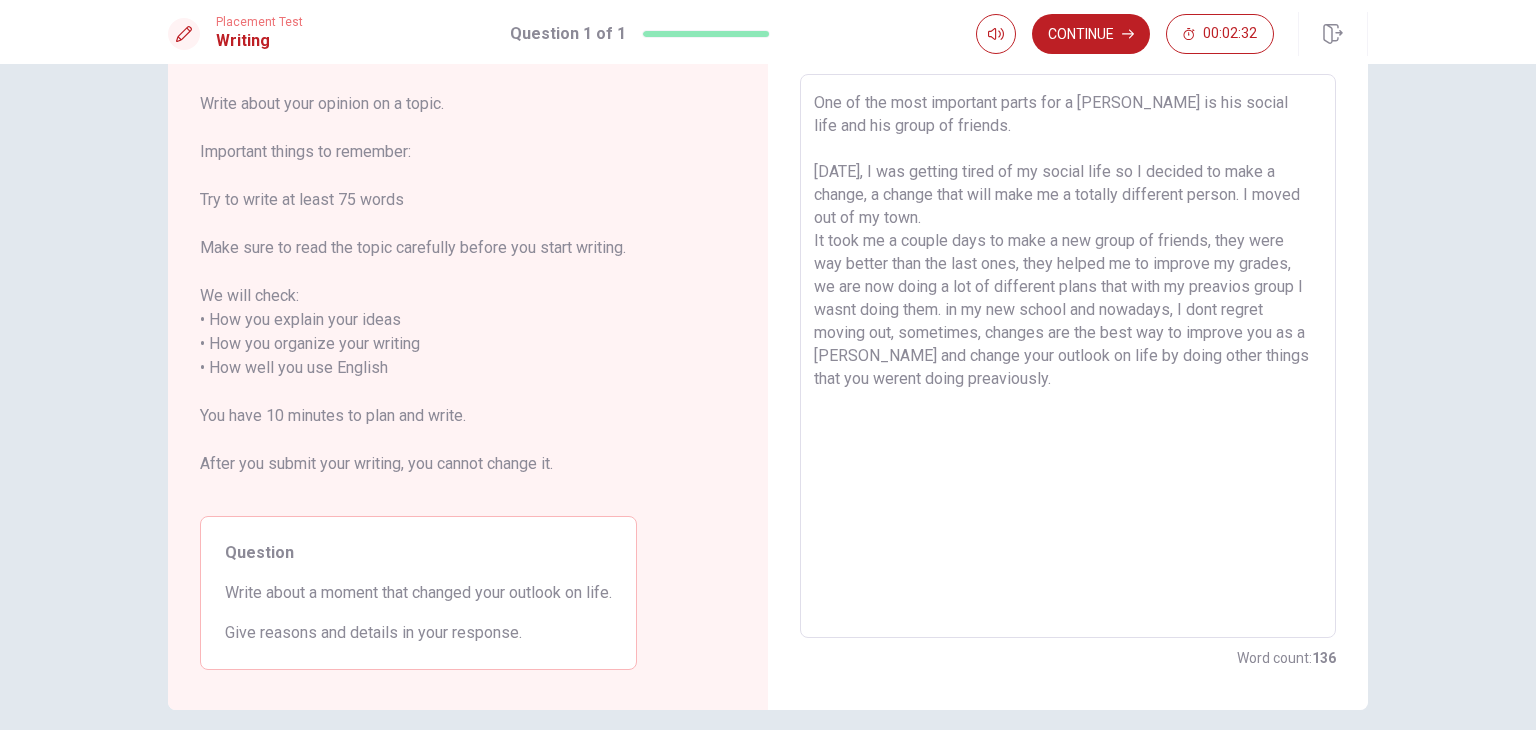 drag, startPoint x: 941, startPoint y: 308, endPoint x: 896, endPoint y: 338, distance: 54.08327 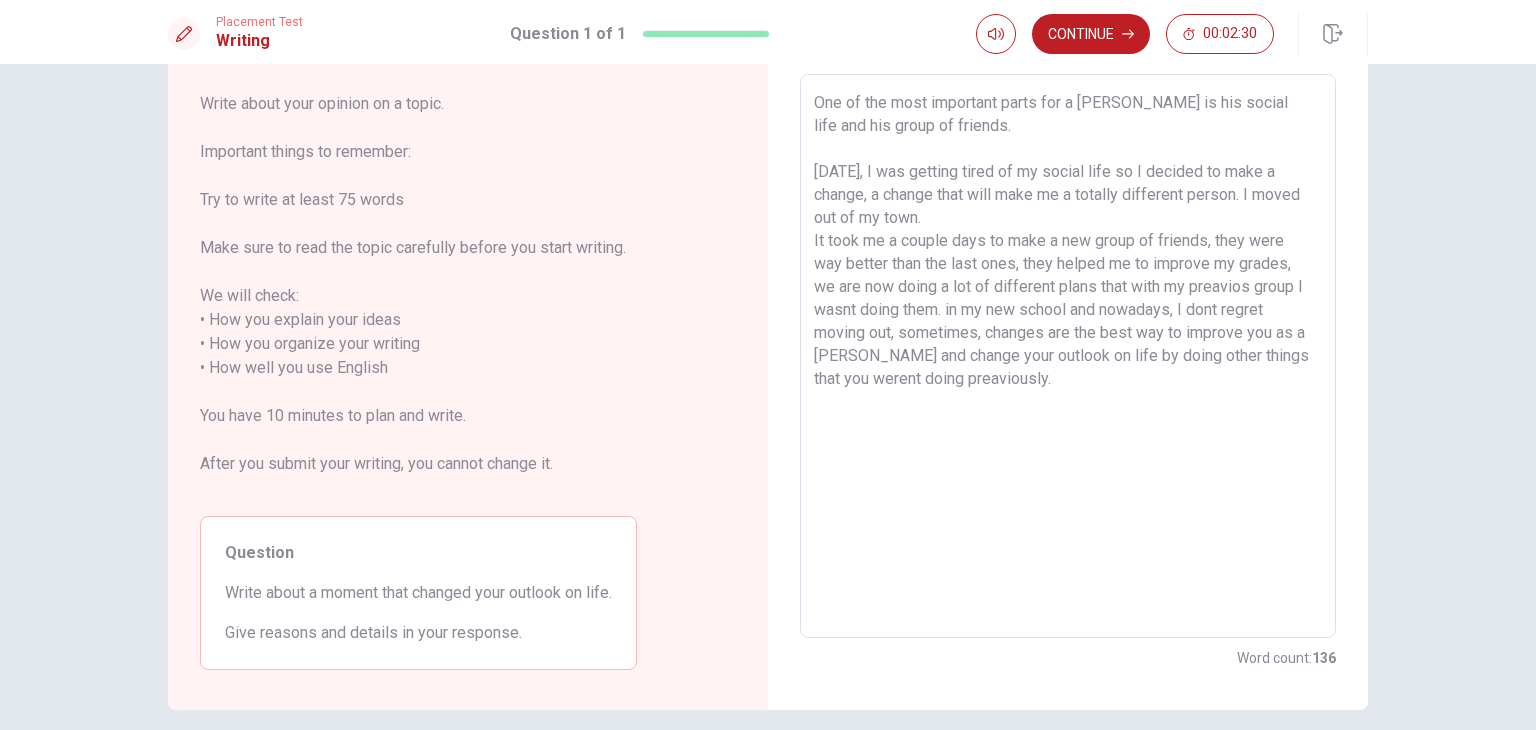 drag, startPoint x: 896, startPoint y: 338, endPoint x: 939, endPoint y: 301, distance: 56.727417 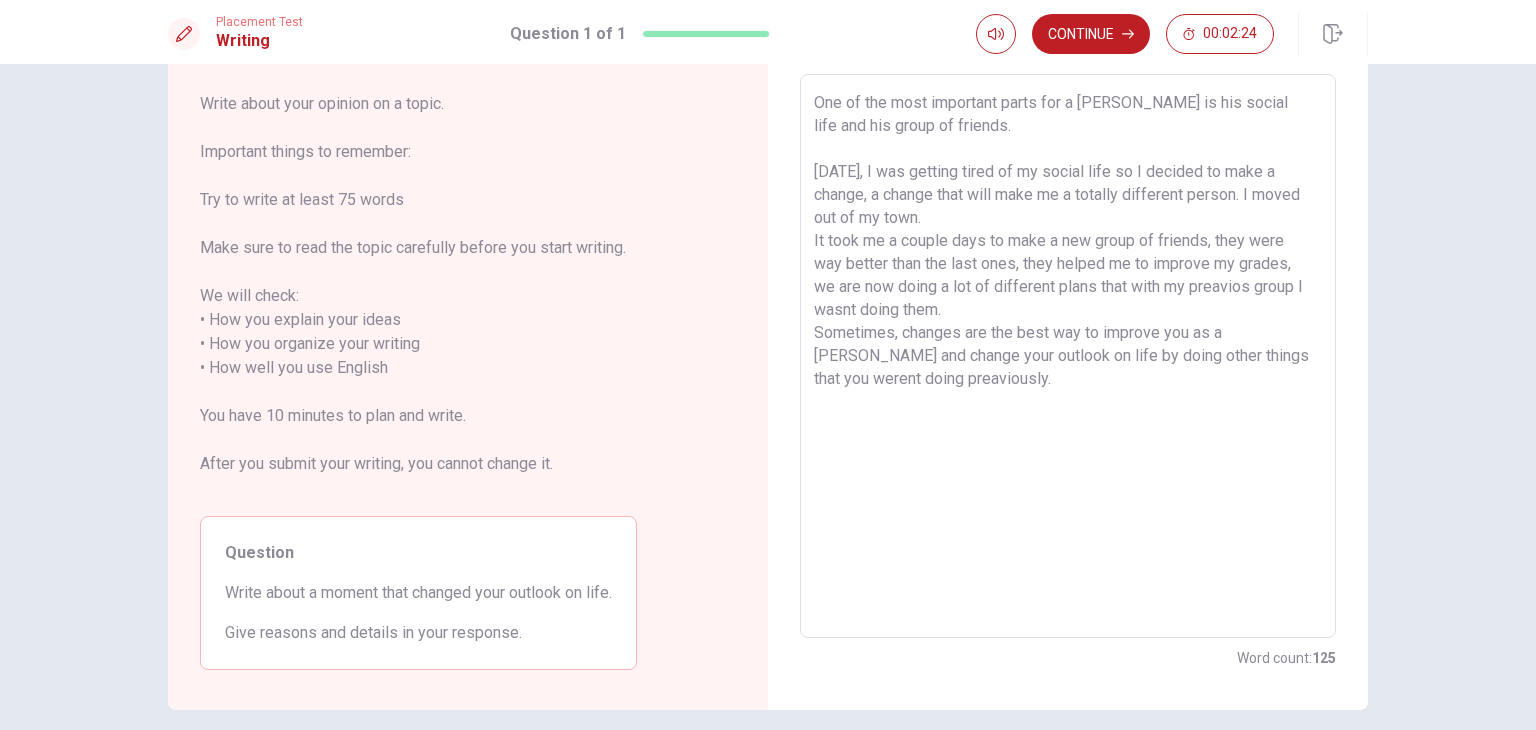 click on "One of the most important parts for a [PERSON_NAME] is his social life and his group of friends.
[DATE], I was getting tired of my social life so I decided to make a change, a change that will make me a totally different person. I moved out of my town.
It took me a couple days to make a new group of friends, they were way better than the last ones, they helped me to improve my grades, we are now doing a lot of different plans that with my preavios group I wasnt doing them.
Sometimes, changes are the best way to improve you as a [PERSON_NAME] and change your outlook on life by doing other things that you werent doing preaviously." at bounding box center (1068, 356) 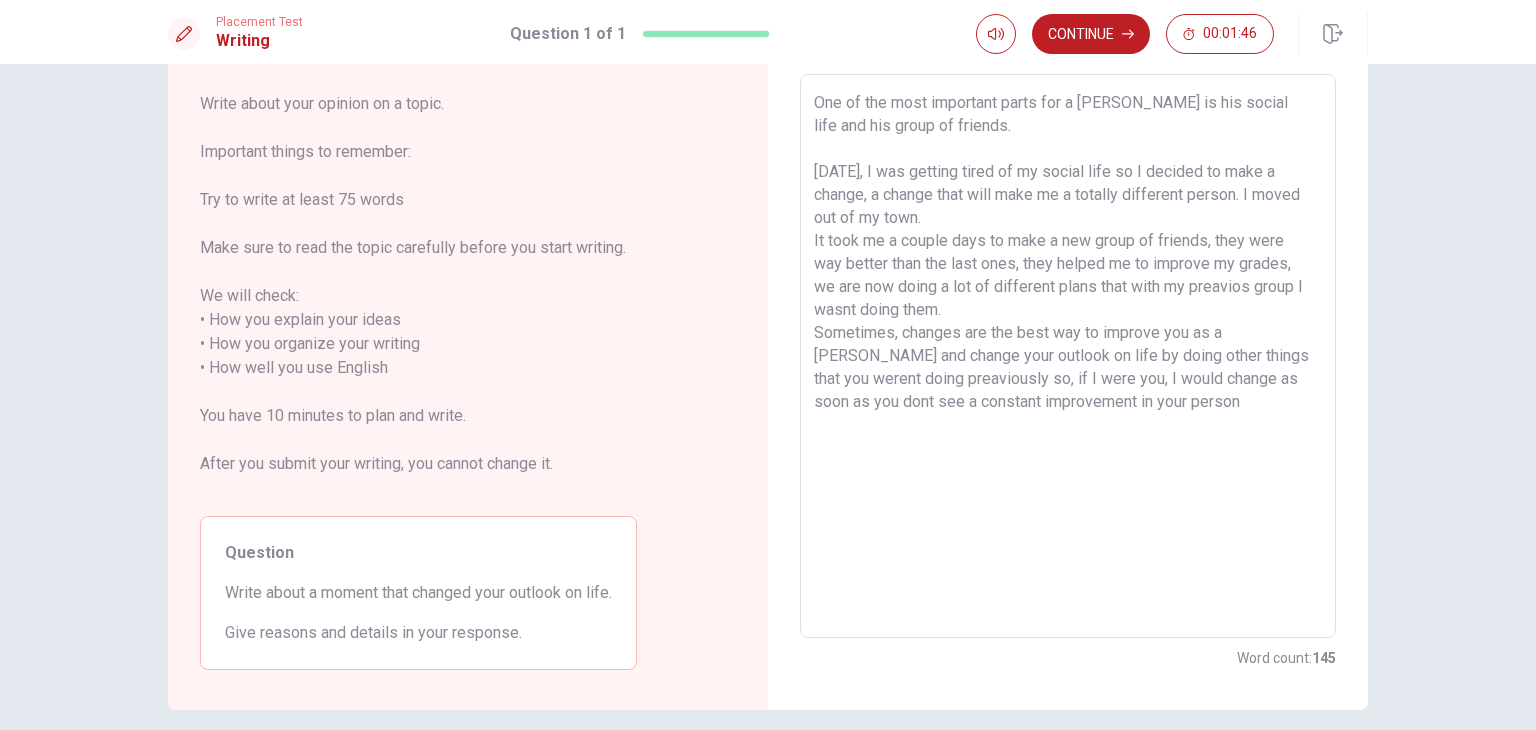 click on "One of the most important parts for a [PERSON_NAME] is his social life and his group of friends.
[DATE], I was getting tired of my social life so I decided to make a change, a change that will make me a totally different person. I moved out of my town.
It took me a couple days to make a new group of friends, they were way better than the last ones, they helped me to improve my grades, we are now doing a lot of different plans that with my preavios group I wasnt doing them.
Sometimes, changes are the best way to improve you as a [PERSON_NAME] and change your outlook on life by doing other things that you werent doing preaviously so, if I were you, I would change as soon as you dont see a constant improvement in your person" at bounding box center (1068, 356) 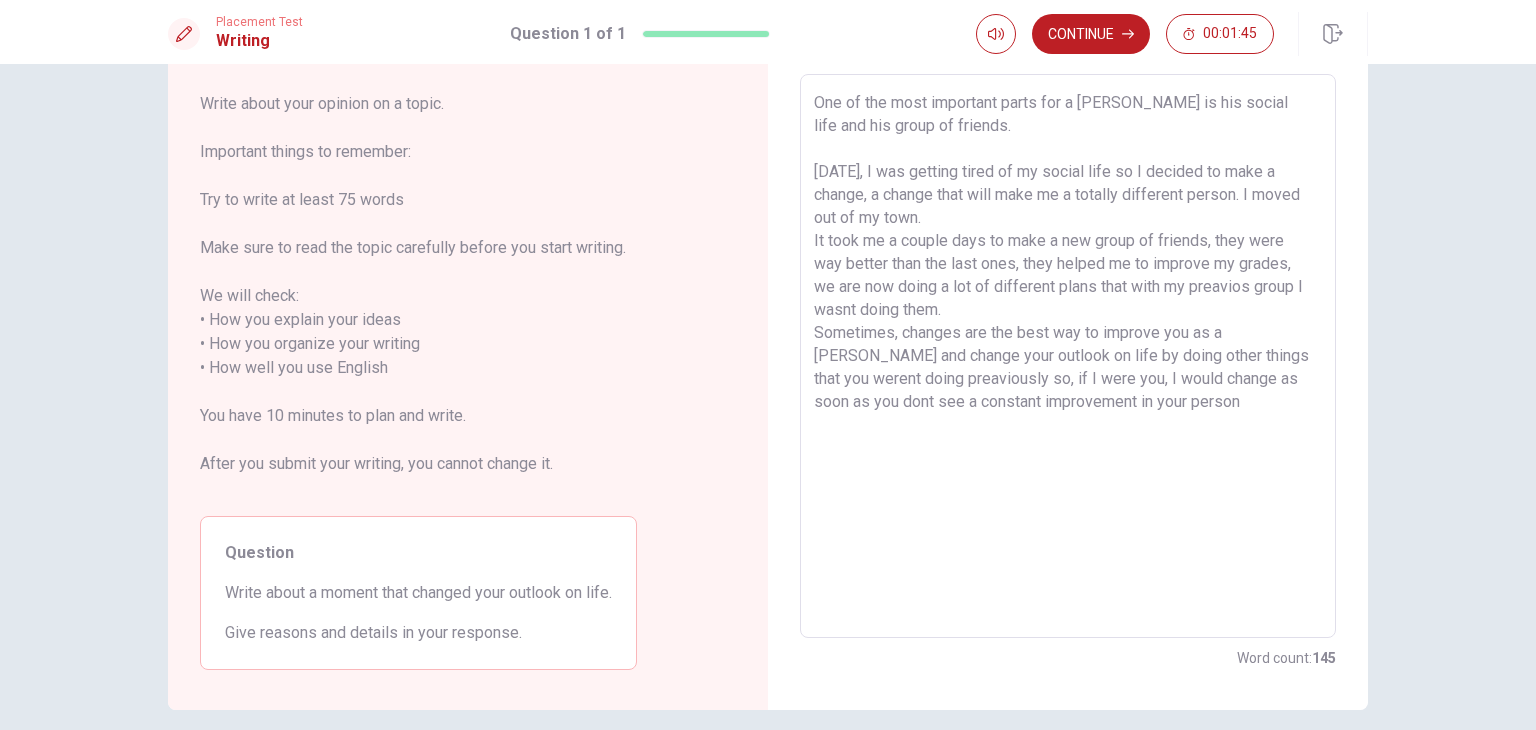 click on "One of the most important parts for a [PERSON_NAME] is his social life and his group of friends.
[DATE], I was getting tired of my social life so I decided to make a change, a change that will make me a totally different person. I moved out of my town.
It took me a couple days to make a new group of friends, they were way better than the last ones, they helped me to improve my grades, we are now doing a lot of different plans that with my preavios group I wasnt doing them.
Sometimes, changes are the best way to improve you as a [PERSON_NAME] and change your outlook on life by doing other things that you werent doing preaviously so, if I were you, I would change as soon as you dont see a constant improvement in your person" at bounding box center (1068, 356) 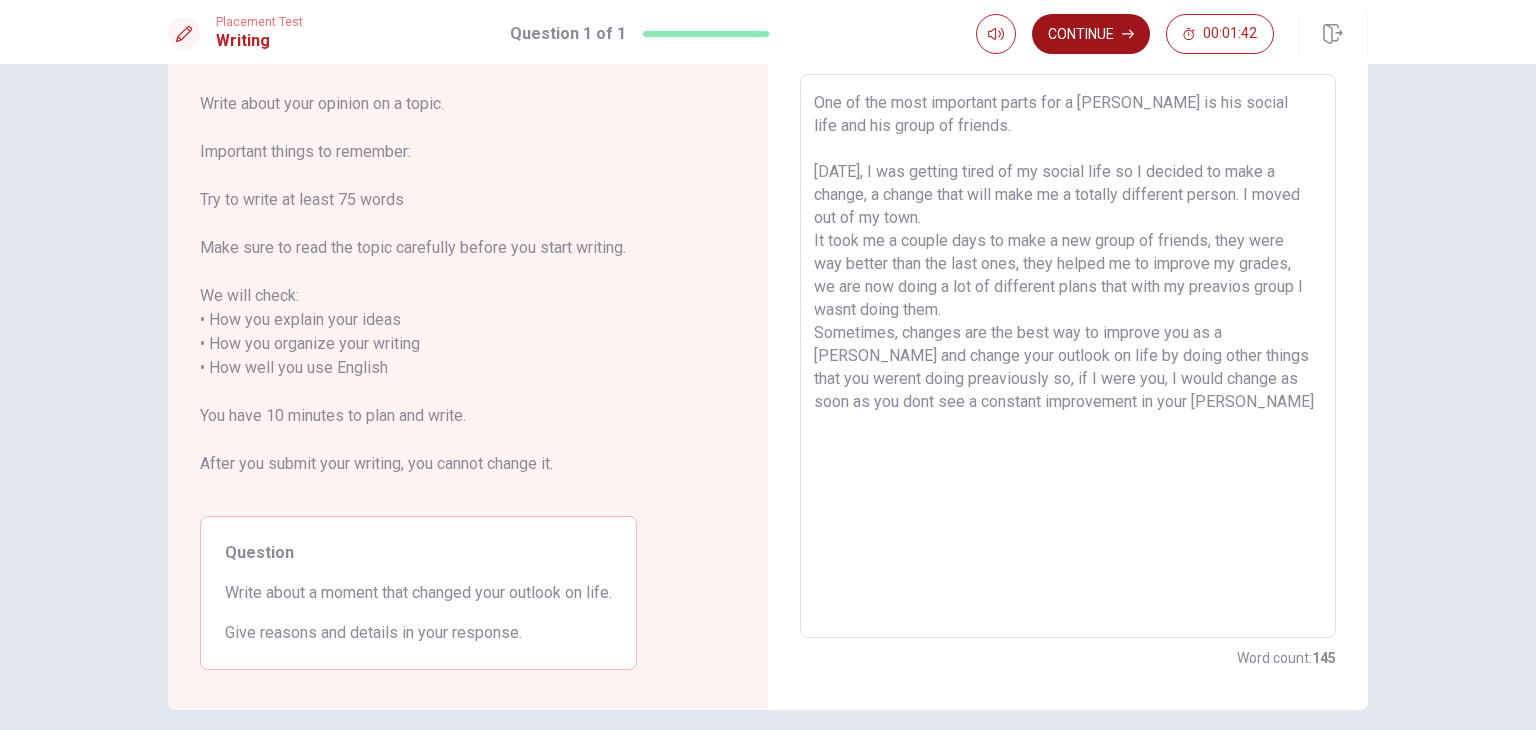 click on "Continue" at bounding box center [1091, 34] 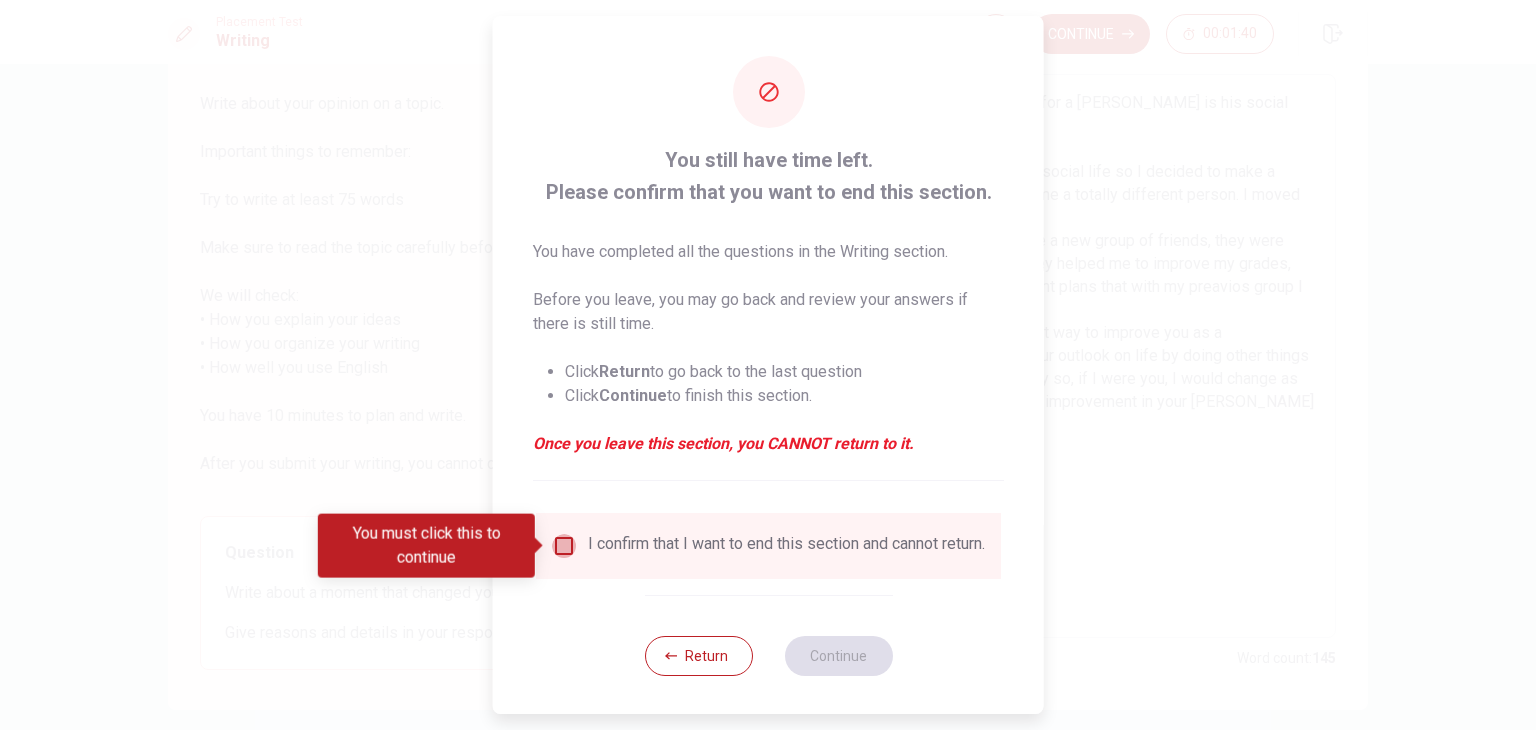click at bounding box center [564, 546] 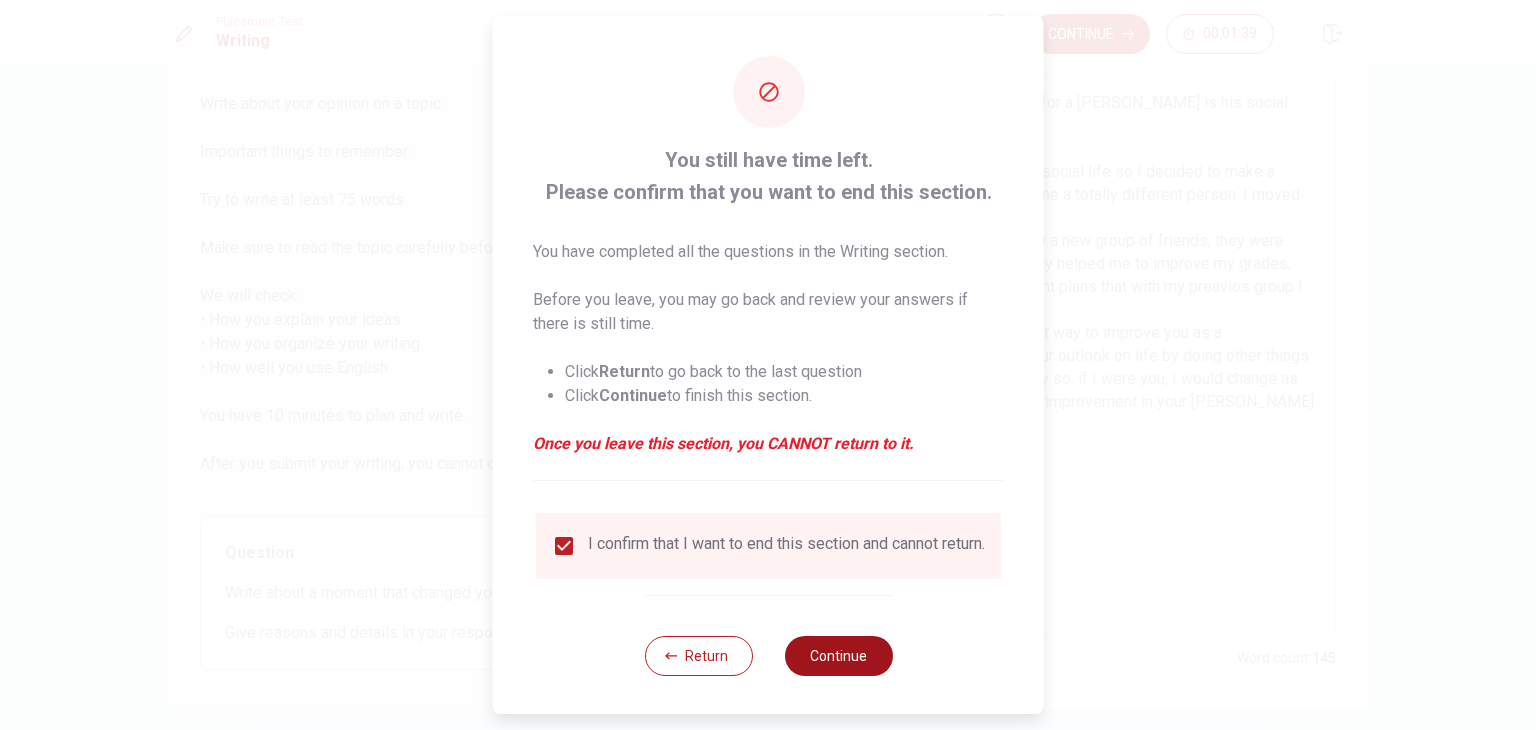 click on "Continue" at bounding box center (838, 656) 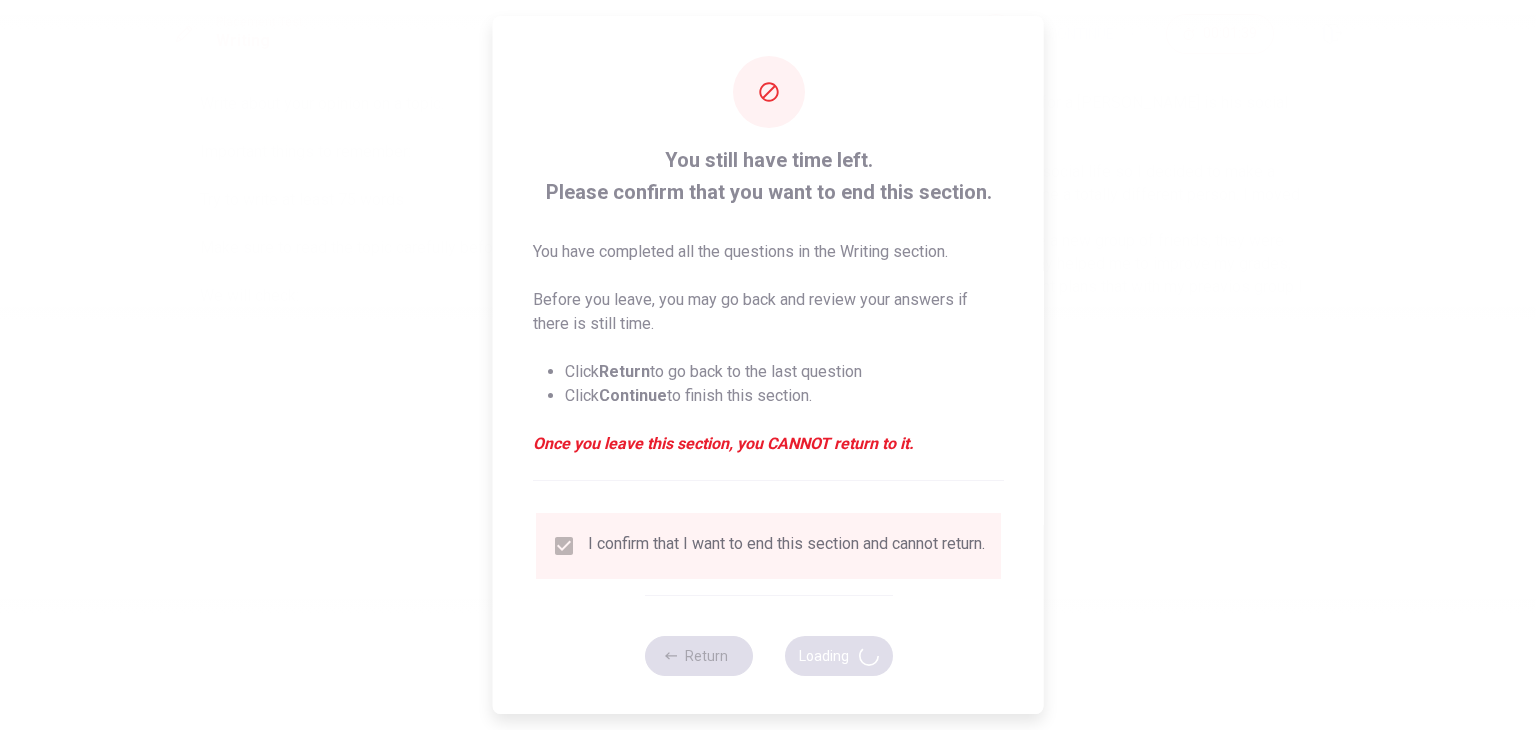 scroll, scrollTop: 0, scrollLeft: 0, axis: both 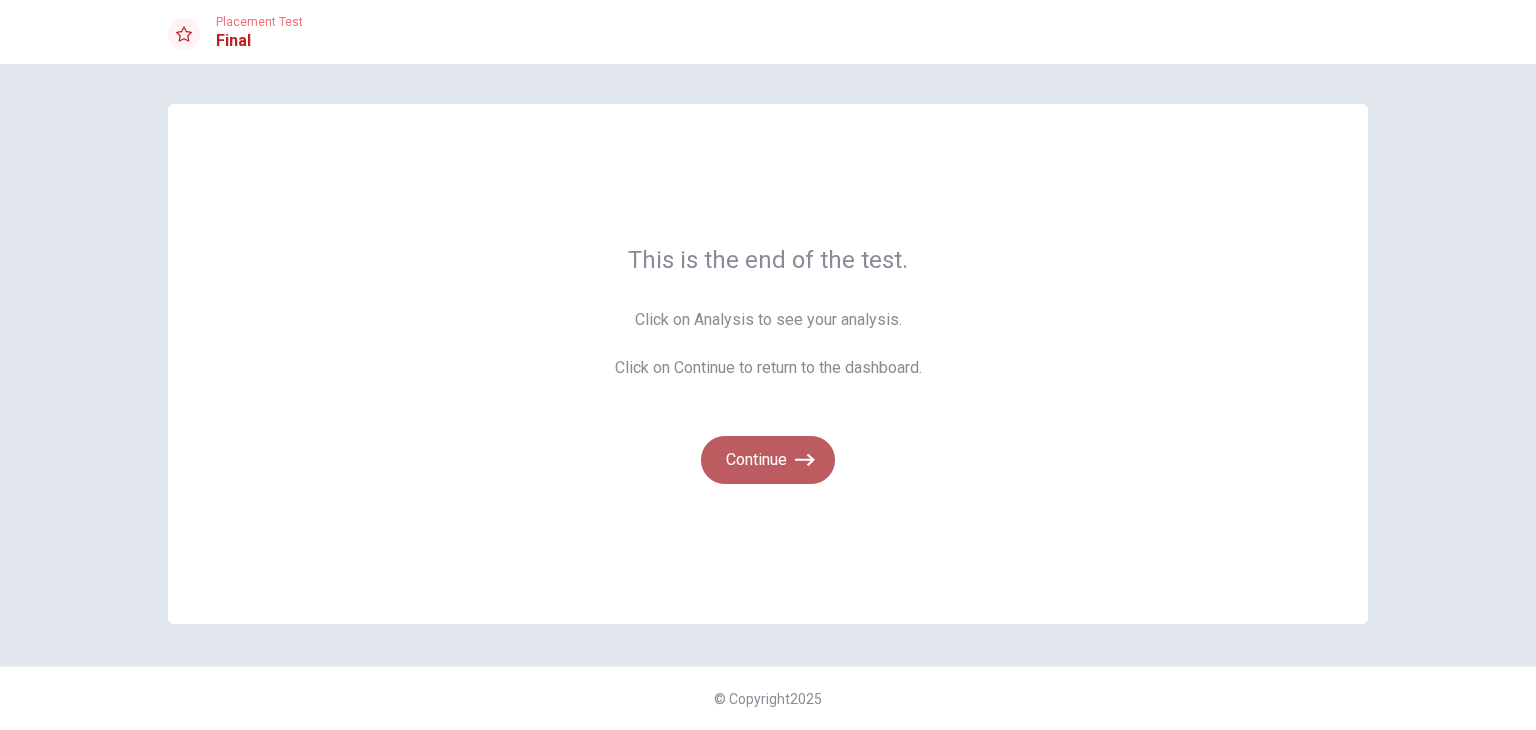 click on "Continue" at bounding box center (768, 460) 